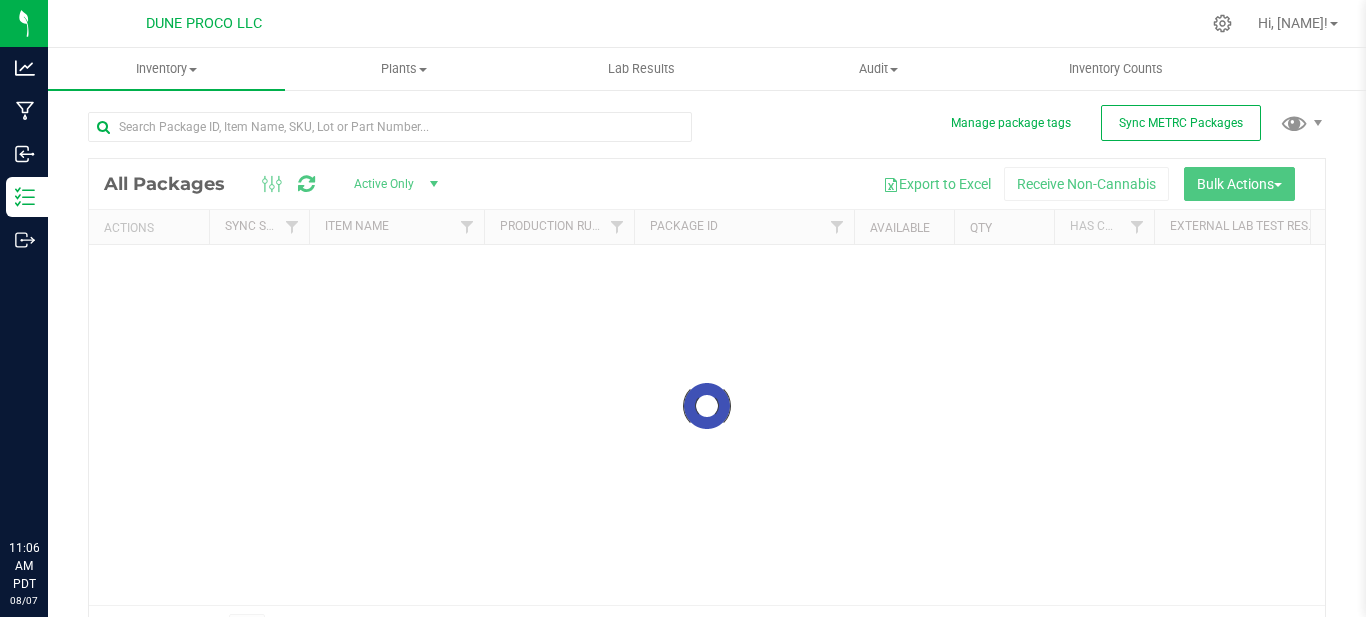 scroll, scrollTop: 0, scrollLeft: 0, axis: both 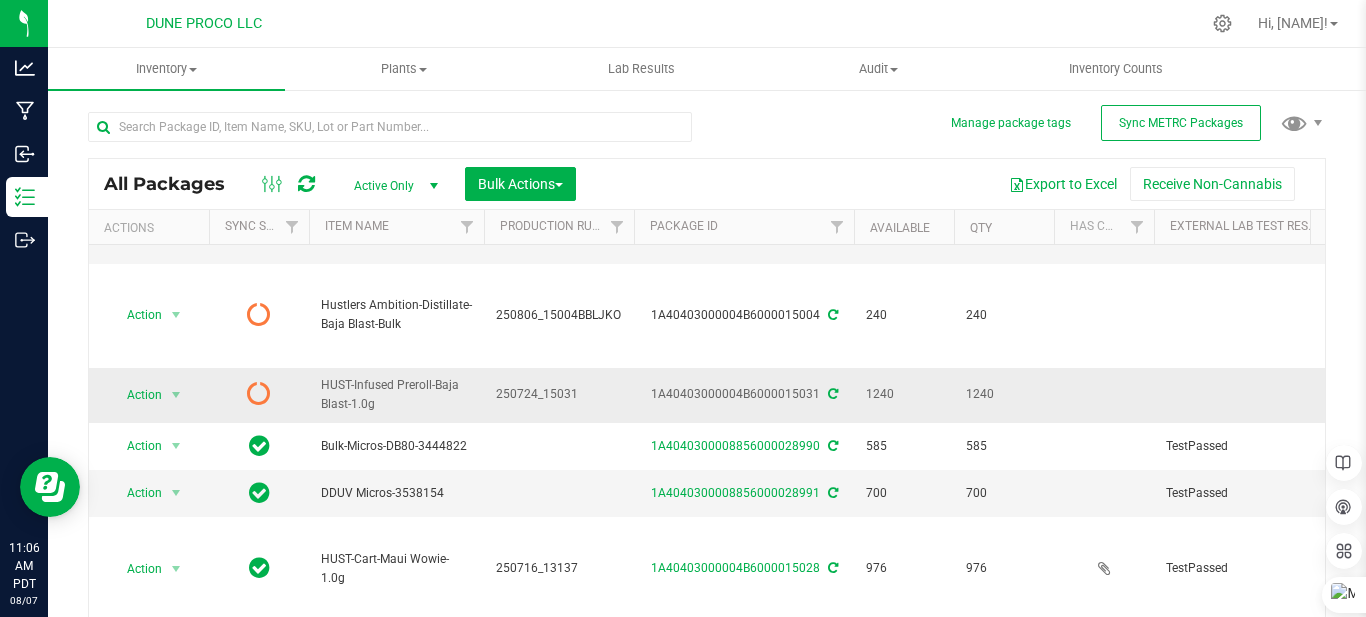 click at bounding box center [833, 394] 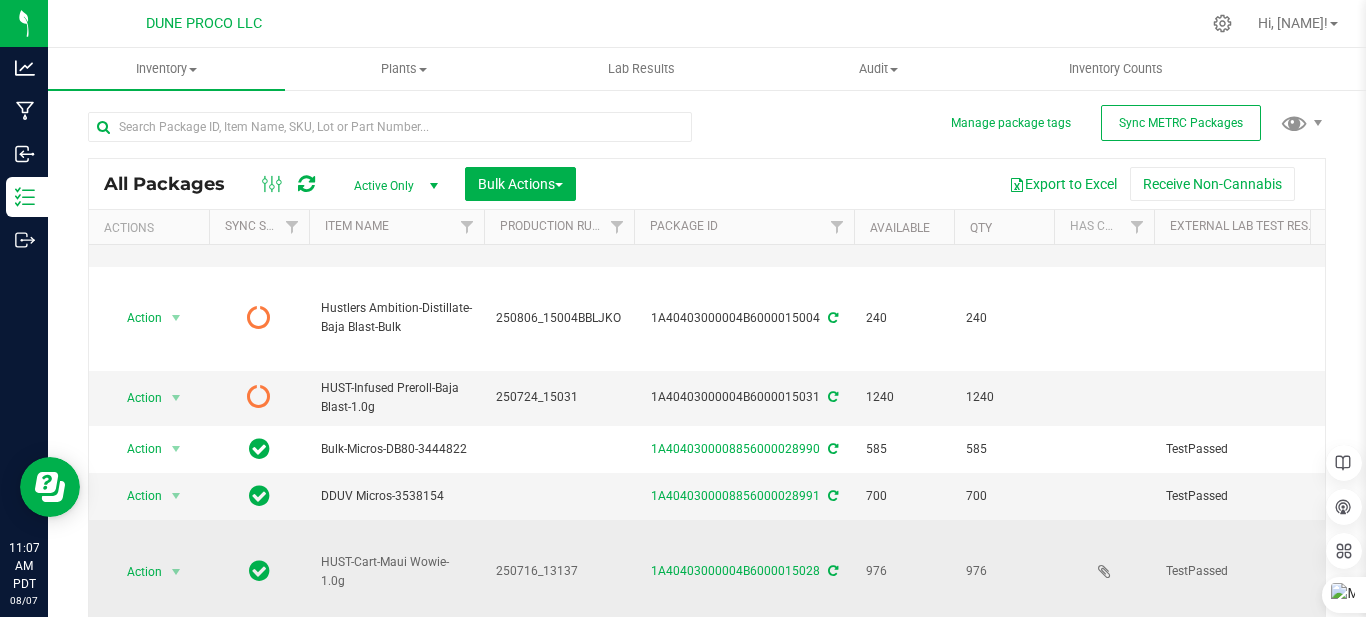 scroll, scrollTop: 0, scrollLeft: 0, axis: both 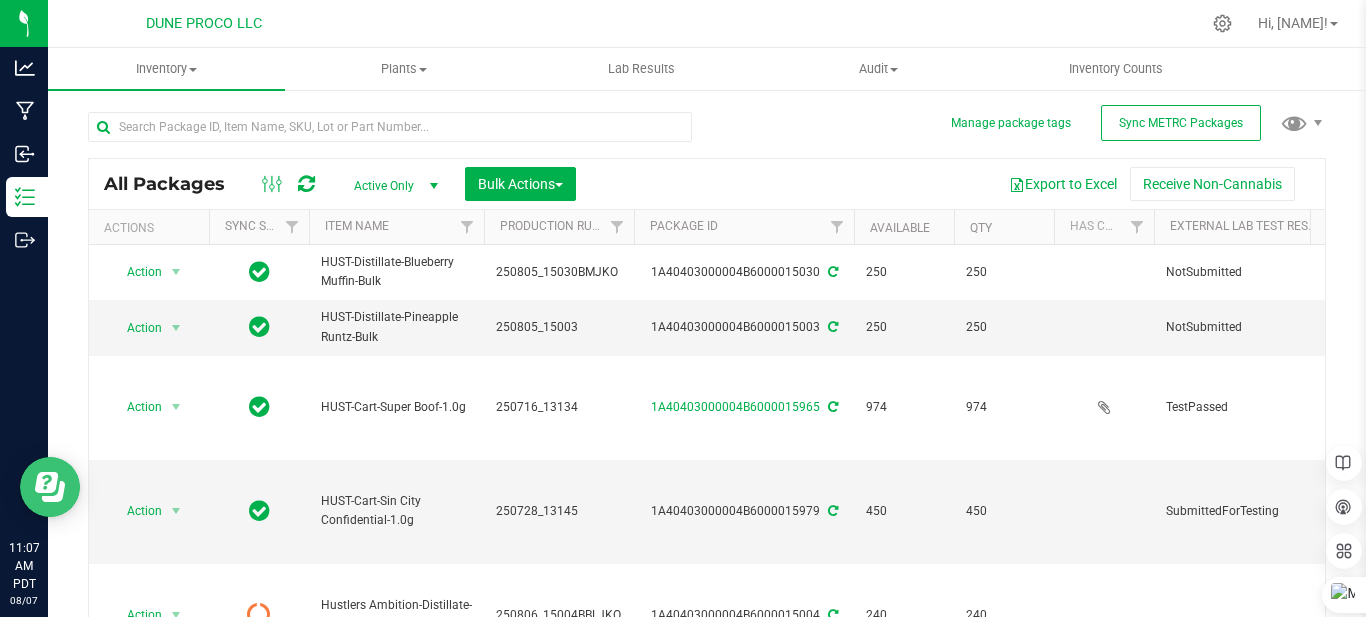 click 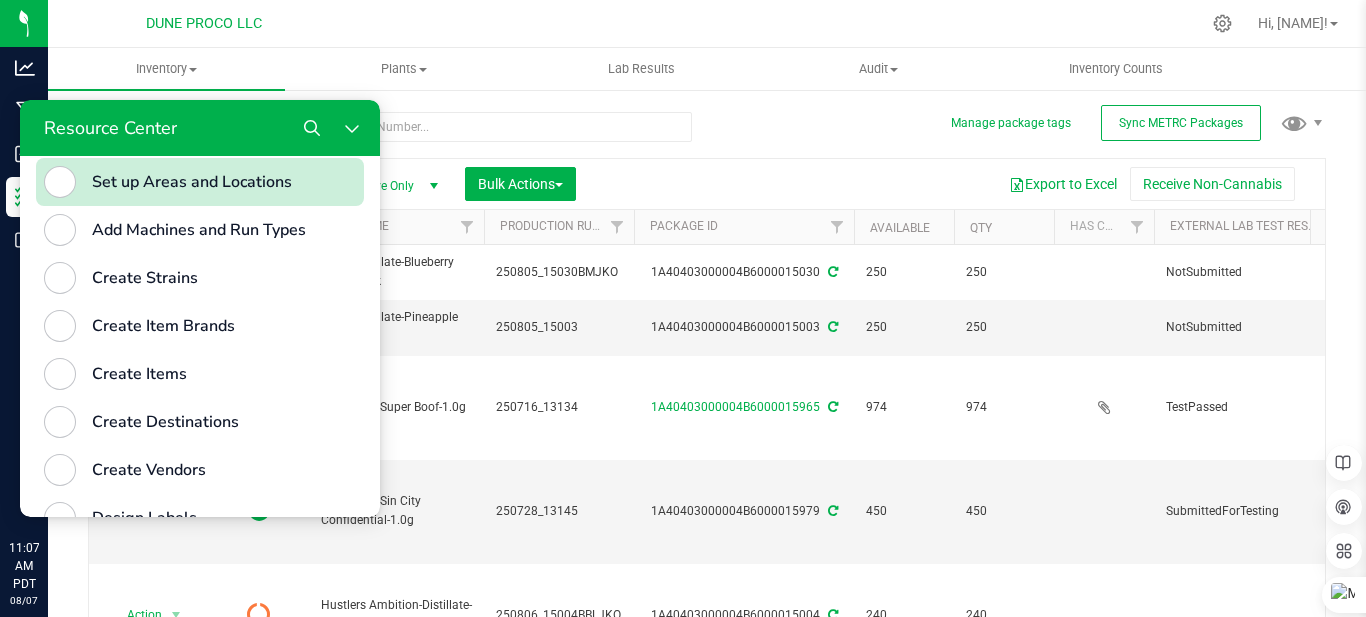 scroll, scrollTop: 1027, scrollLeft: 0, axis: vertical 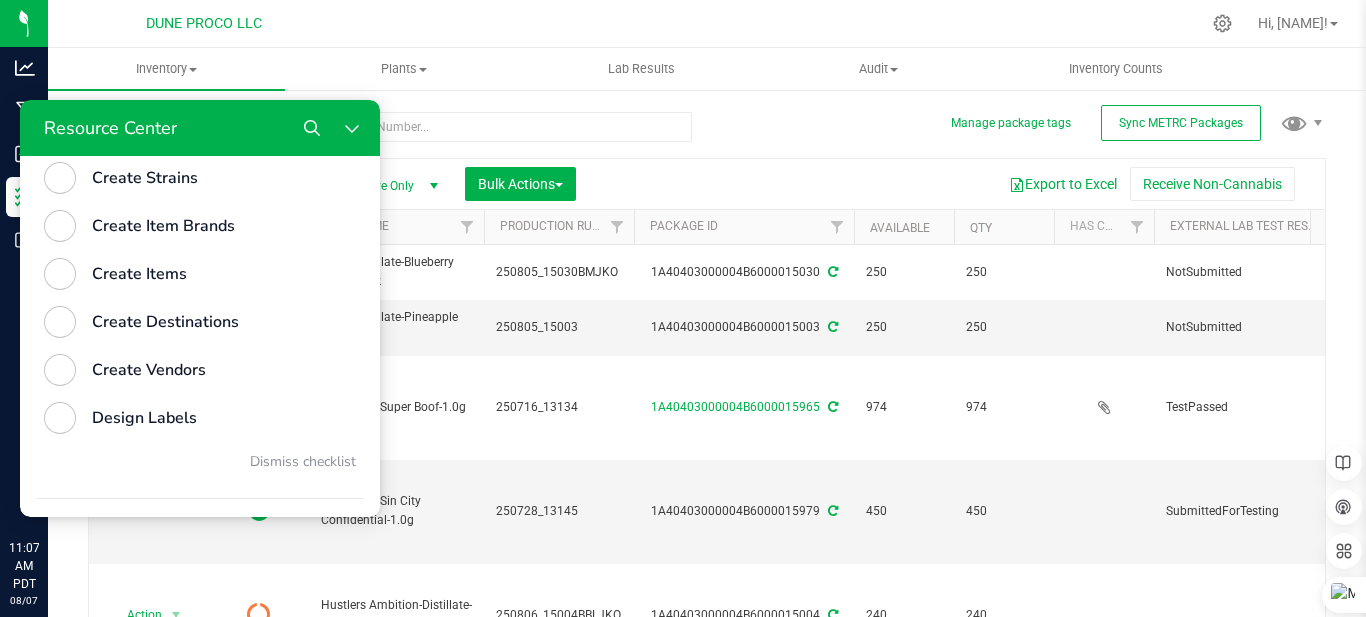 click on "All Packages
Active Only Active Only Lab Samples Locked All External Internal
Bulk Actions
Add to manufacturing run
Add to outbound order
Combine packages" at bounding box center [707, 388] 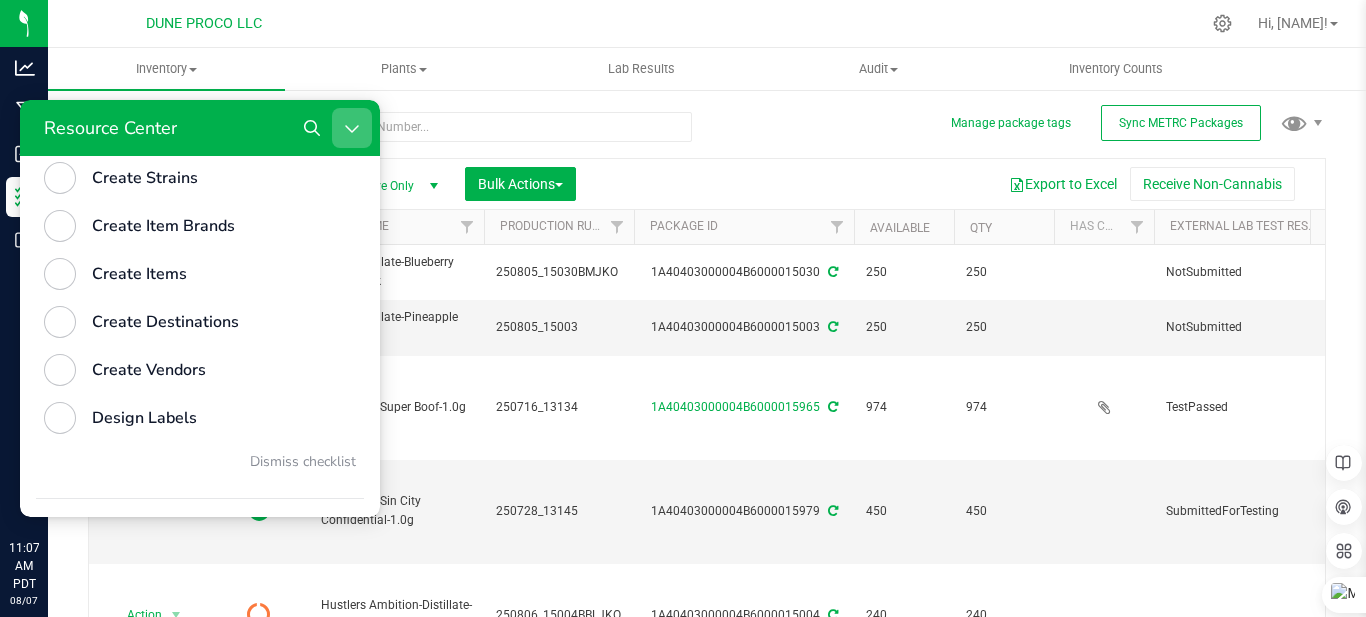 click at bounding box center [352, 128] 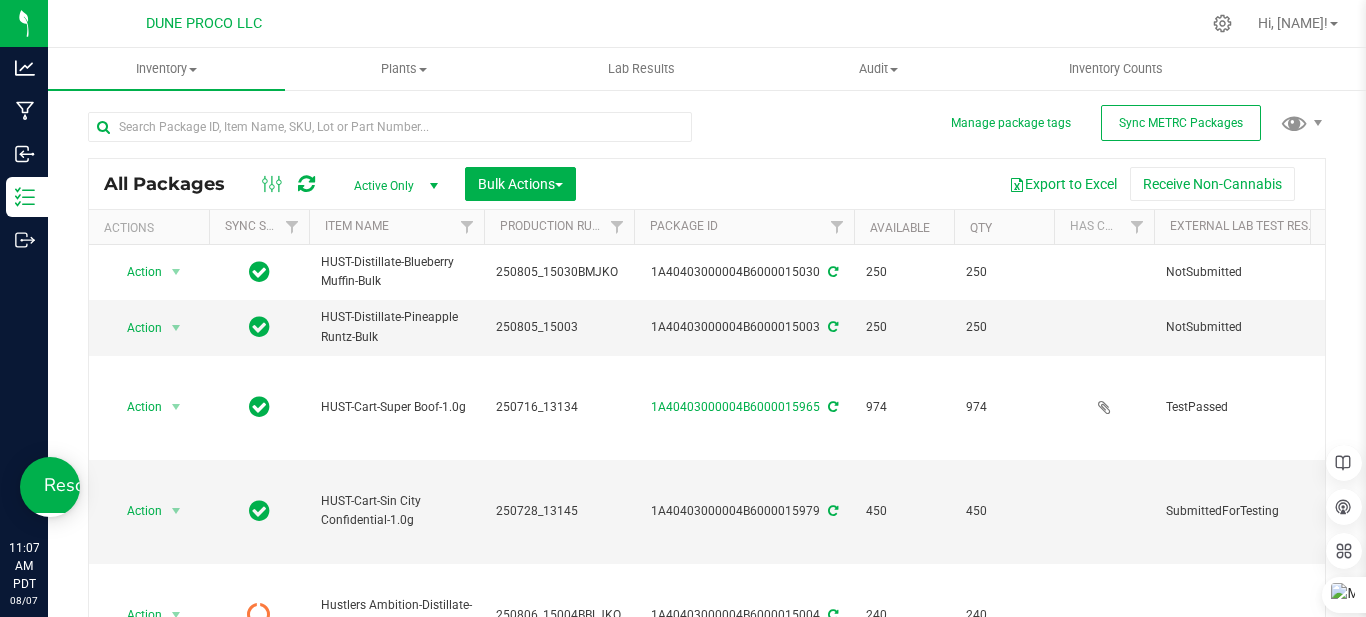 scroll, scrollTop: 0, scrollLeft: 0, axis: both 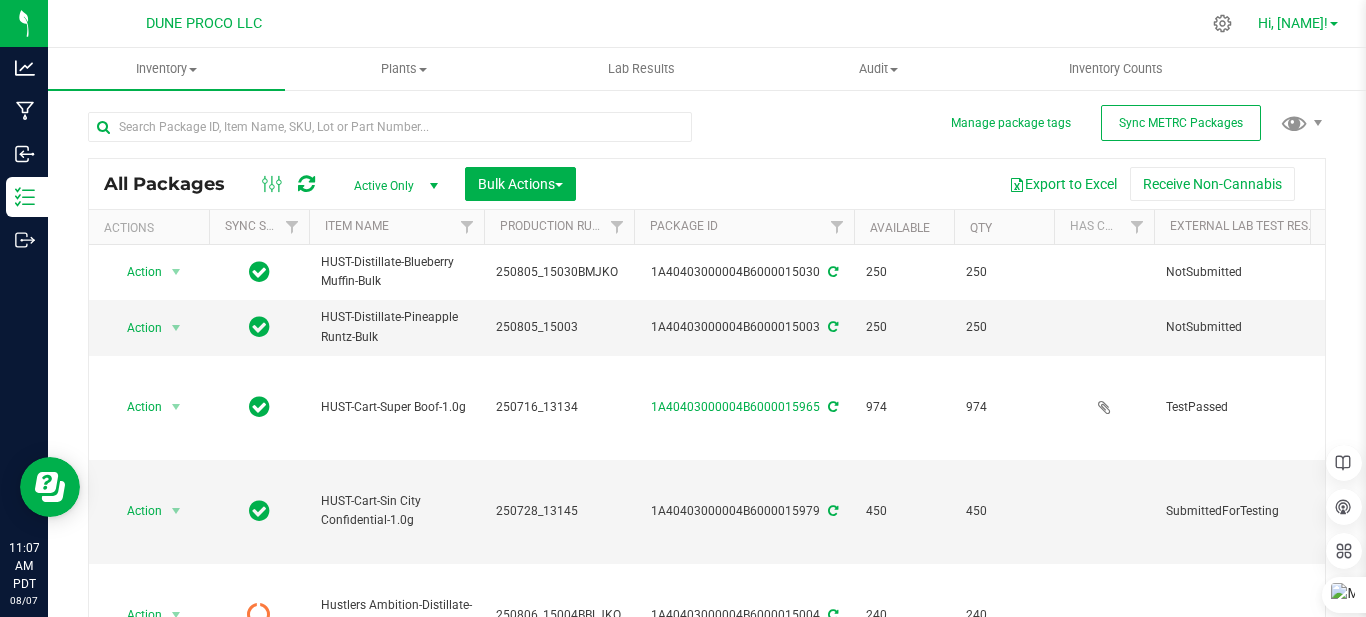 click at bounding box center (1334, 24) 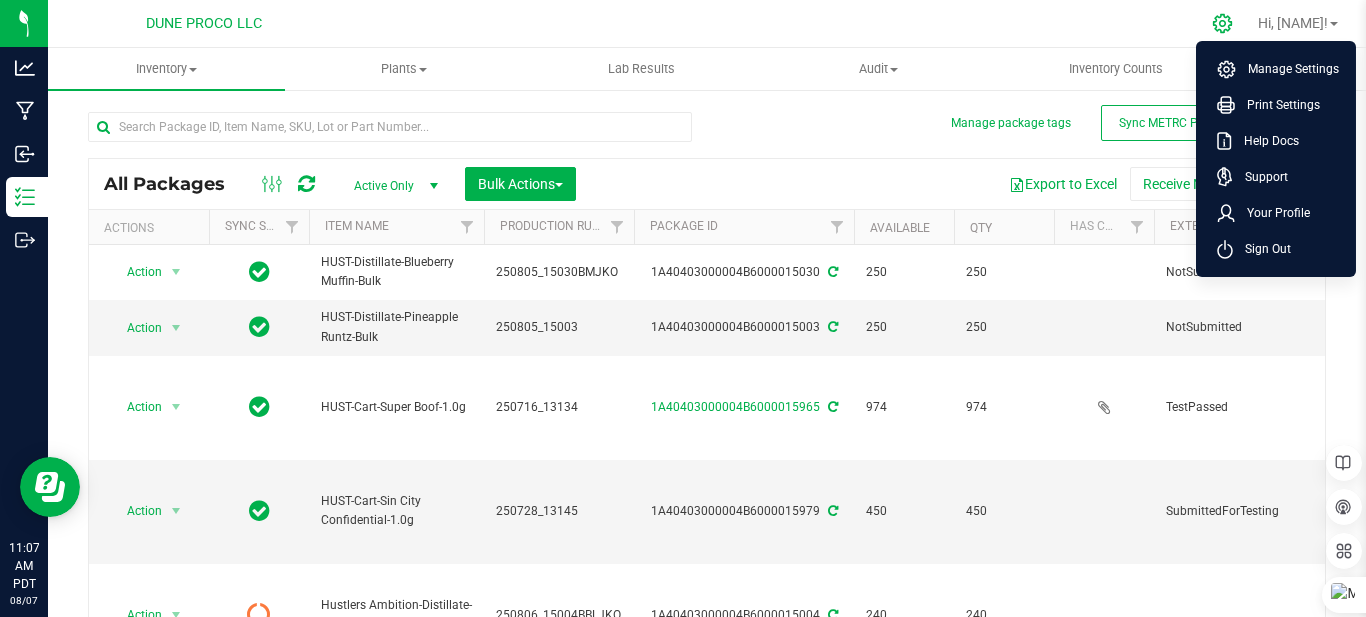 click 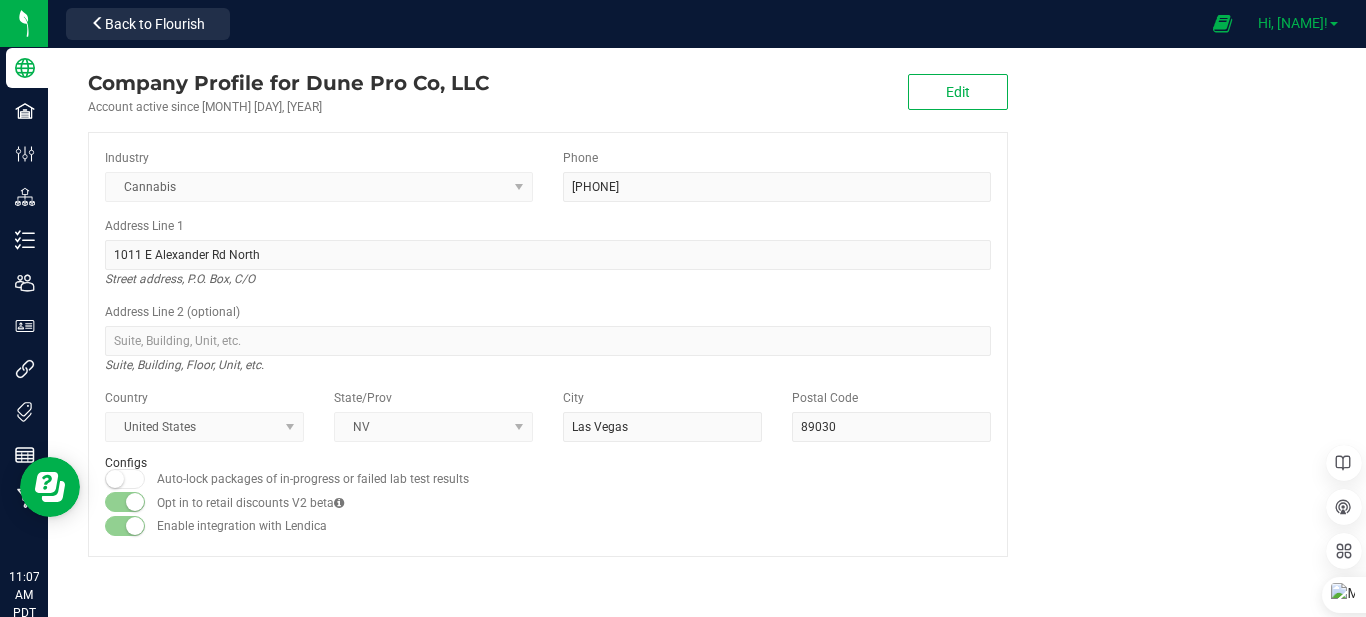 click on "Hi, [NAME]!" at bounding box center (1298, 23) 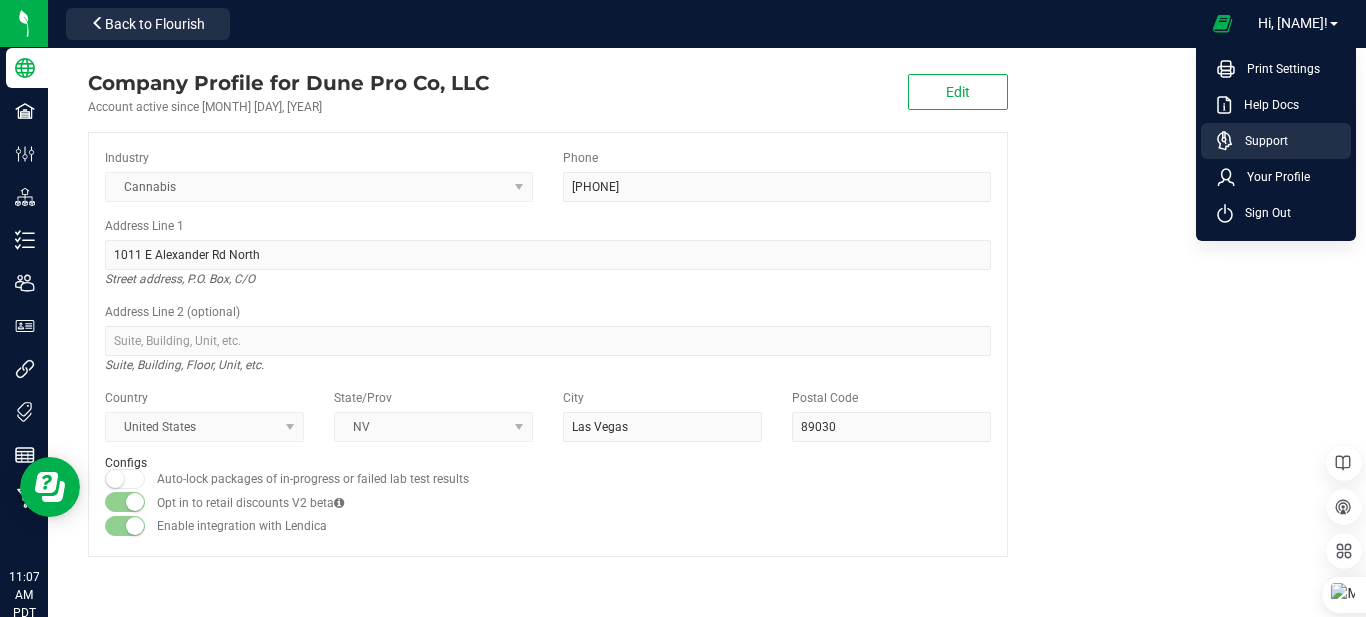 click 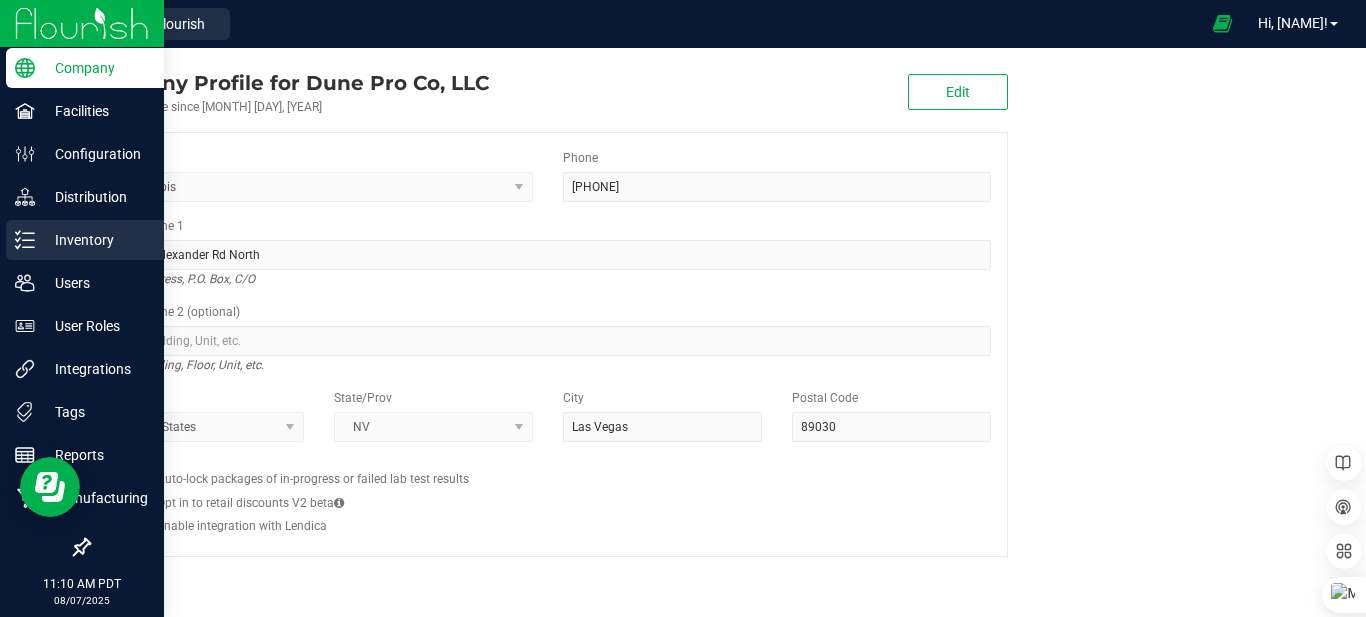 click on "Inventory" at bounding box center (95, 240) 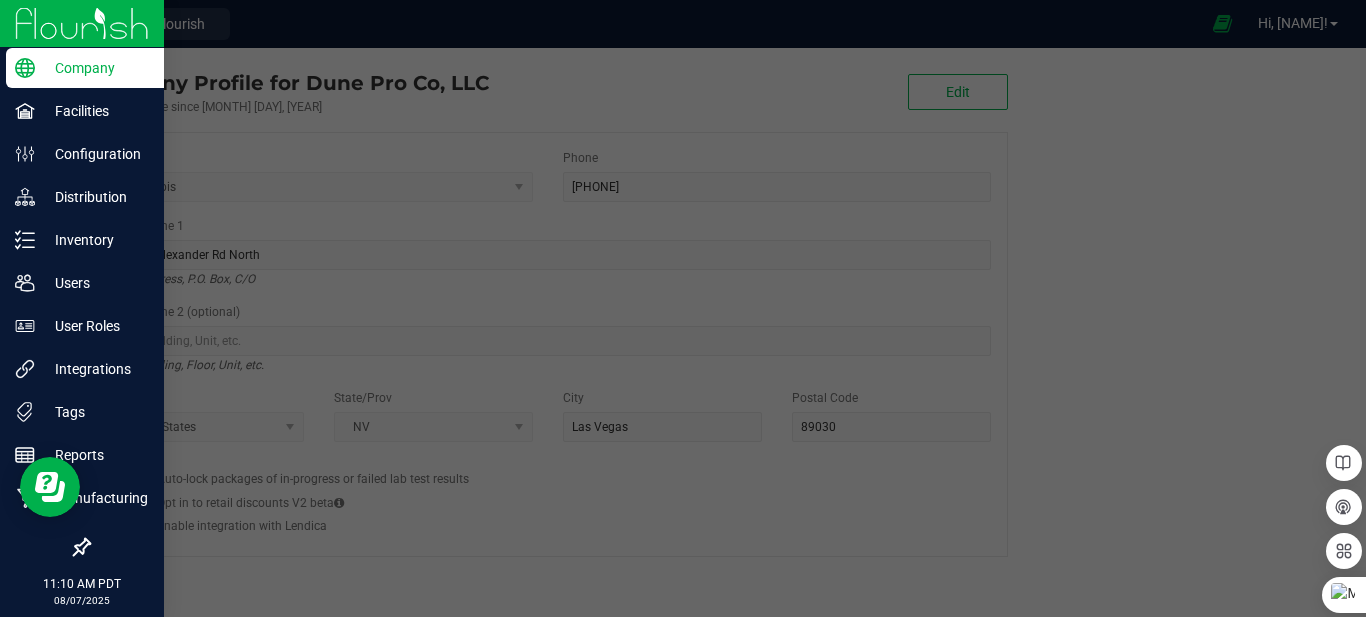 click at bounding box center (82, 23) 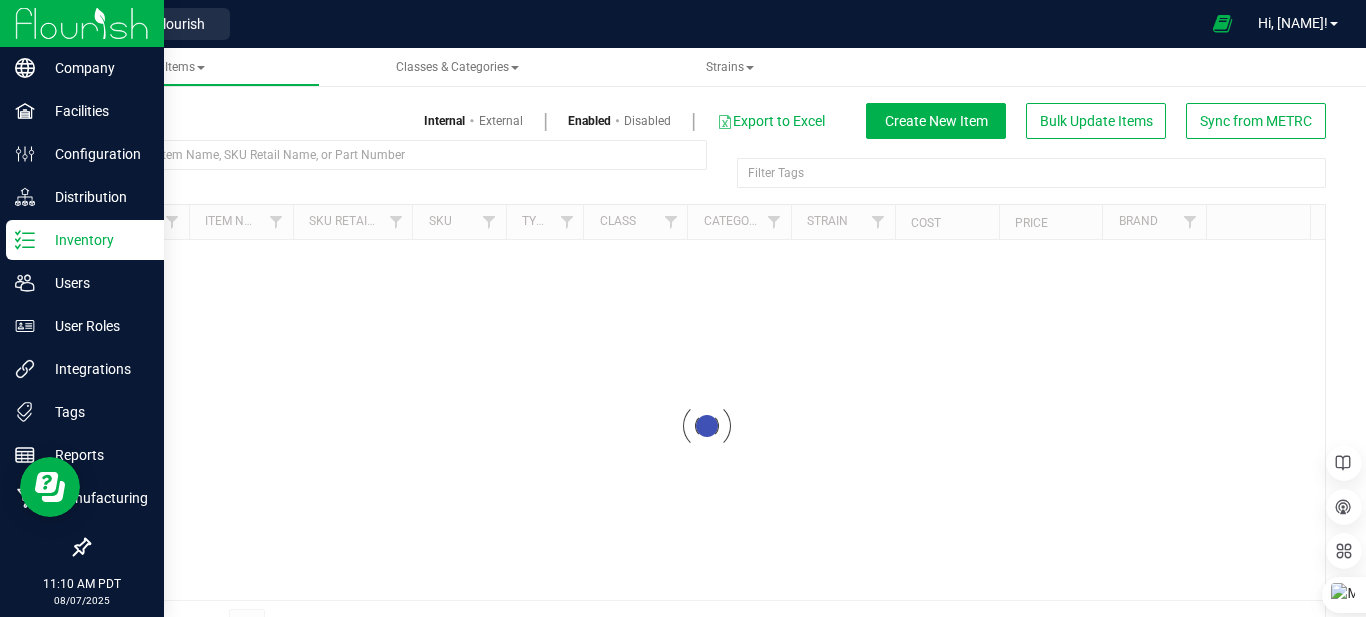click at bounding box center [82, 23] 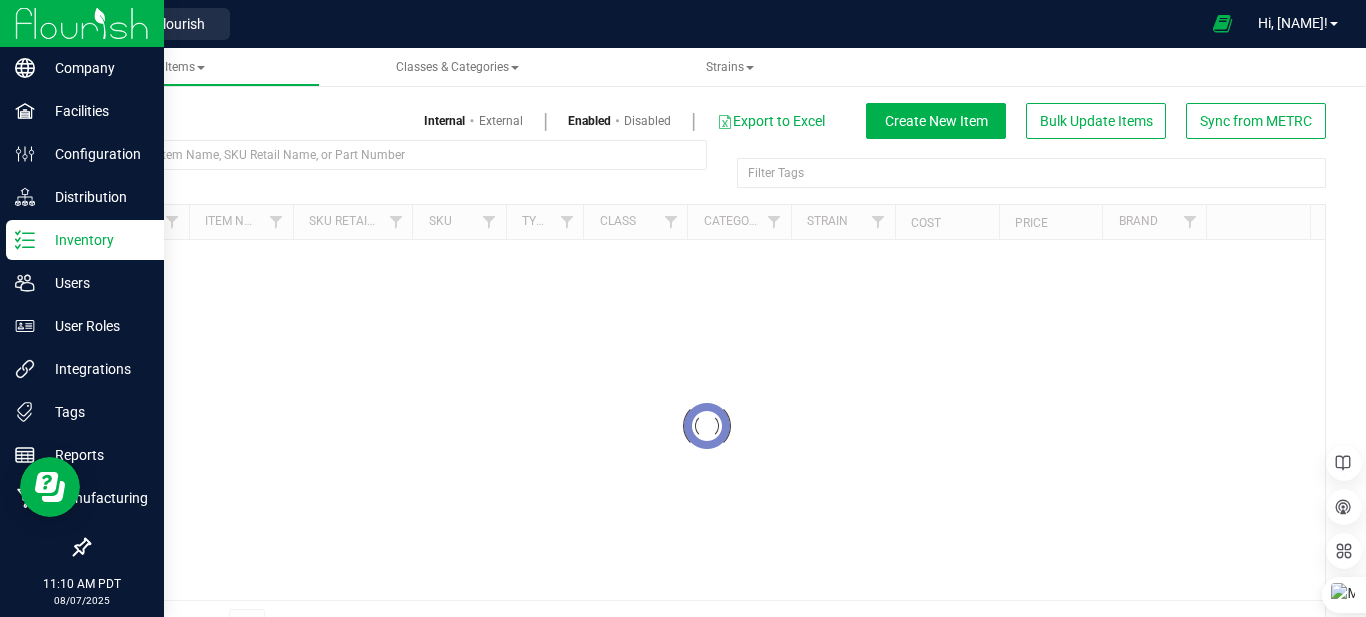 click at bounding box center (82, 23) 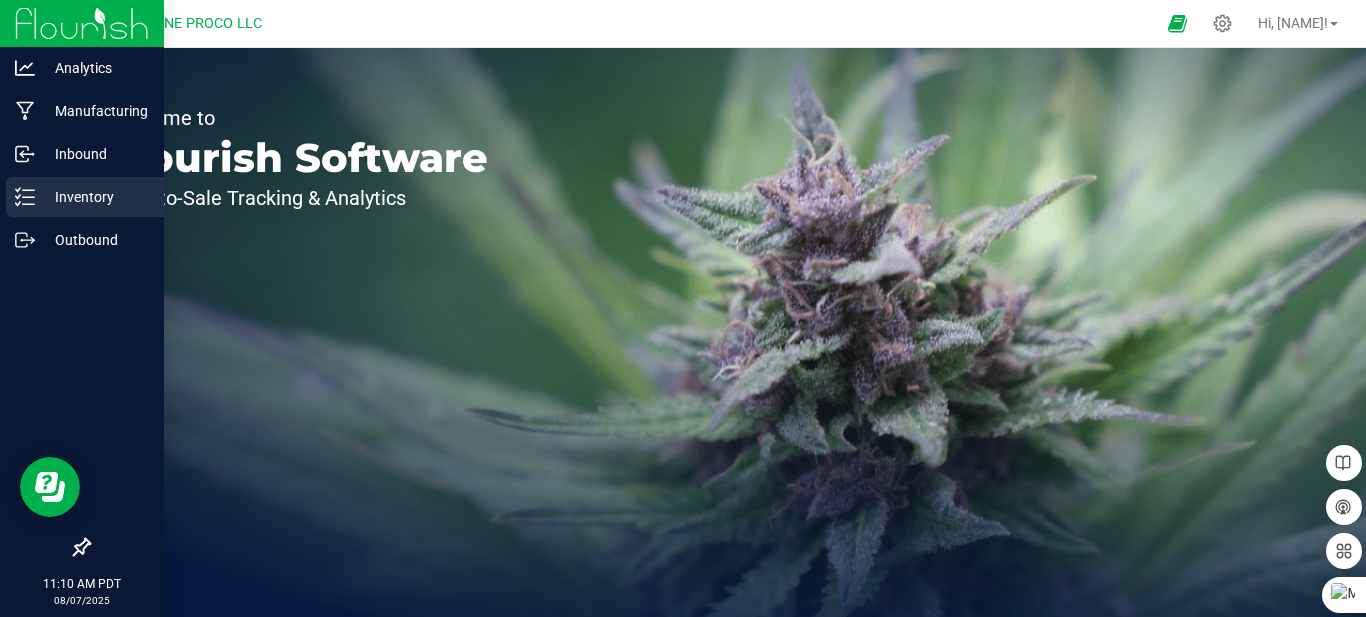 click on "Inventory" at bounding box center [85, 197] 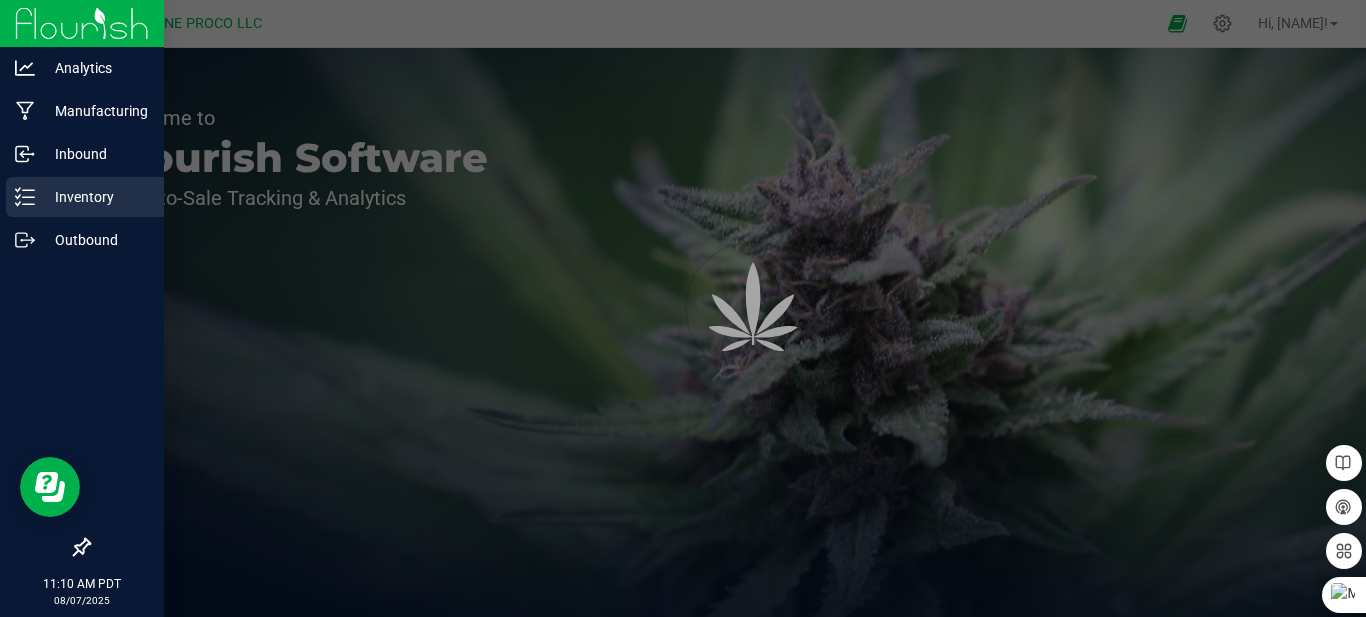 click on "Inventory" at bounding box center [85, 197] 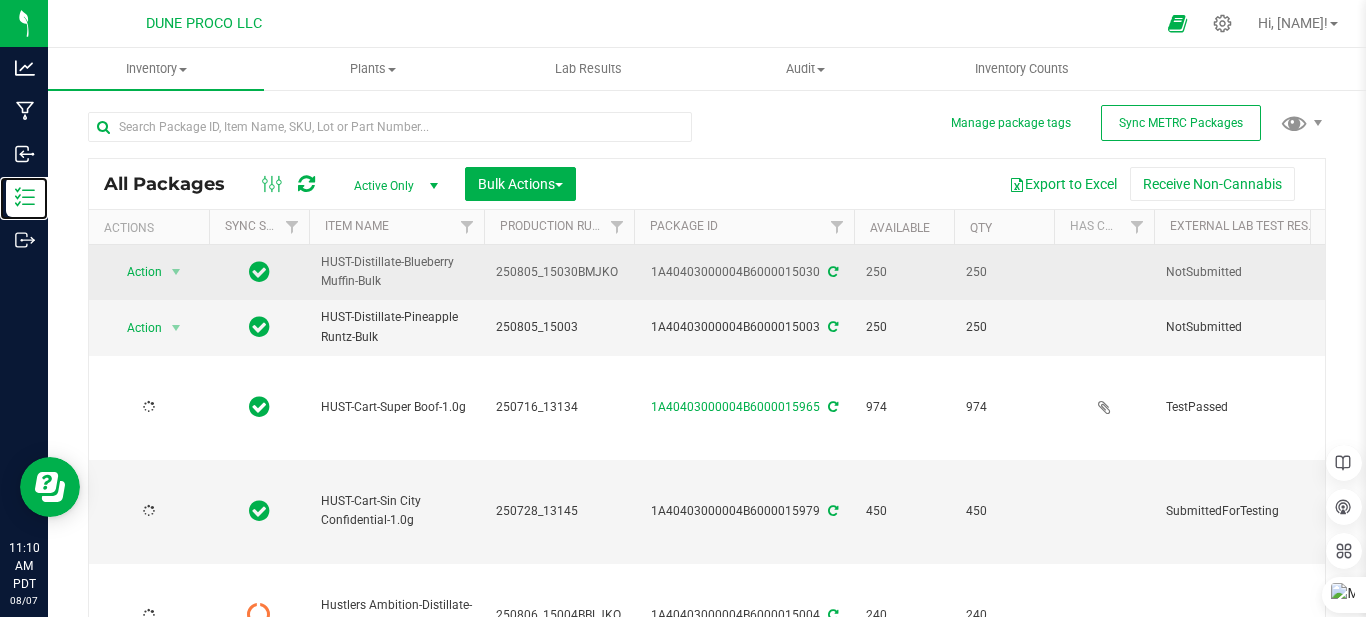 type on "2025-07-16" 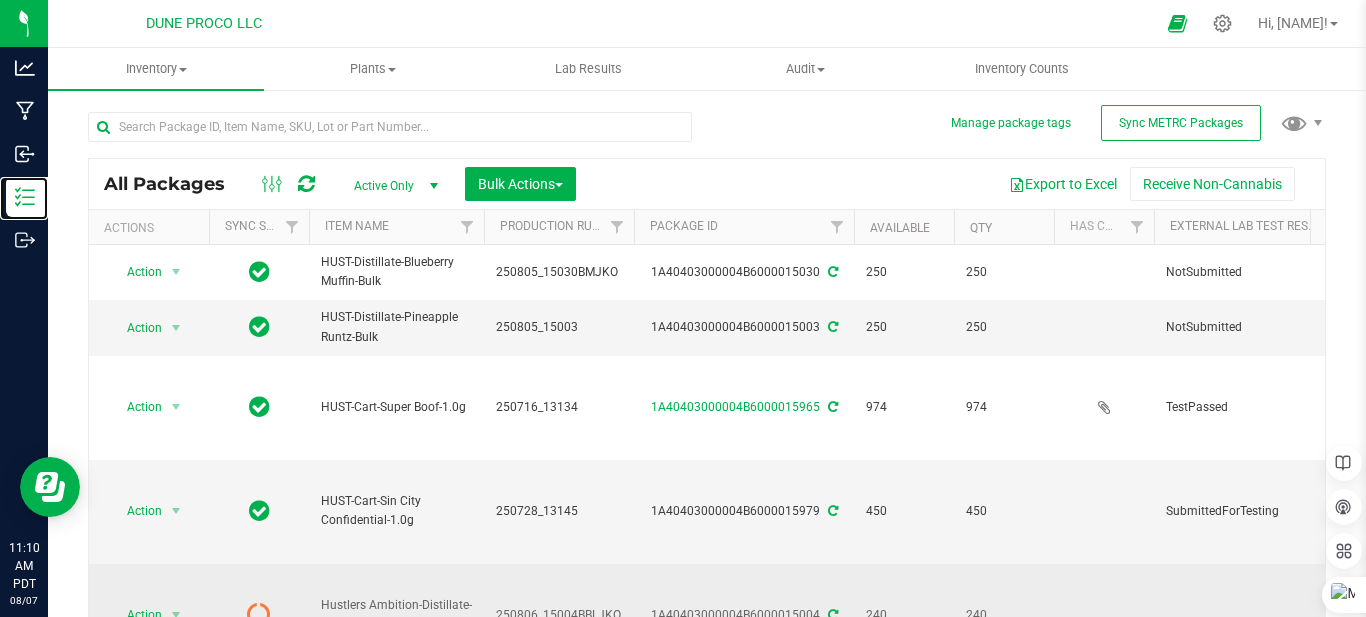 scroll, scrollTop: 300, scrollLeft: 0, axis: vertical 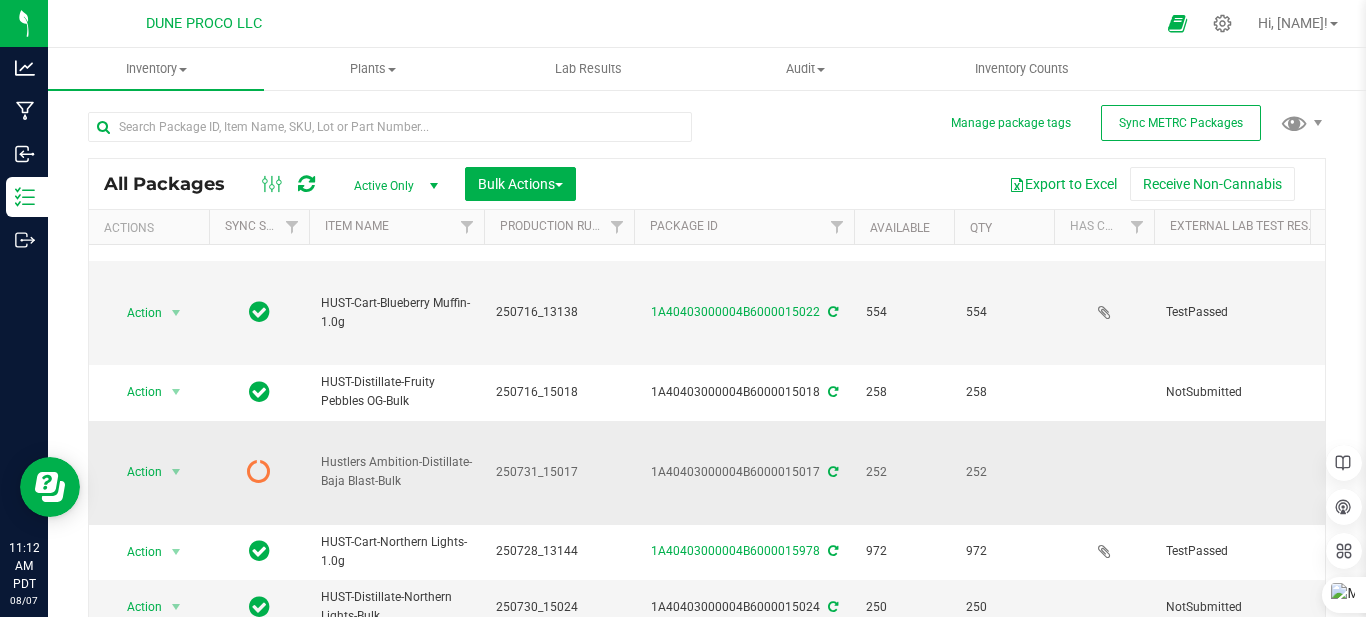 drag, startPoint x: 1074, startPoint y: 439, endPoint x: 119, endPoint y: 408, distance: 955.503 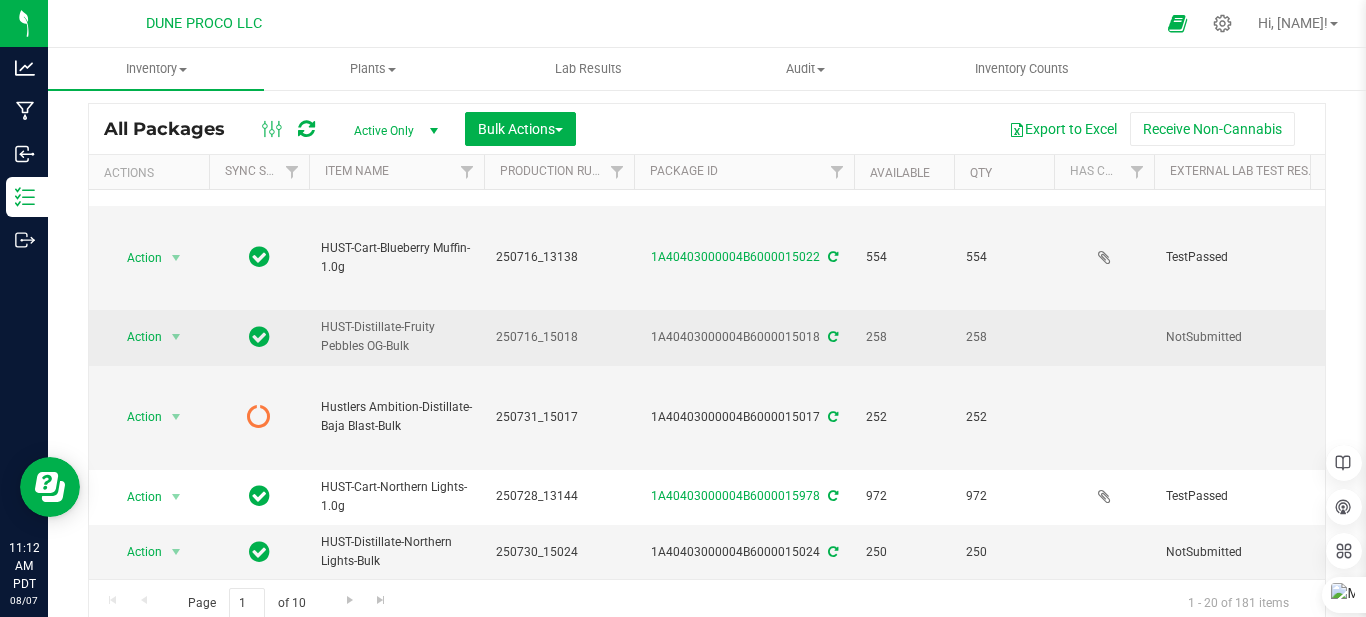 scroll, scrollTop: 81, scrollLeft: 0, axis: vertical 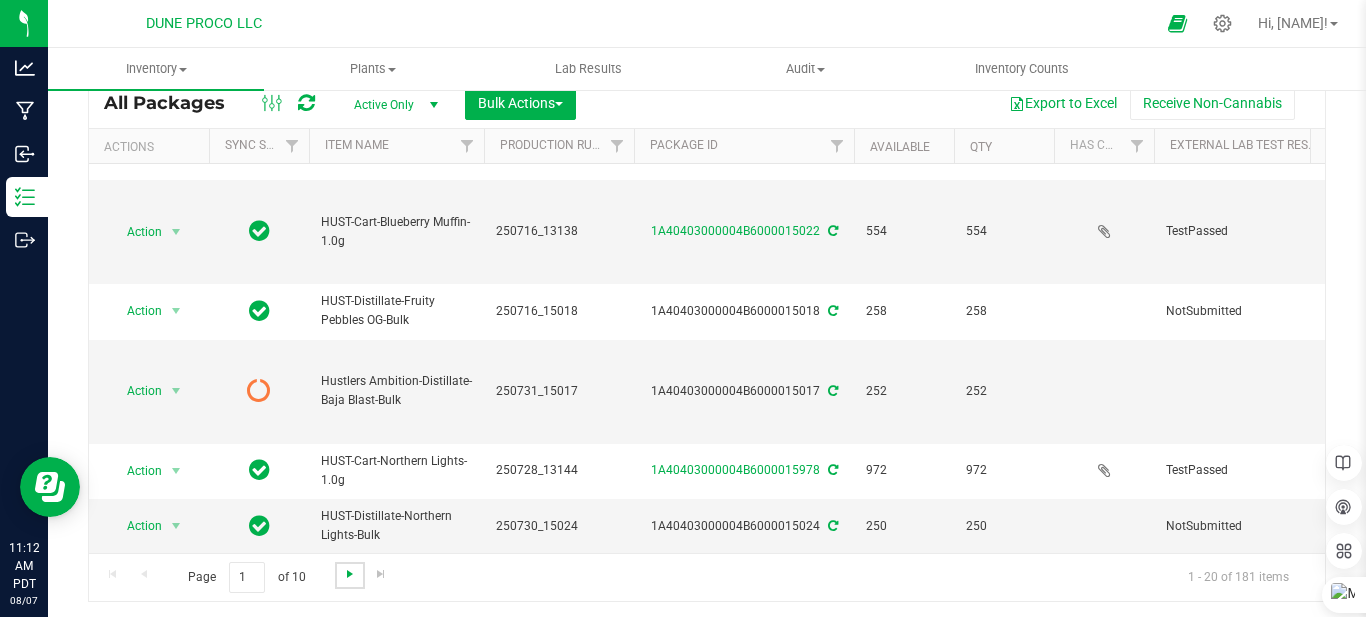click at bounding box center (350, 574) 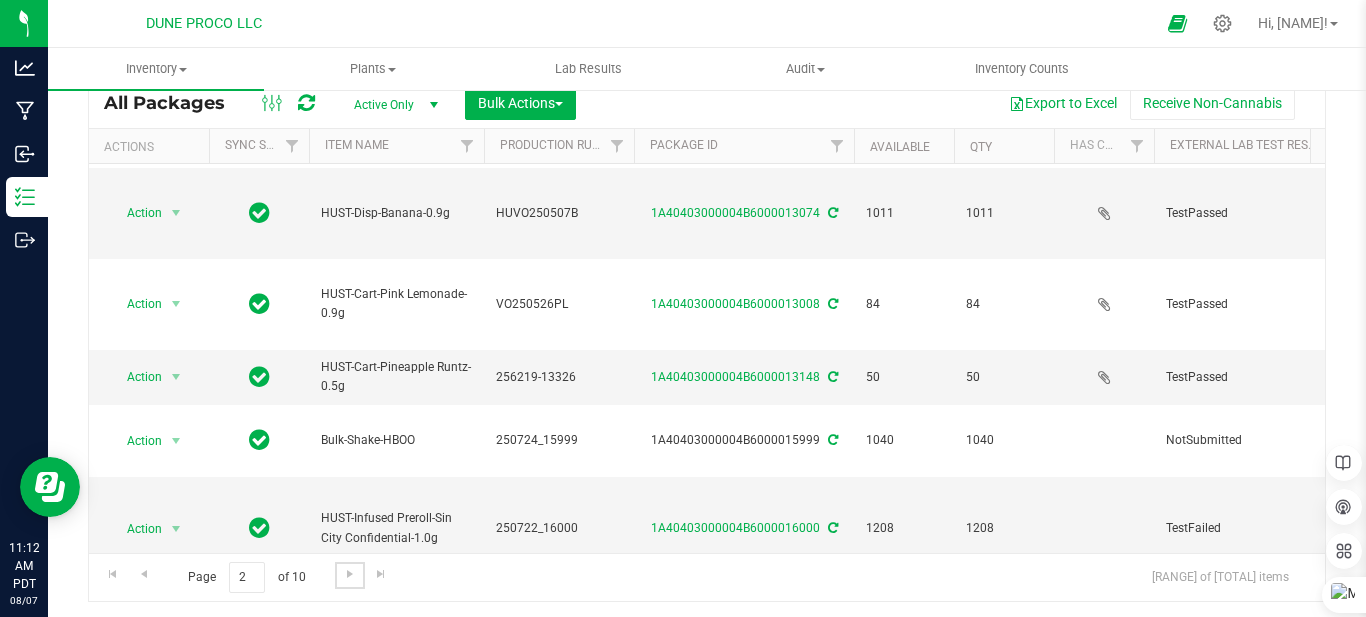 scroll, scrollTop: 0, scrollLeft: 0, axis: both 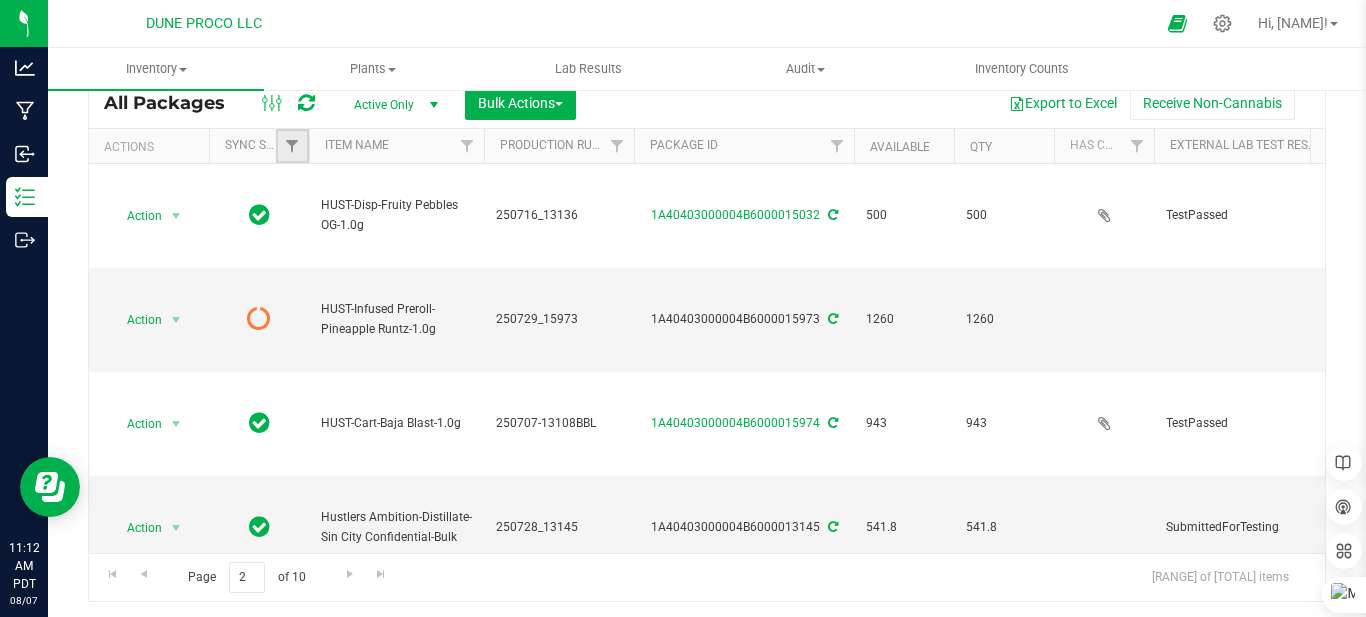 click at bounding box center (292, 146) 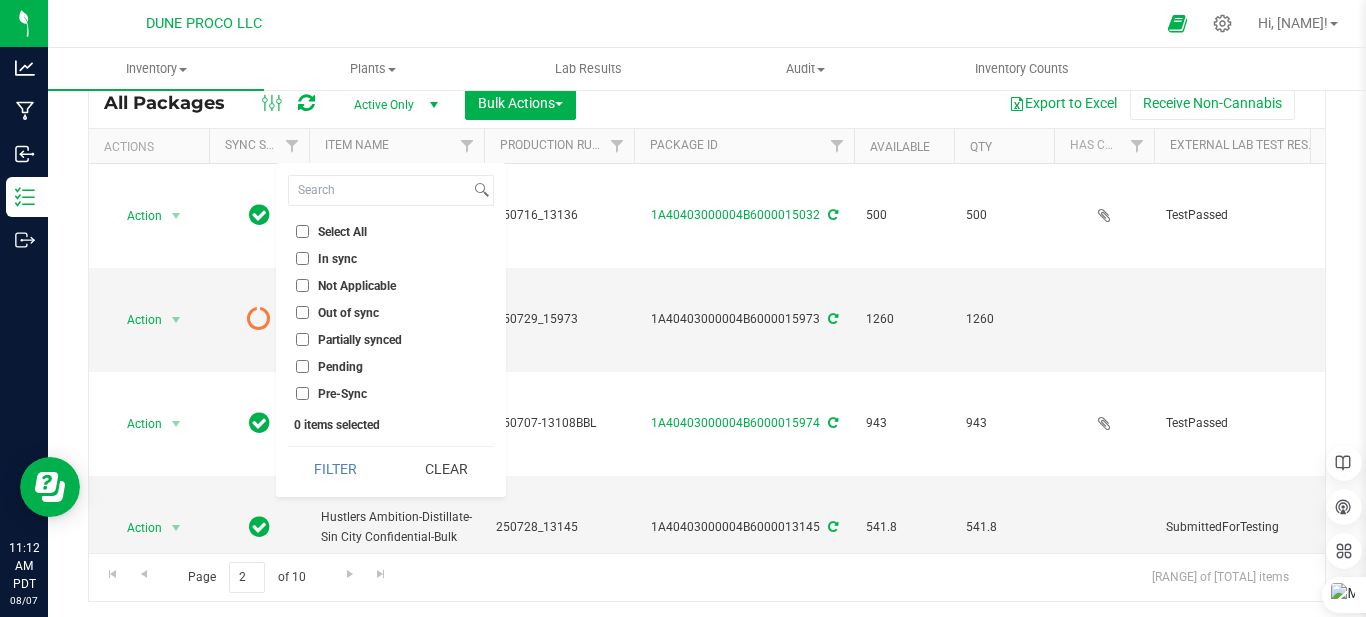 click on "Out of sync" at bounding box center (302, 312) 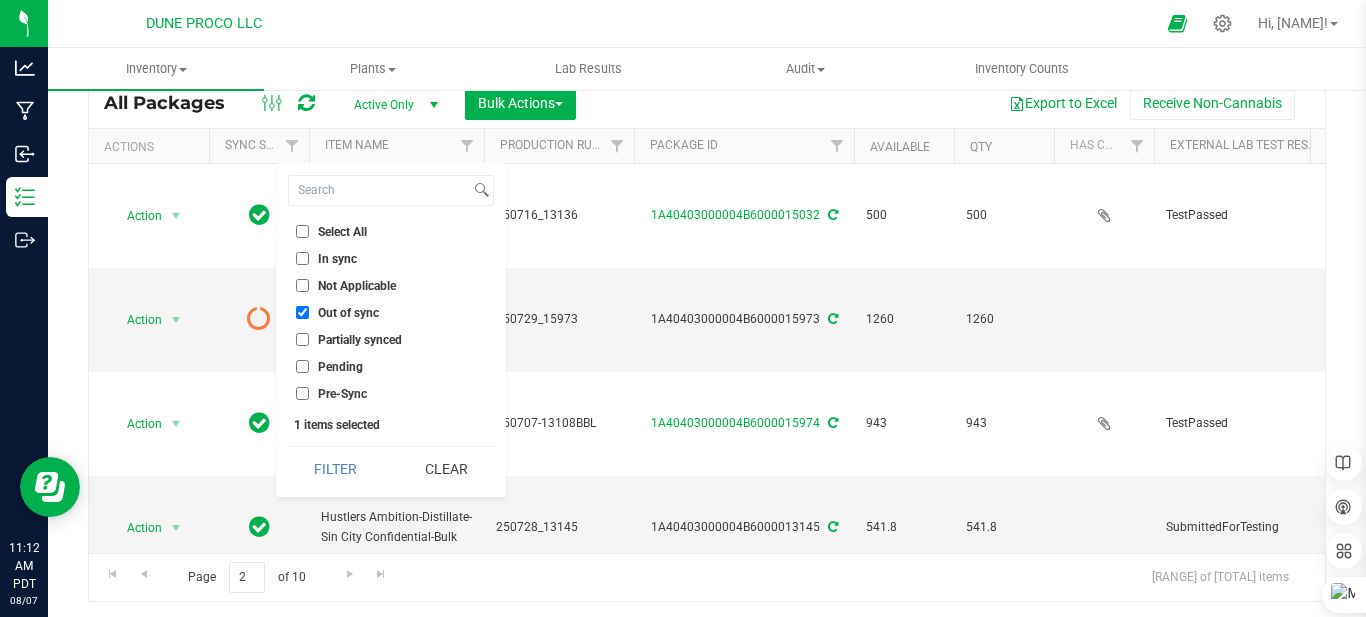 click on "Partially synced" at bounding box center [391, 339] 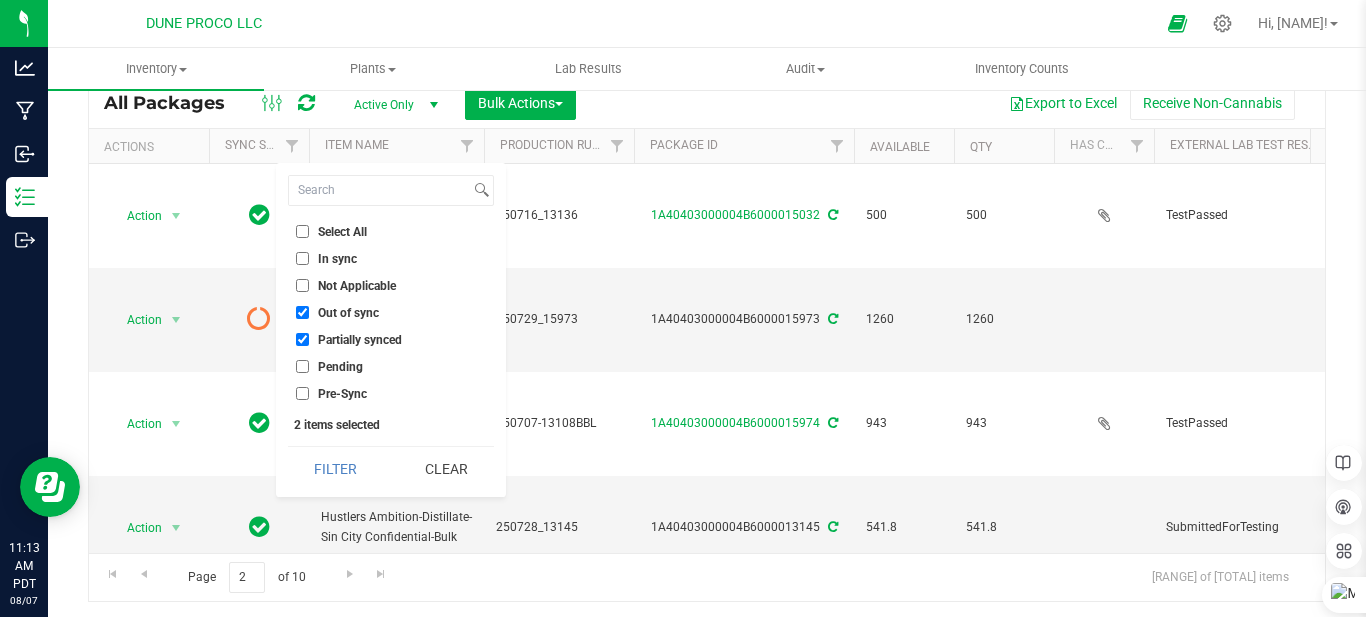 click at bounding box center (756, 23) 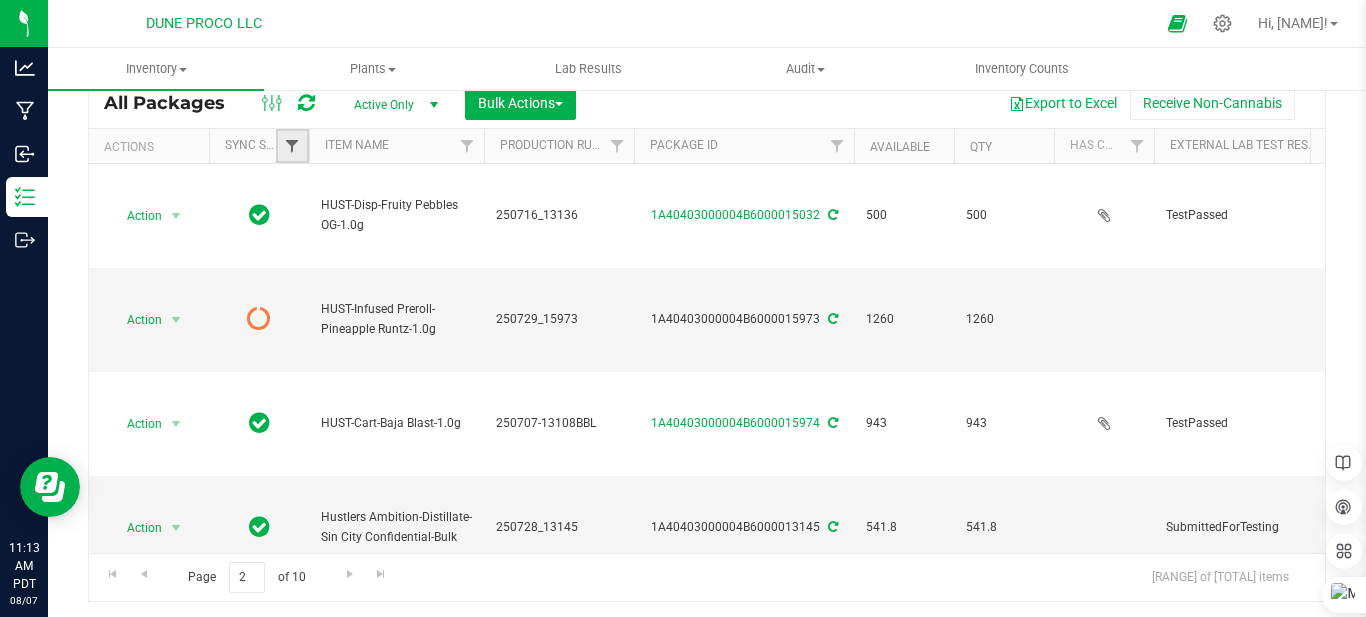 click at bounding box center [292, 146] 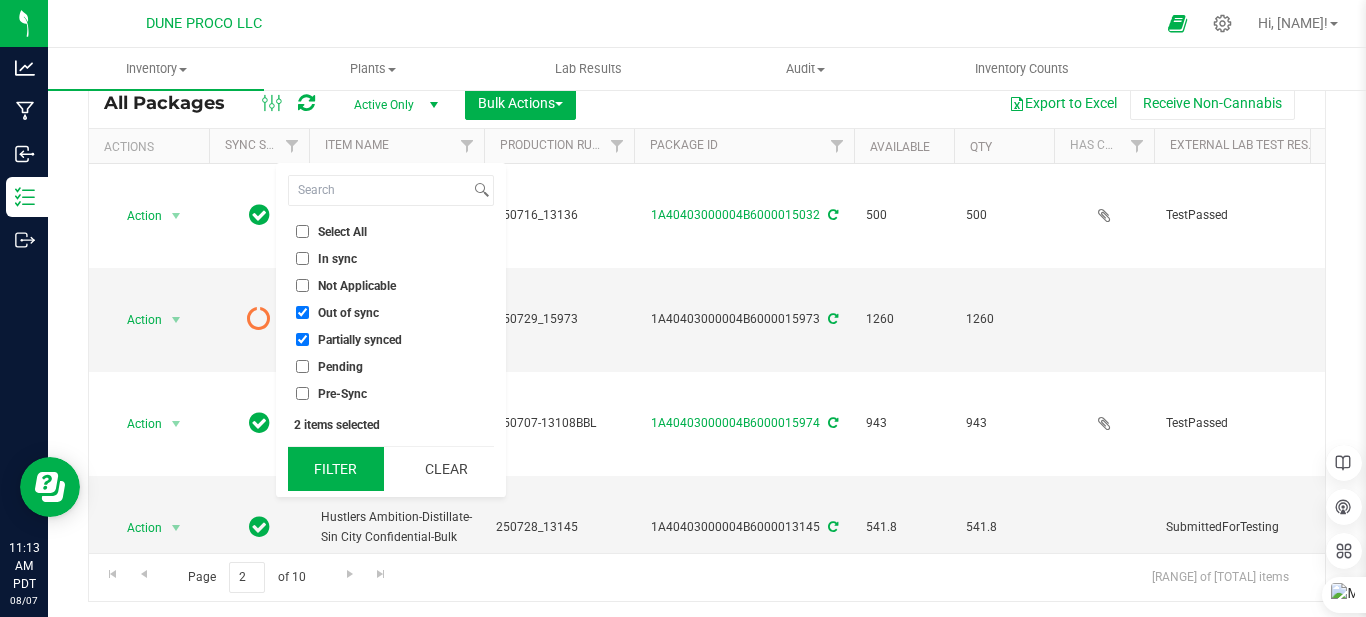 click on "Filter" at bounding box center [336, 469] 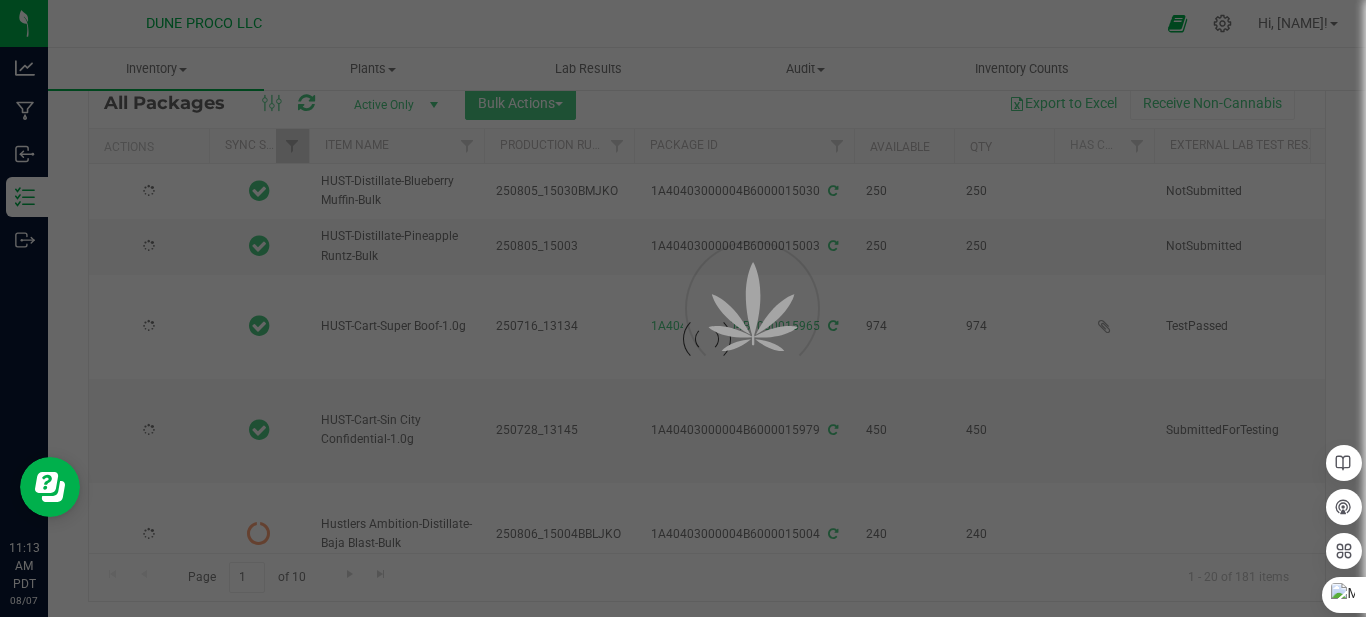 type on "2025-07-16" 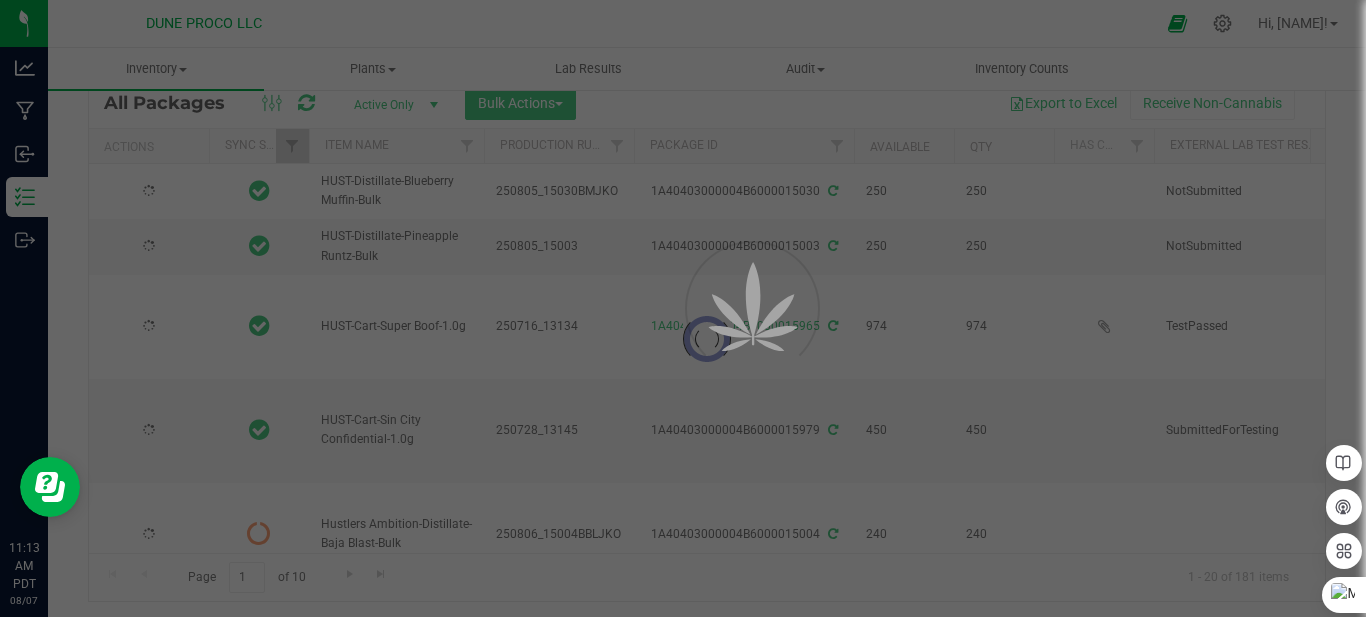type on "2025-07-16" 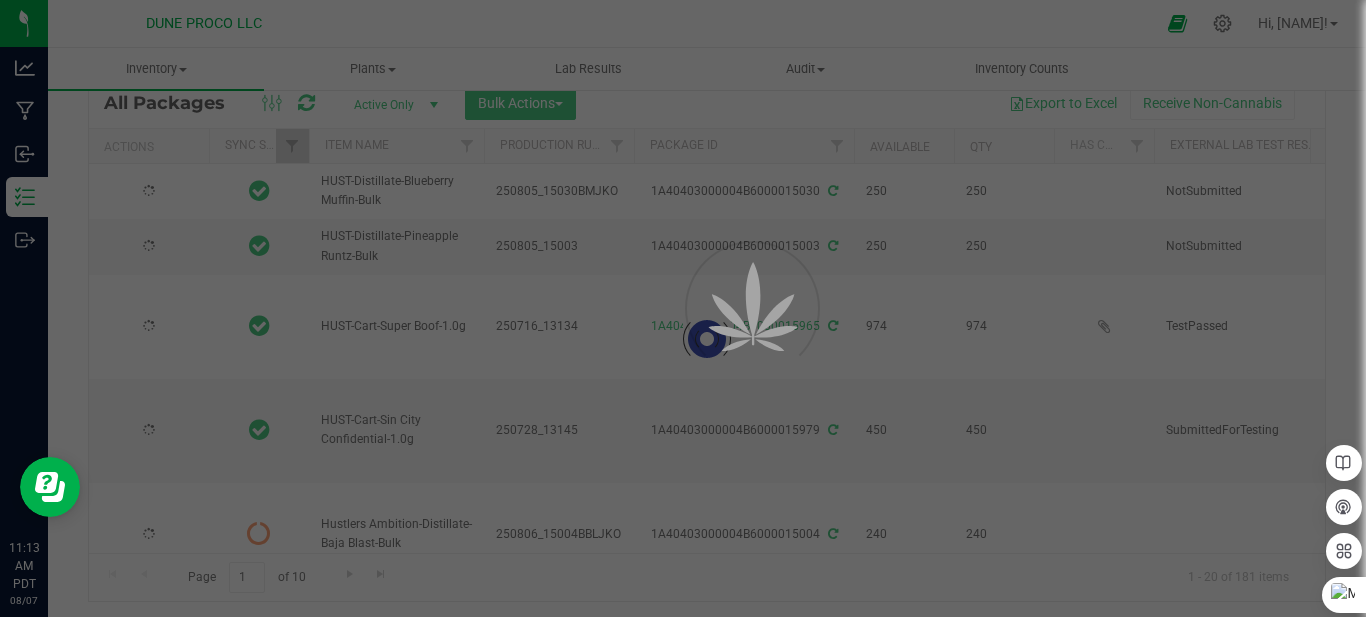 type on "2025-07-04" 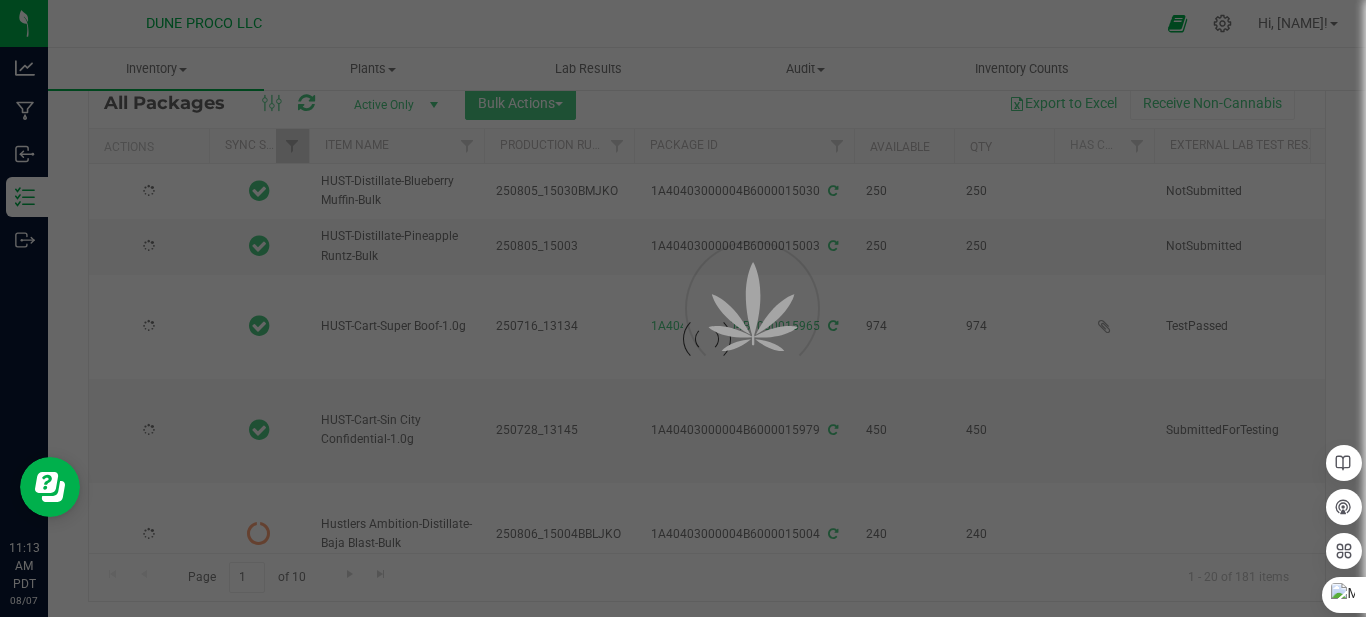 type on "2025-07-03" 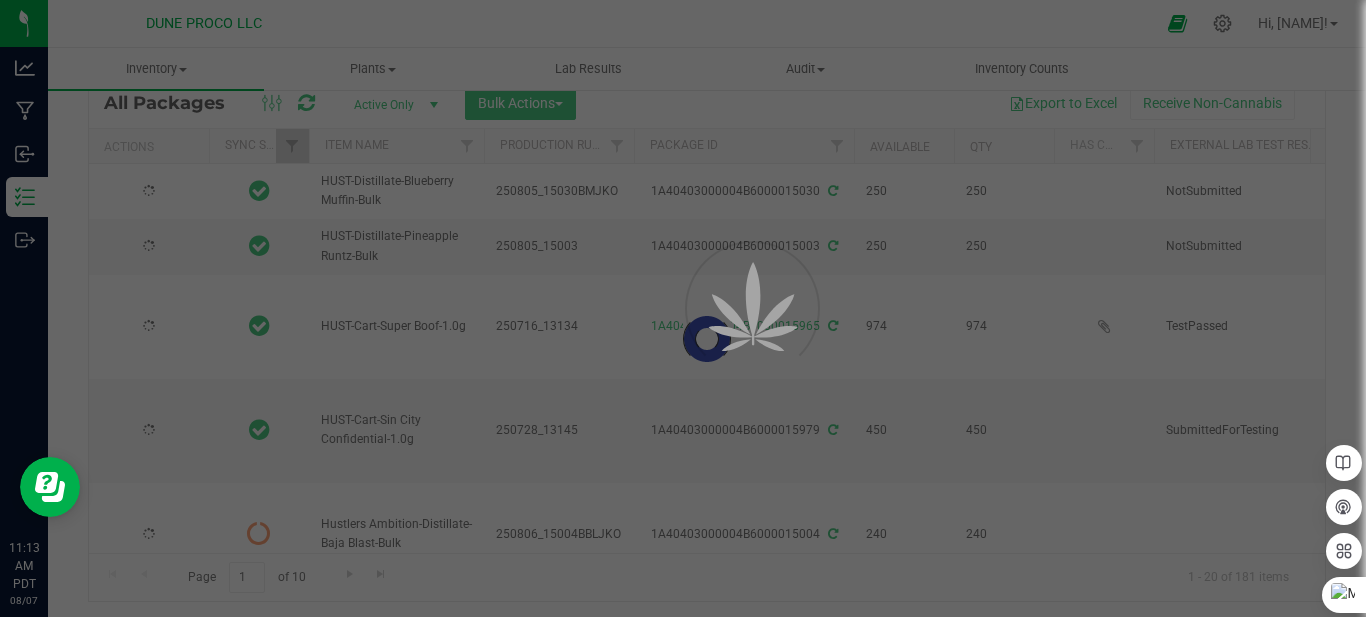 type on "2025-07-16" 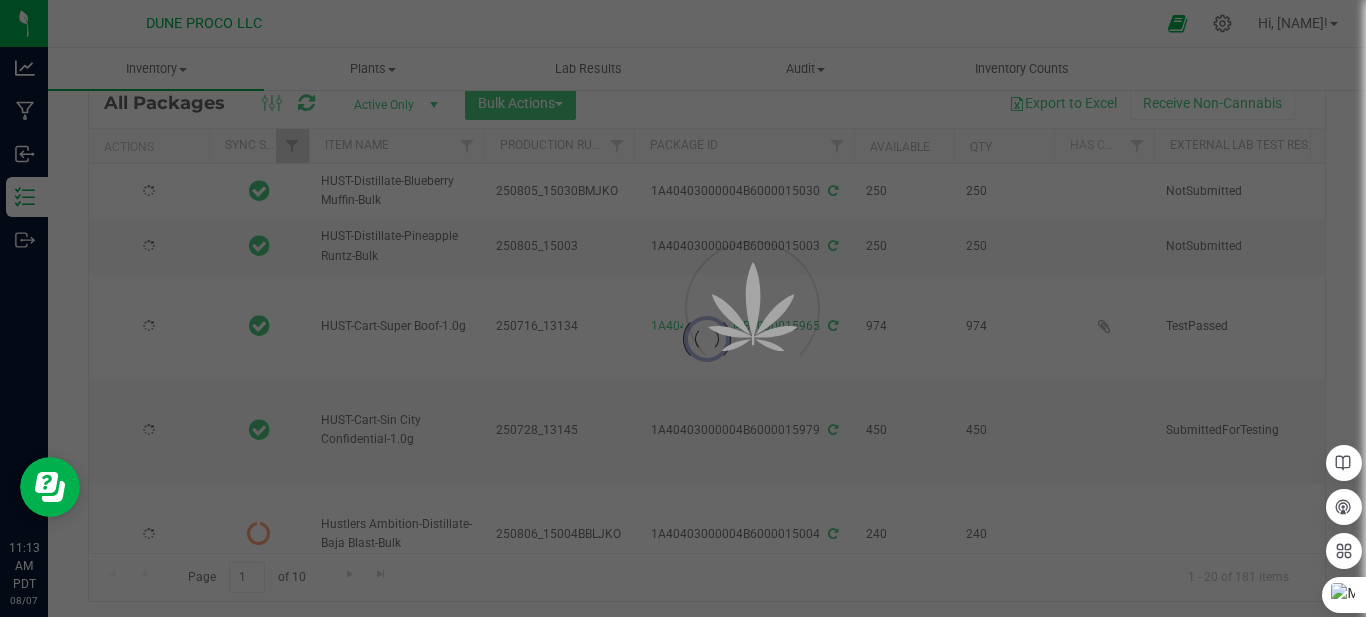 type on "2025-07-04" 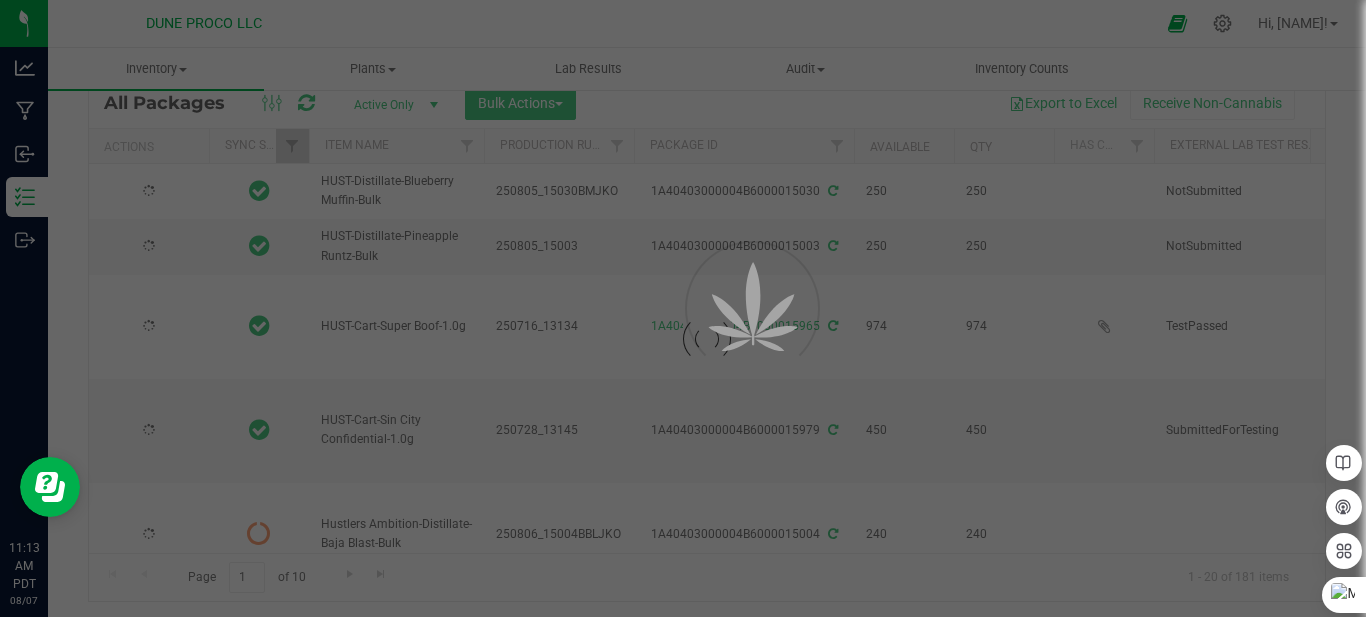 type on "2025-07-16" 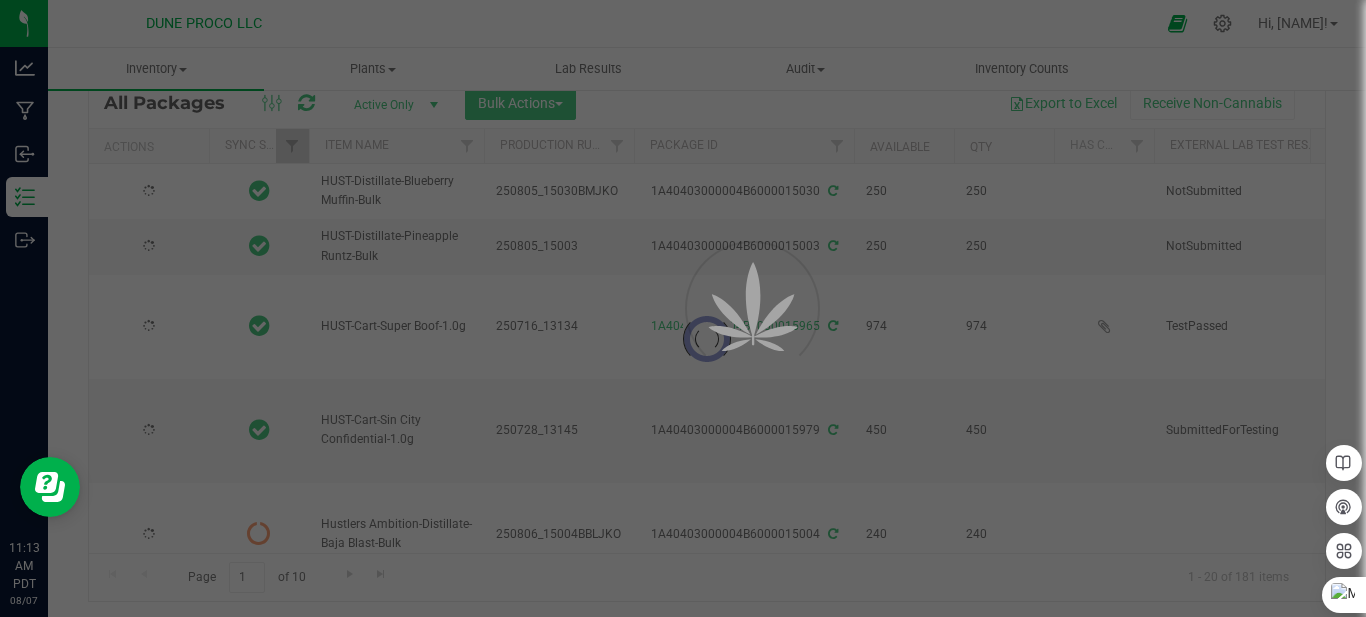 type on "2025-07-28" 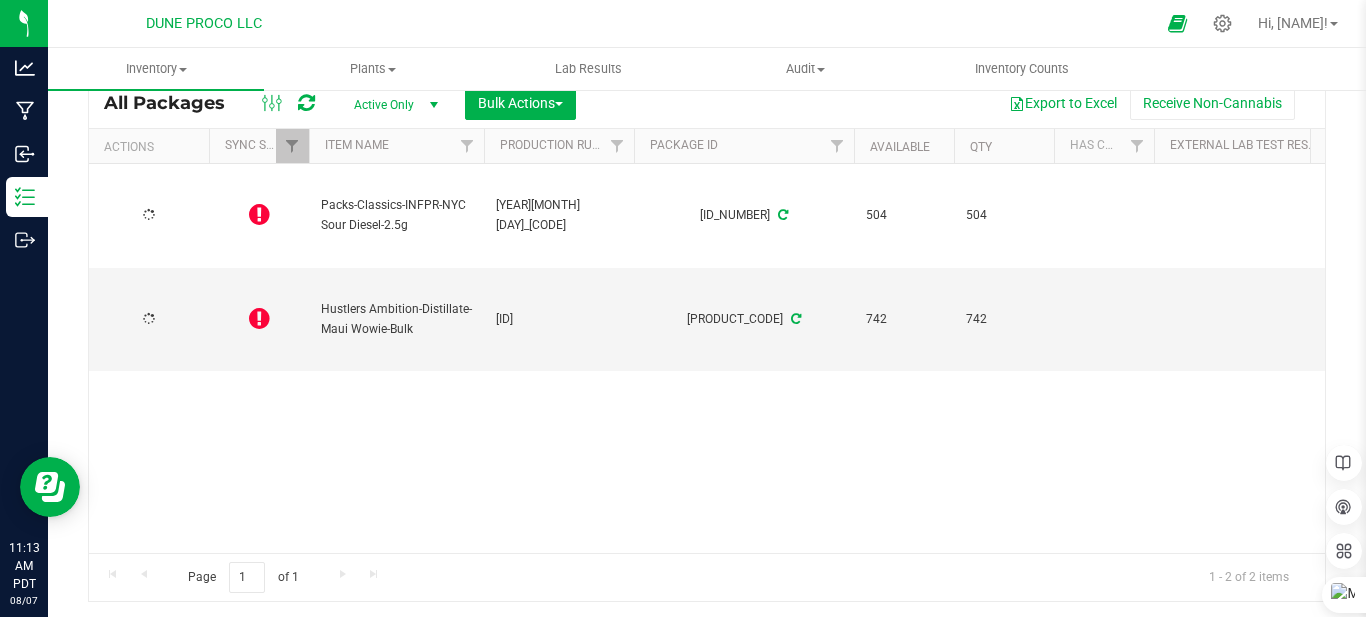 type on "2025-06-30" 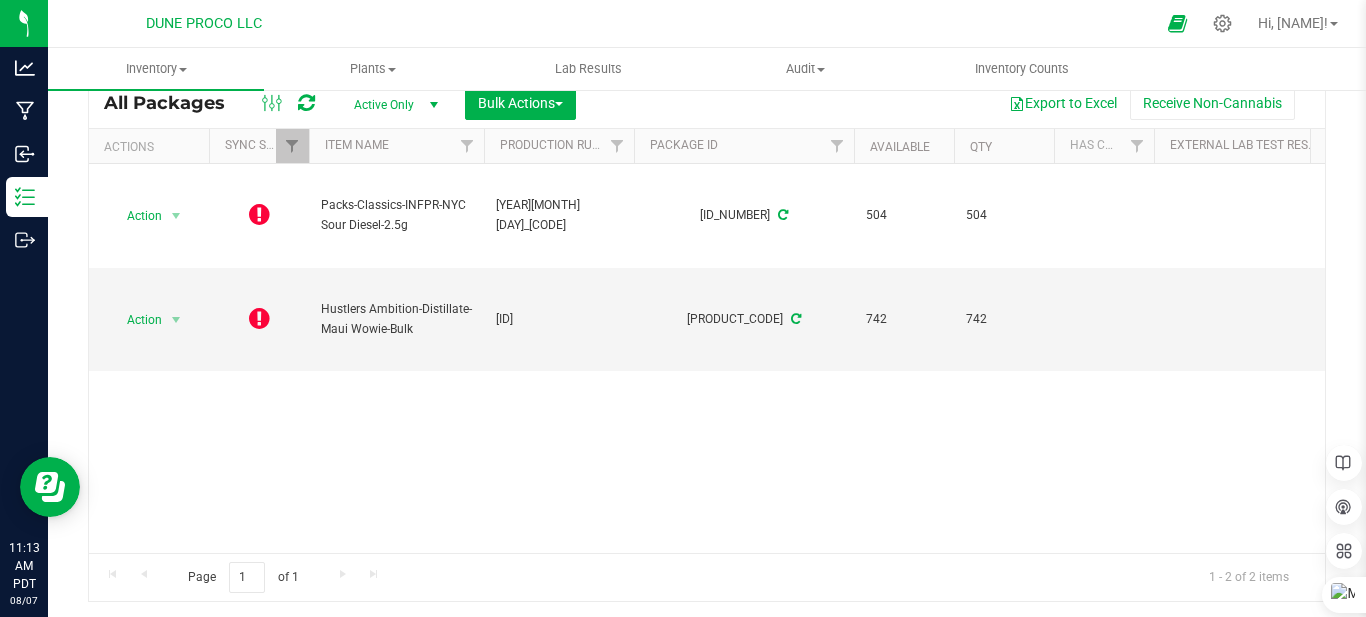 scroll, scrollTop: 0, scrollLeft: 0, axis: both 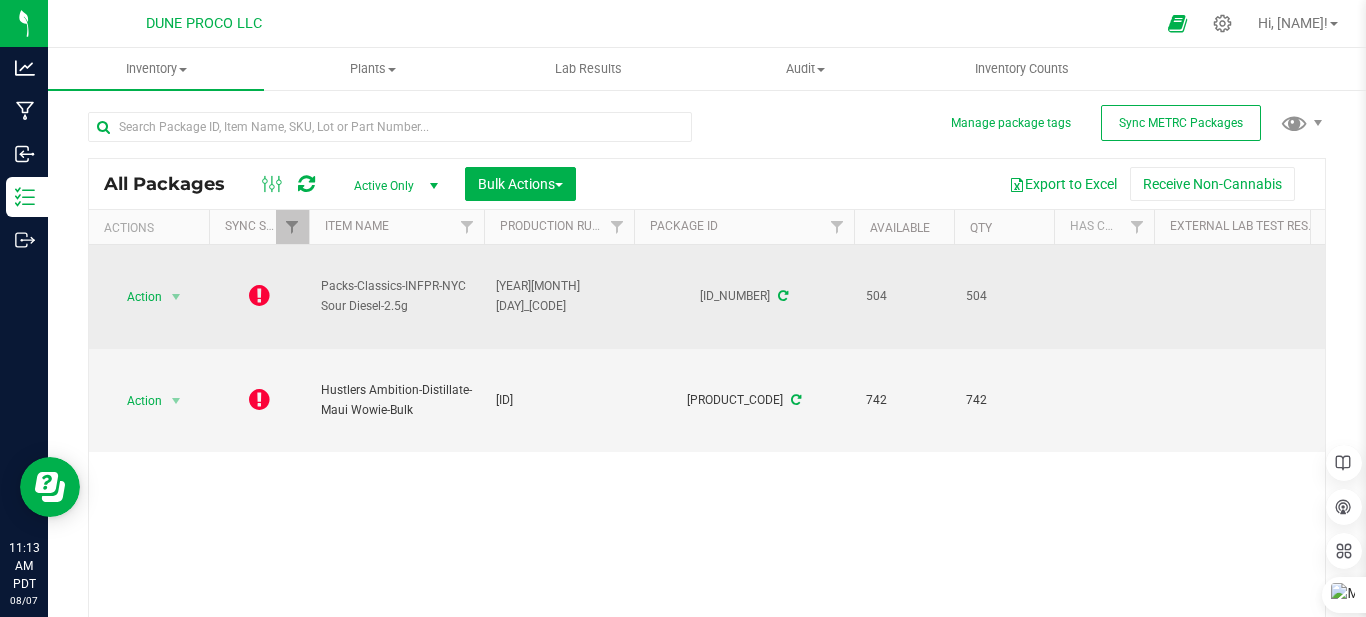 click at bounding box center [259, 295] 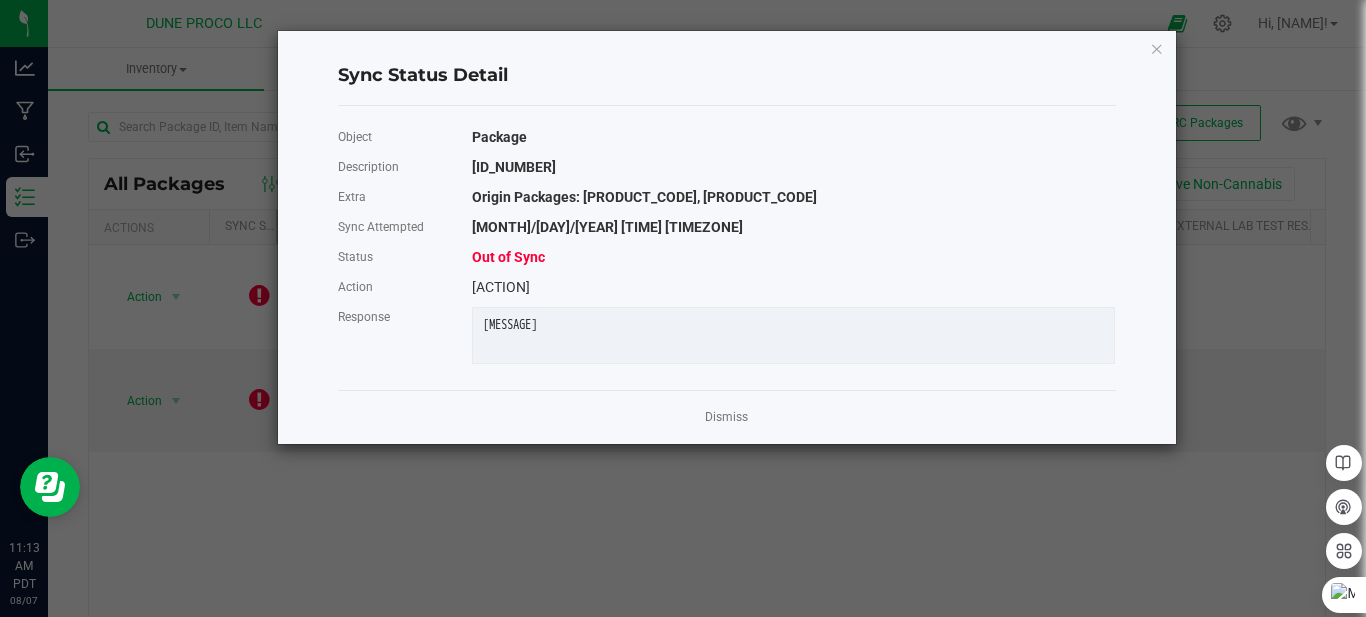 click on "Sync Status Detail  Object   Package   Description   [ID]   Extra   Origin Packages: [ID], [ID]   Sync Attempted   7/[MONTH]/2025 2:24 PM PDT   Status
Out of Sync
Action  createPackagesFromProcessingJob  Response   {"message":"METRC package creation failed for Job 'Bulk NYC Diesel Classics (Packs) 1'"}   Dismiss" 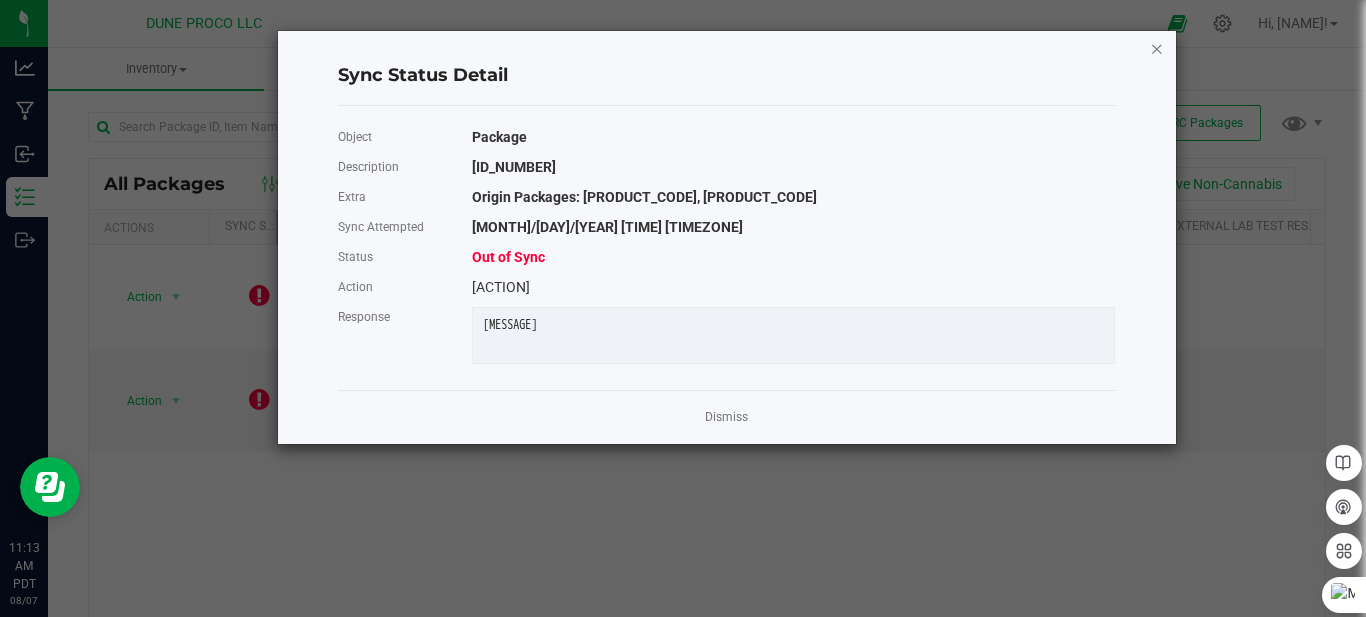 click 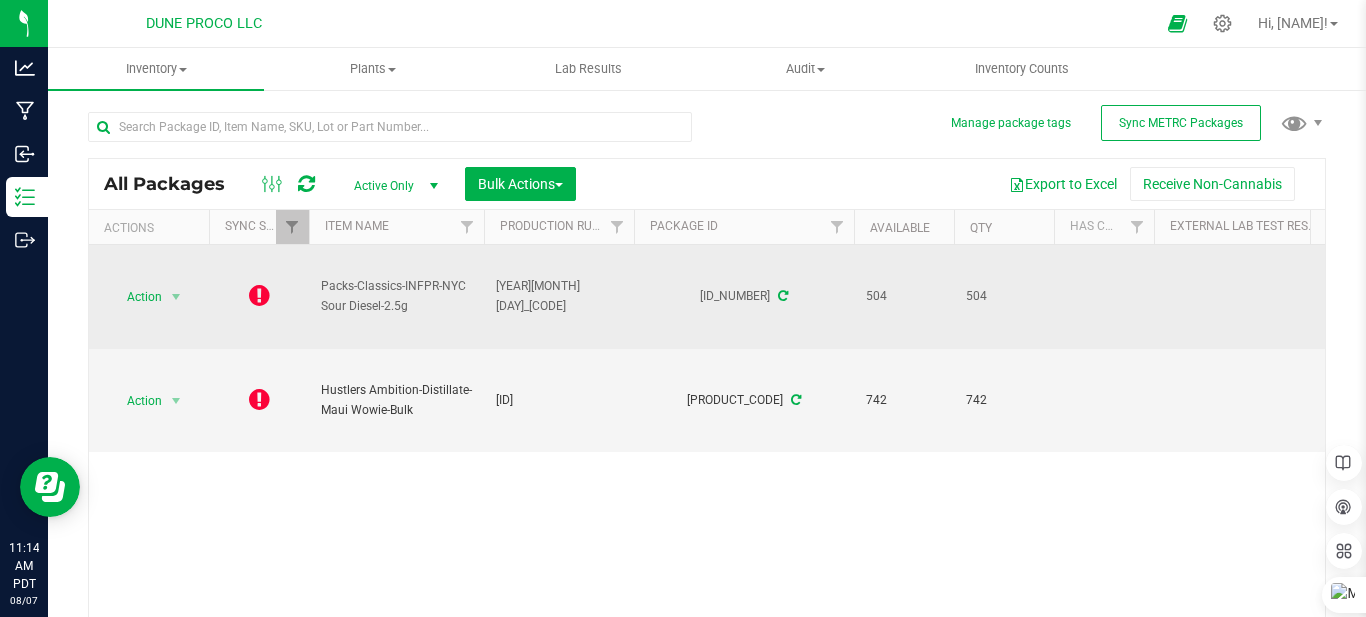 click on "Action Action Edit attributes Global inventory Lock package Package audit log Print package label Print product labels Record a lab result See history" at bounding box center (149, 297) 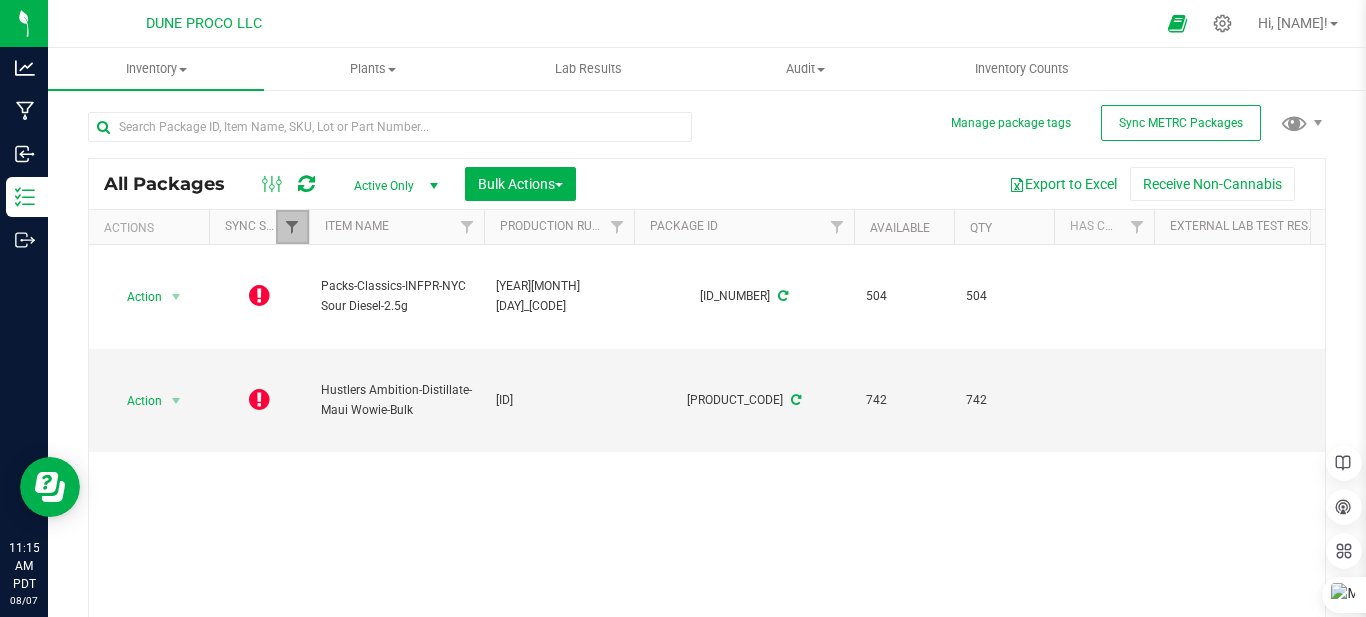 click at bounding box center (292, 227) 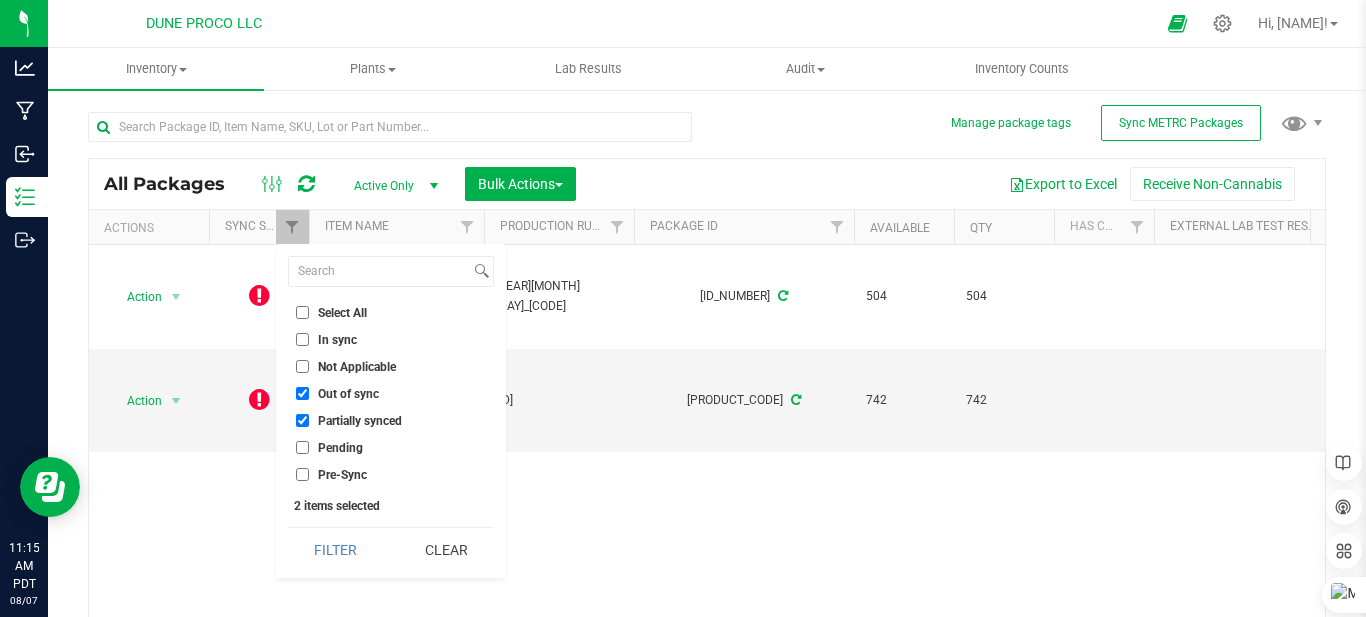 click on "Partially synced" at bounding box center (360, 421) 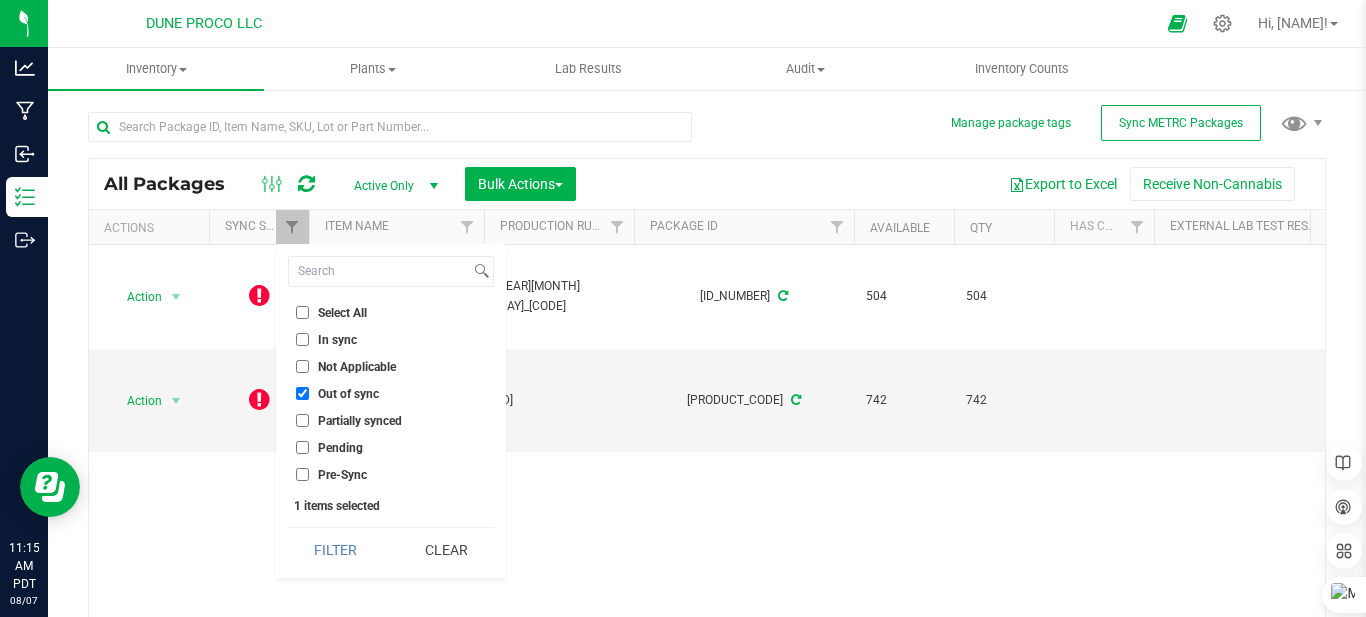 click on "Out of sync" at bounding box center (302, 393) 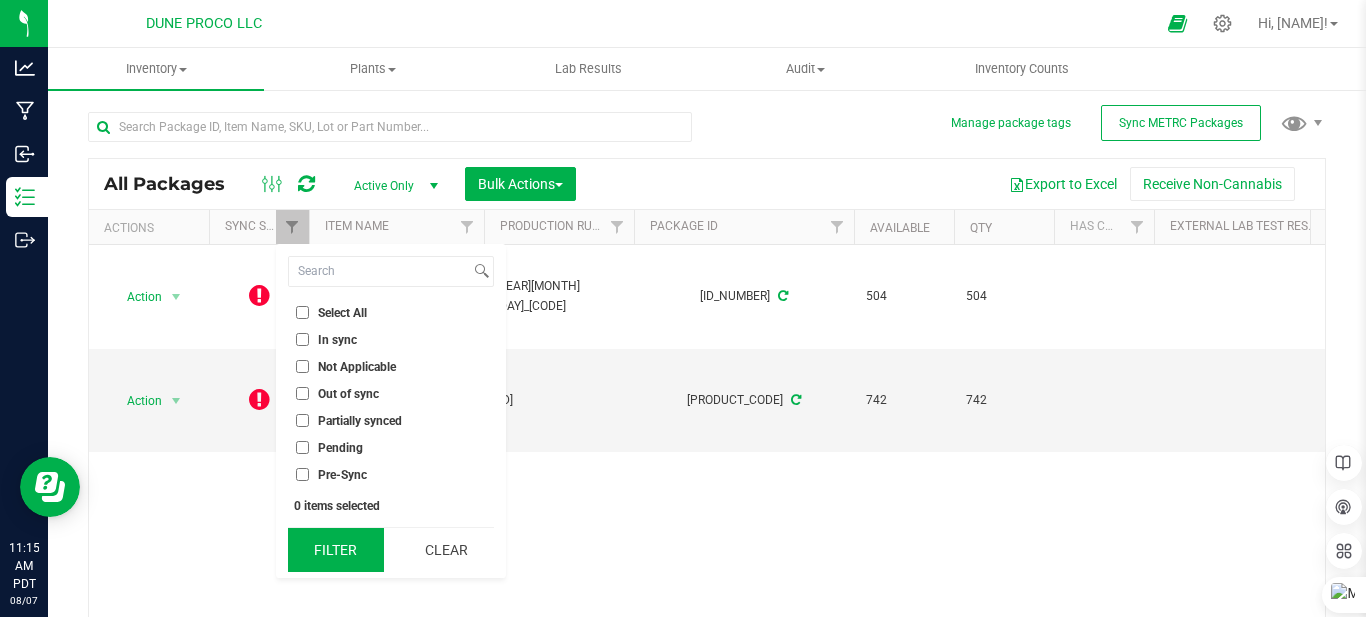 click on "Filter" at bounding box center (336, 550) 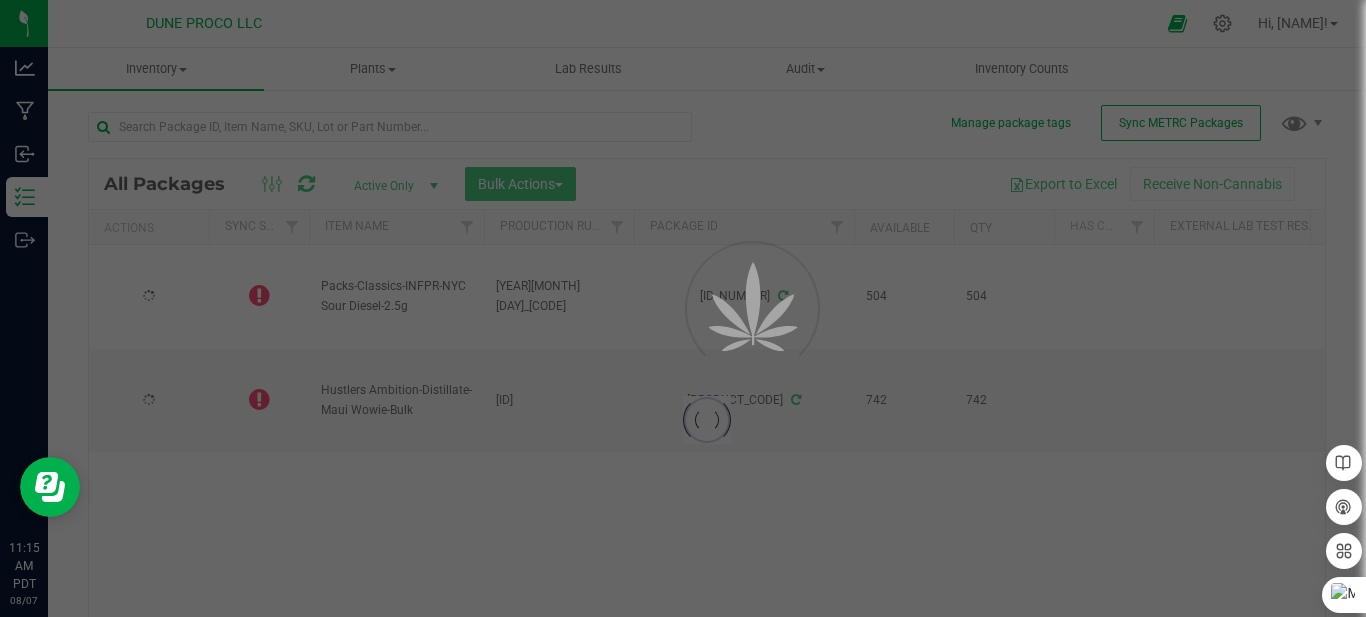type on "2025-06-30" 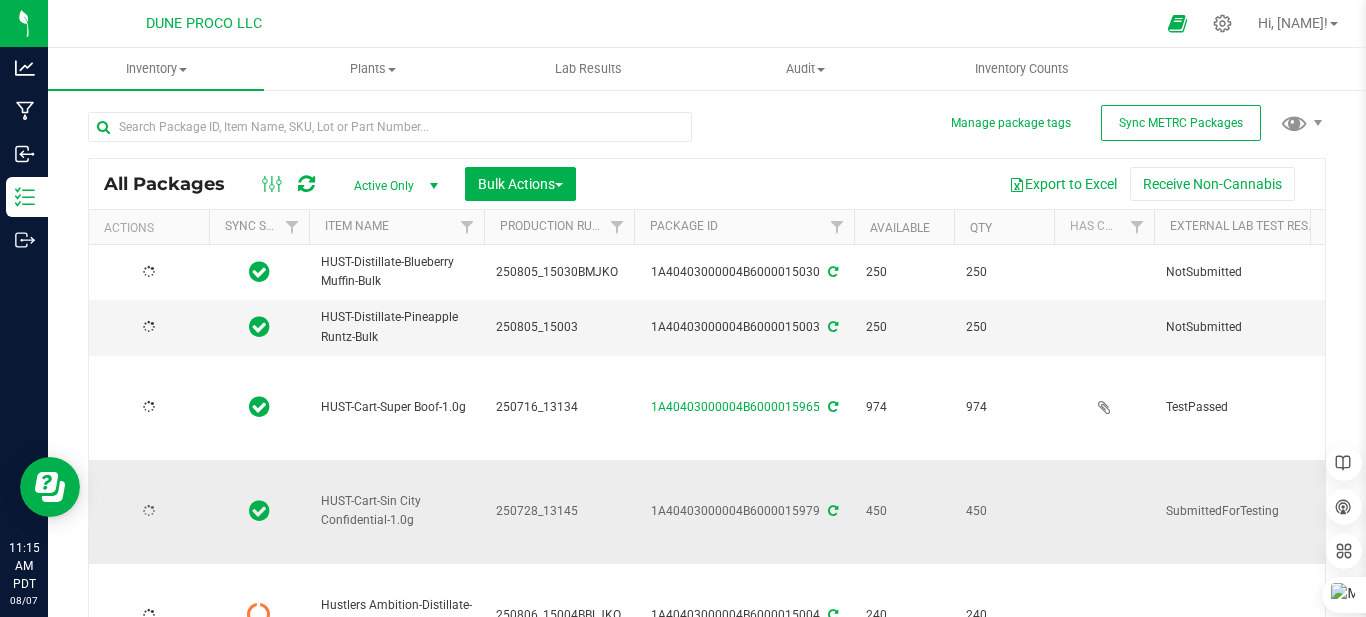 type on "2025-07-16" 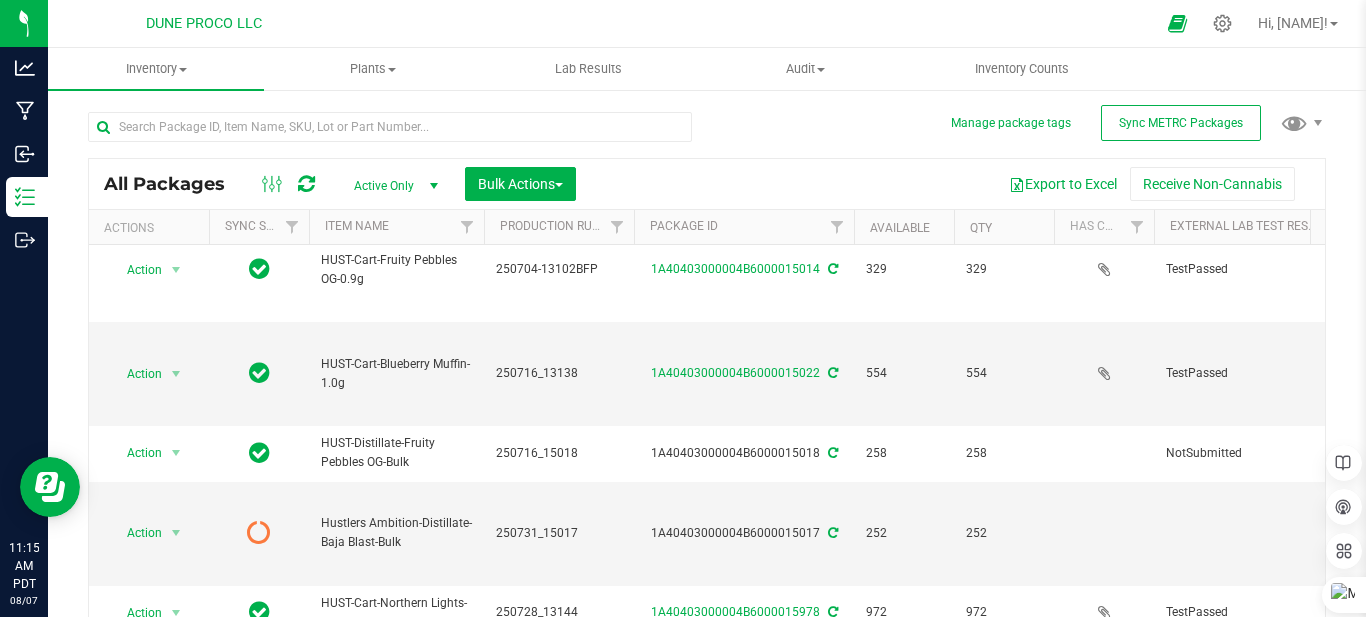 scroll, scrollTop: 1299, scrollLeft: 0, axis: vertical 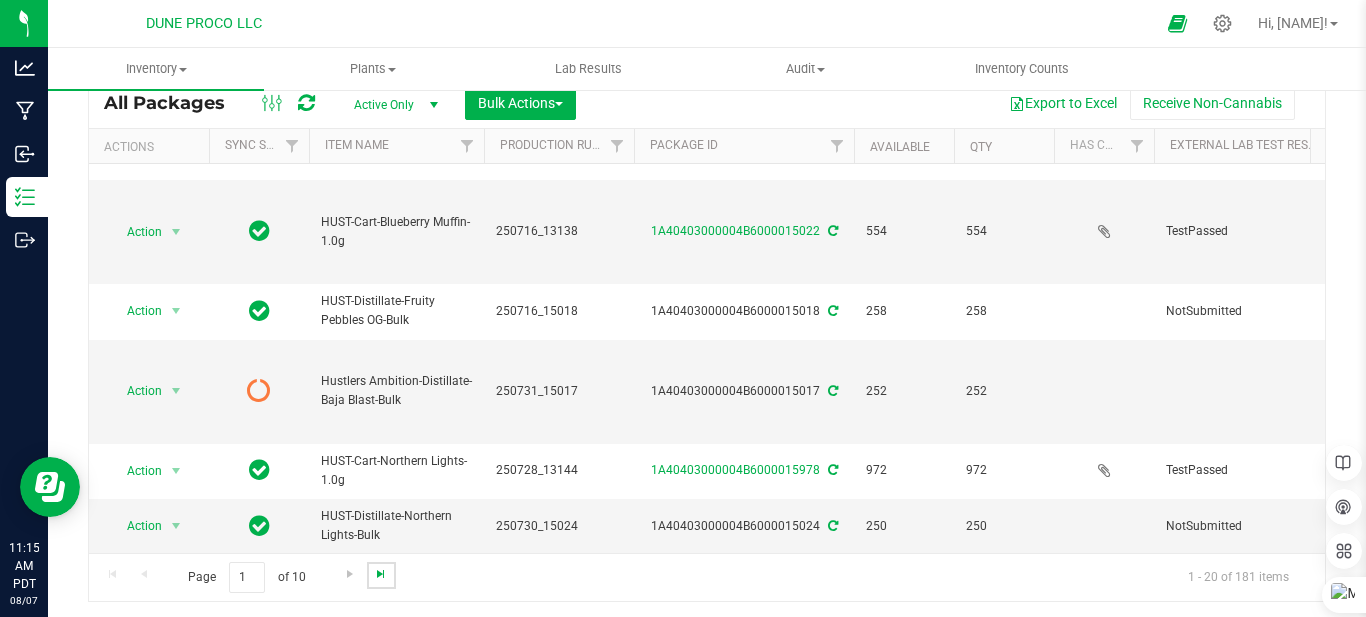click at bounding box center [381, 574] 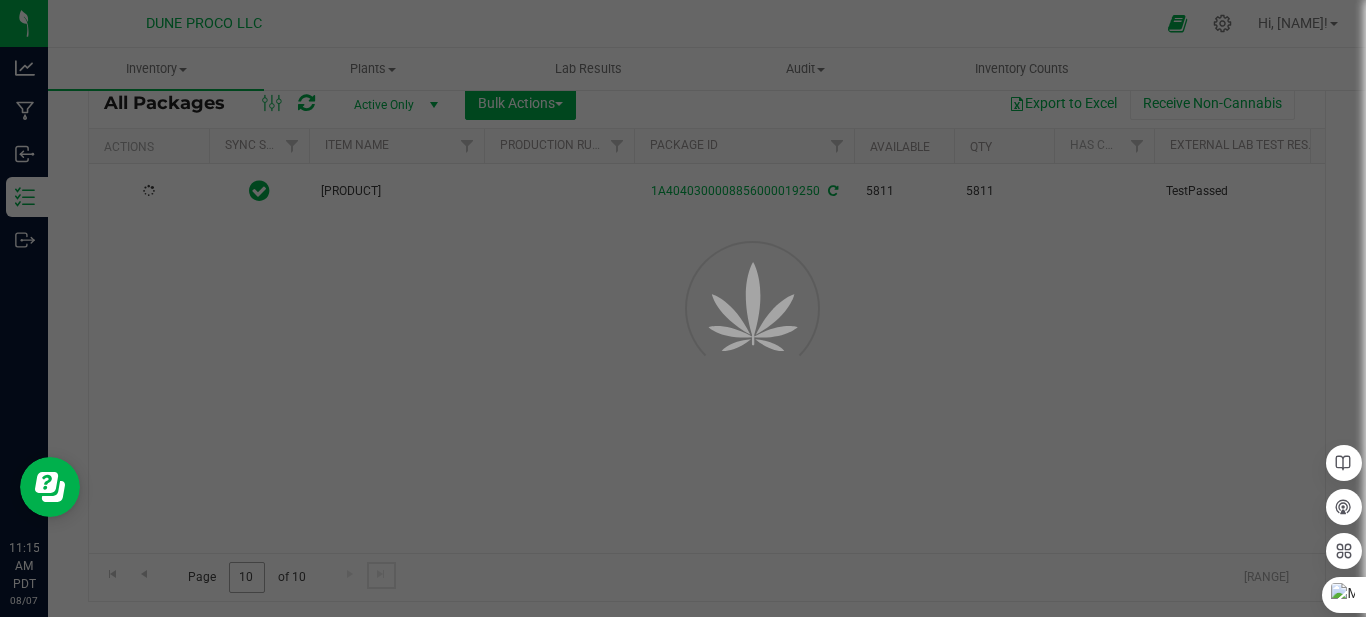 scroll, scrollTop: 0, scrollLeft: 0, axis: both 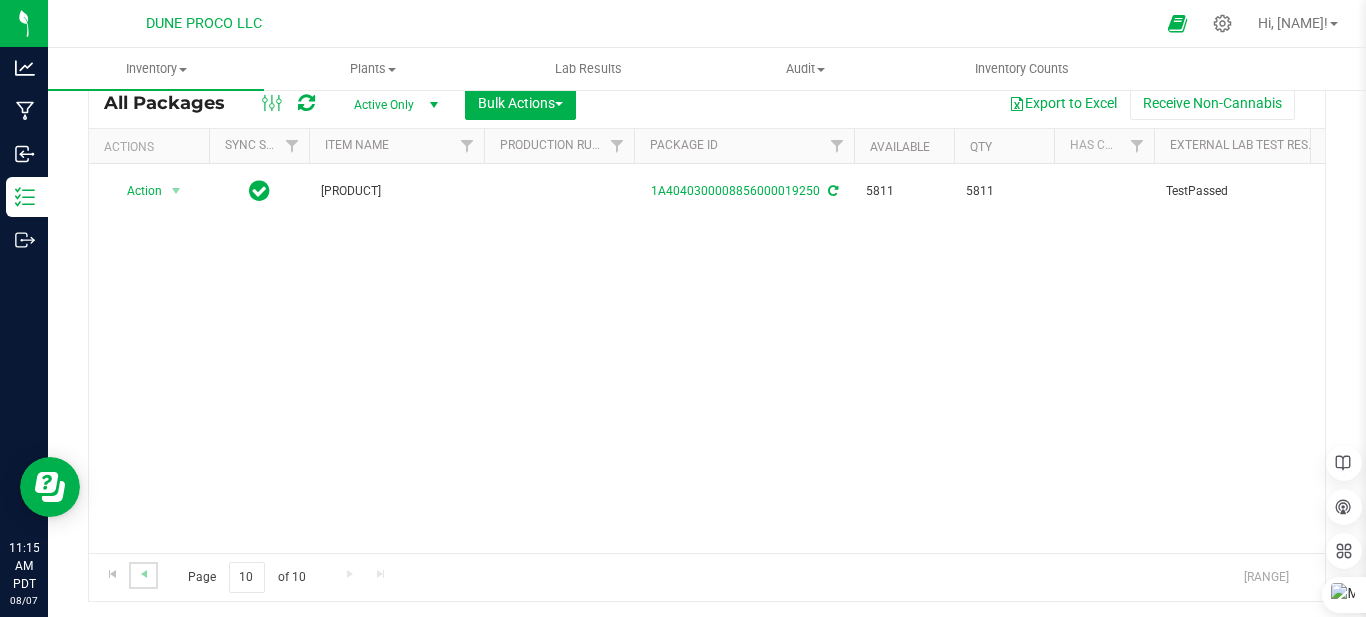 click at bounding box center [143, 575] 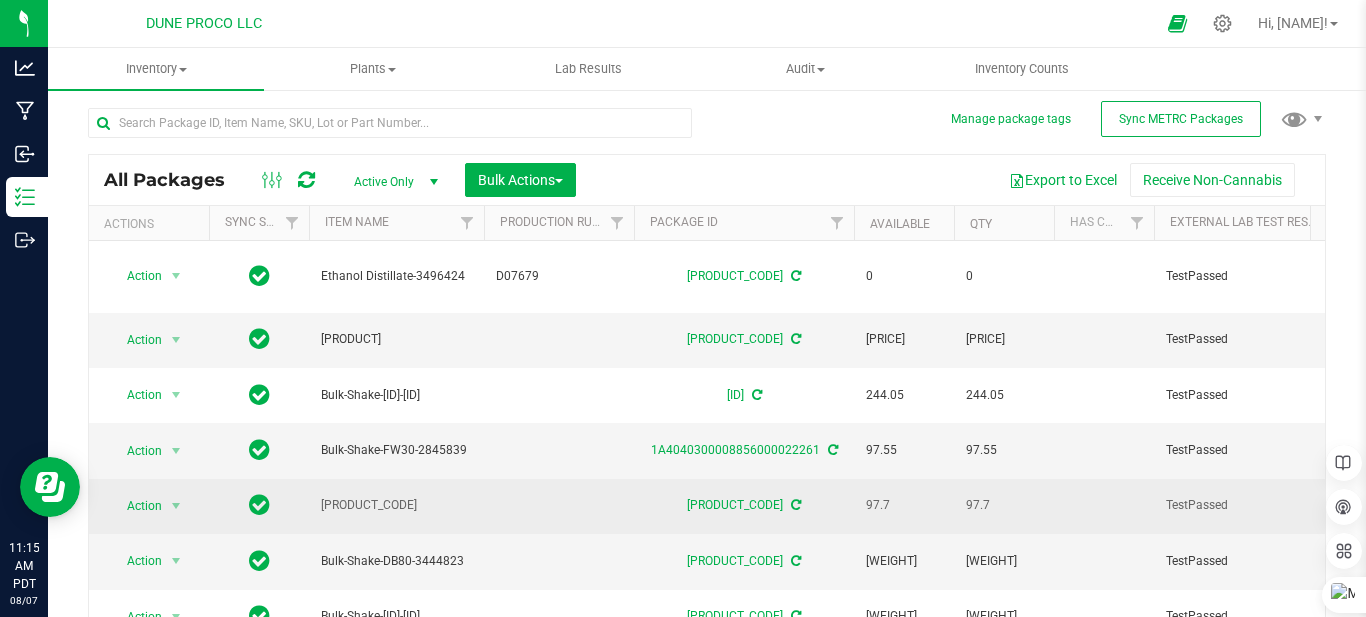 scroll, scrollTop: 0, scrollLeft: 0, axis: both 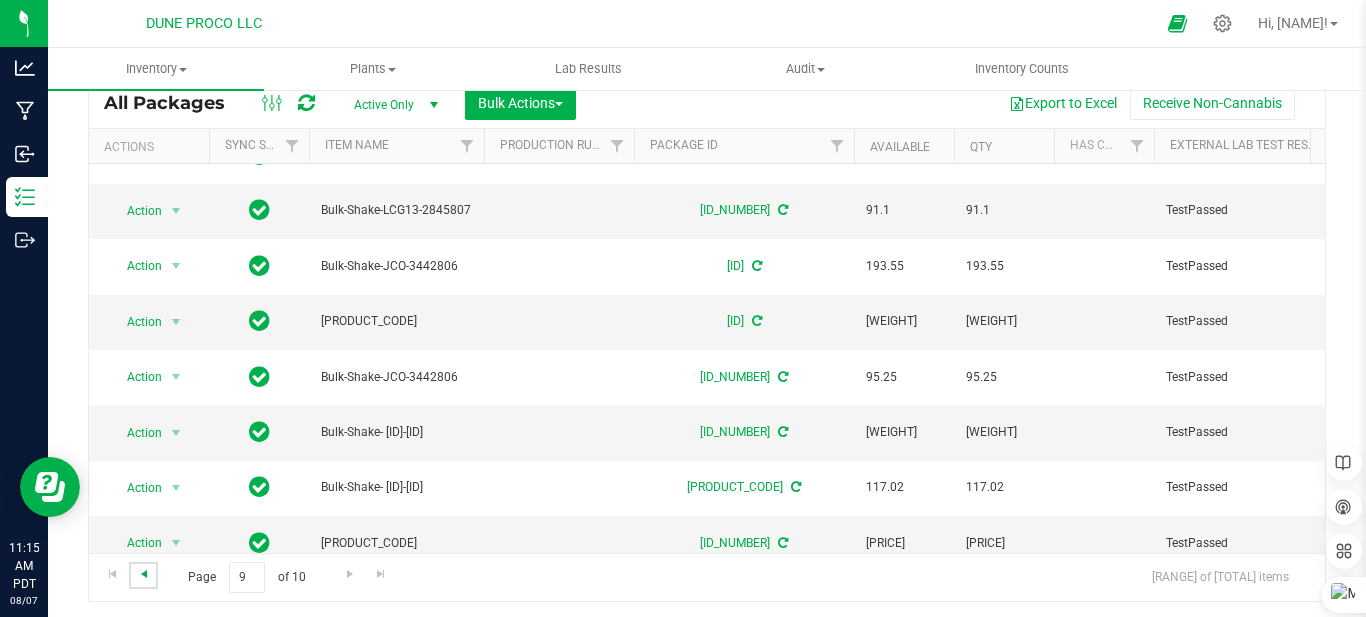 click at bounding box center (144, 574) 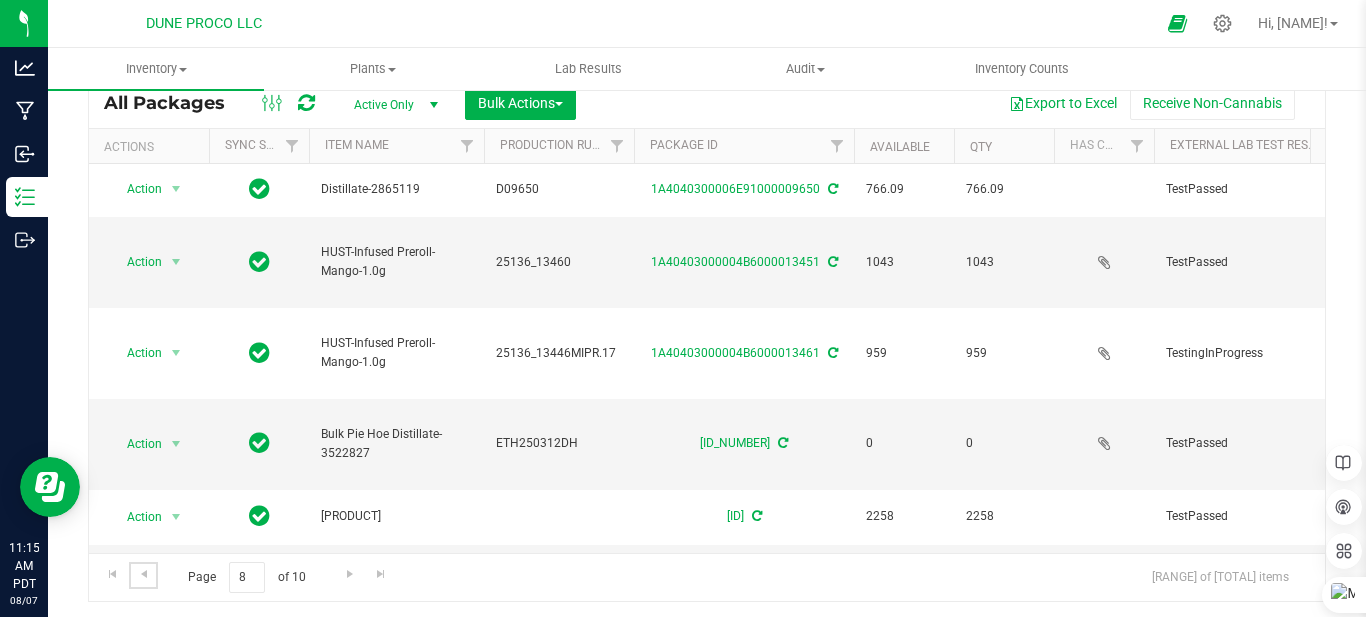 scroll, scrollTop: 1260, scrollLeft: 0, axis: vertical 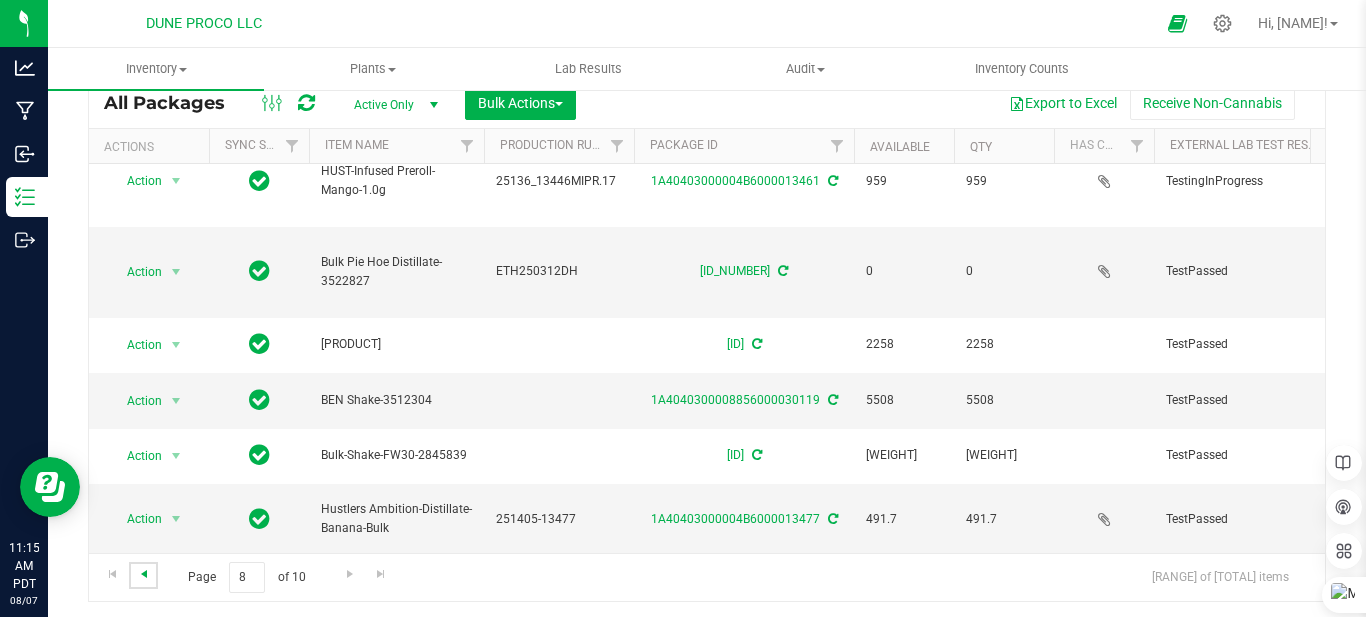 click at bounding box center (144, 574) 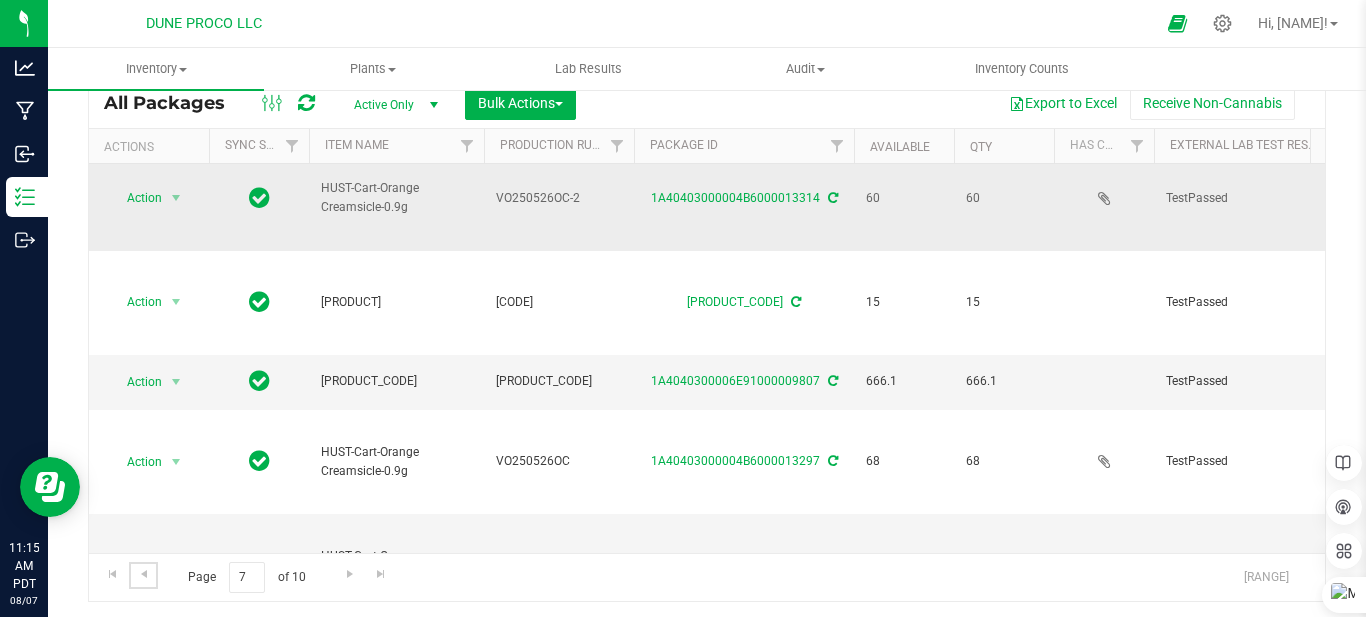 scroll, scrollTop: 1196, scrollLeft: 0, axis: vertical 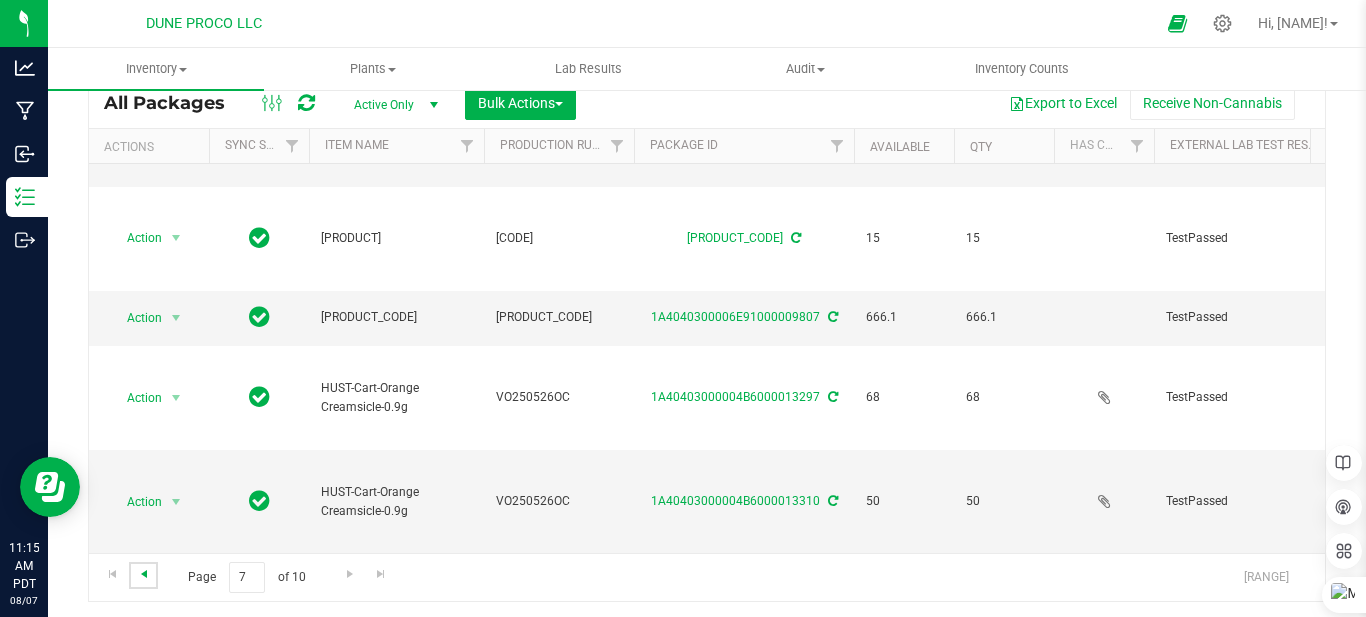 click at bounding box center (144, 574) 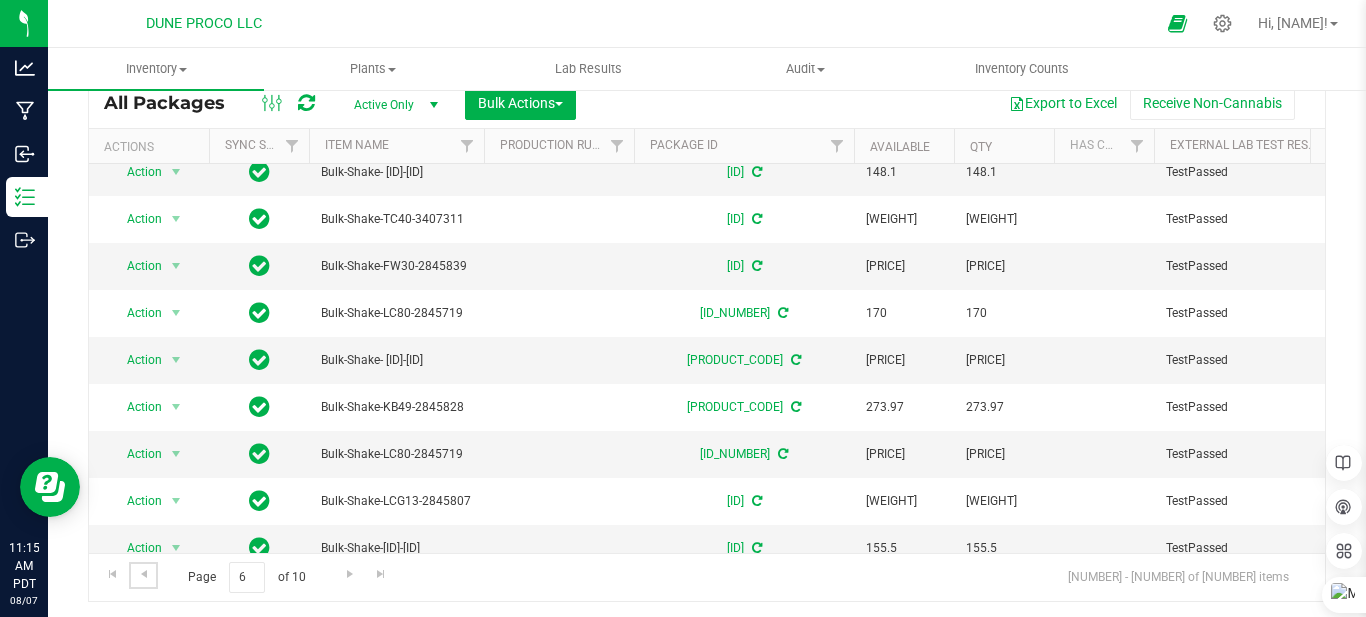 scroll, scrollTop: 992, scrollLeft: 0, axis: vertical 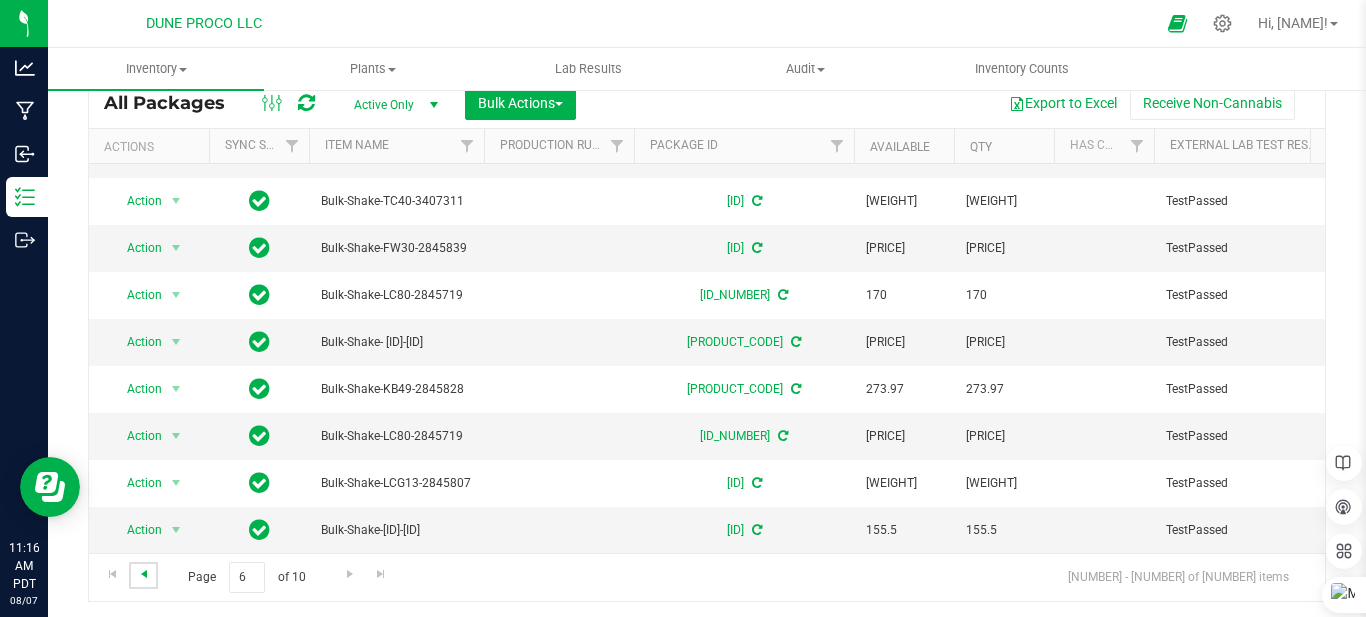 click at bounding box center [144, 574] 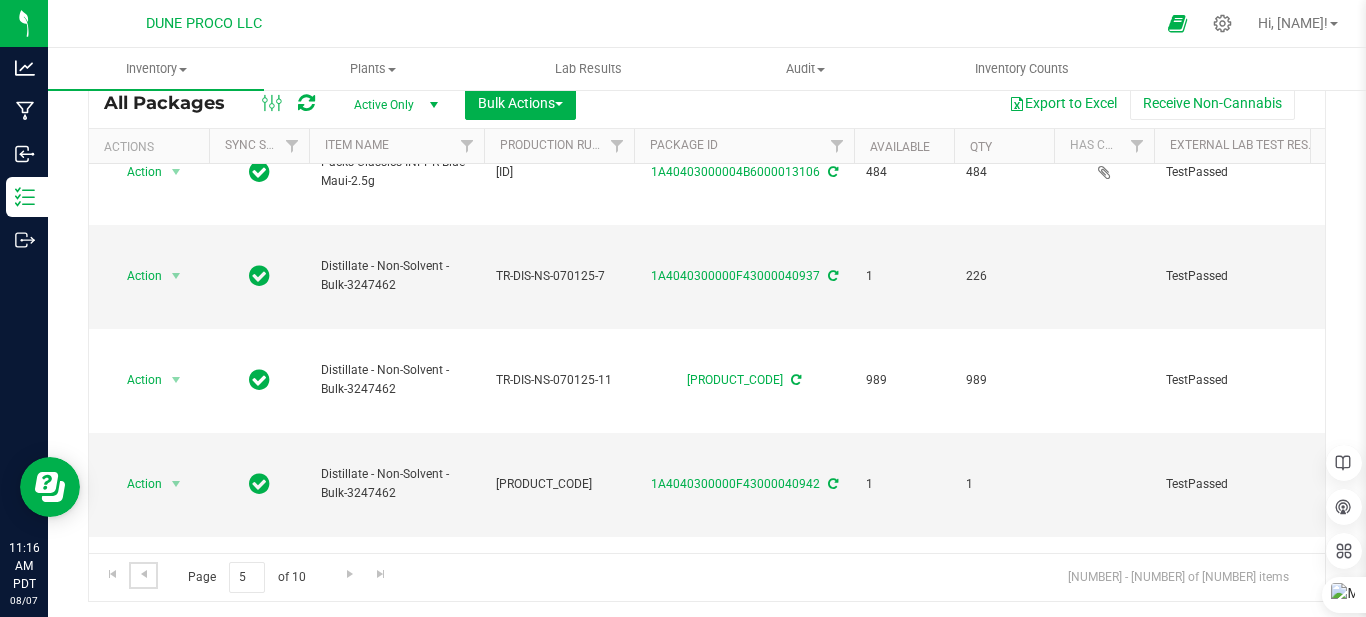 scroll, scrollTop: 0, scrollLeft: 0, axis: both 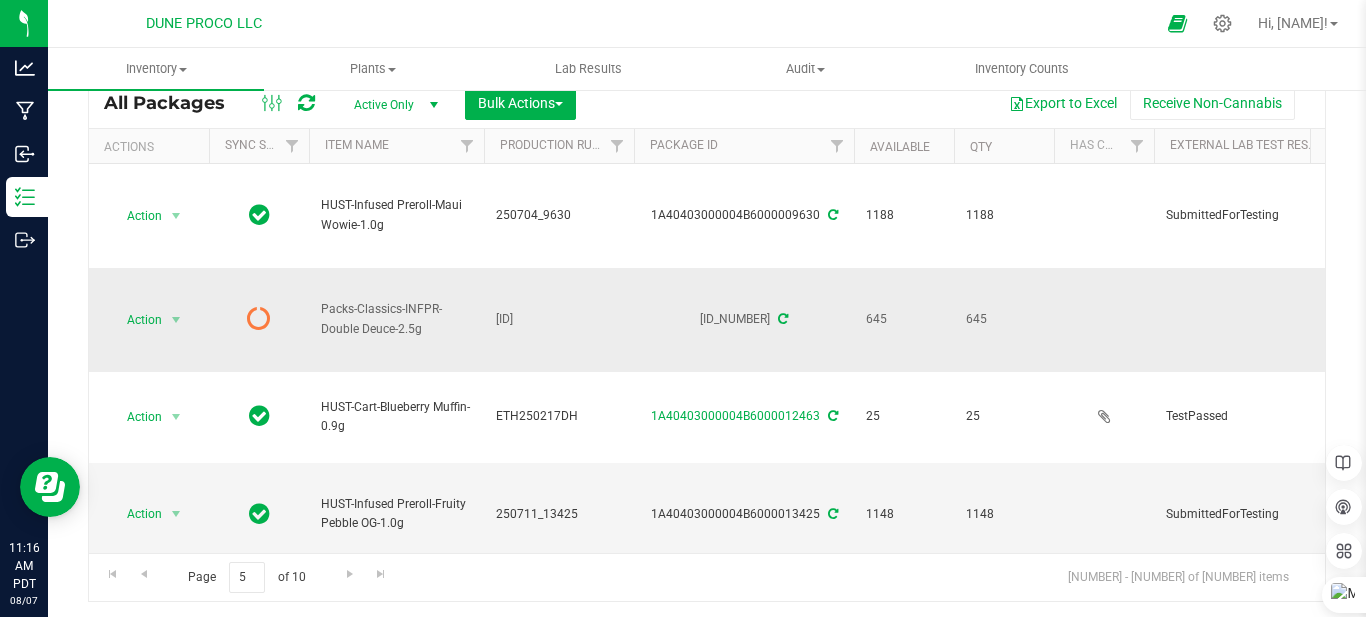 drag, startPoint x: 199, startPoint y: 293, endPoint x: 716, endPoint y: 274, distance: 517.349 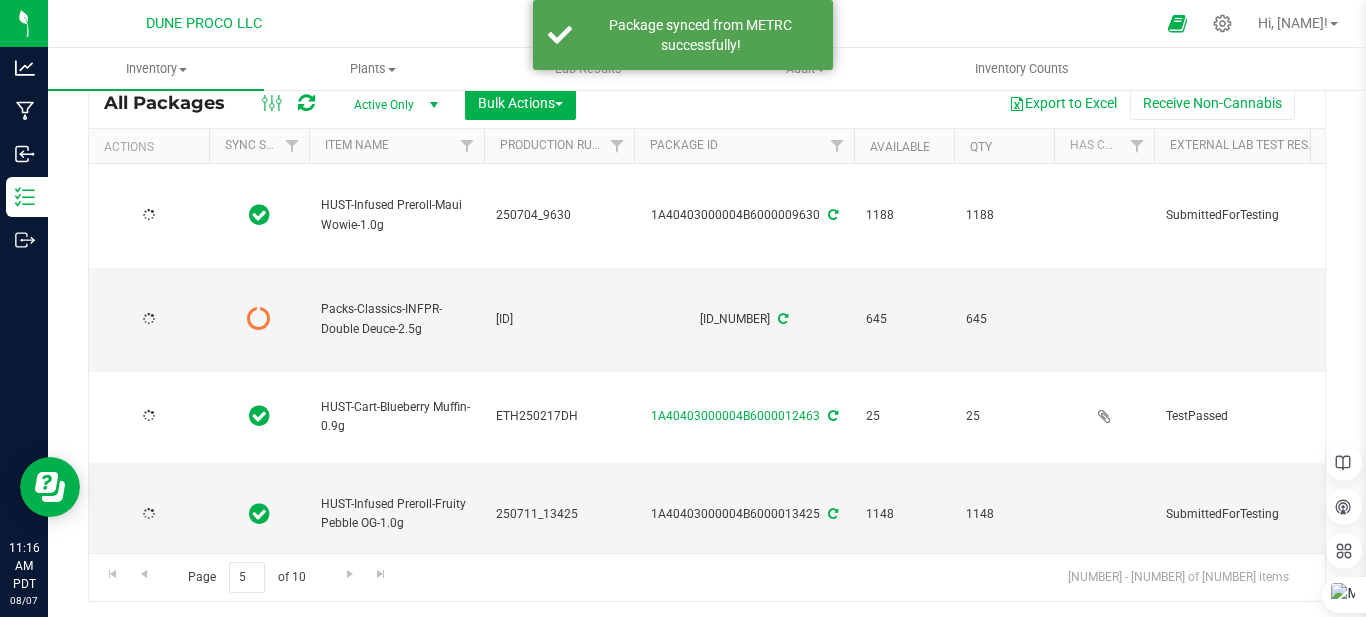 type on "2025-07-04" 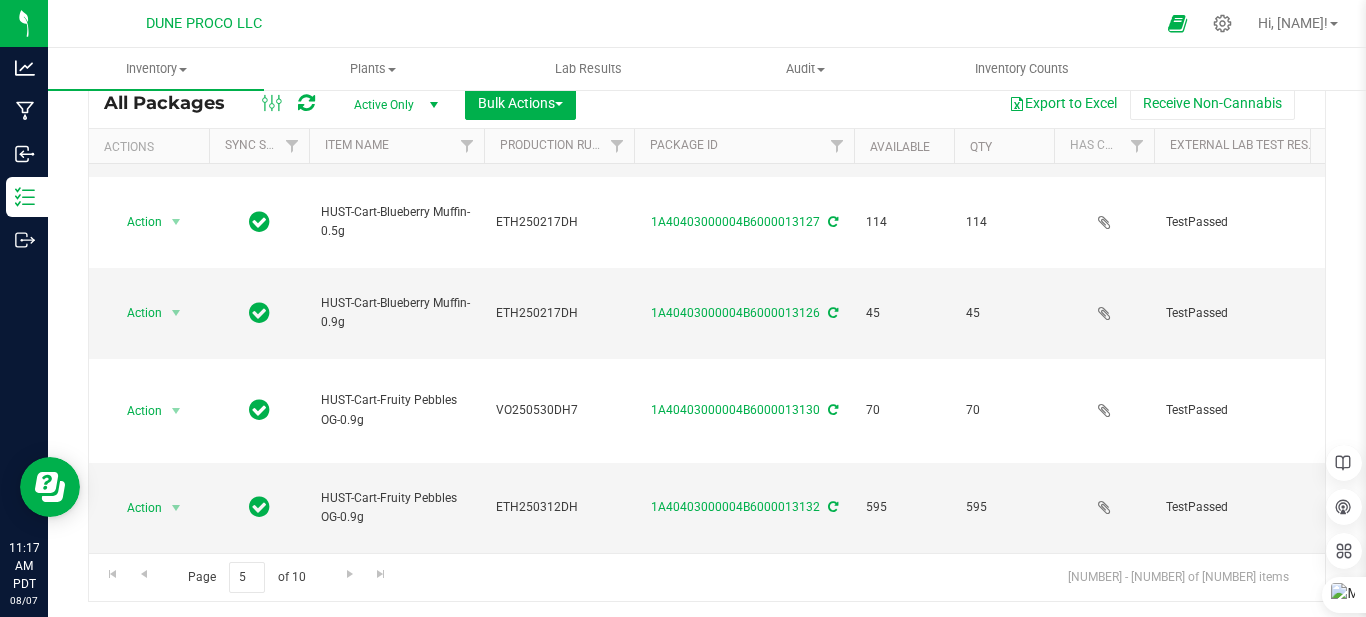 scroll, scrollTop: 1542, scrollLeft: 0, axis: vertical 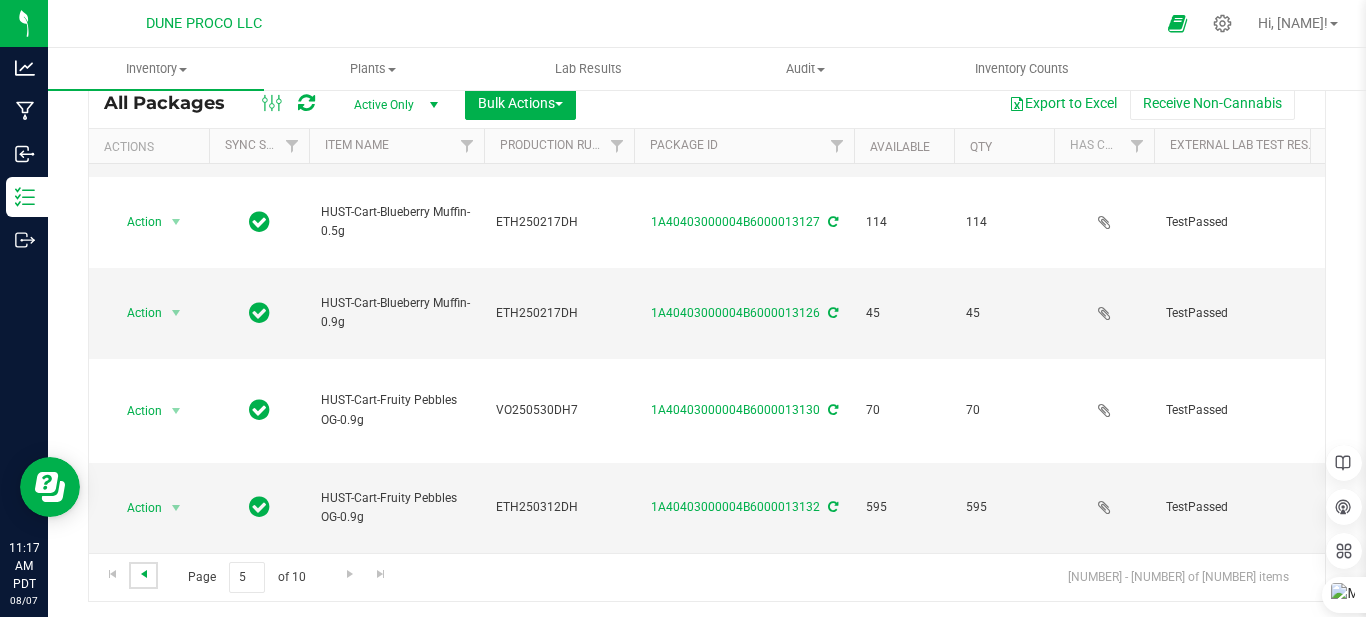 click at bounding box center (144, 574) 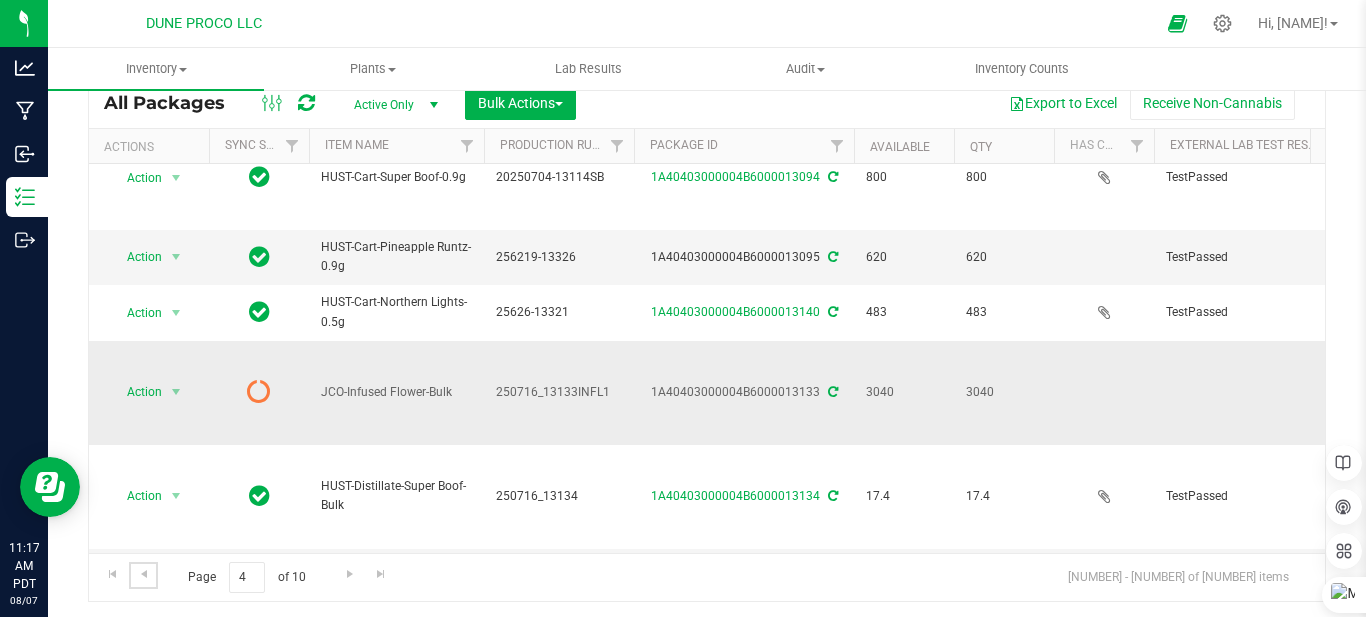 scroll, scrollTop: 100, scrollLeft: 0, axis: vertical 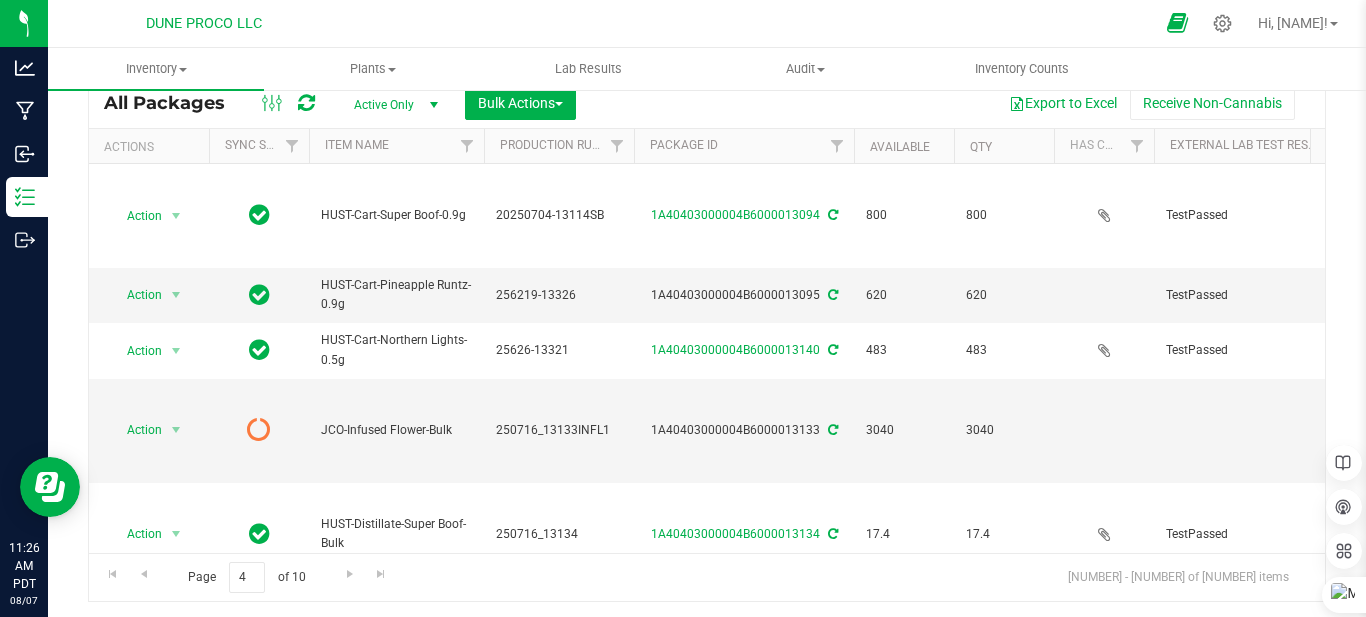 click at bounding box center [1177, 23] 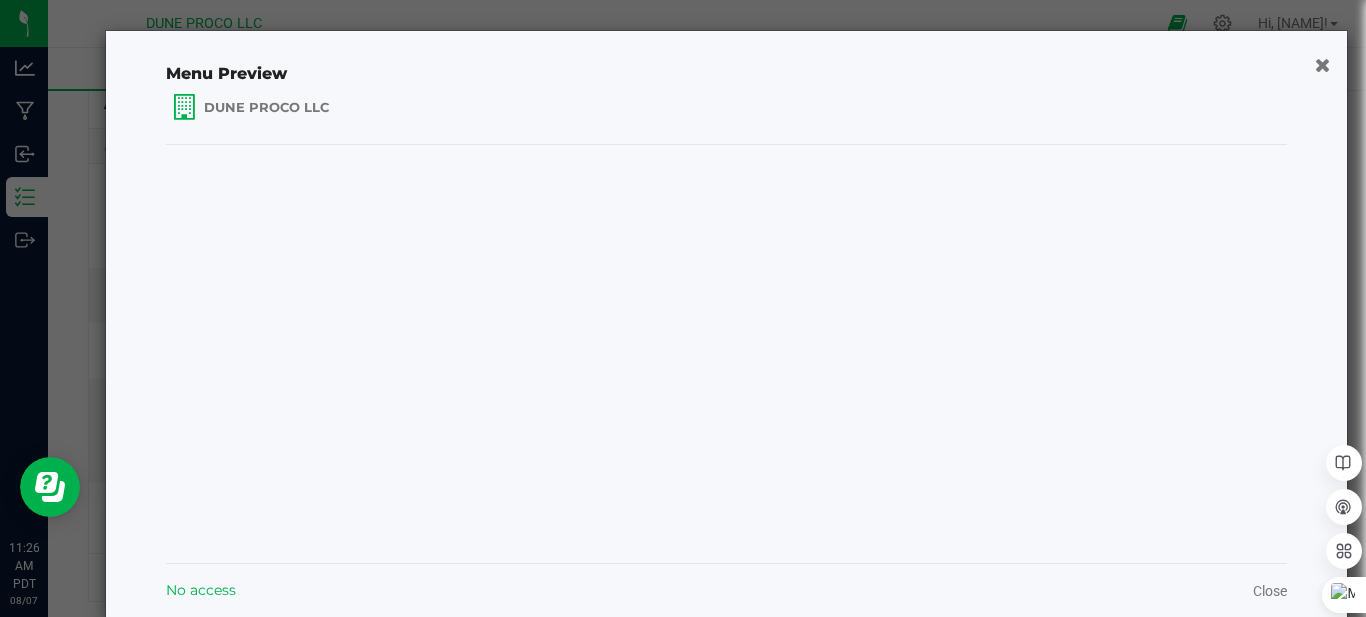 click 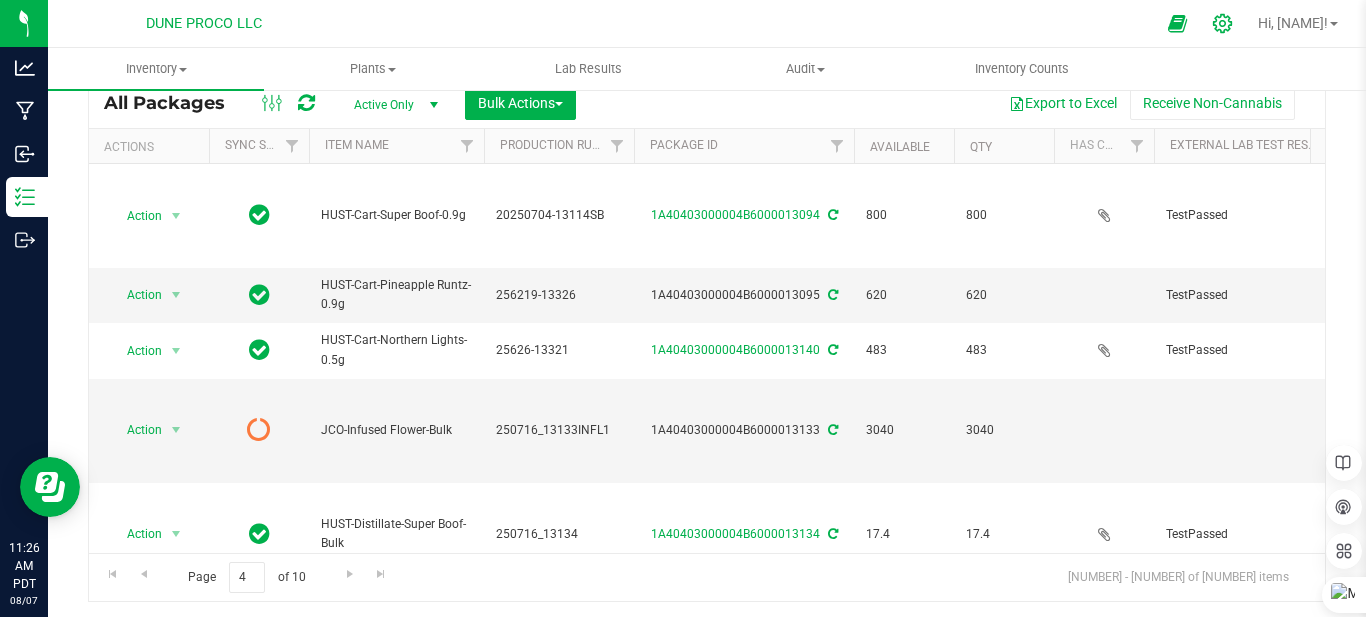 click 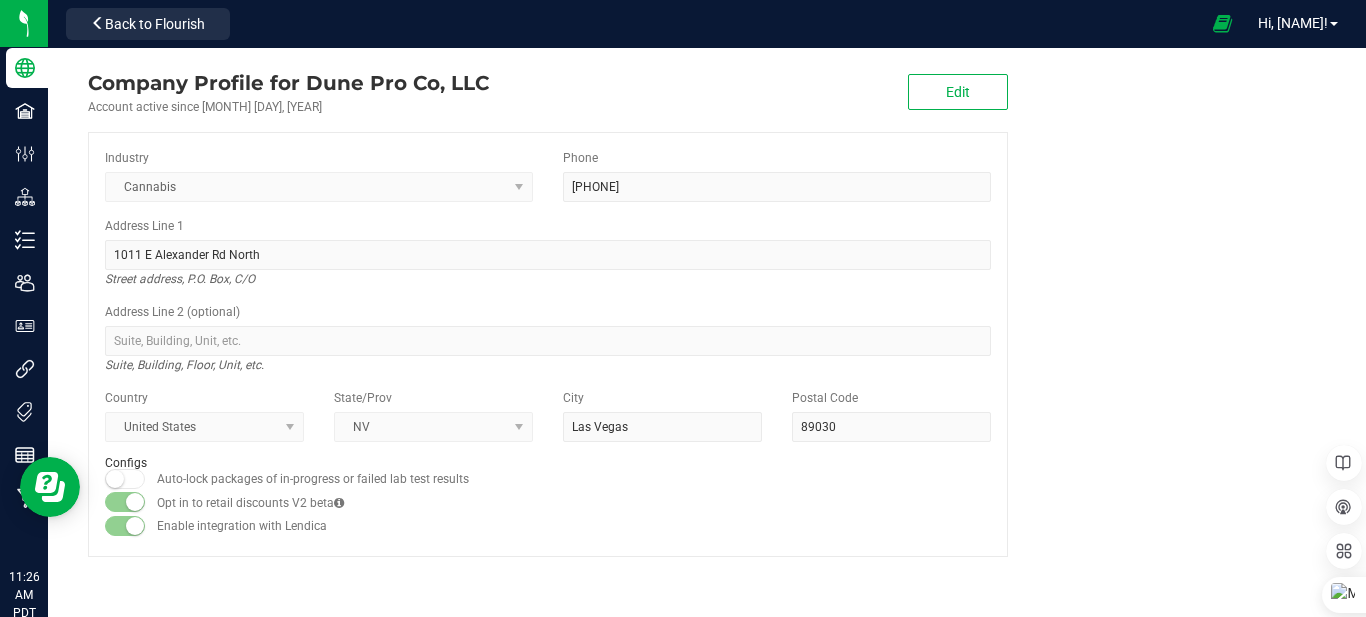 scroll, scrollTop: 0, scrollLeft: 0, axis: both 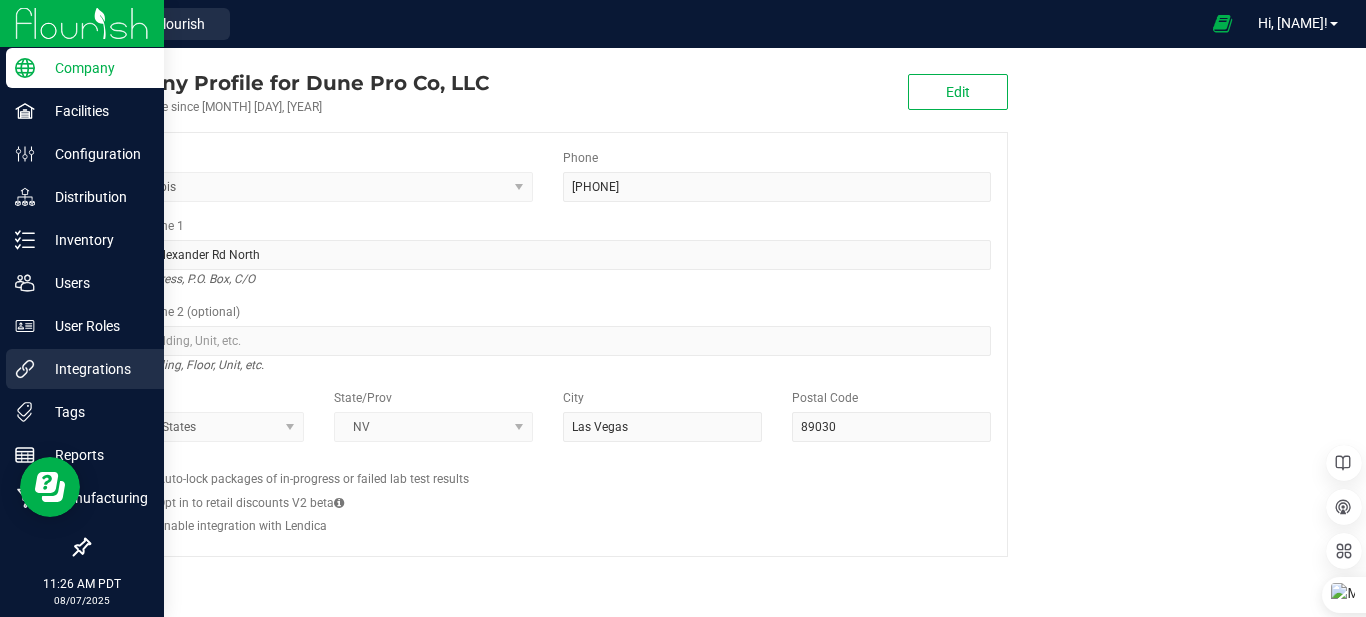 click on "Integrations" at bounding box center [95, 369] 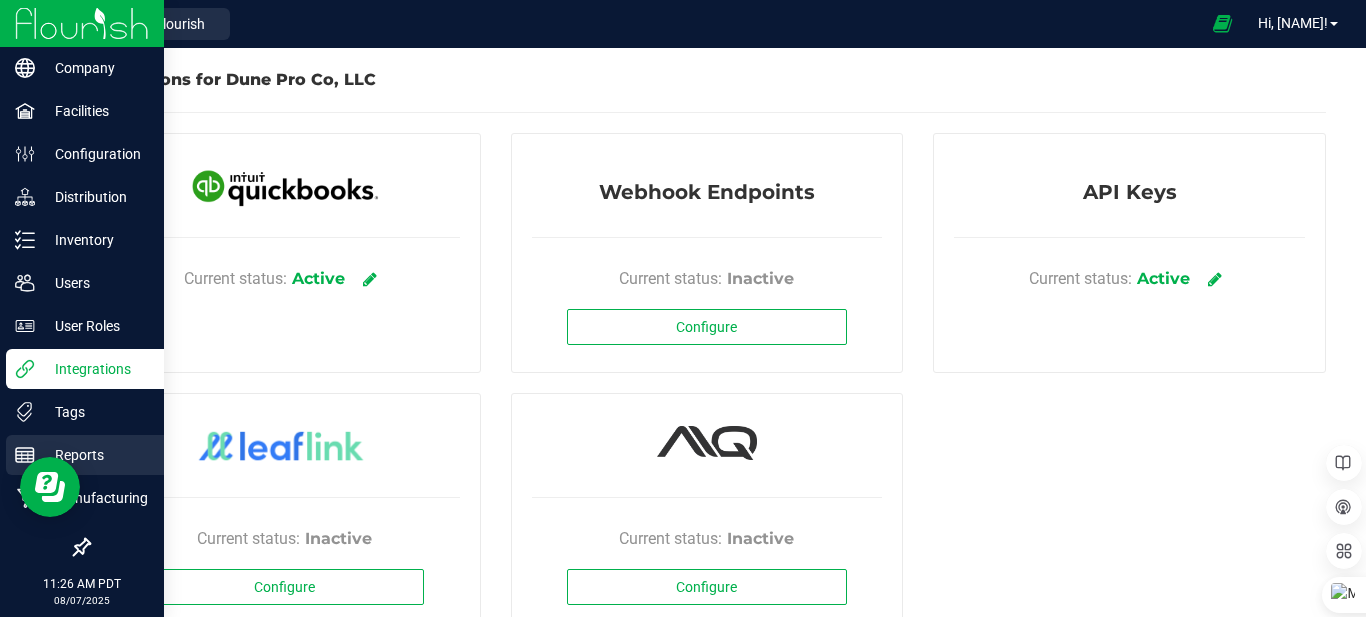 click on "Reports" at bounding box center [85, 455] 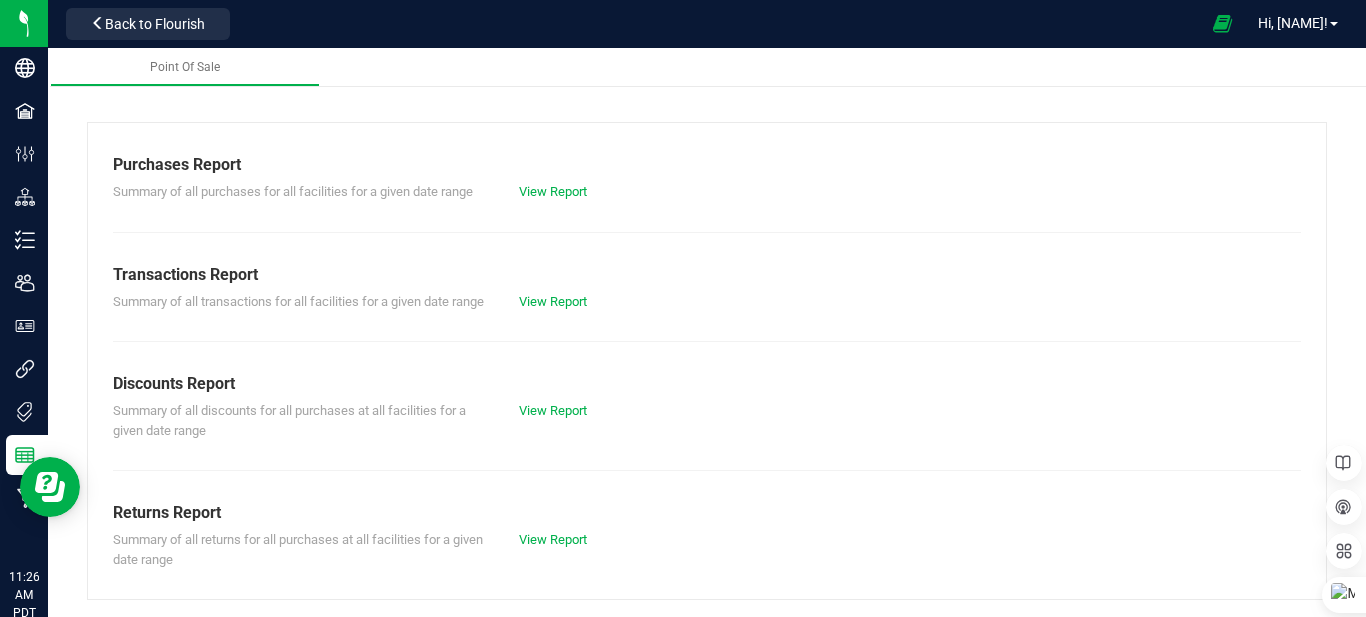 scroll, scrollTop: 0, scrollLeft: 0, axis: both 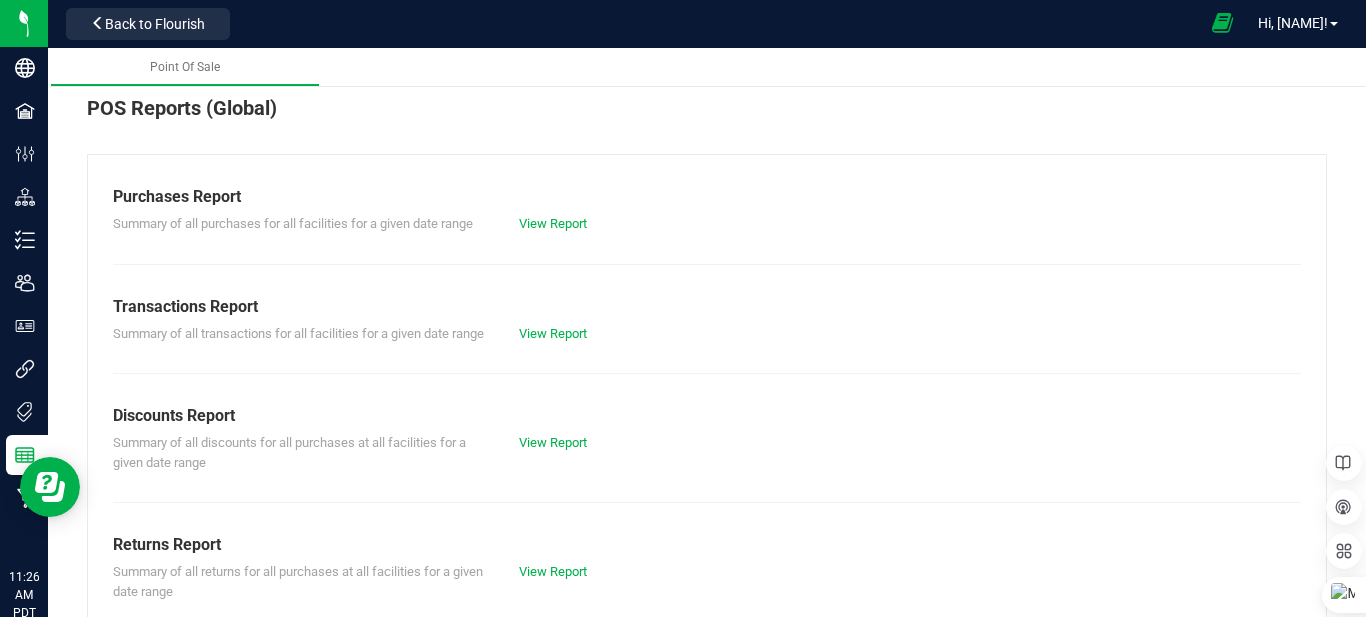 click at bounding box center [1222, 23] 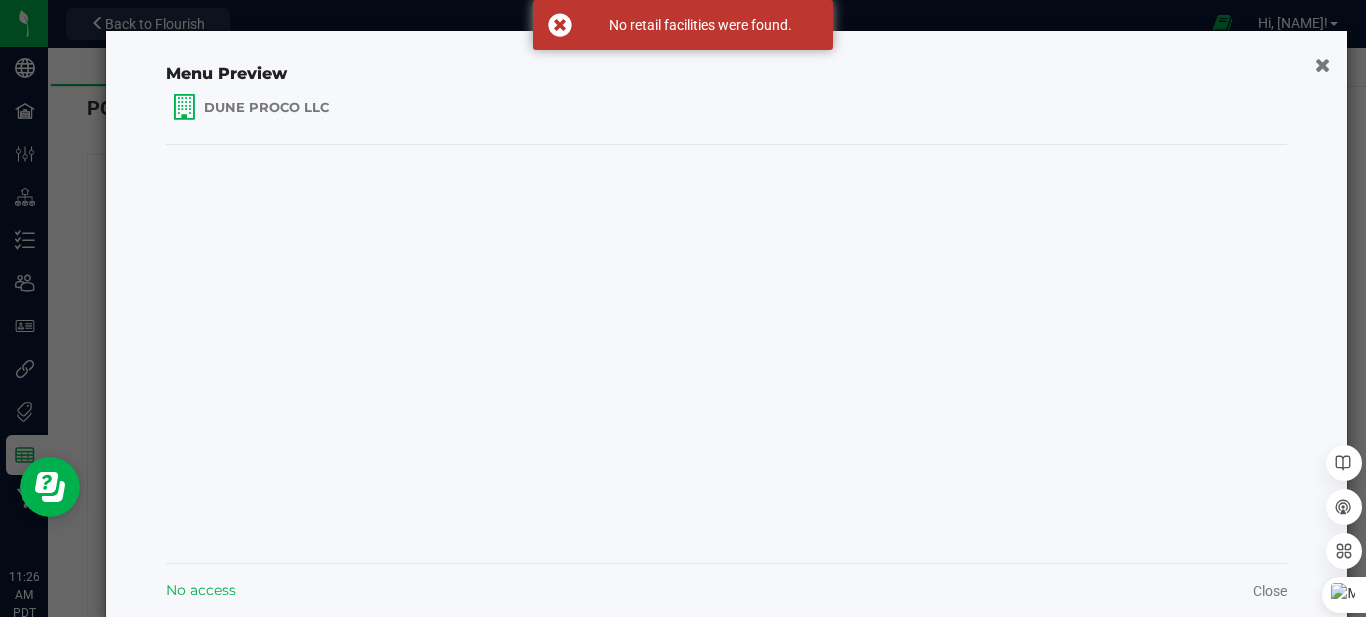 click 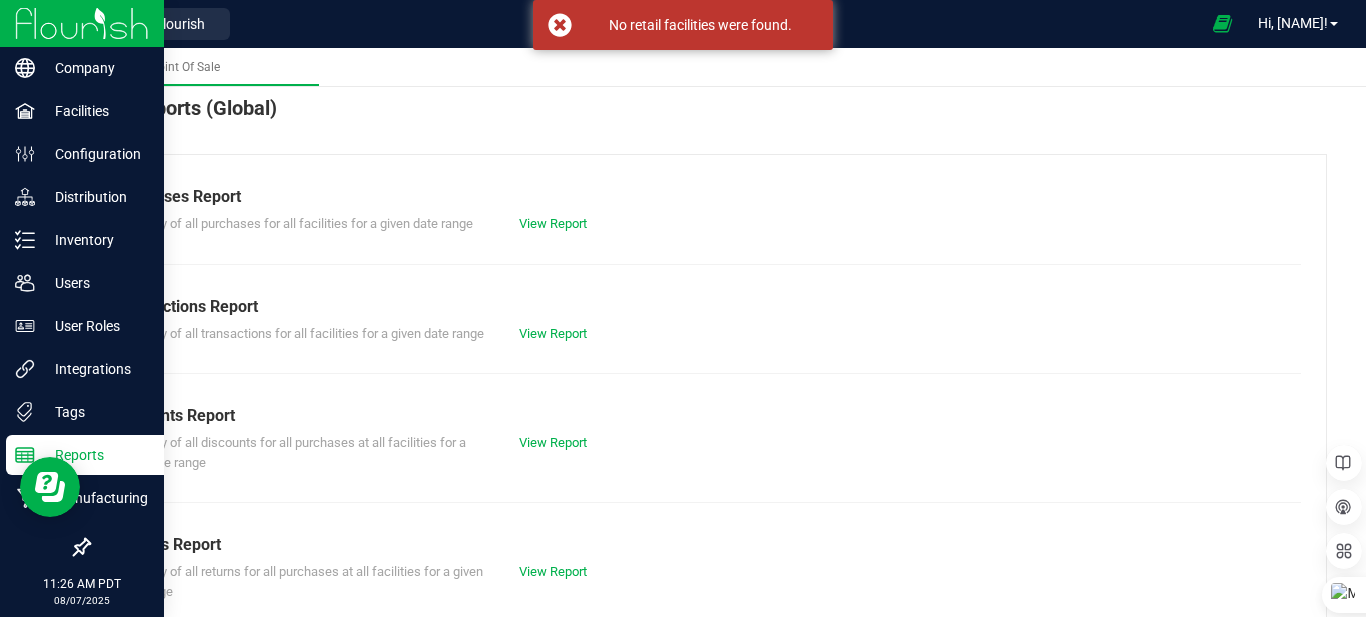click at bounding box center (82, 23) 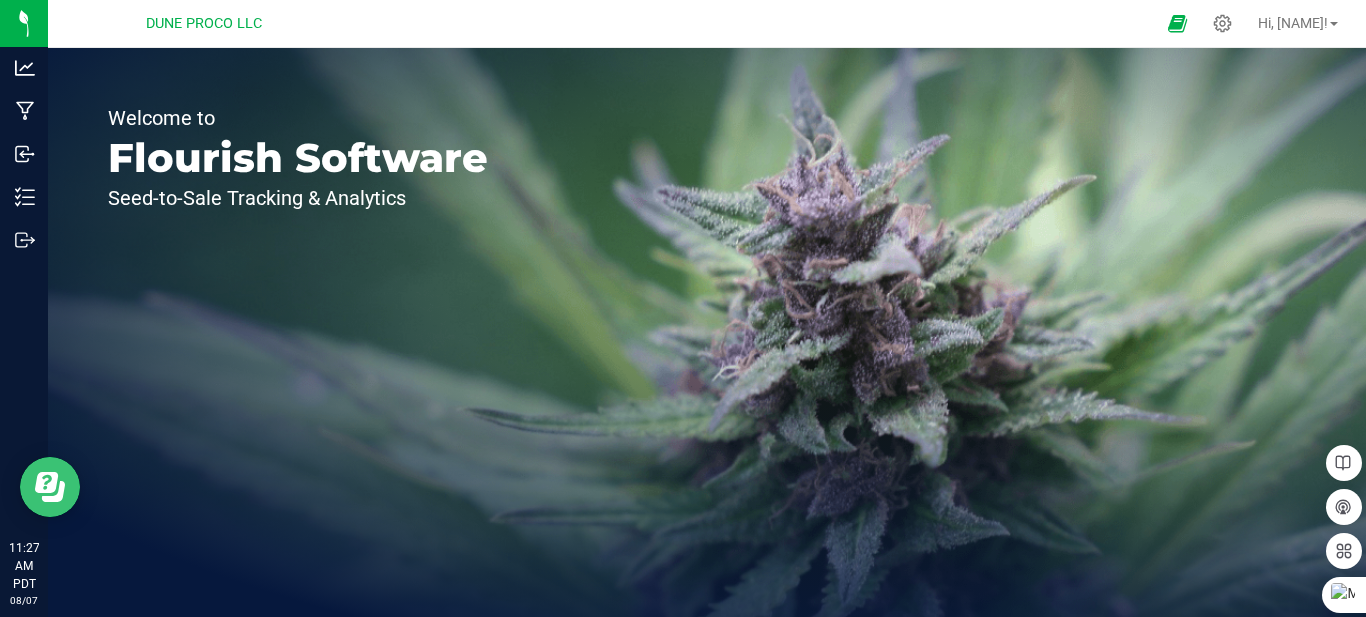 click at bounding box center (50, 487) 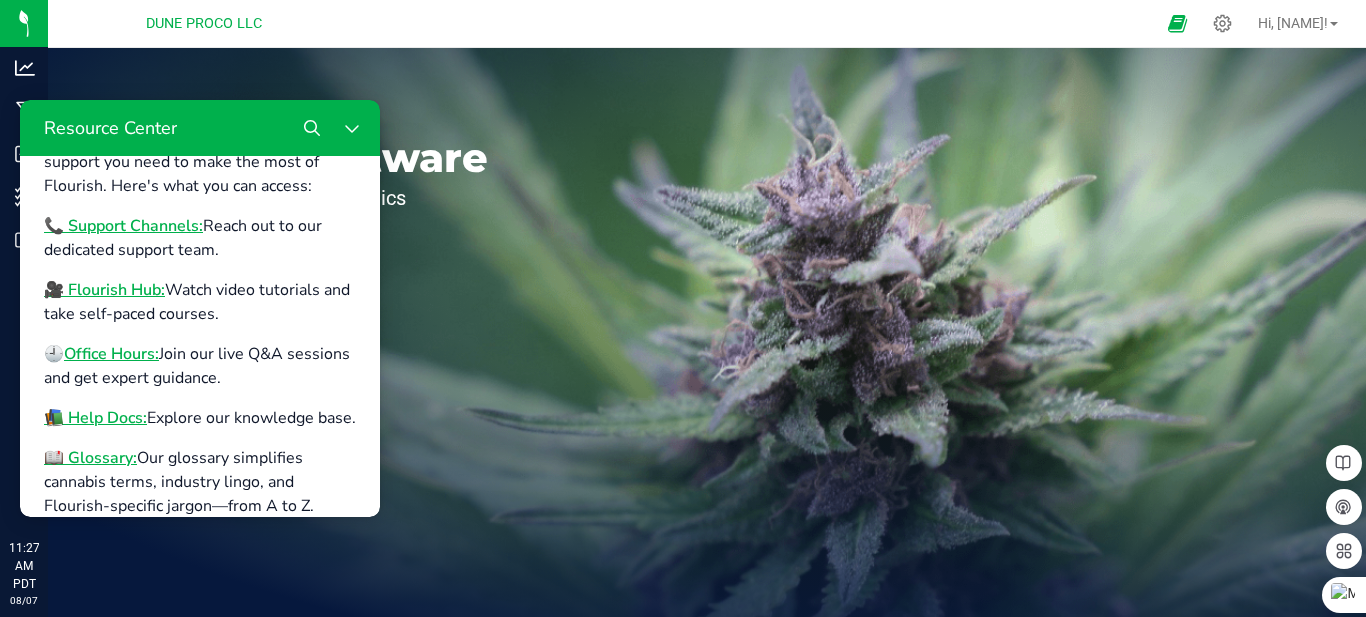 scroll, scrollTop: 100, scrollLeft: 0, axis: vertical 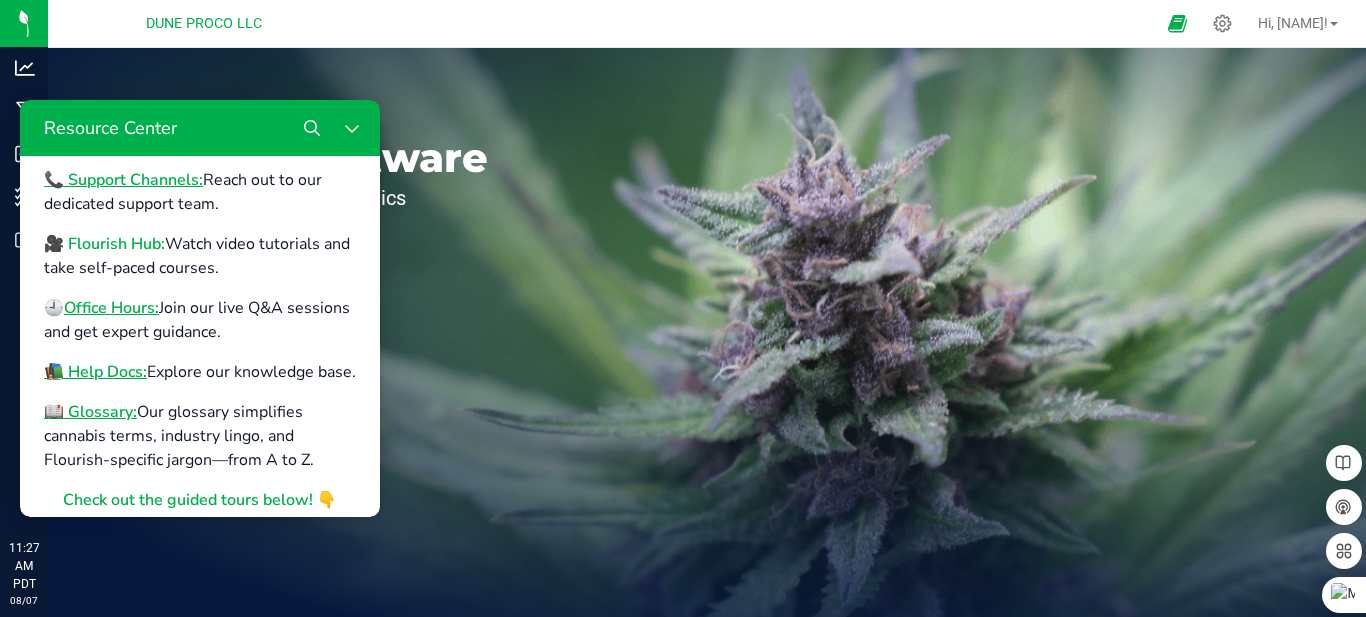 click on "🎥 Flourish Hub:" at bounding box center [104, 244] 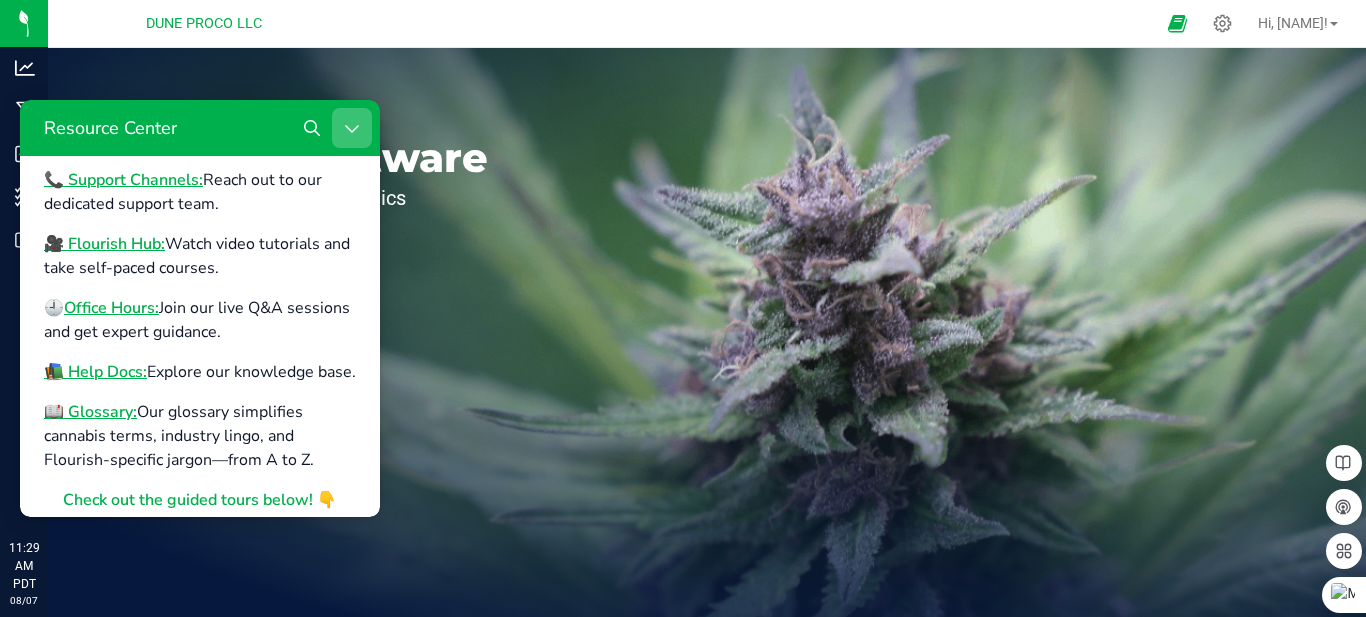 click 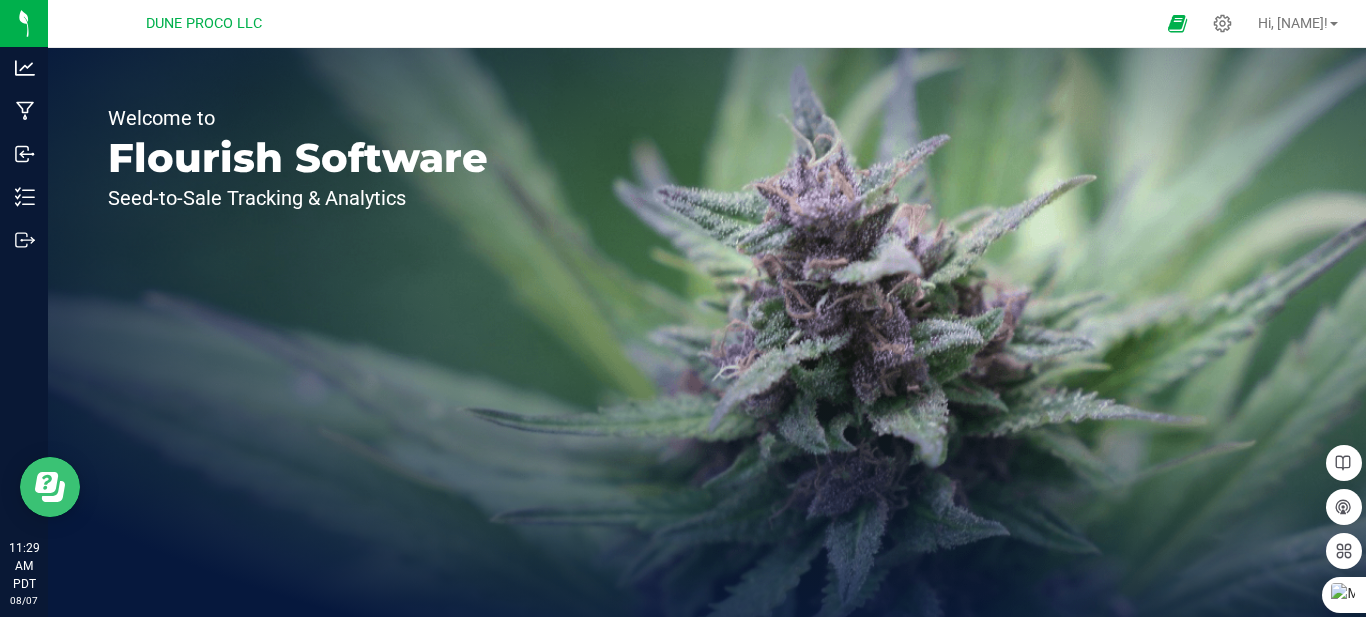 scroll, scrollTop: 0, scrollLeft: 0, axis: both 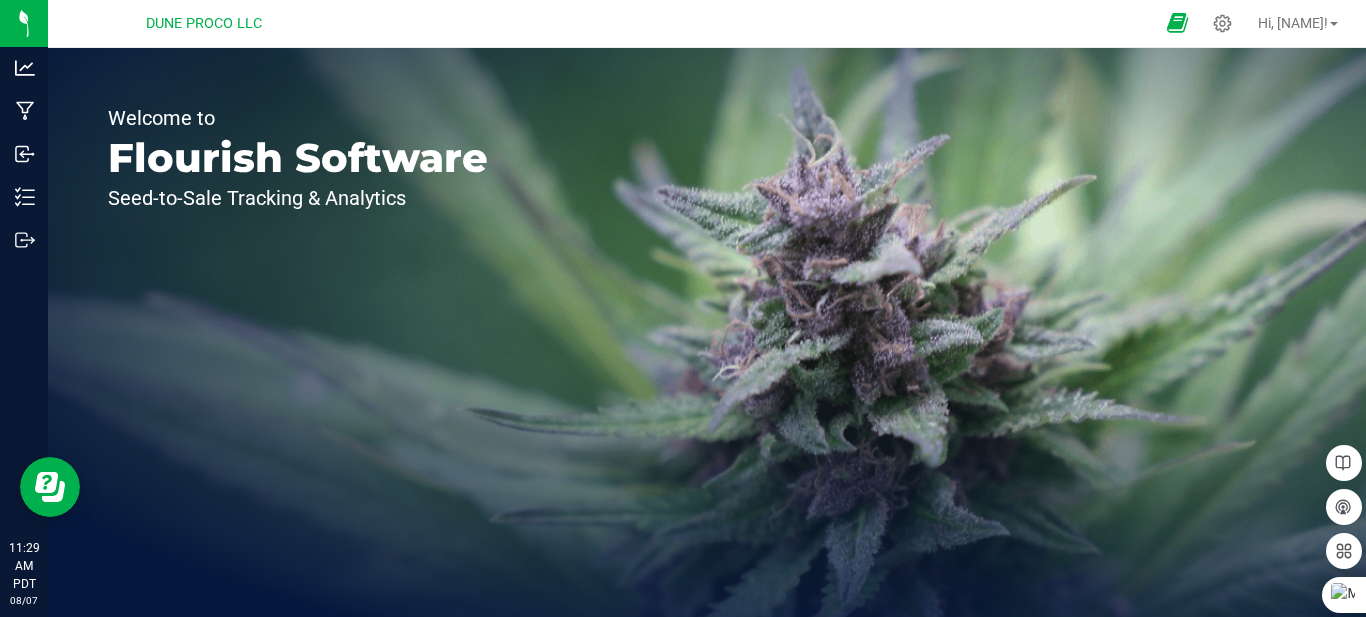 click at bounding box center [1177, 23] 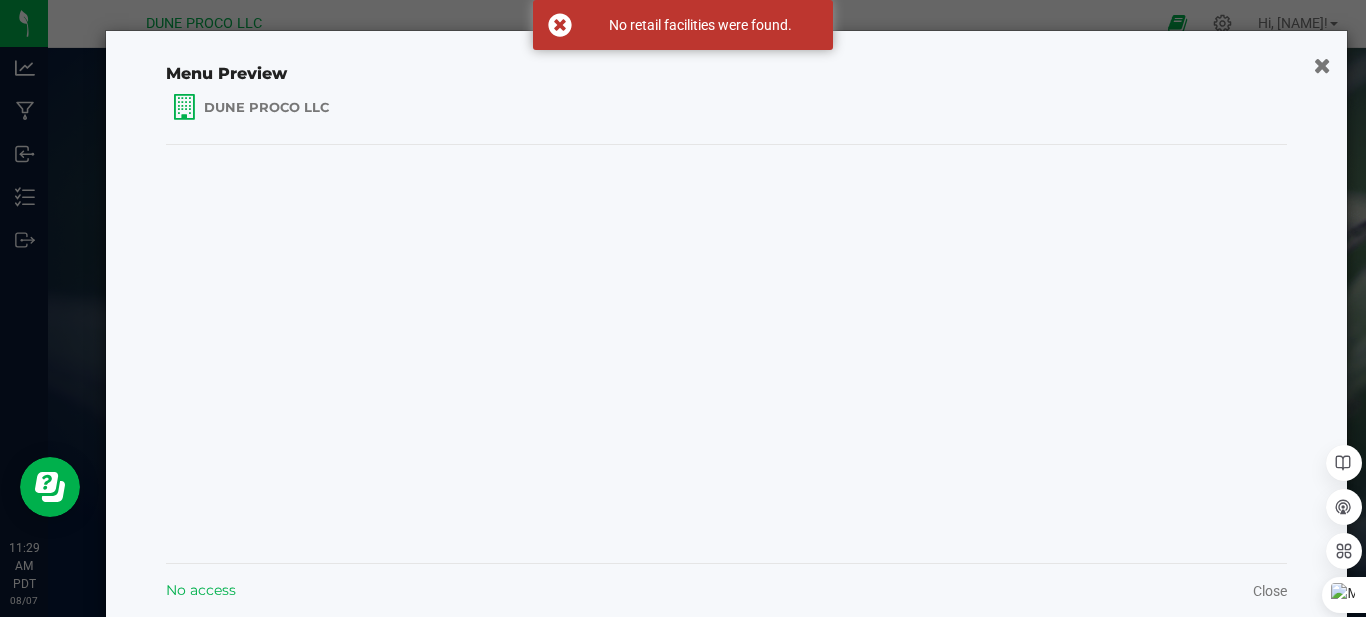 click 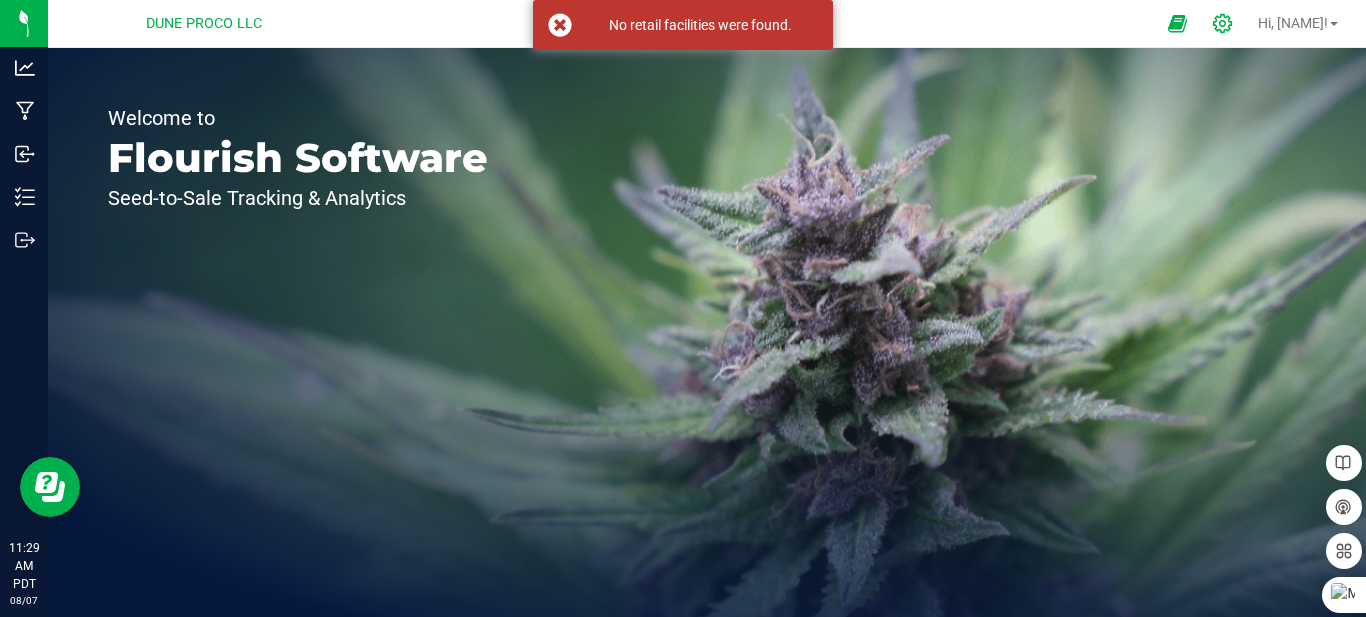 click 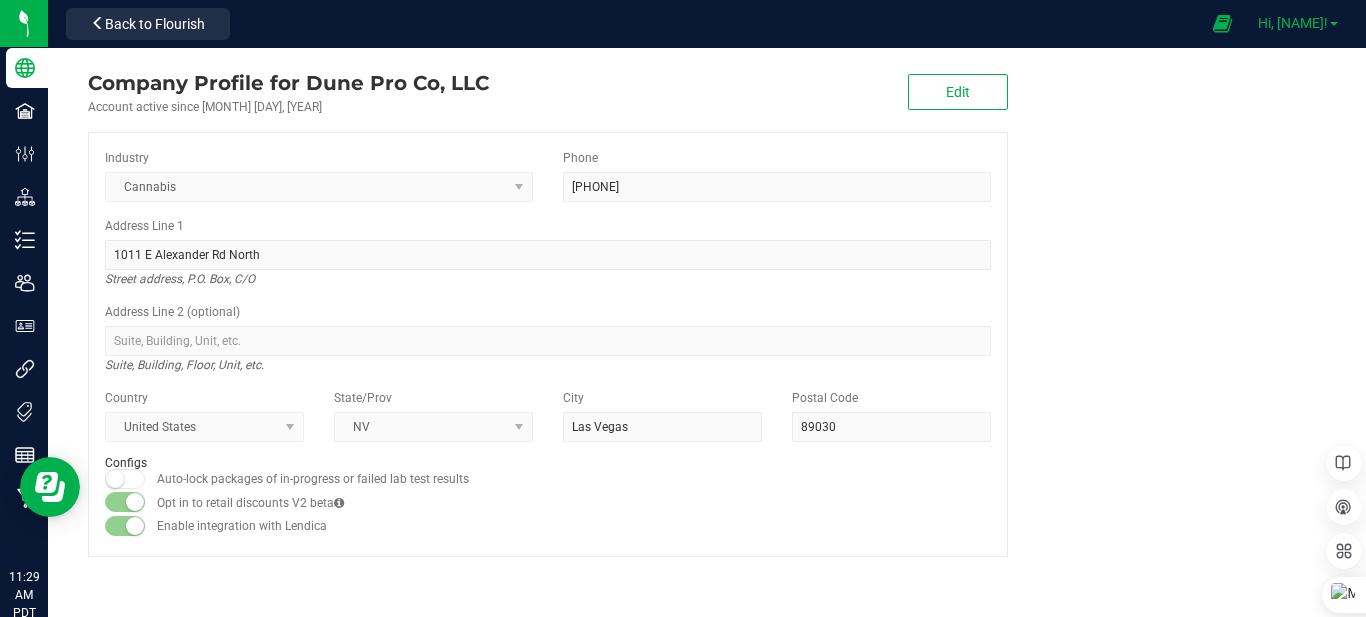 click on "Hi, [NAME]!" at bounding box center [1293, 23] 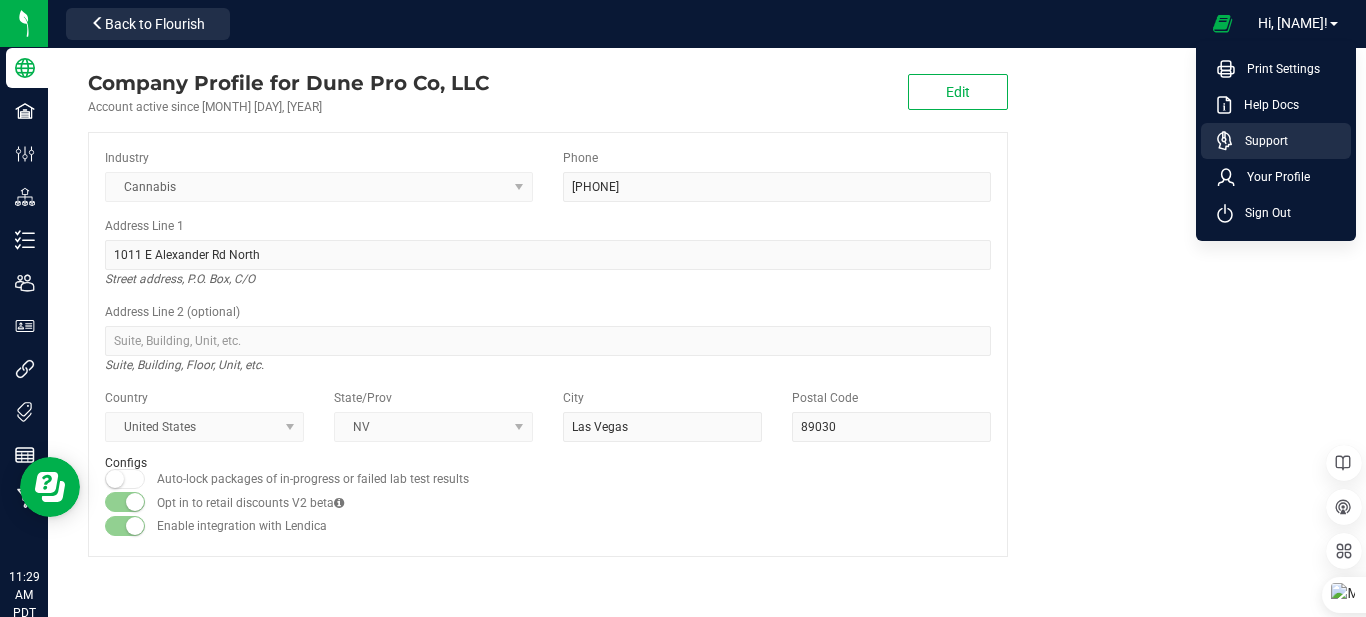 click on "Support" at bounding box center [1260, 141] 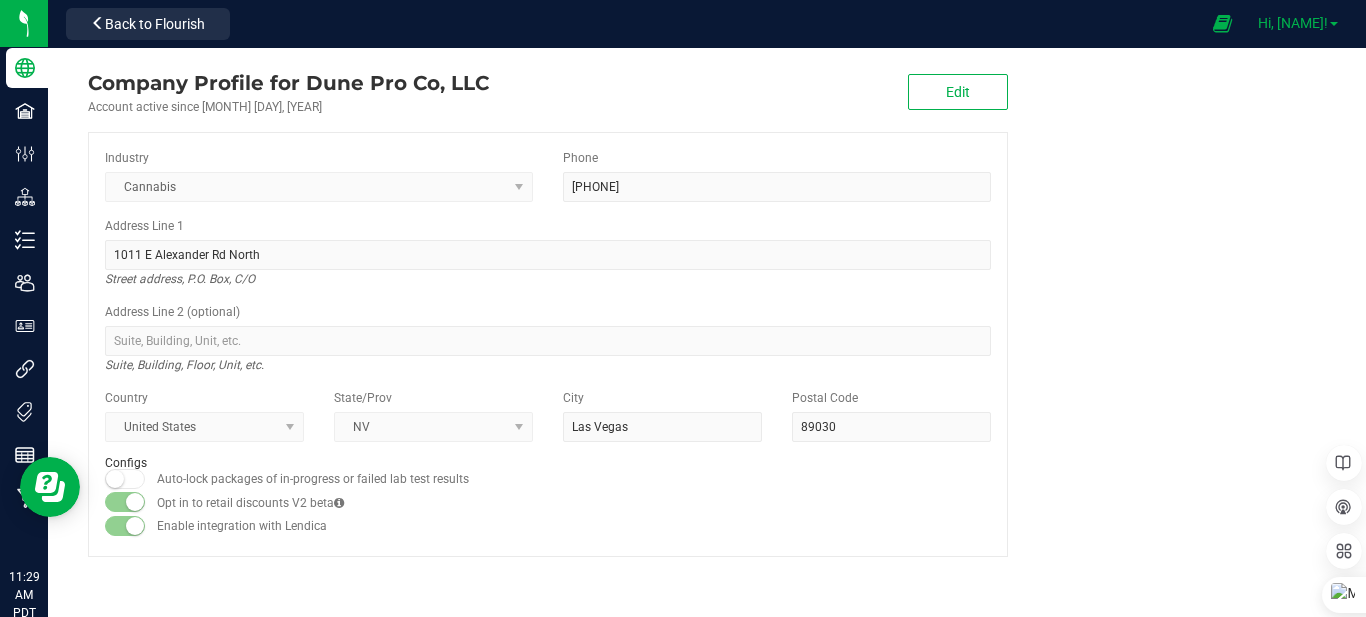click on "Hi, [NAME]!" at bounding box center (1298, 23) 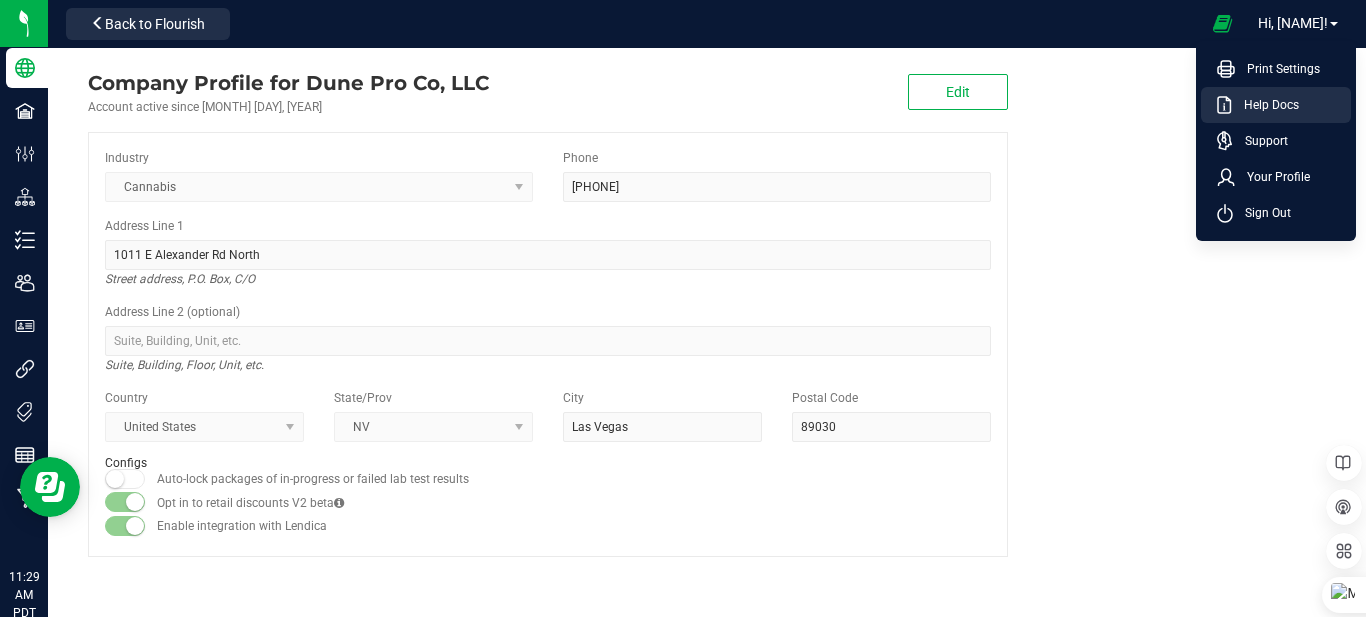 click on "Help Docs" at bounding box center [1265, 105] 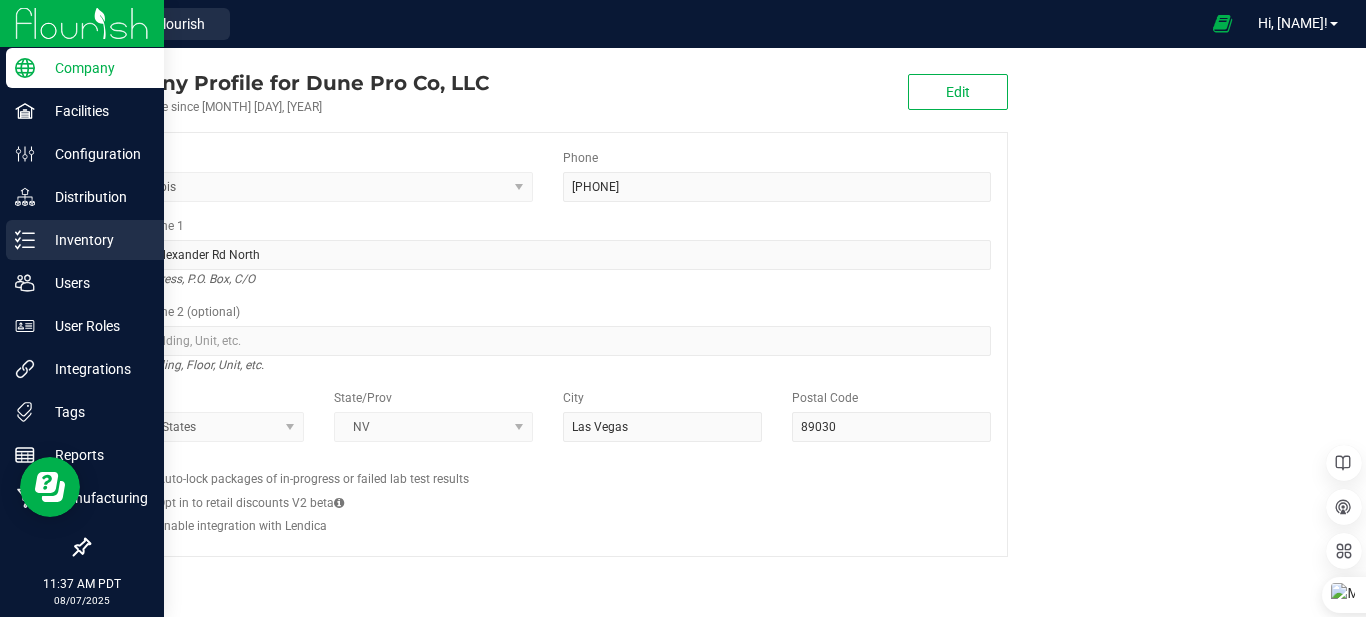 click on "Inventory" at bounding box center (95, 240) 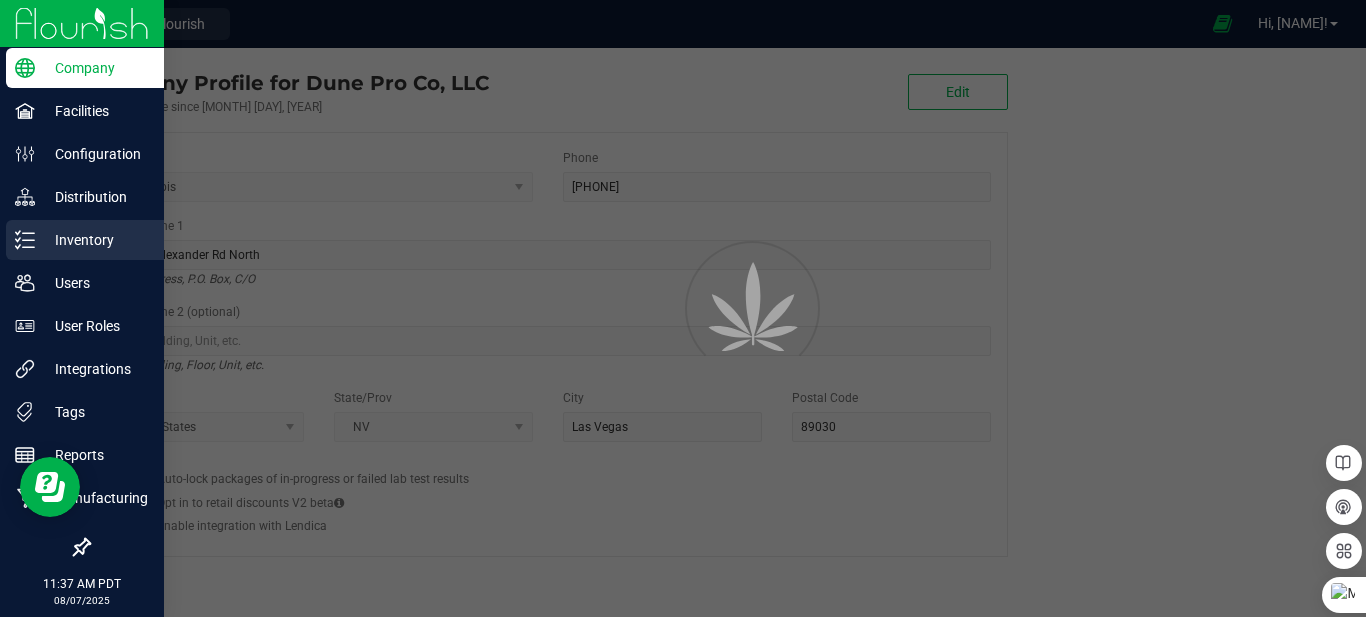click on "Inventory" at bounding box center [95, 240] 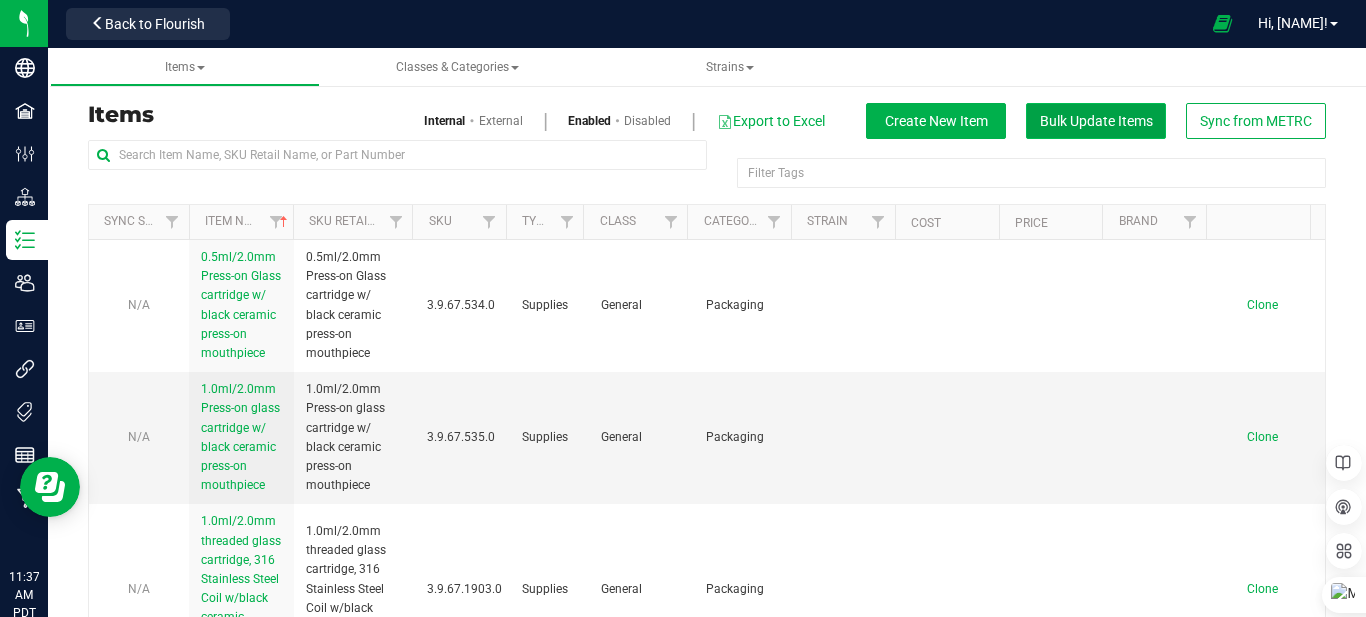 click on "Bulk Update Items" at bounding box center (1096, 121) 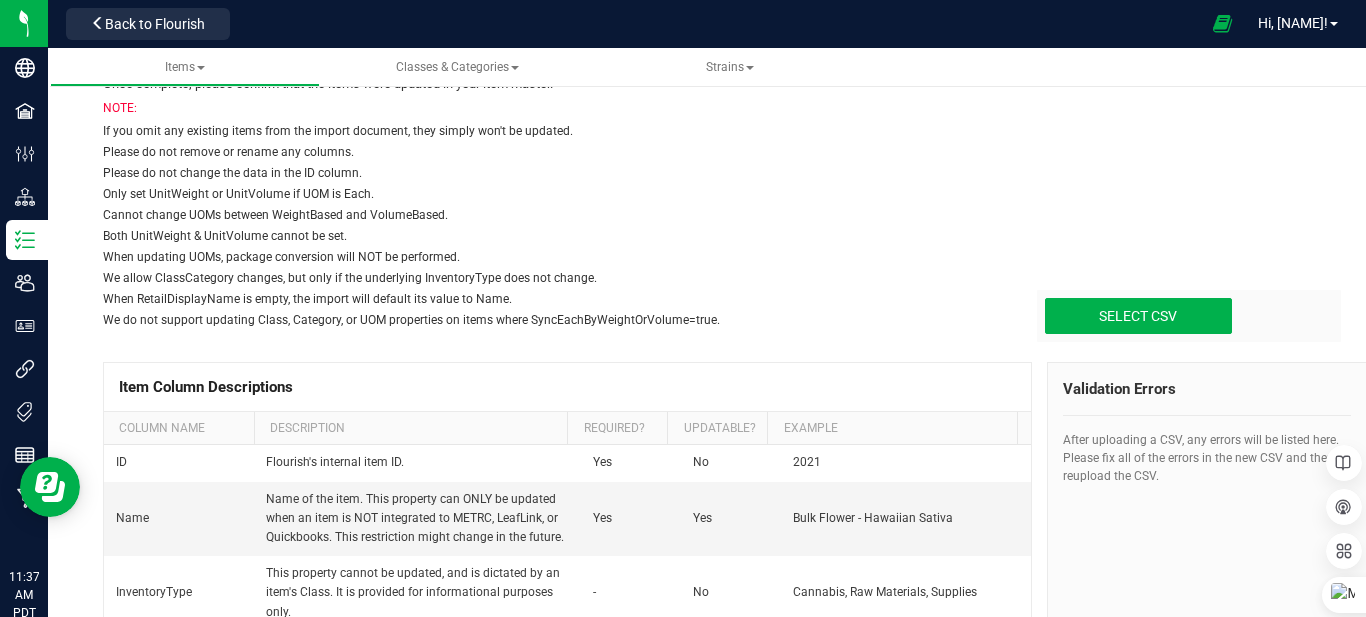 scroll, scrollTop: 400, scrollLeft: 0, axis: vertical 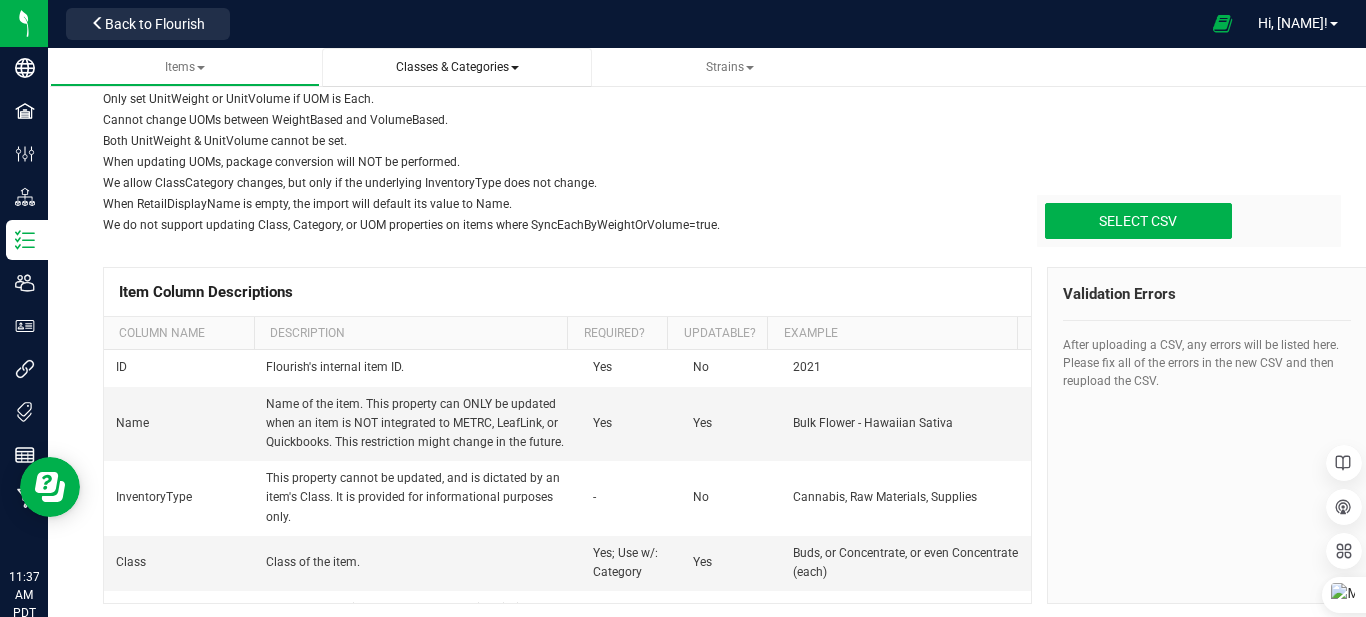 click on "Classes & Categories" at bounding box center [457, 67] 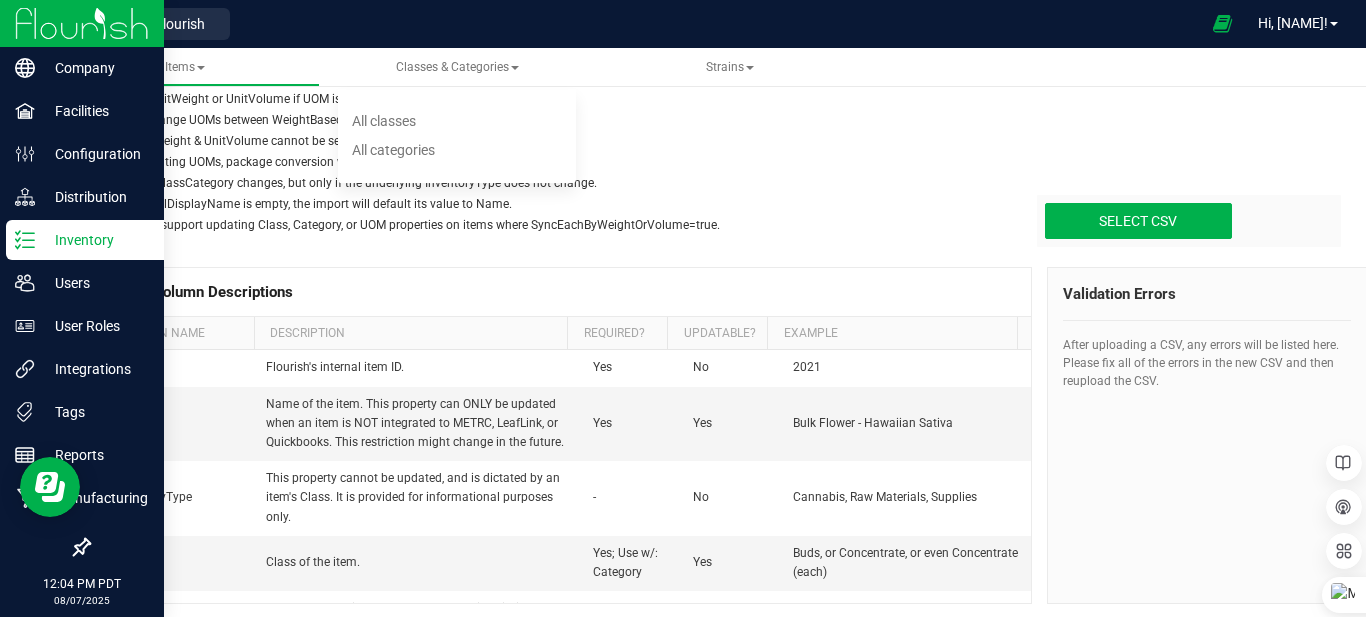 click at bounding box center (82, 23) 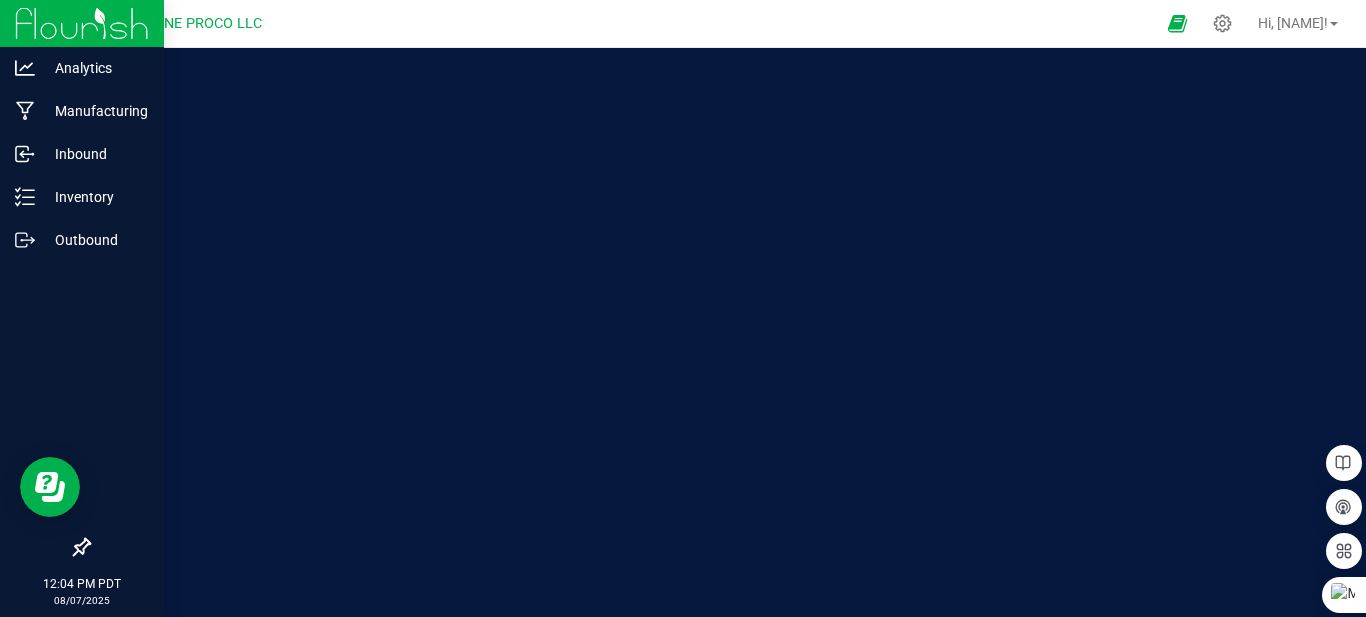 scroll, scrollTop: 0, scrollLeft: 0, axis: both 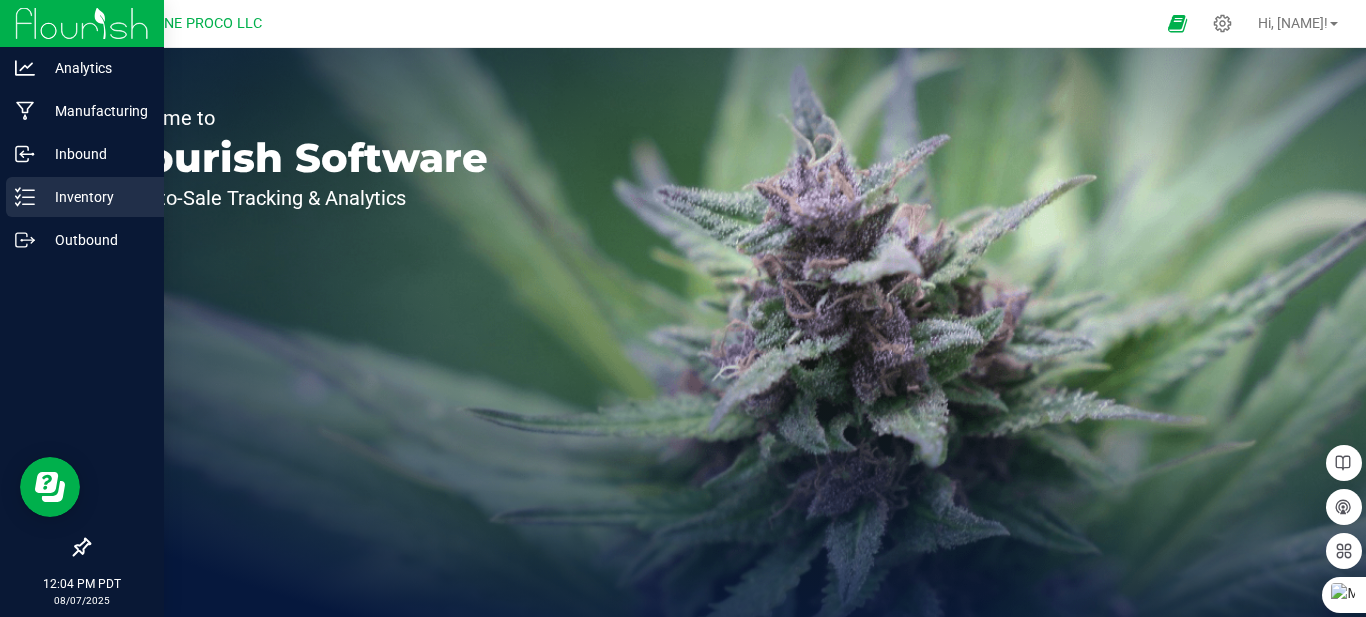 click on "Inventory" at bounding box center (95, 197) 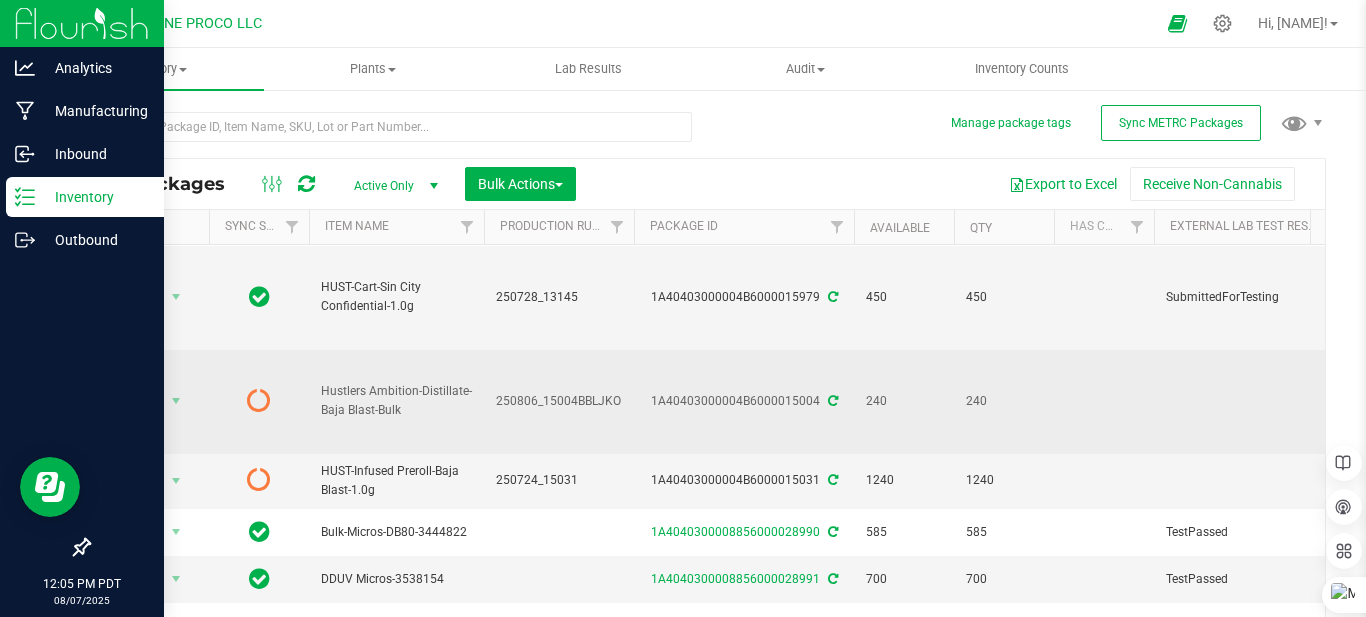 scroll, scrollTop: 200, scrollLeft: 0, axis: vertical 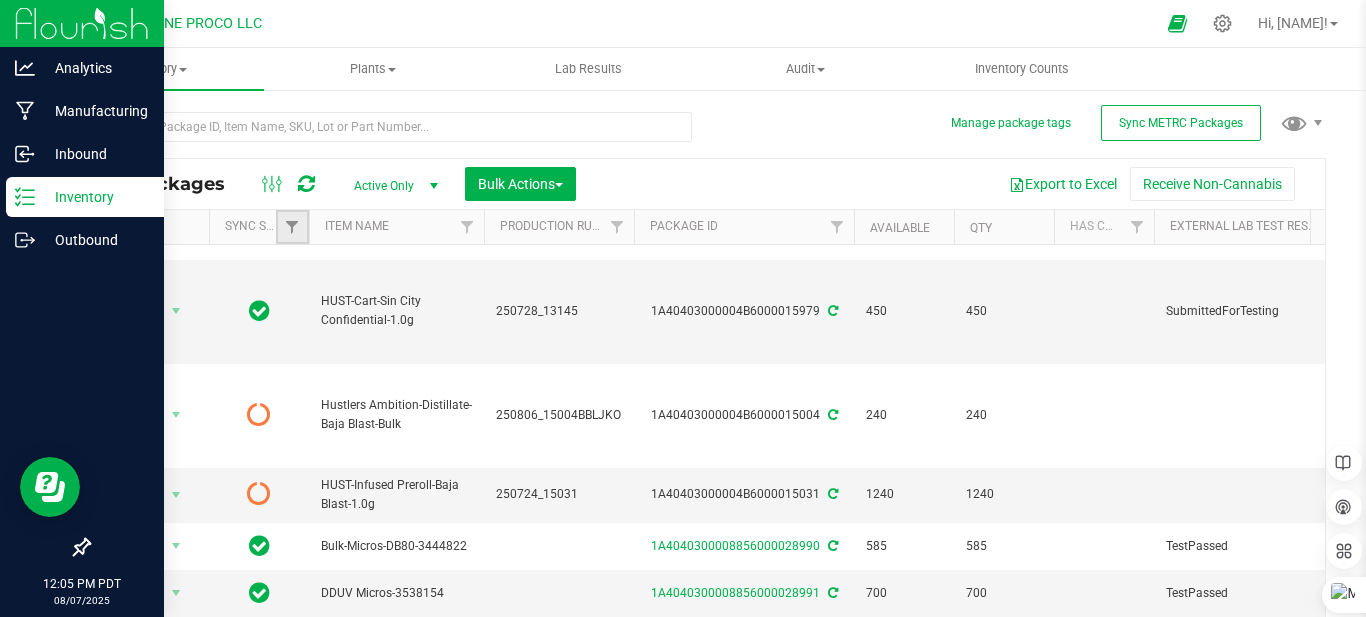 click at bounding box center [292, 227] 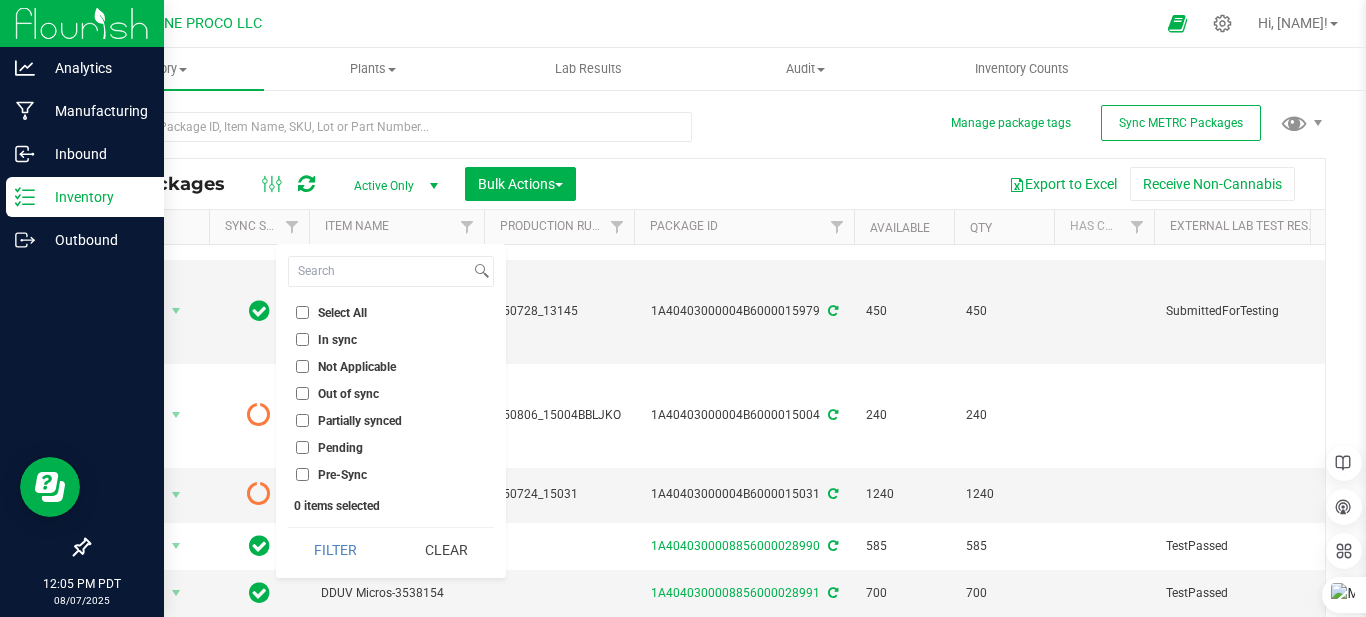 click on "Out of sync" at bounding box center (391, 393) 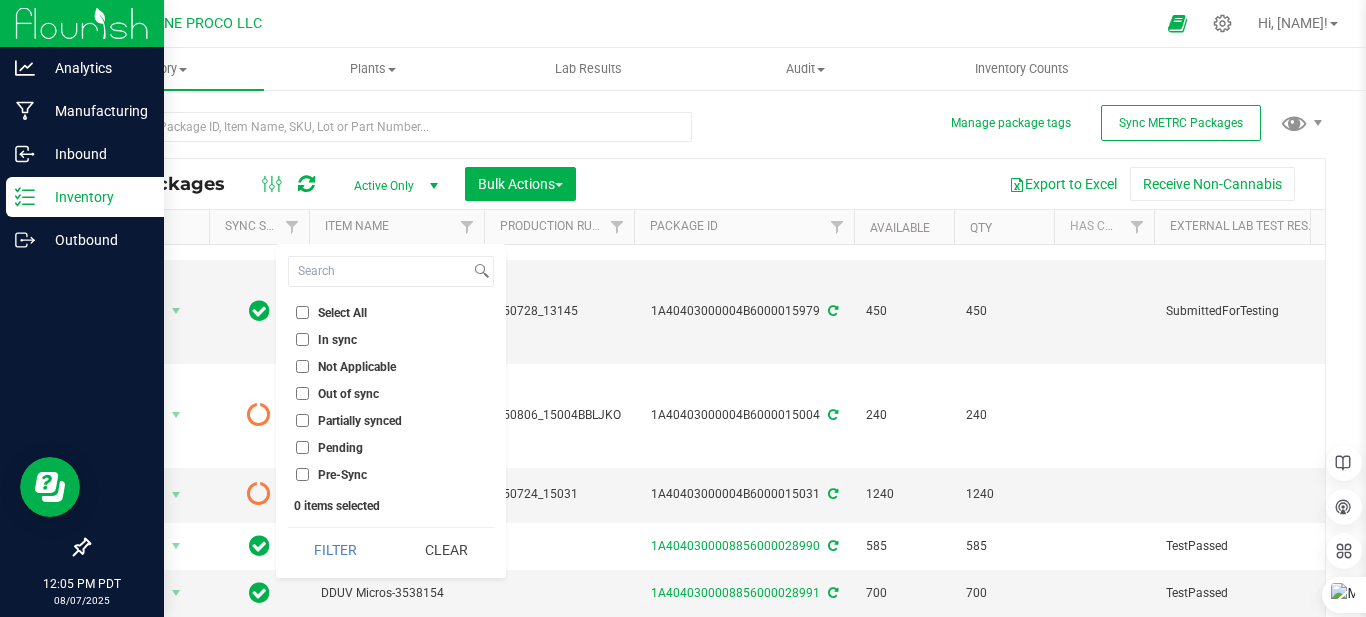 click on "Out of sync" at bounding box center [302, 393] 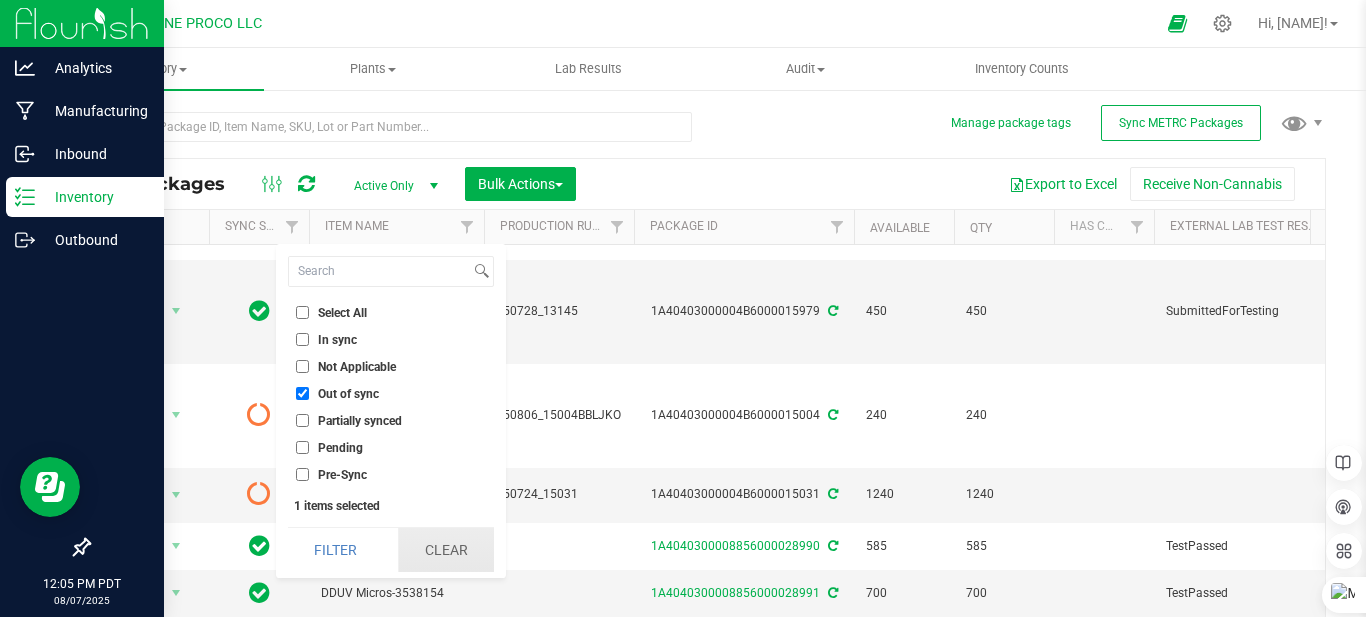 click on "Clear" at bounding box center [446, 550] 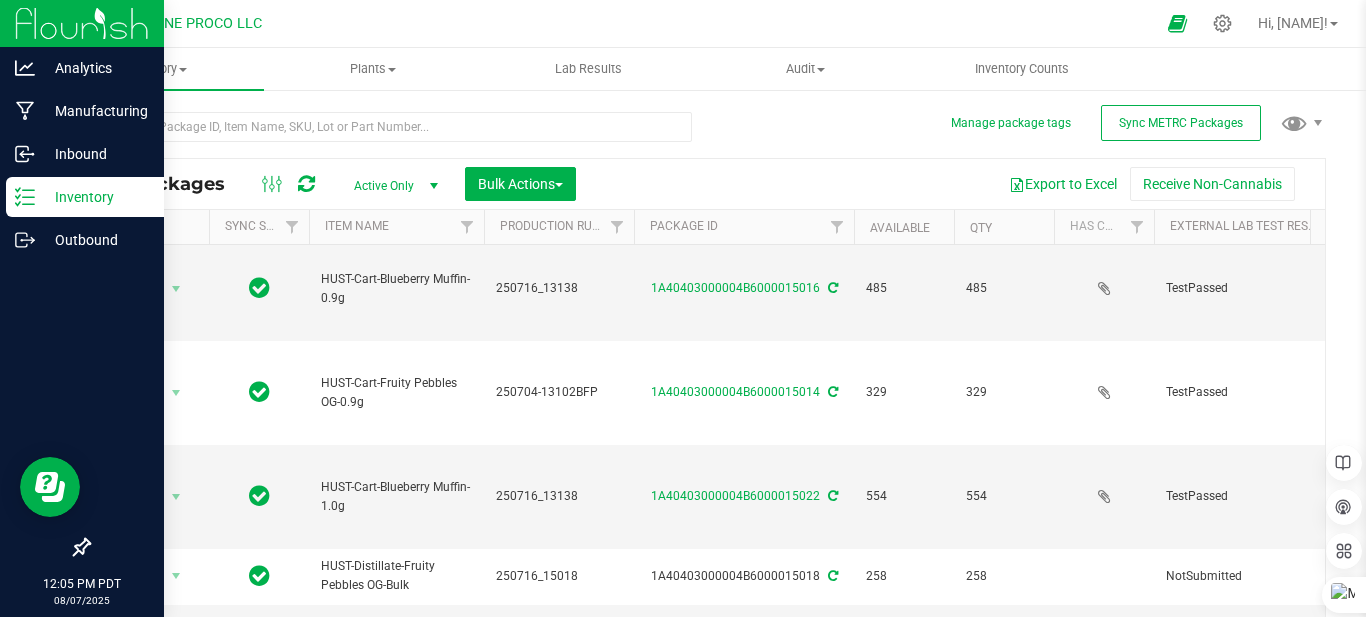 scroll, scrollTop: 1299, scrollLeft: 0, axis: vertical 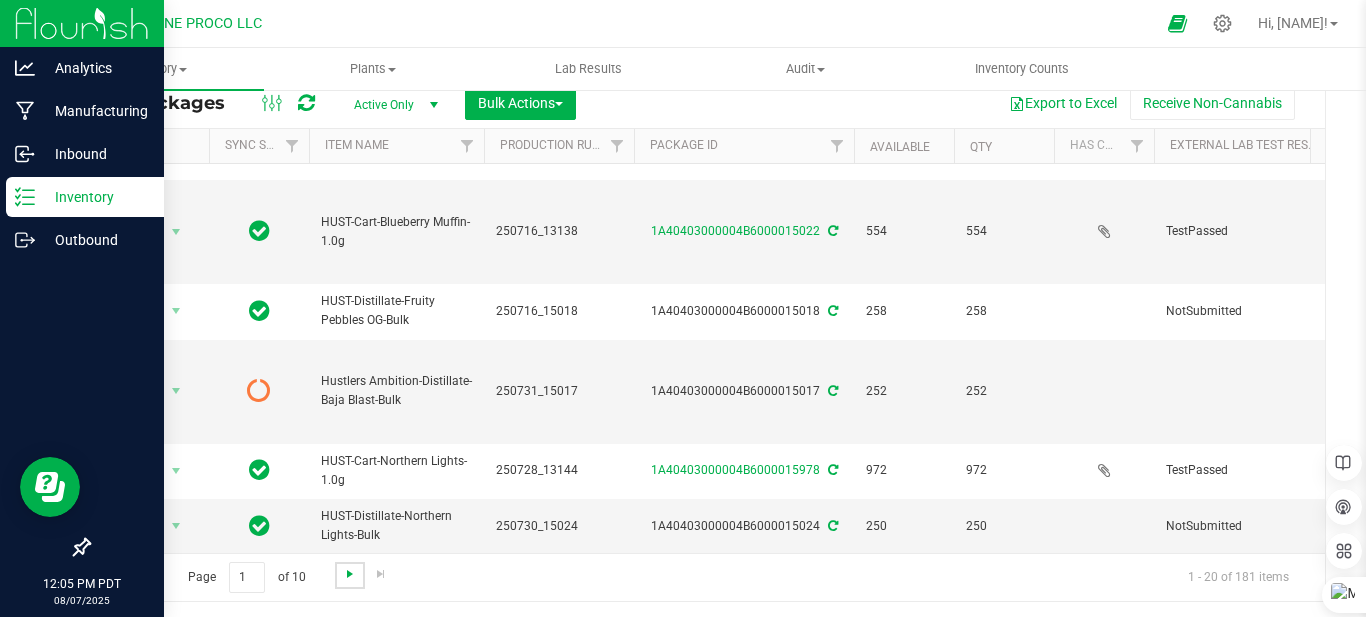 click at bounding box center [350, 574] 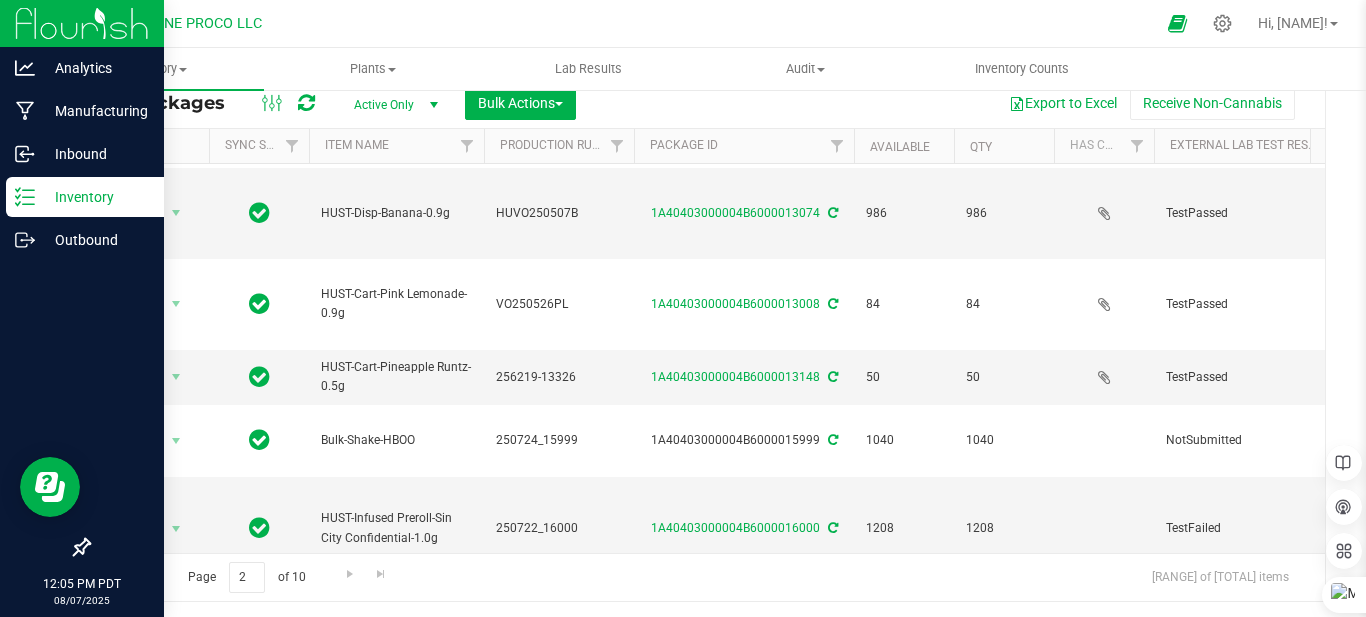 scroll, scrollTop: 0, scrollLeft: 0, axis: both 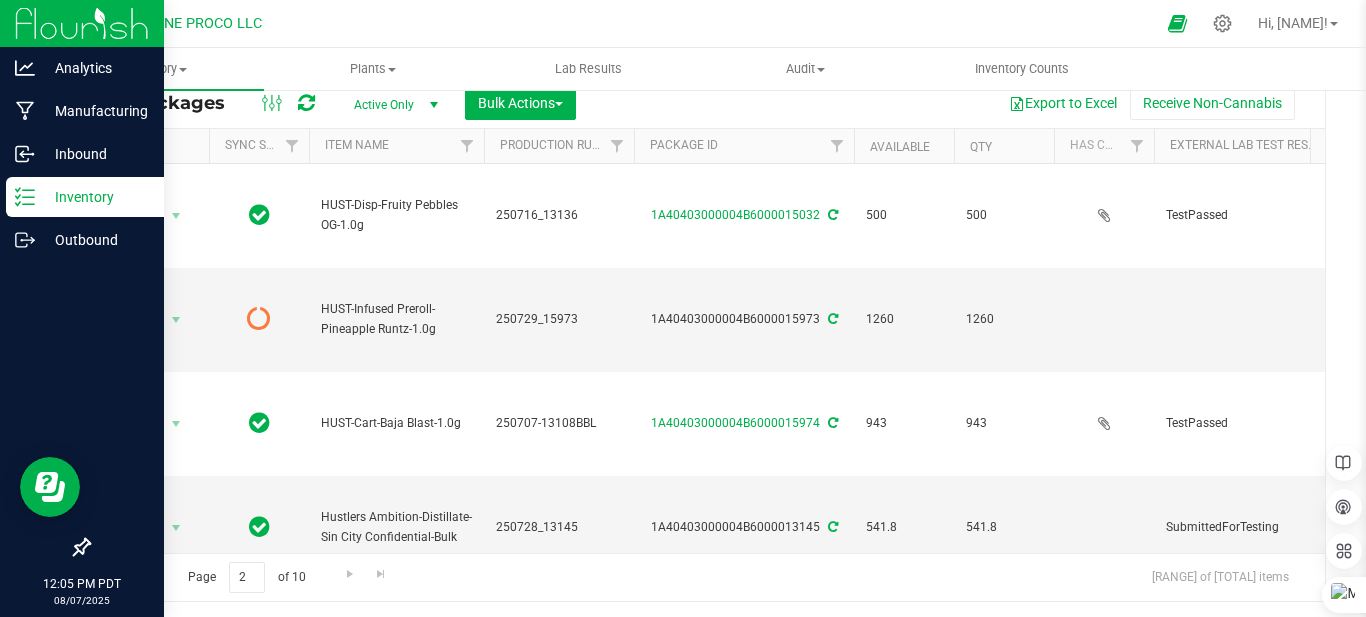 drag, startPoint x: 351, startPoint y: 579, endPoint x: 327, endPoint y: 33, distance: 546.5272 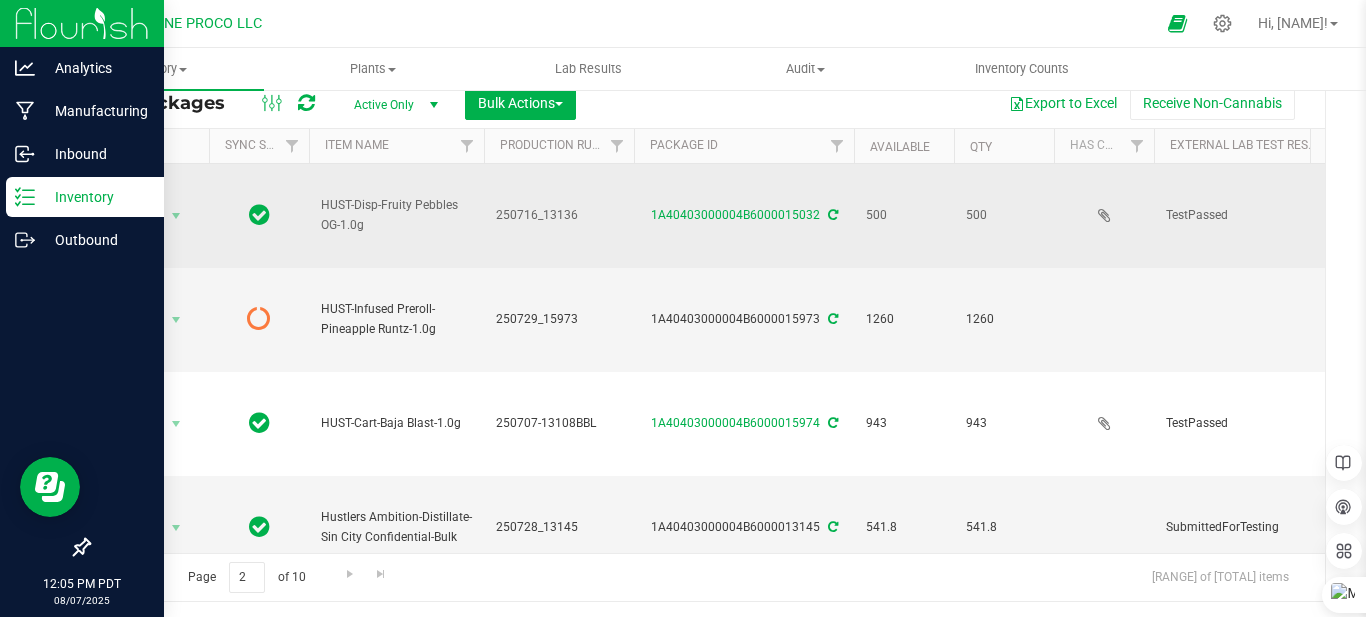 scroll, scrollTop: 0, scrollLeft: 0, axis: both 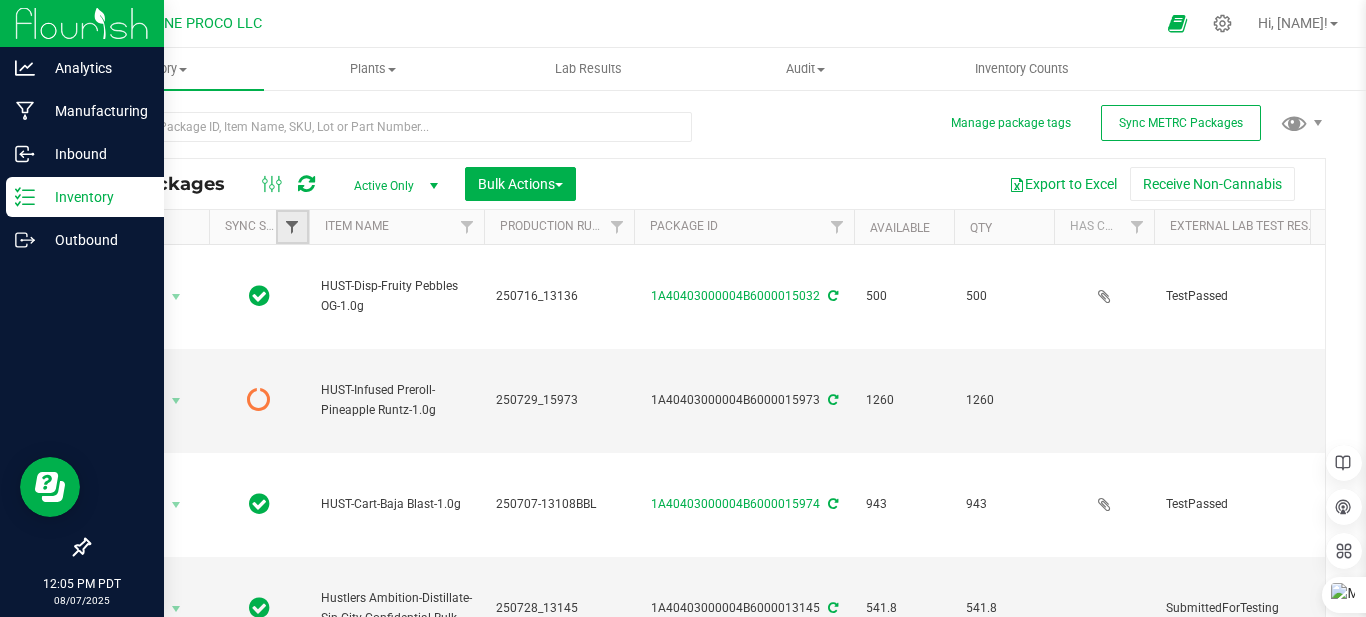 click at bounding box center [292, 227] 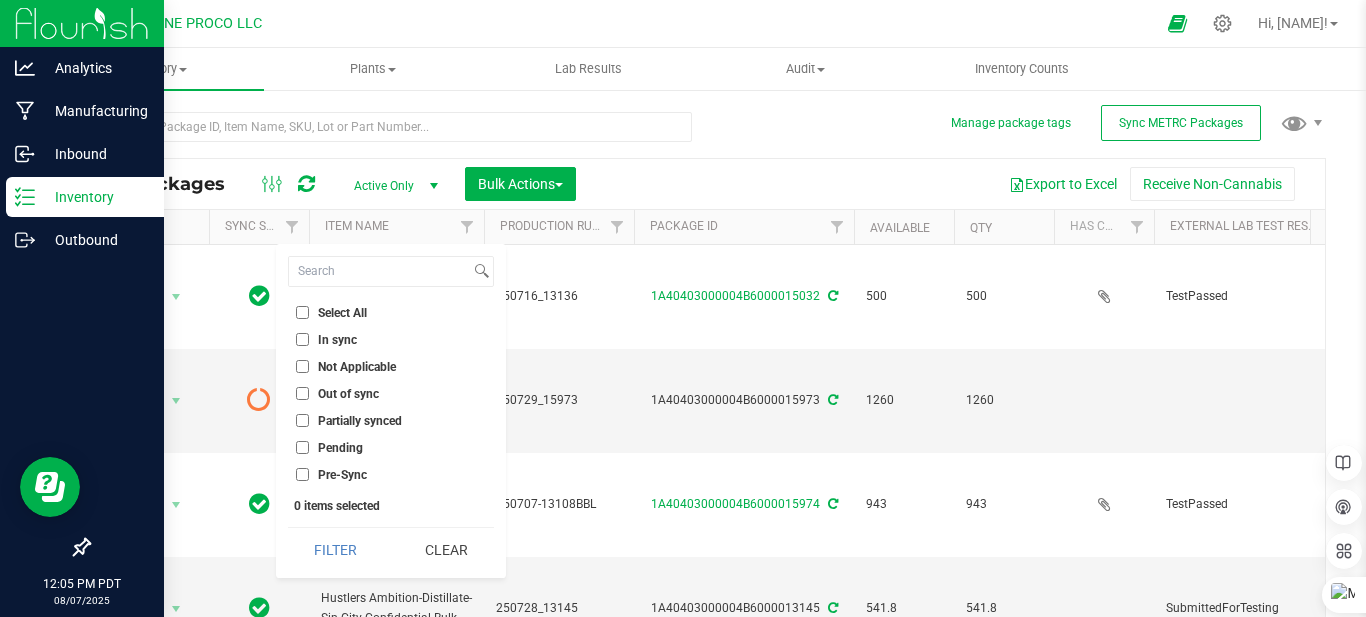 click on "Out of sync" at bounding box center (302, 393) 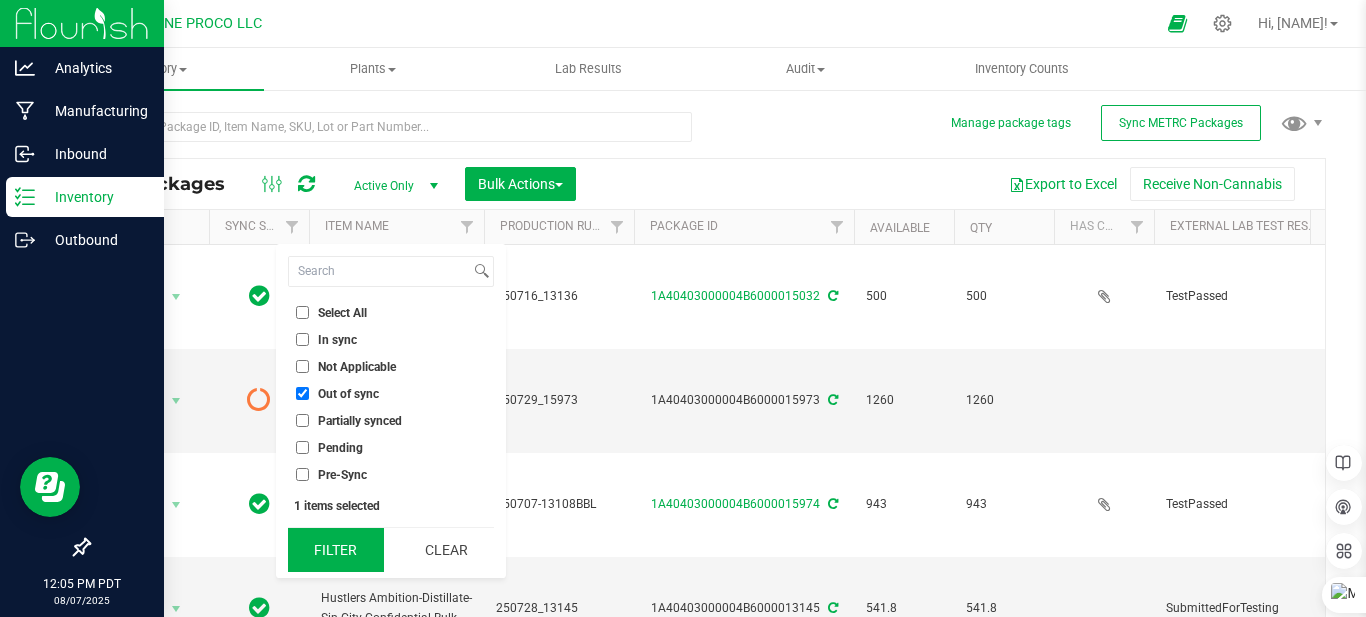 click on "Filter" at bounding box center [336, 550] 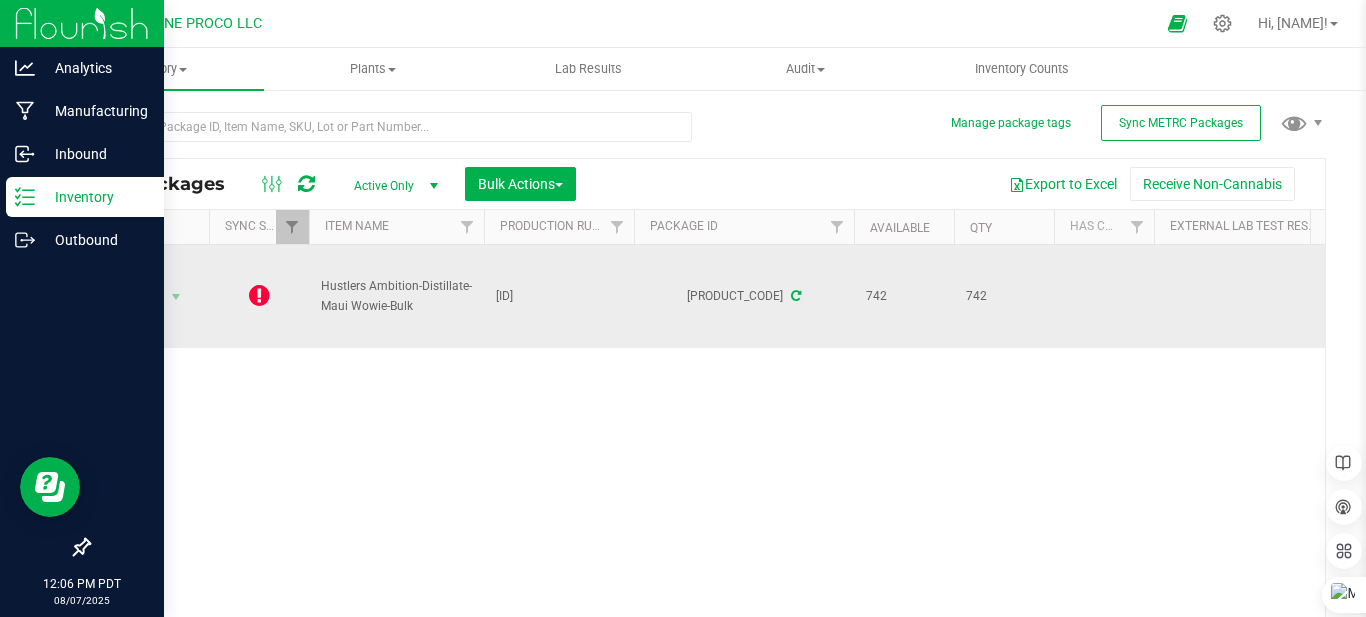click at bounding box center (259, 295) 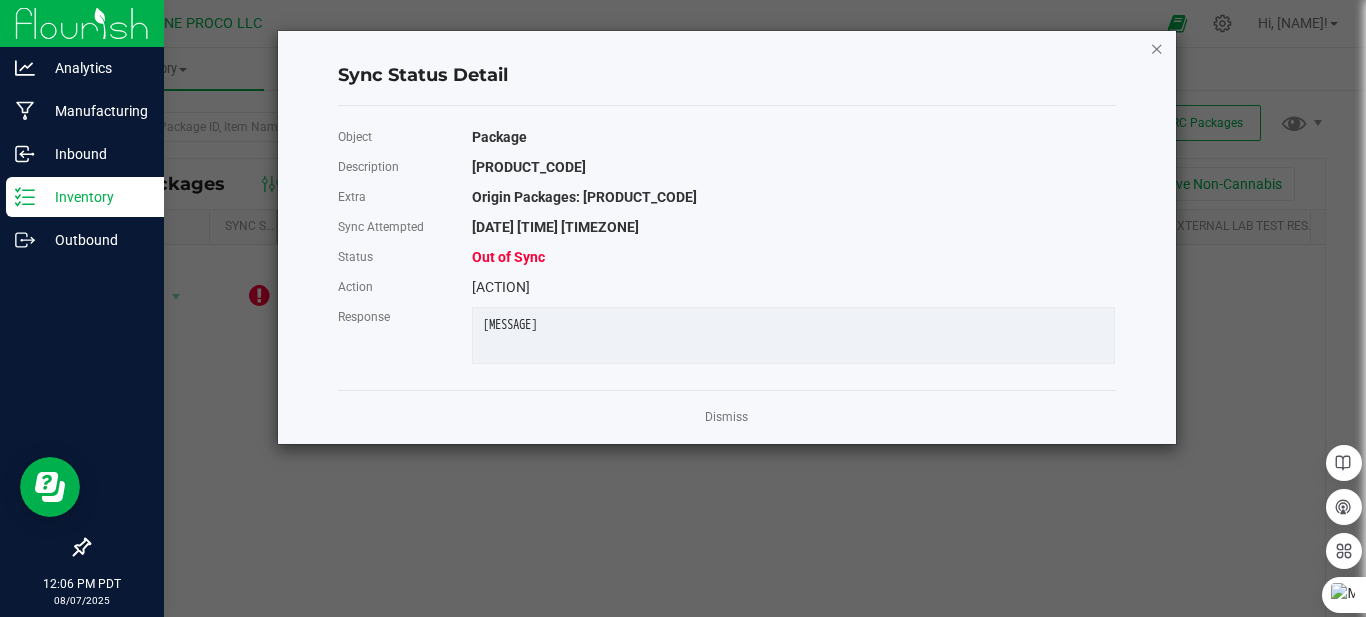 click 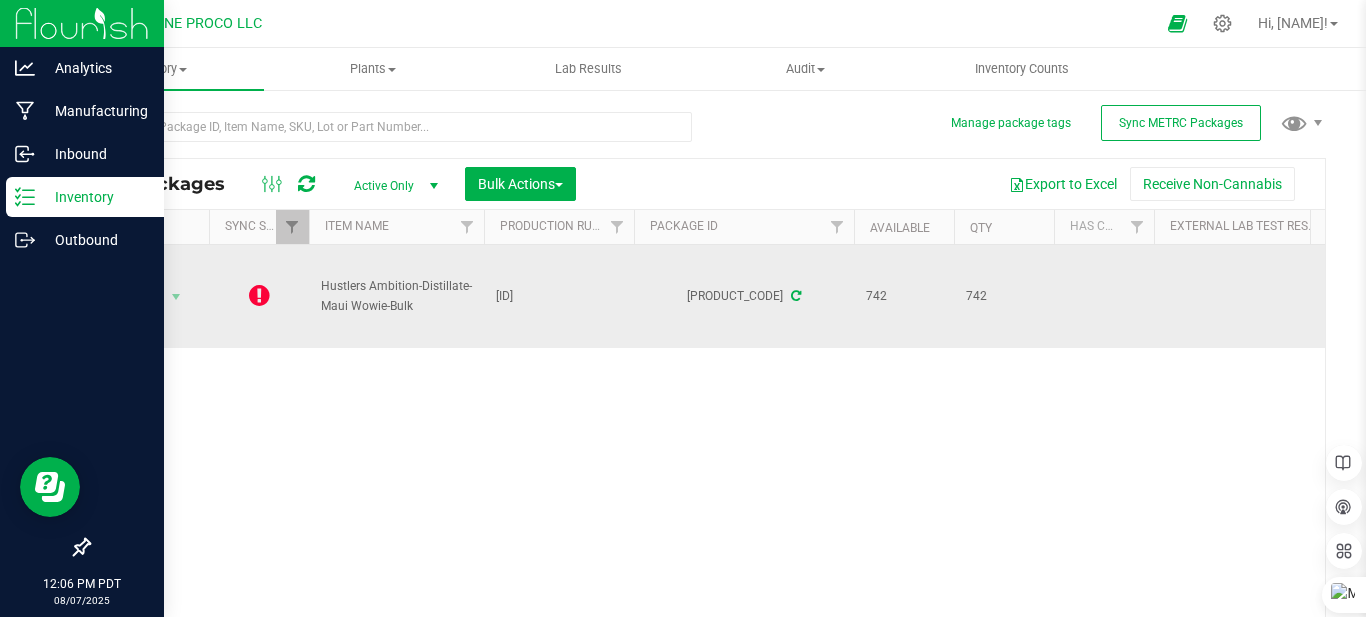 click at bounding box center (796, 296) 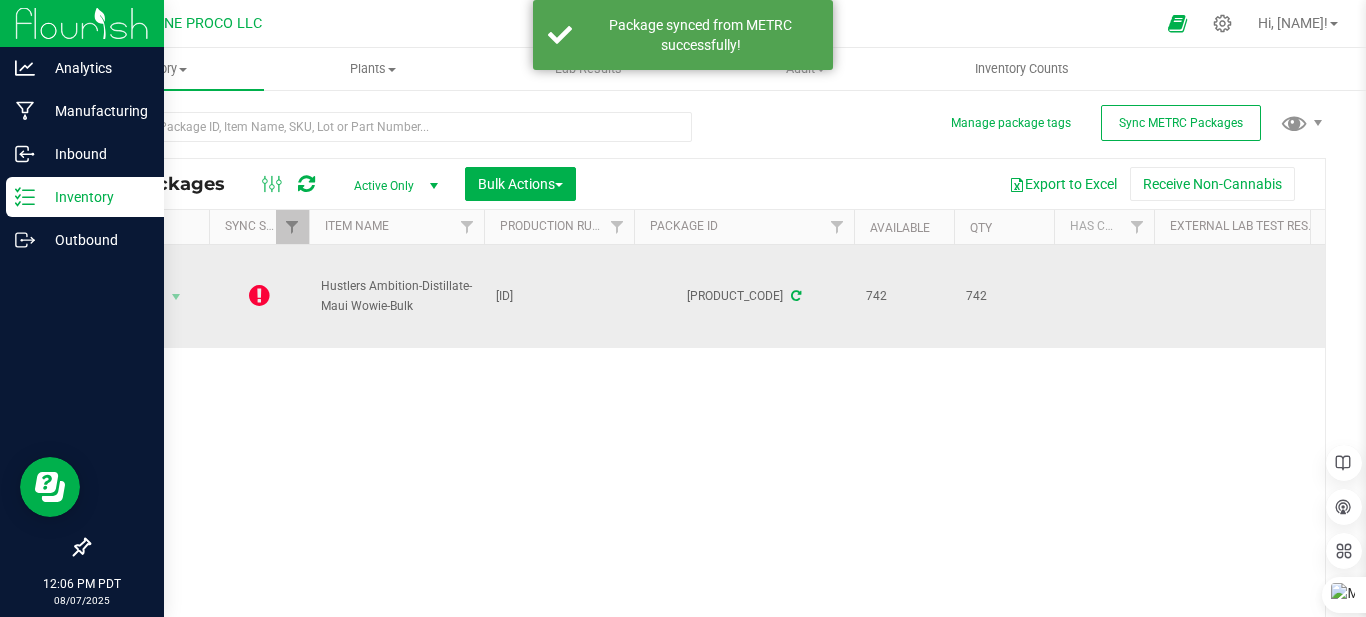 scroll, scrollTop: 0, scrollLeft: 1260, axis: horizontal 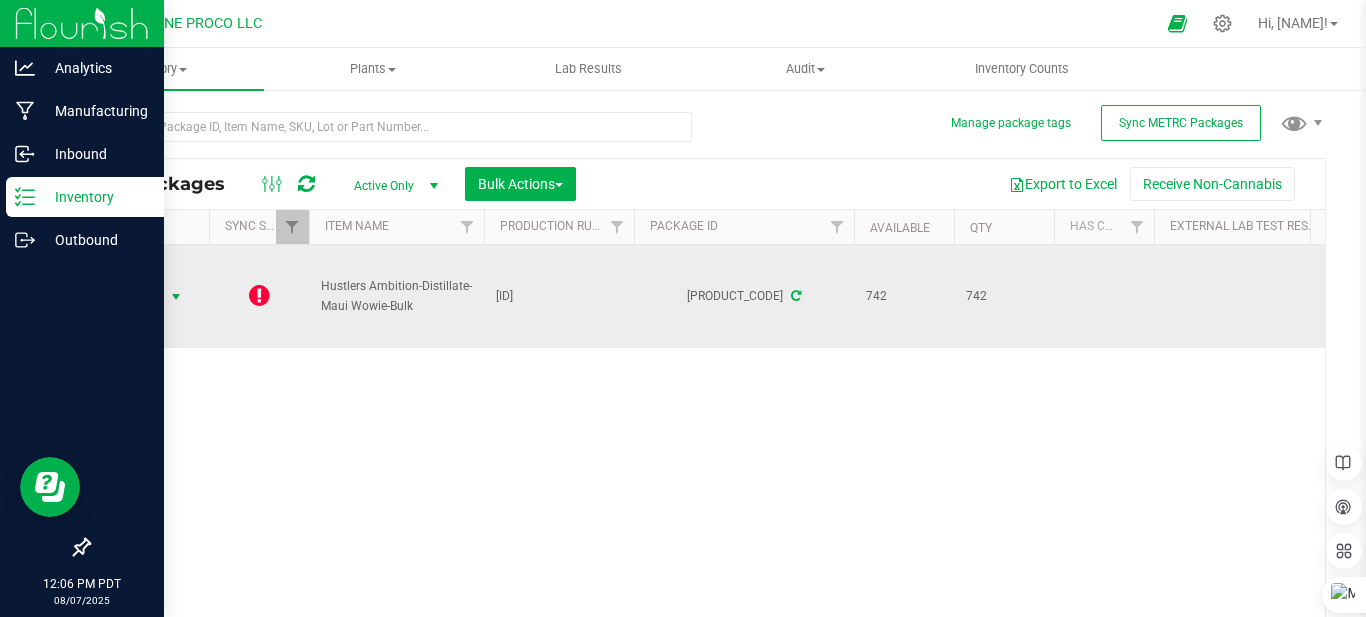 click at bounding box center (176, 297) 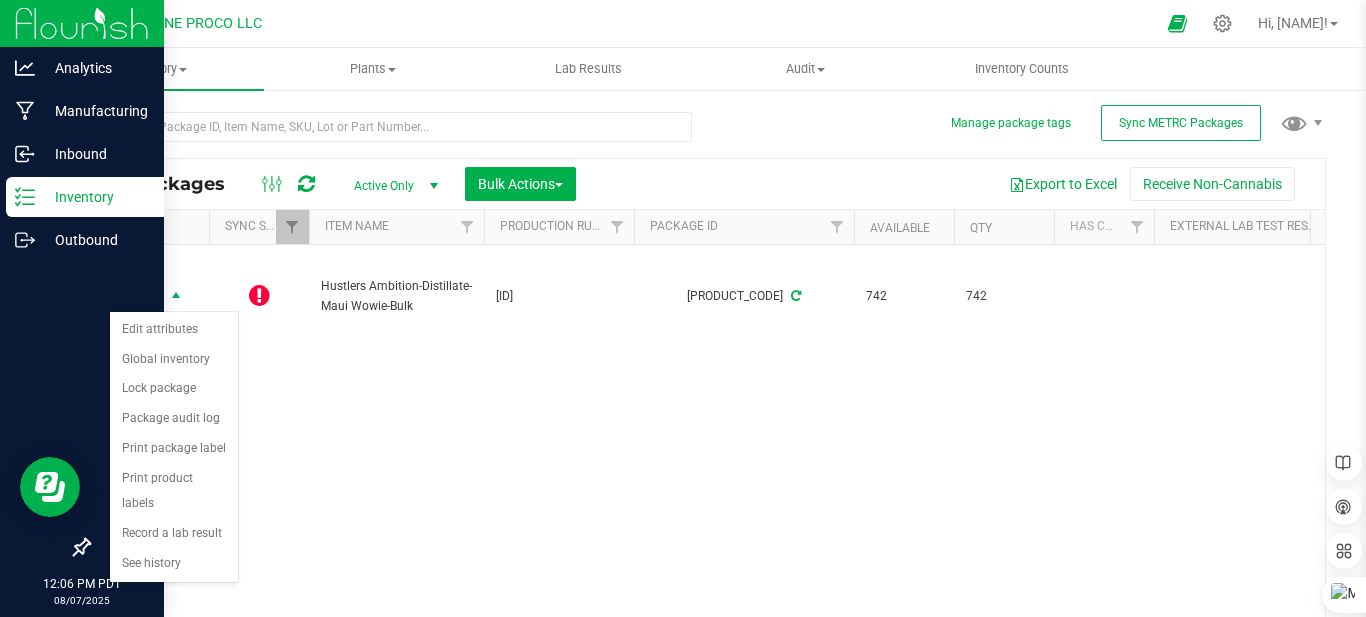 click on "[PRODUCT] [PRODUCT] [ID_NUMBER] [DATE] [TIME] [TIMEZONE] [CODE] [DATE] [TIME] [TIMEZONE] [PRODUCT] [PRODUCT] [PRODUCT] [PRODUCT] [PRODUCT] [PRODUCT]" at bounding box center [707, 439] 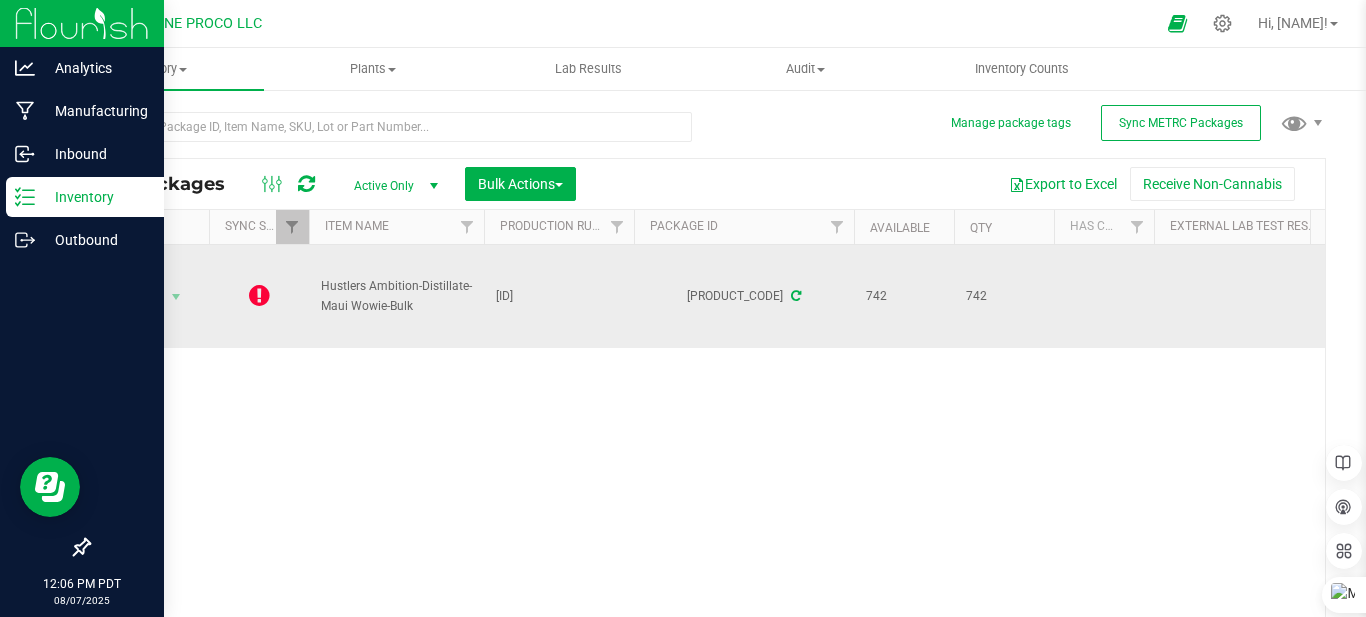 click at bounding box center [259, 295] 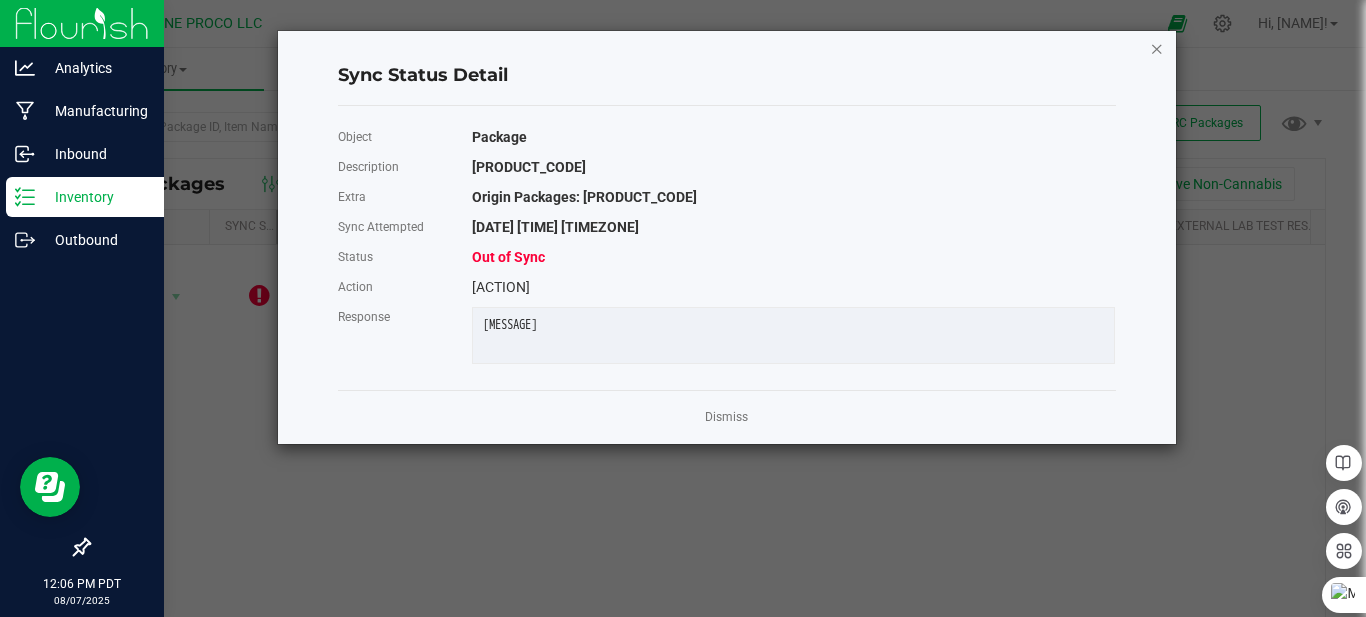 click 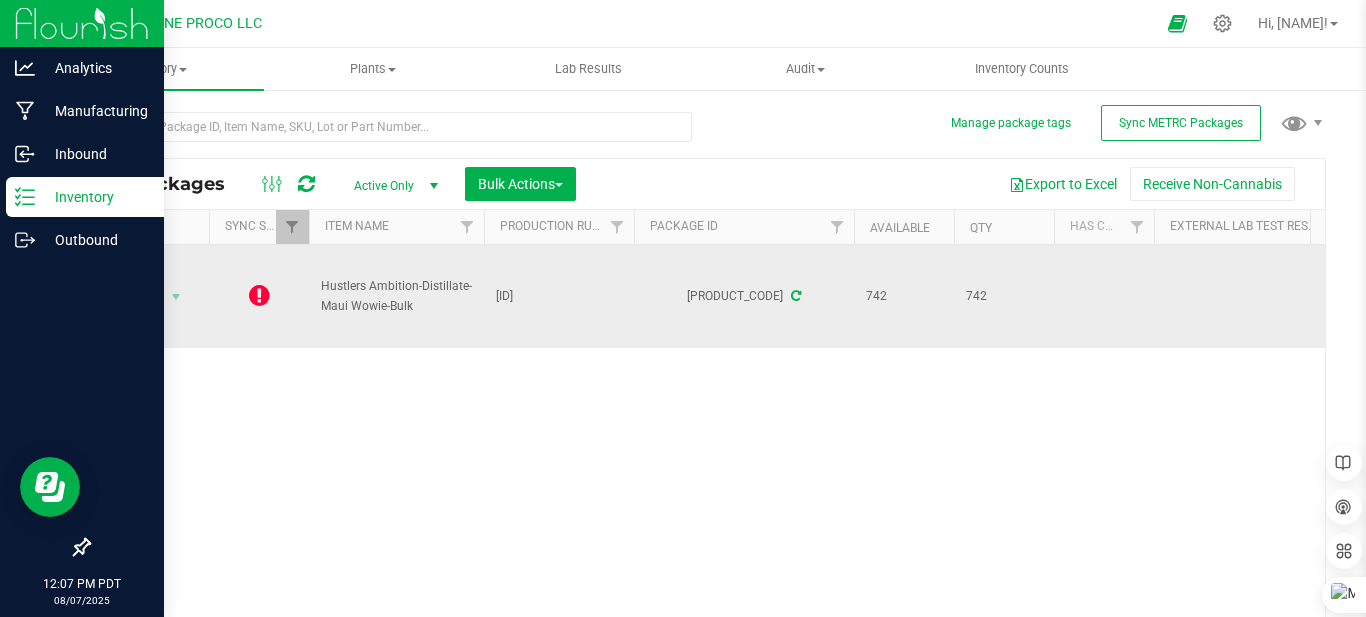 click at bounding box center [259, 295] 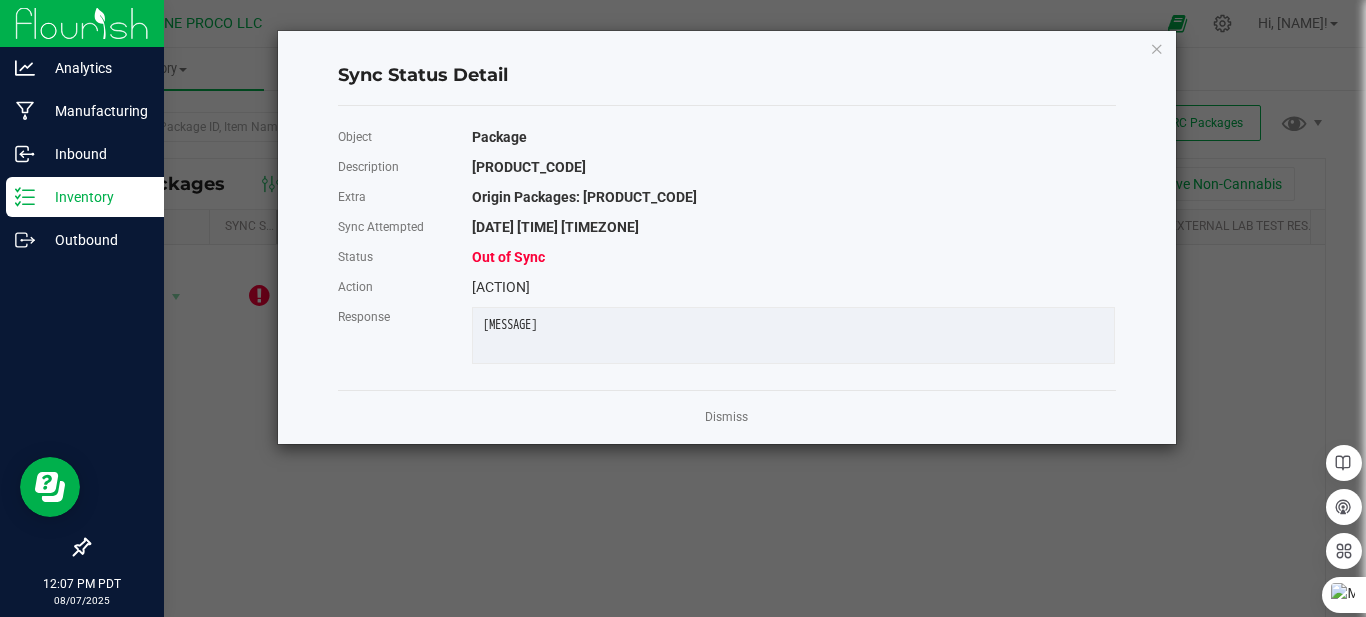drag, startPoint x: 949, startPoint y: 48, endPoint x: 953, endPoint y: 150, distance: 102.0784 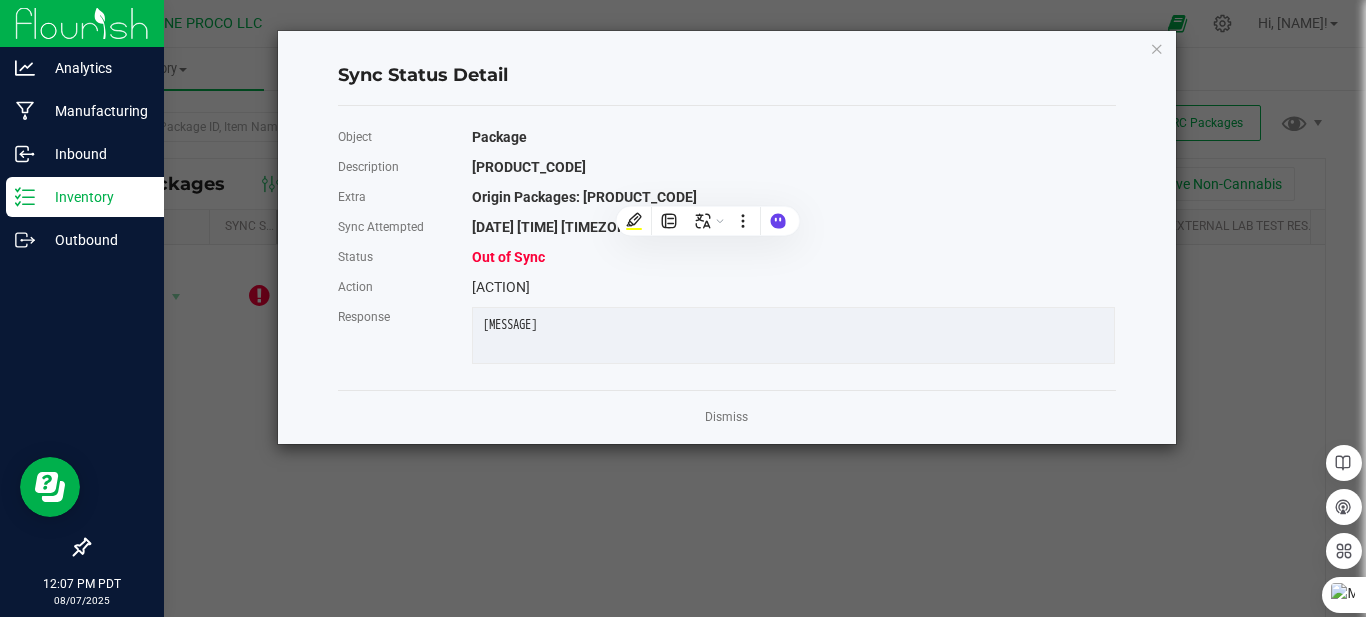 click on "Sync Status Detail" 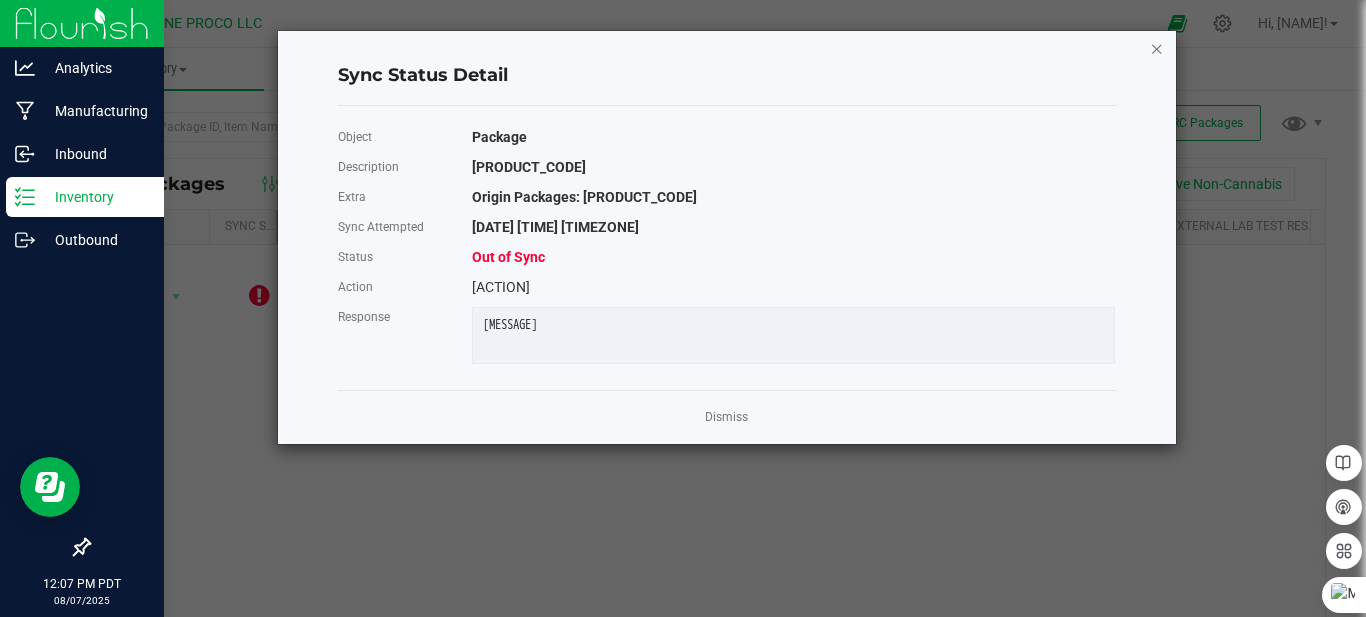 click 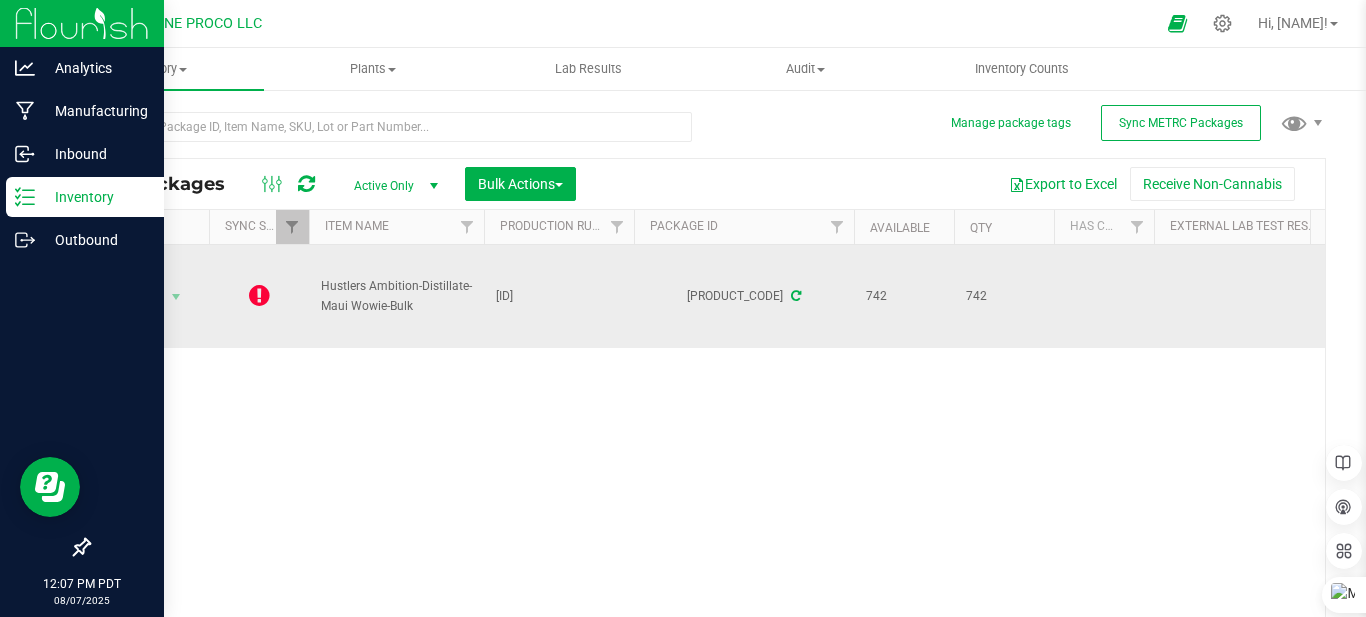 scroll, scrollTop: 0, scrollLeft: 443, axis: horizontal 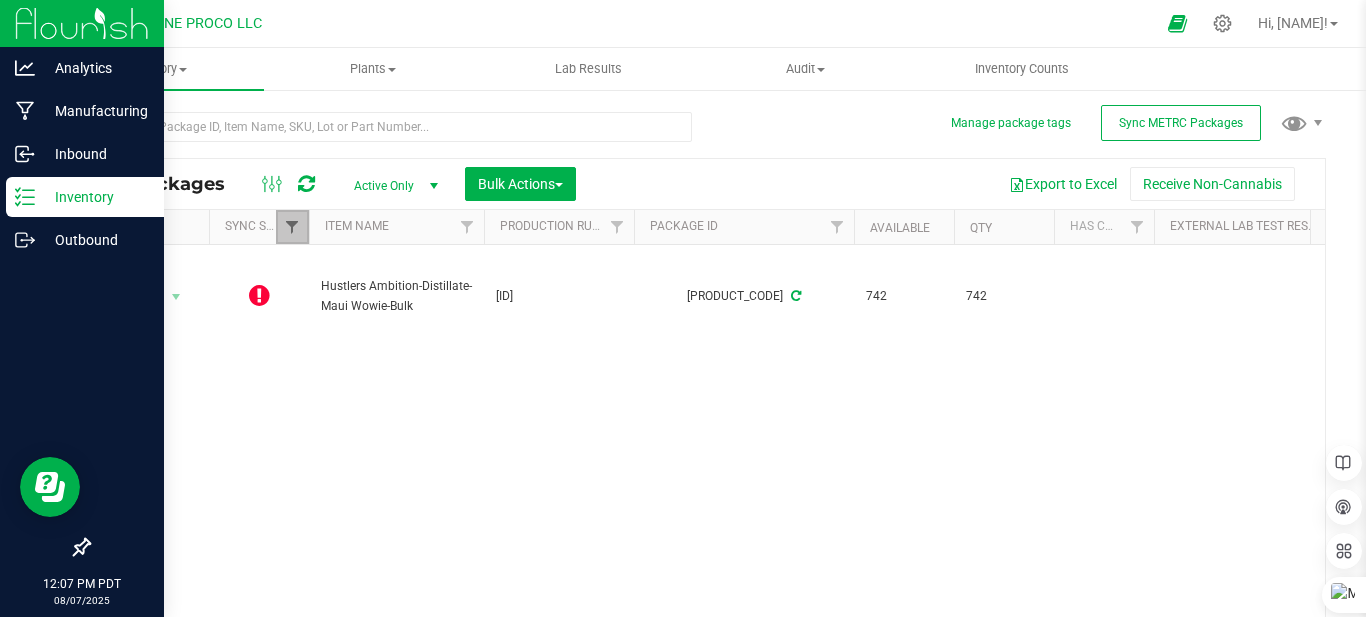 click at bounding box center (292, 227) 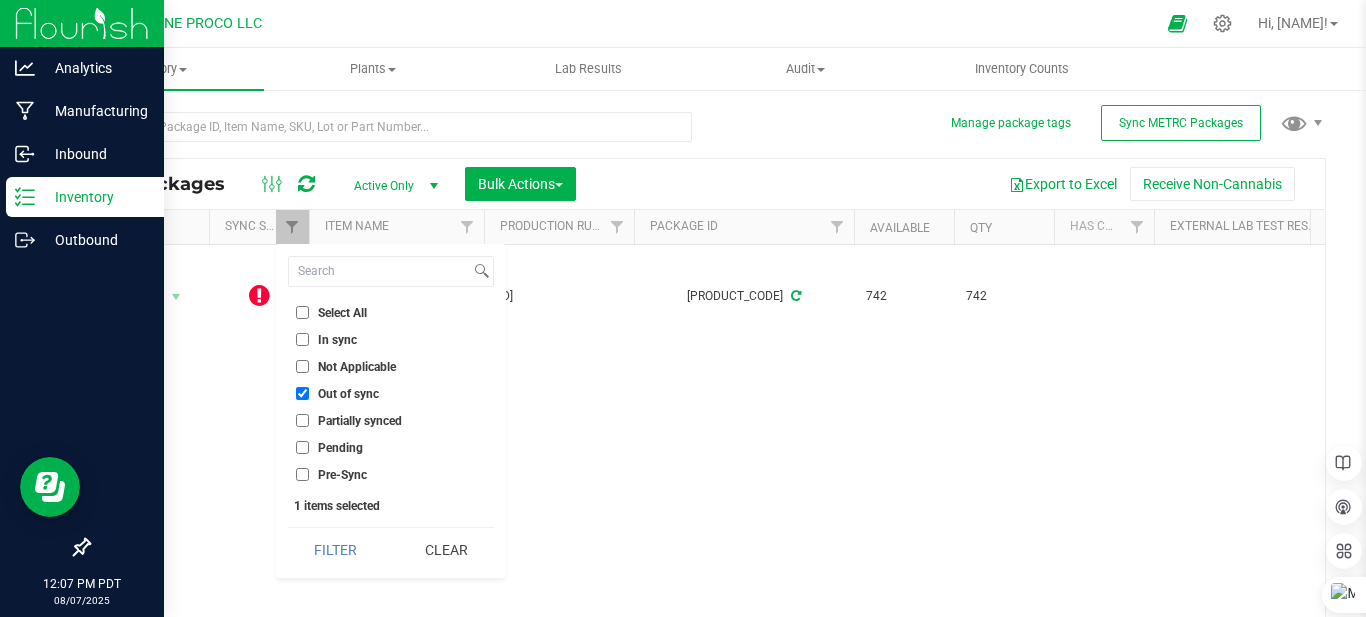 click on "Partially synced" at bounding box center (360, 421) 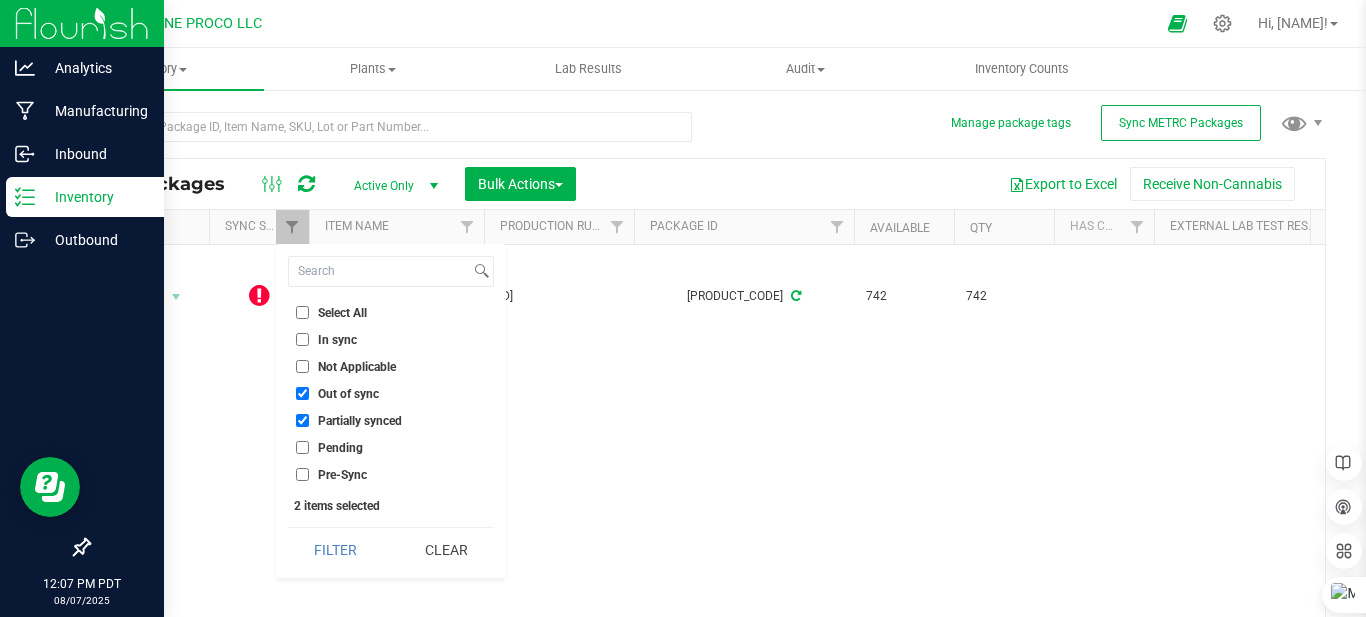 click on "Pending" at bounding box center [302, 447] 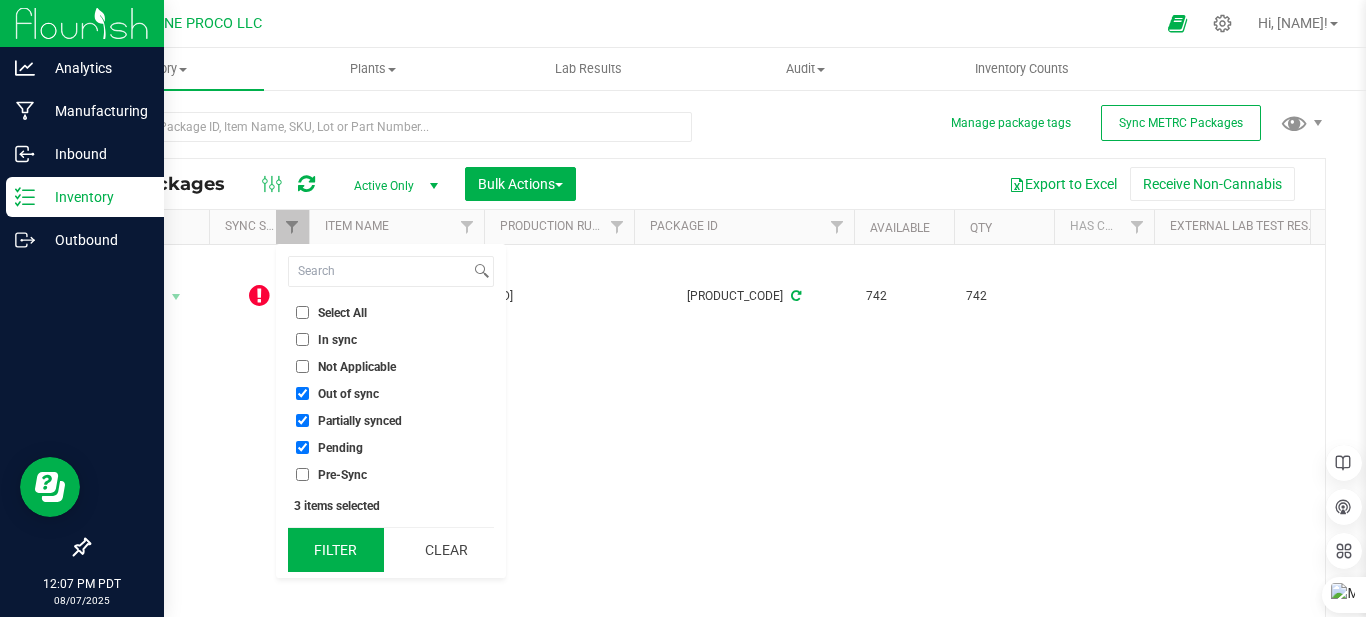 click on "Filter" at bounding box center (336, 550) 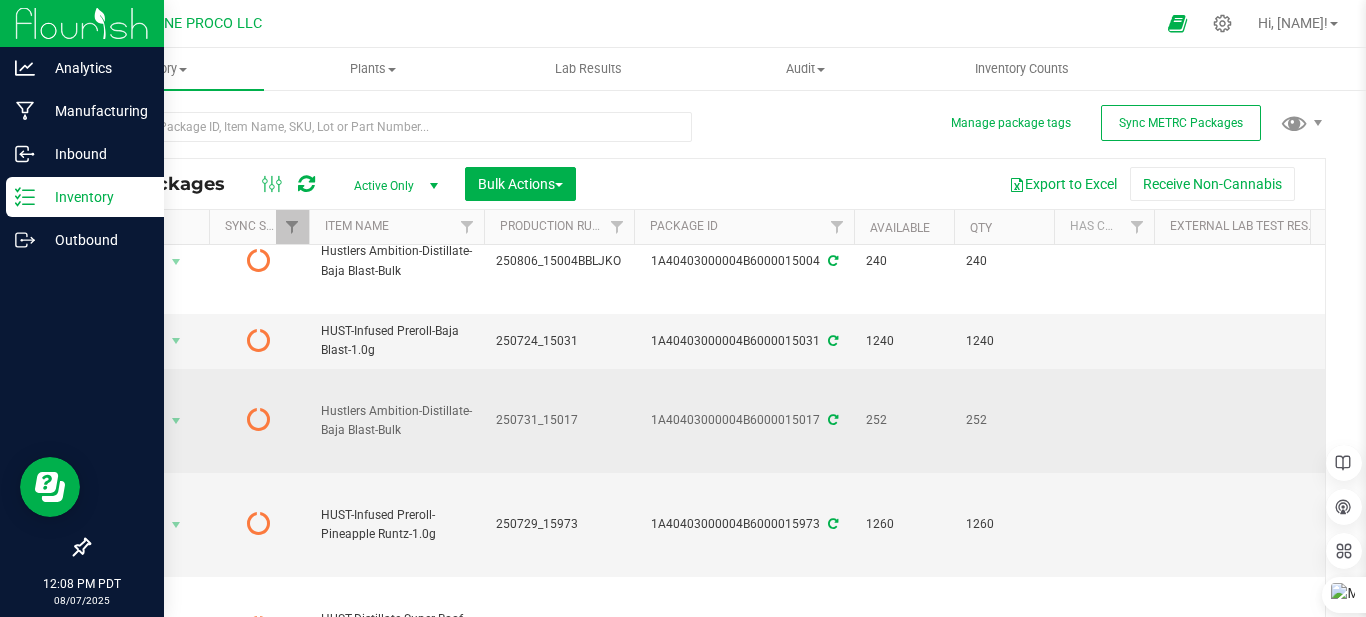 scroll, scrollTop: 0, scrollLeft: 0, axis: both 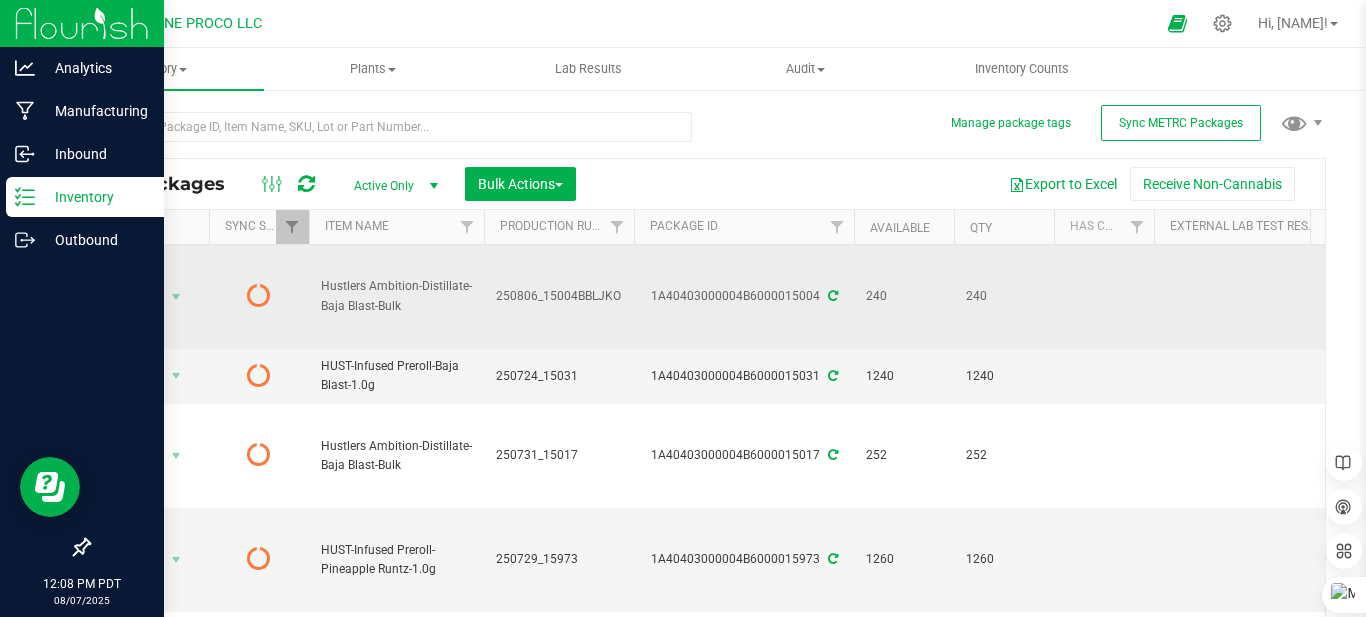 click at bounding box center (259, 295) 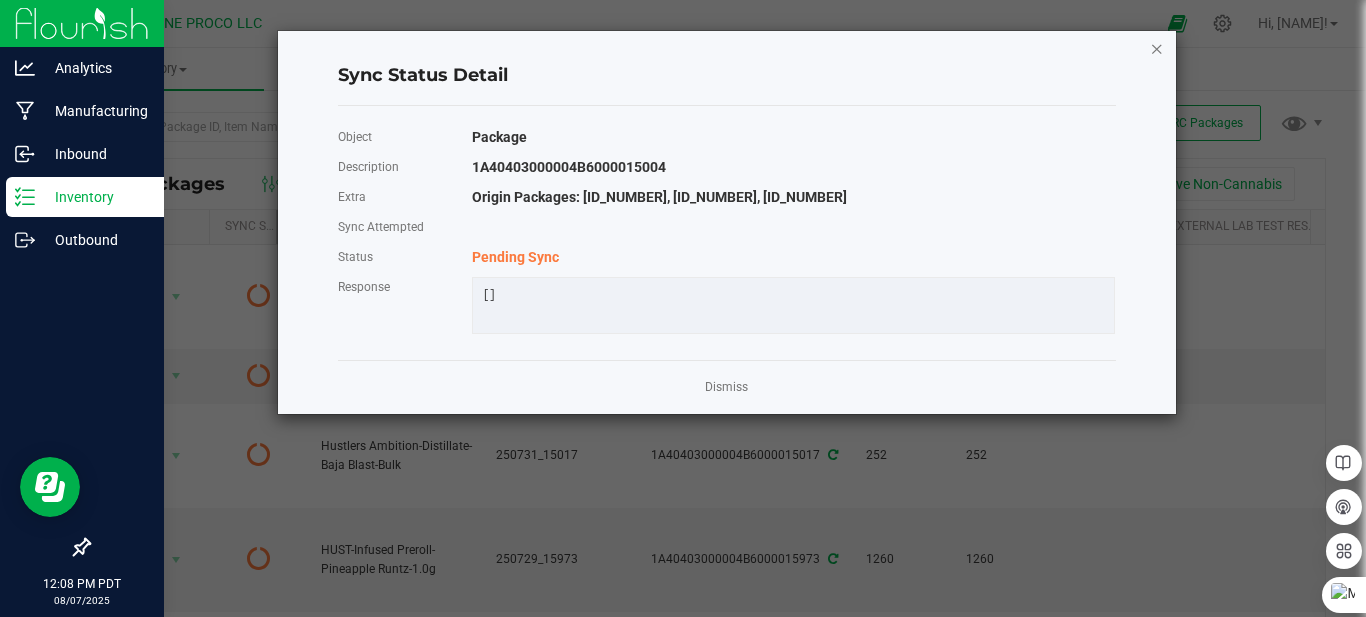 click 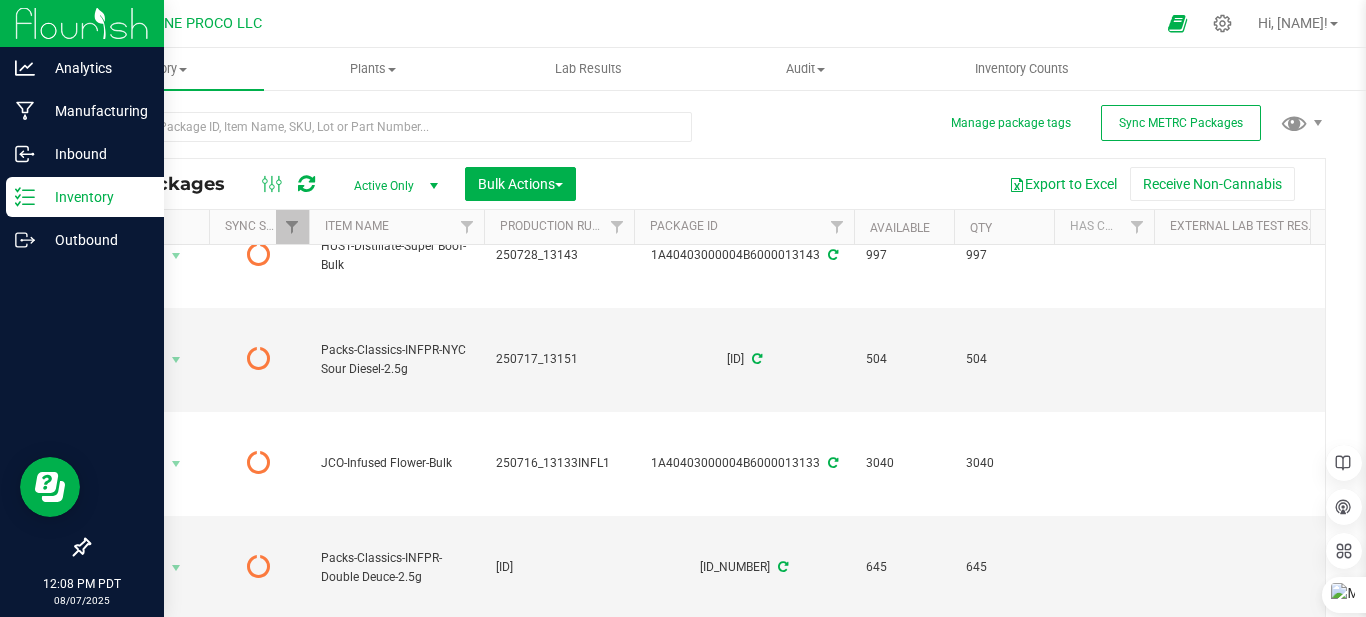 scroll, scrollTop: 512, scrollLeft: 0, axis: vertical 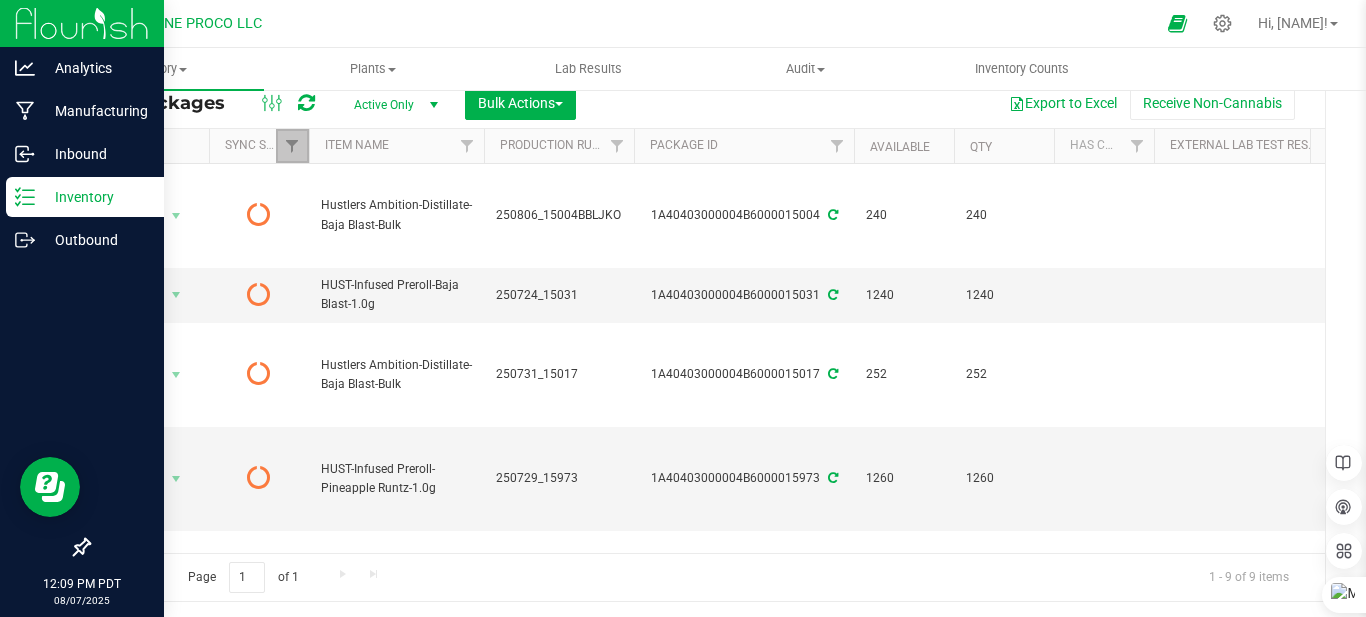 click at bounding box center (292, 146) 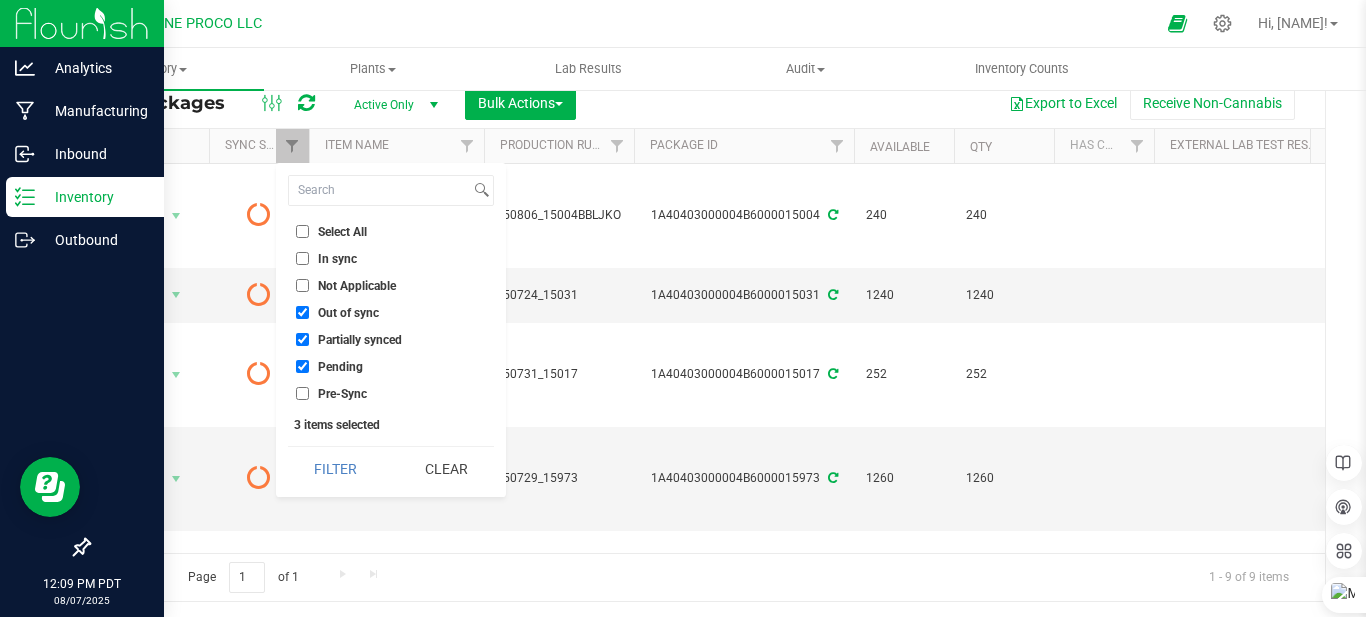 click at bounding box center [756, 23] 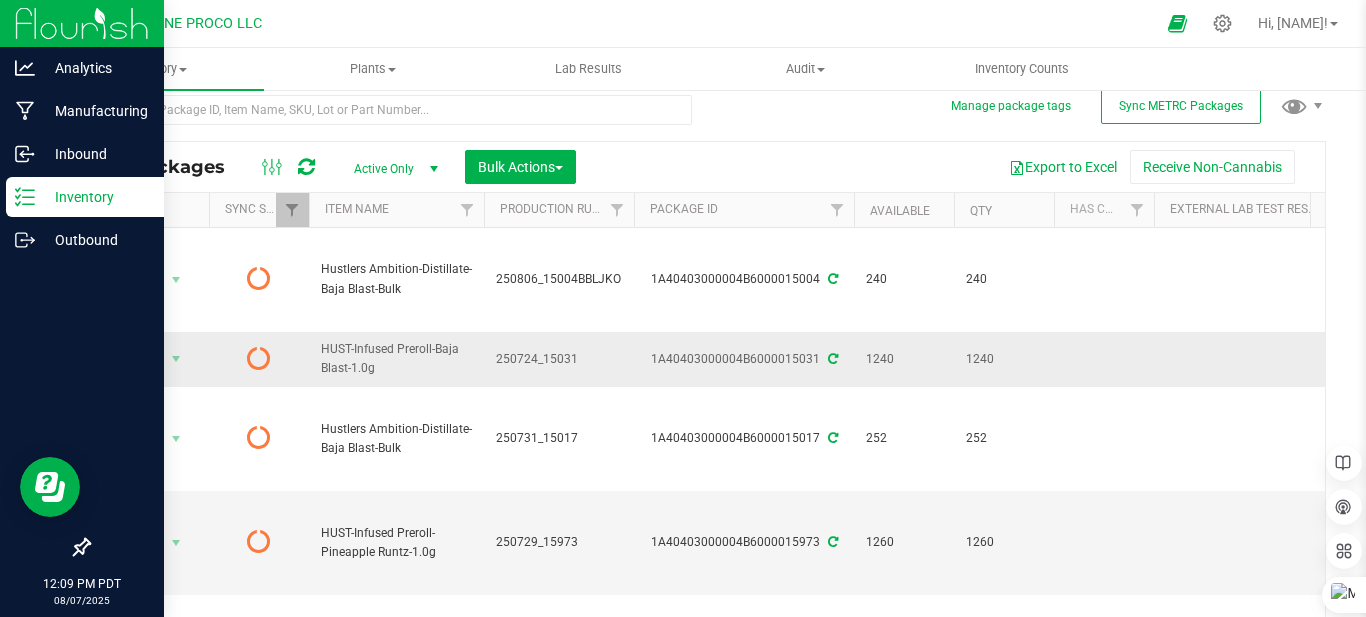scroll, scrollTop: 0, scrollLeft: 0, axis: both 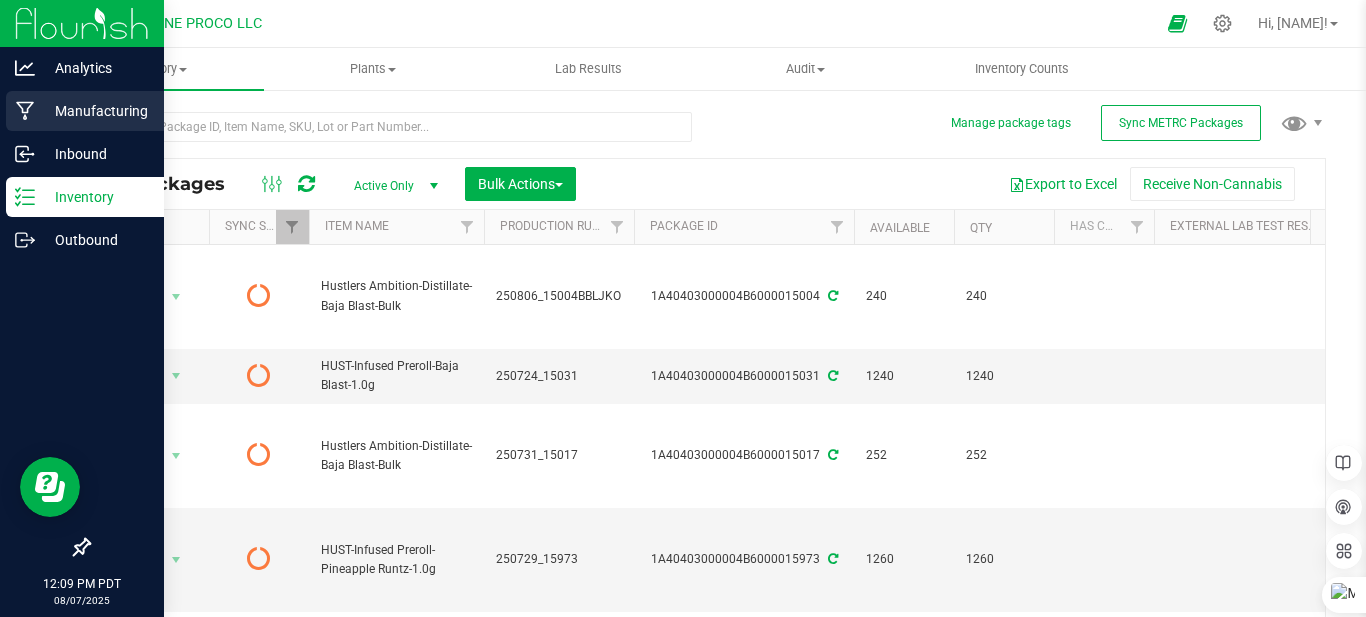 click on "Manufacturing" at bounding box center (95, 111) 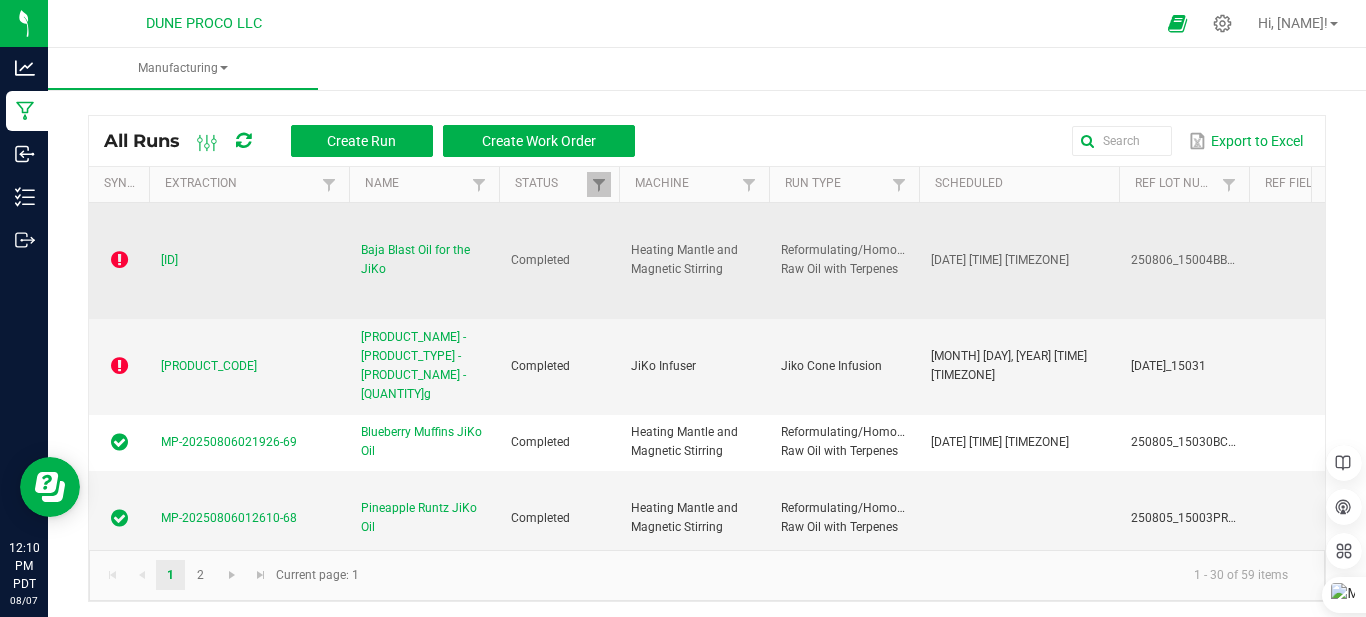 click at bounding box center (119, 260) 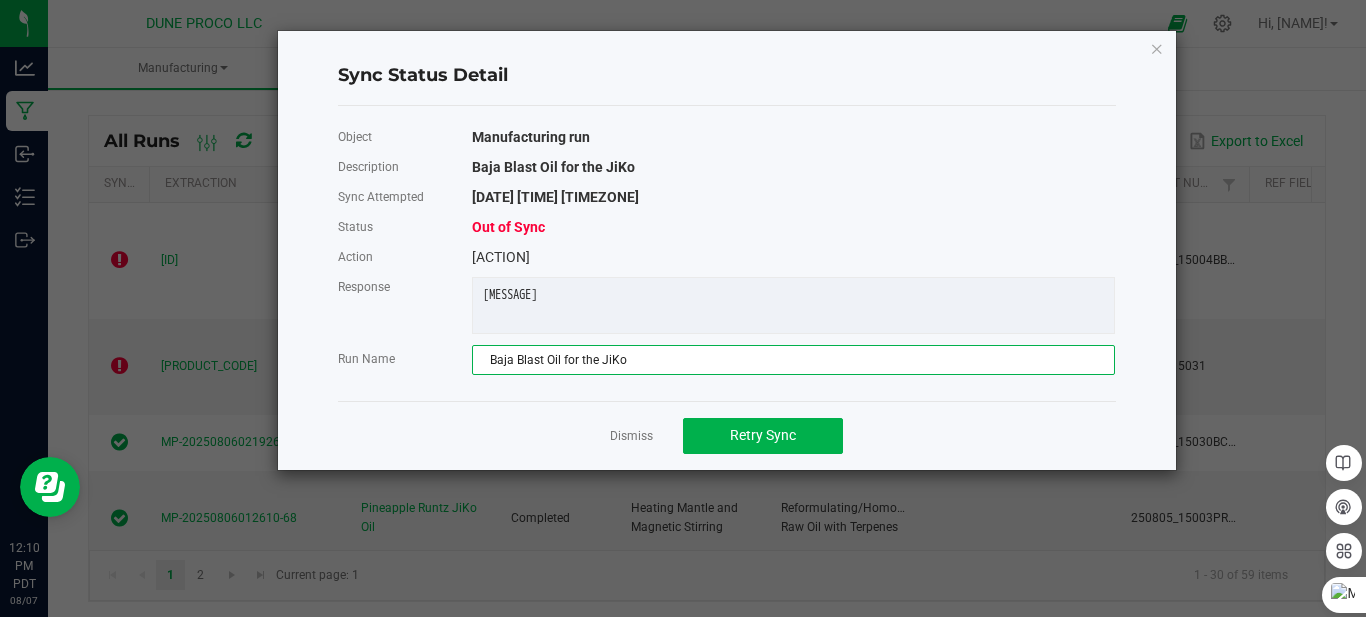 click on "Baja Blast Oil for the JiKo" at bounding box center (793, 360) 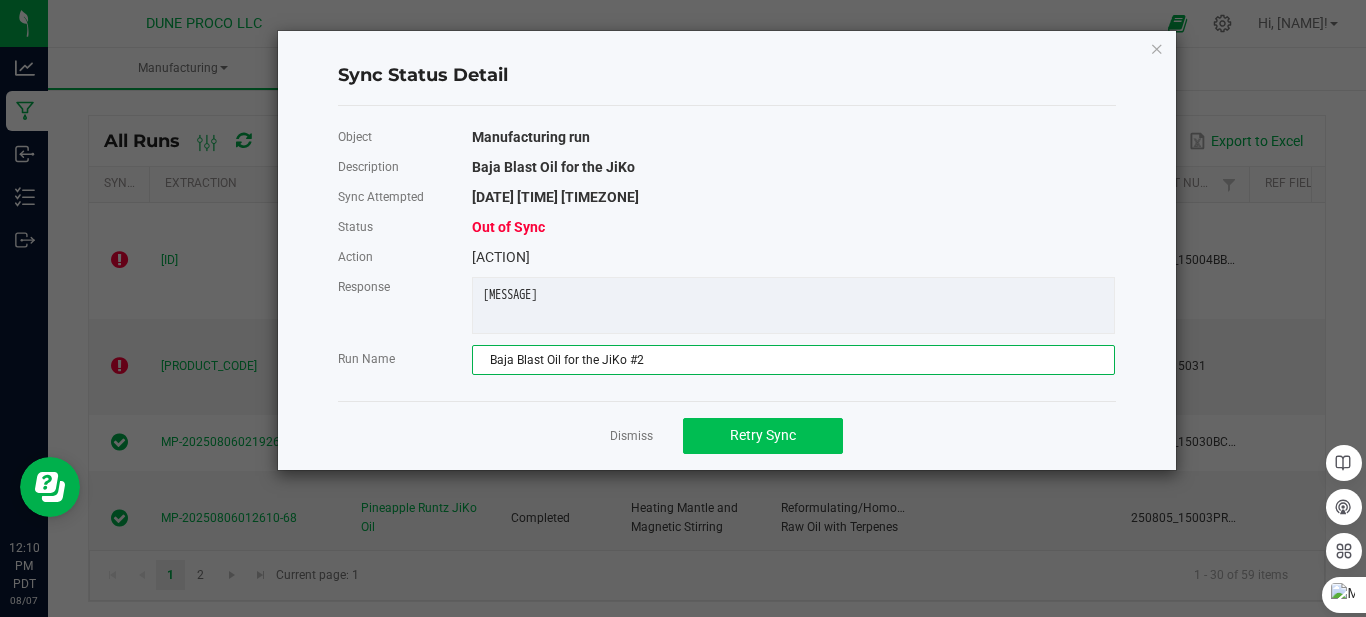 type on "Baja Blast Oil for the JiKo #2" 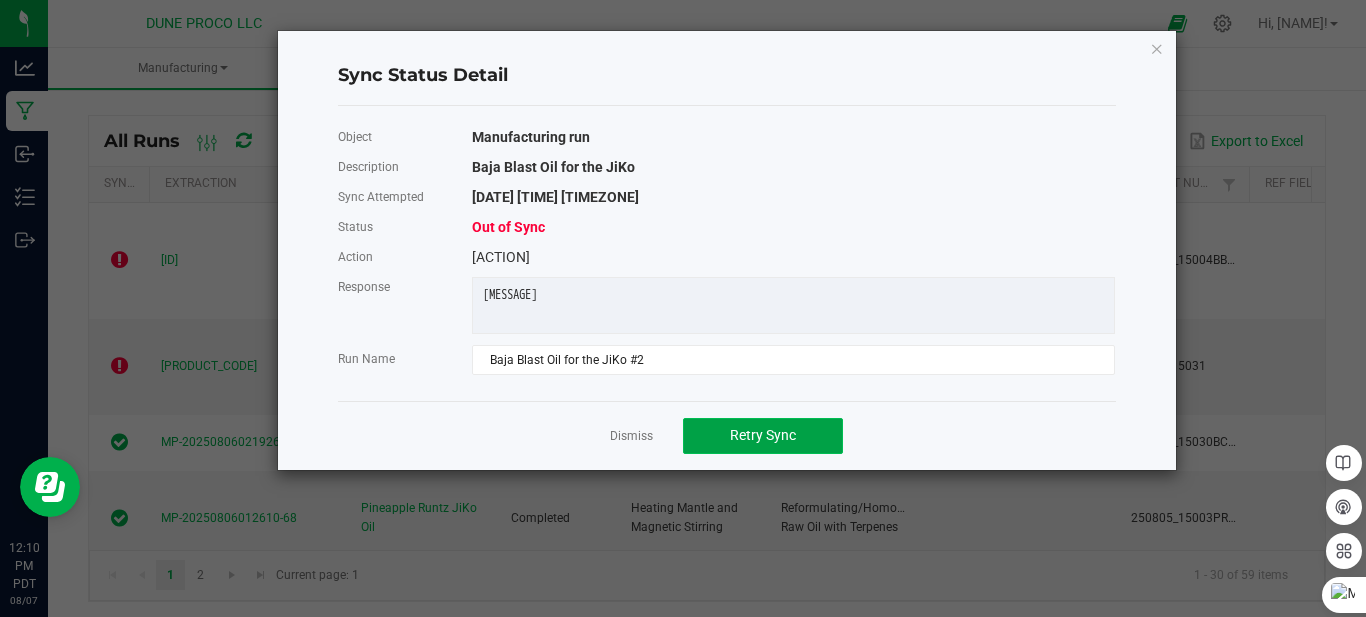 click on "Retry Sync" 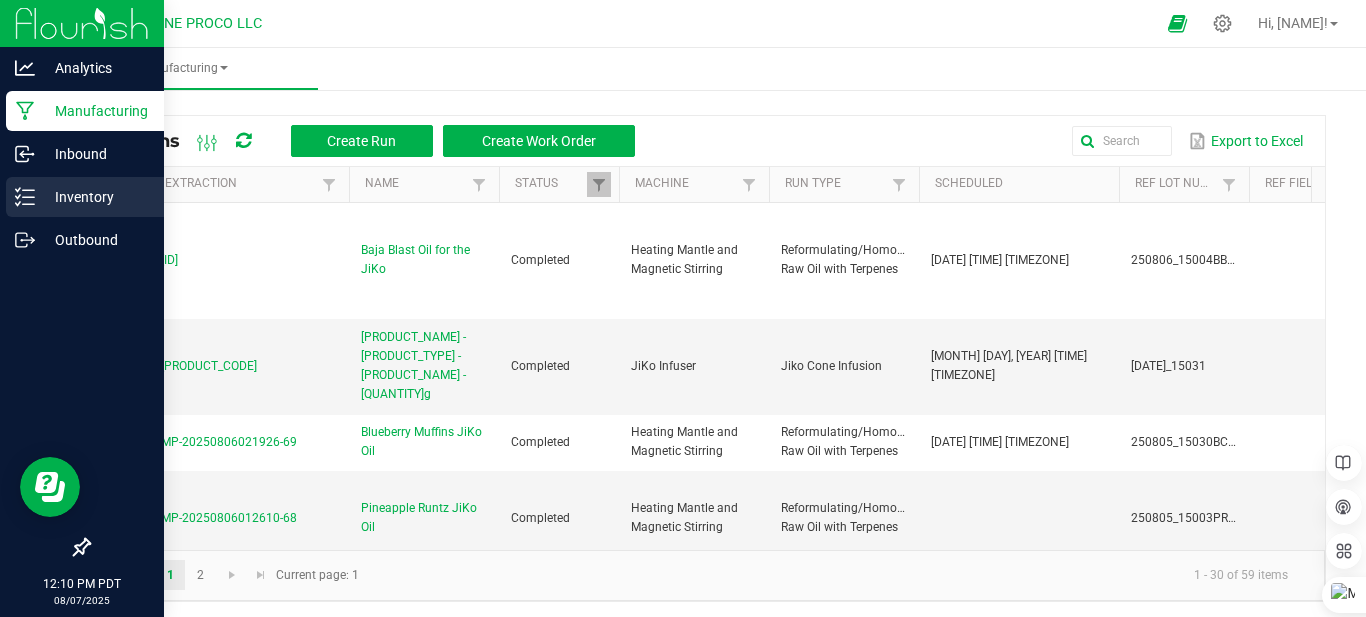 click on "Inventory" at bounding box center [95, 197] 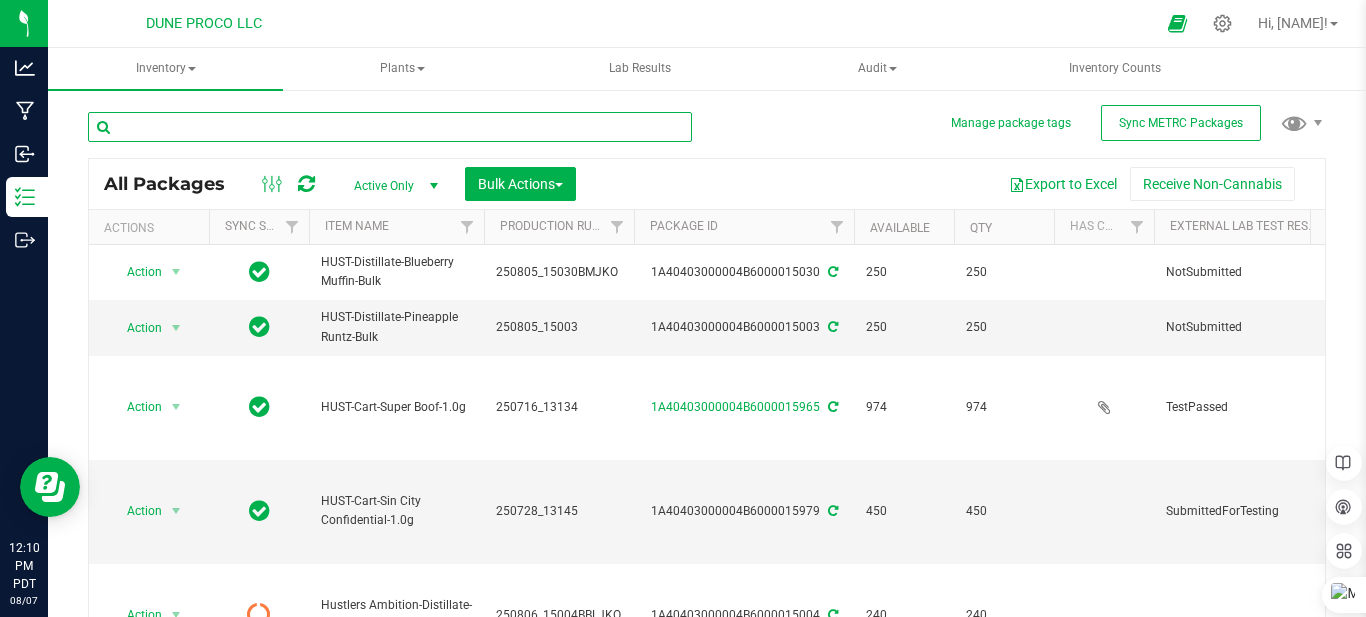 click at bounding box center (390, 127) 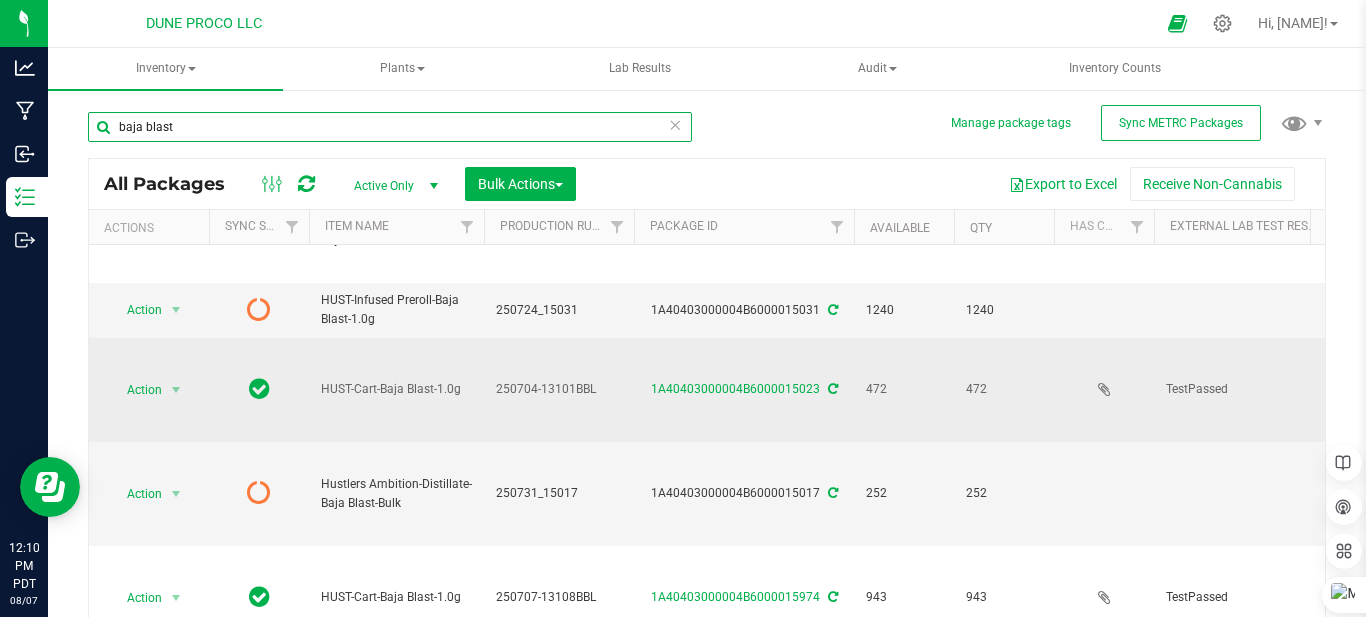 scroll, scrollTop: 100, scrollLeft: 0, axis: vertical 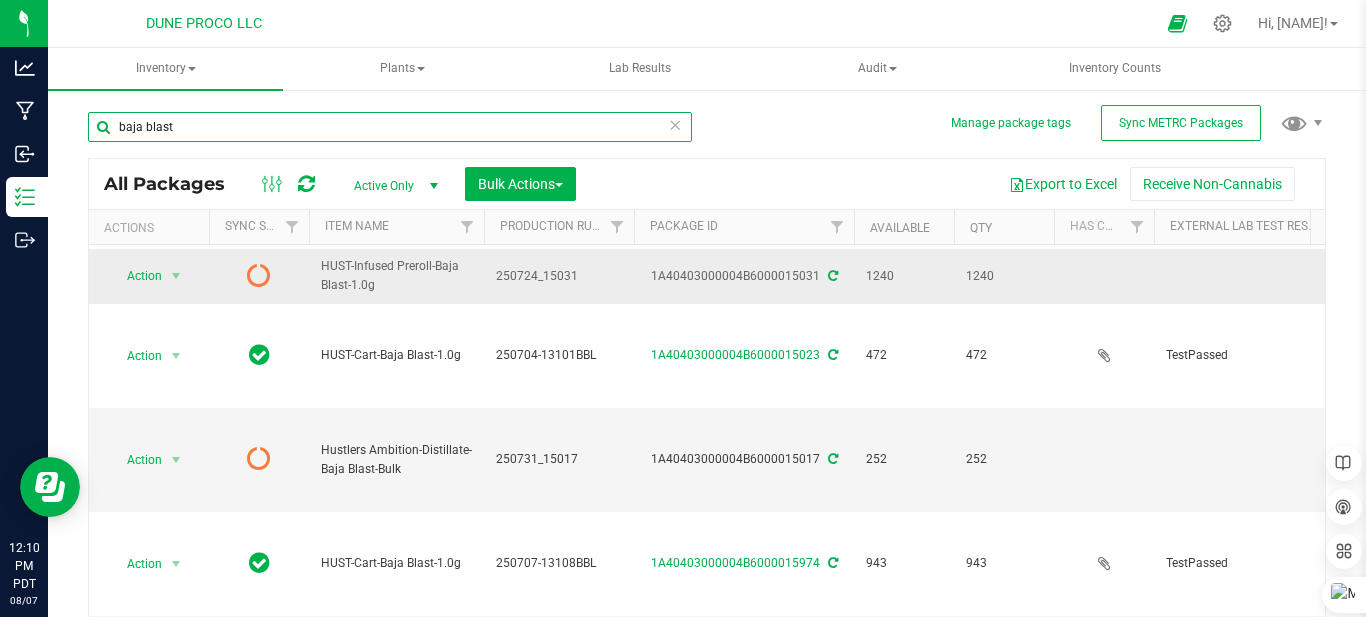 type on "baja blast" 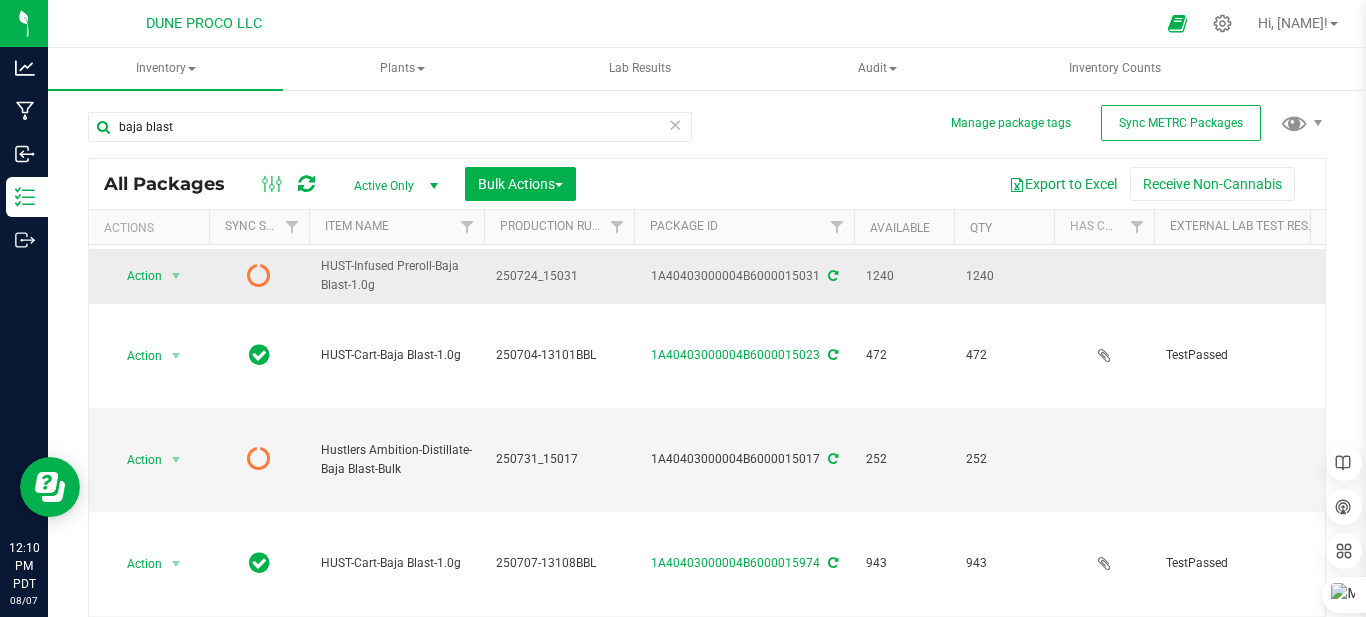 click at bounding box center [833, 276] 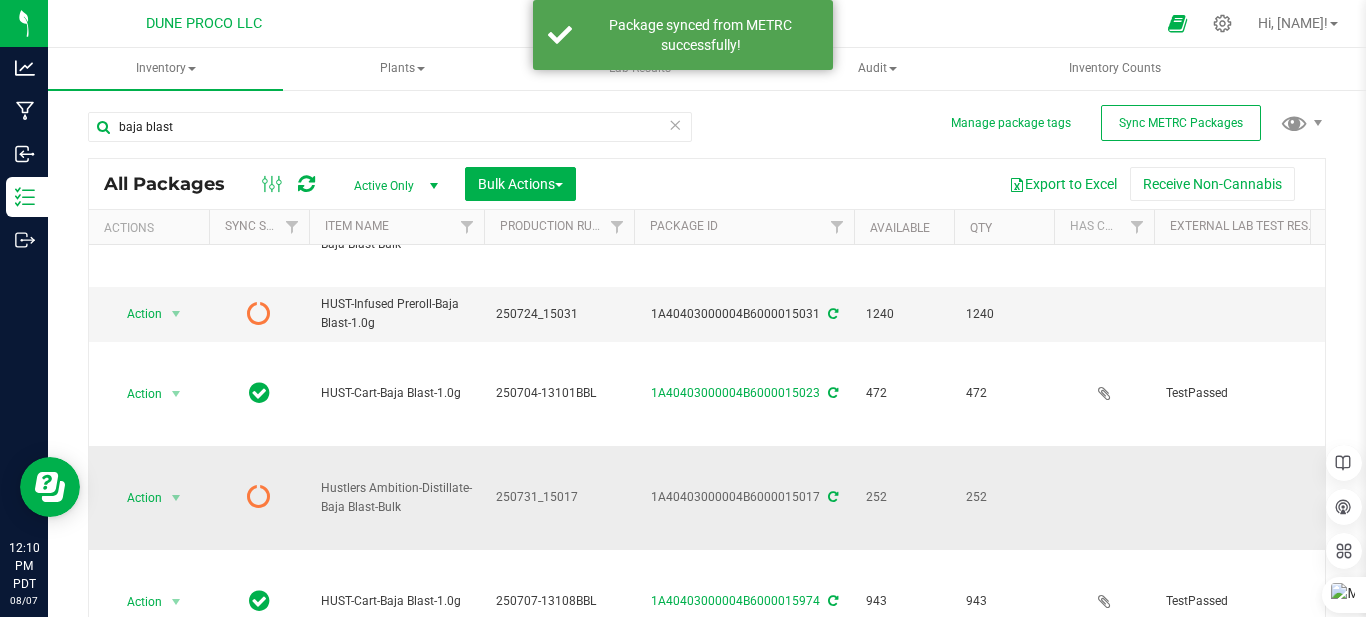 scroll, scrollTop: 304, scrollLeft: 0, axis: vertical 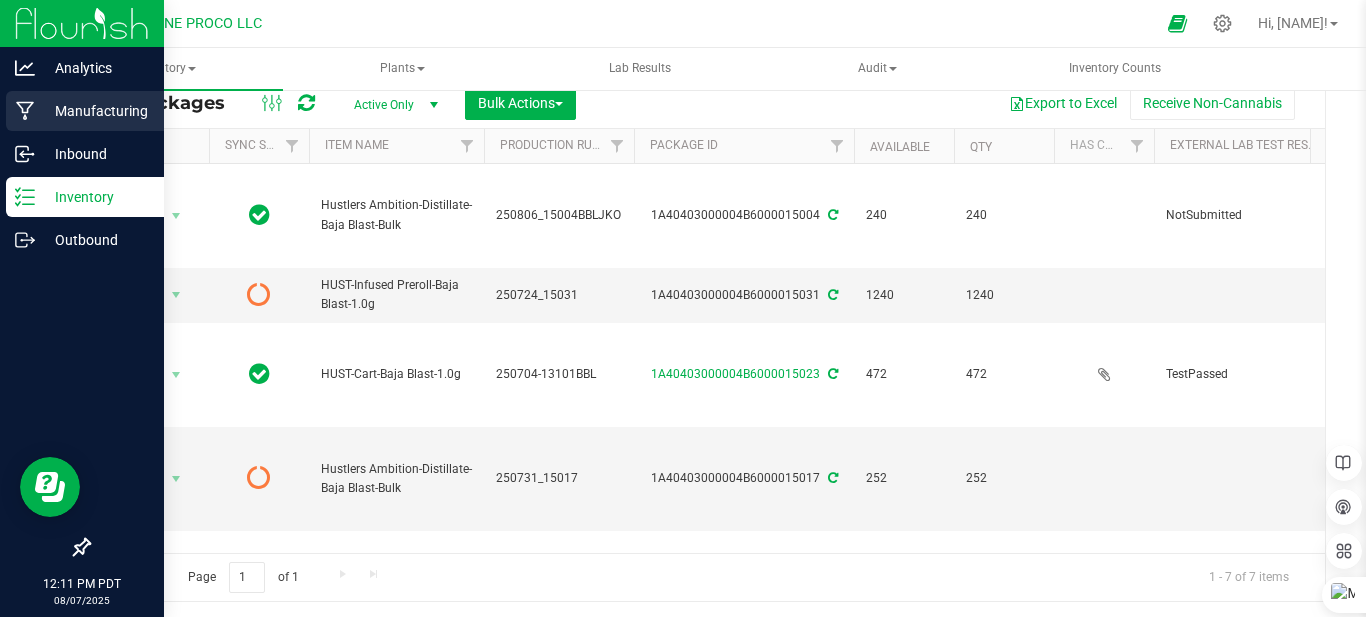 click on "Manufacturing" at bounding box center [95, 111] 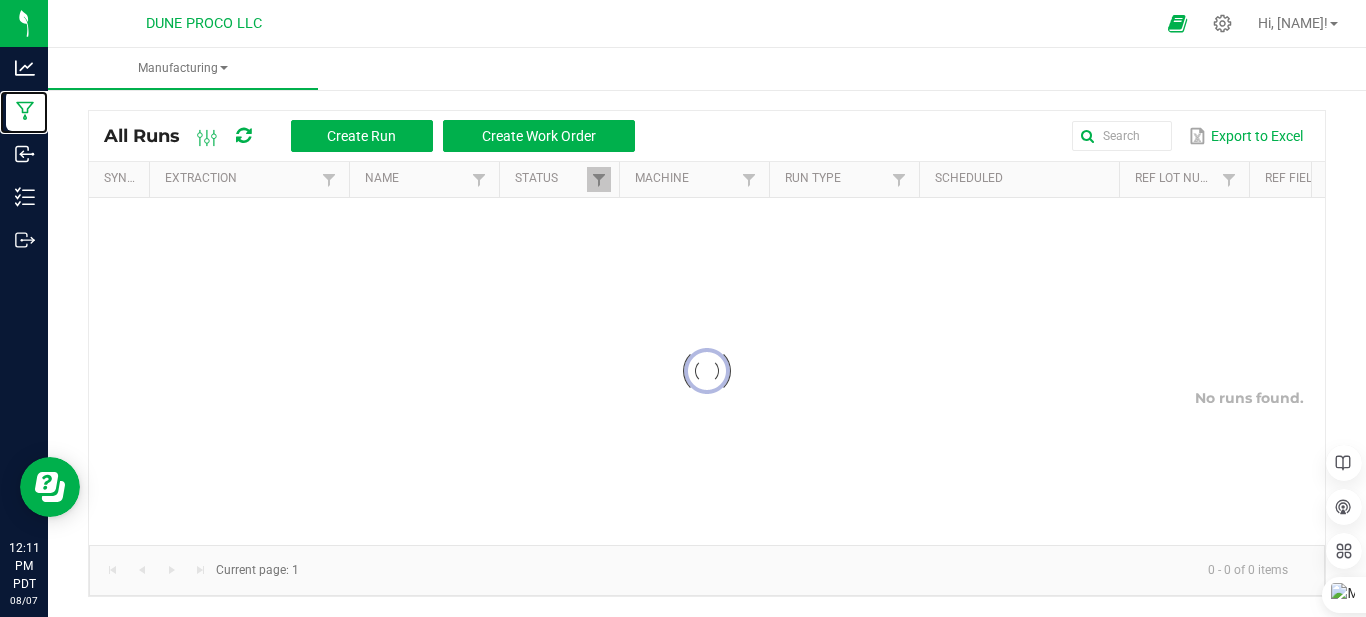 scroll, scrollTop: 0, scrollLeft: 0, axis: both 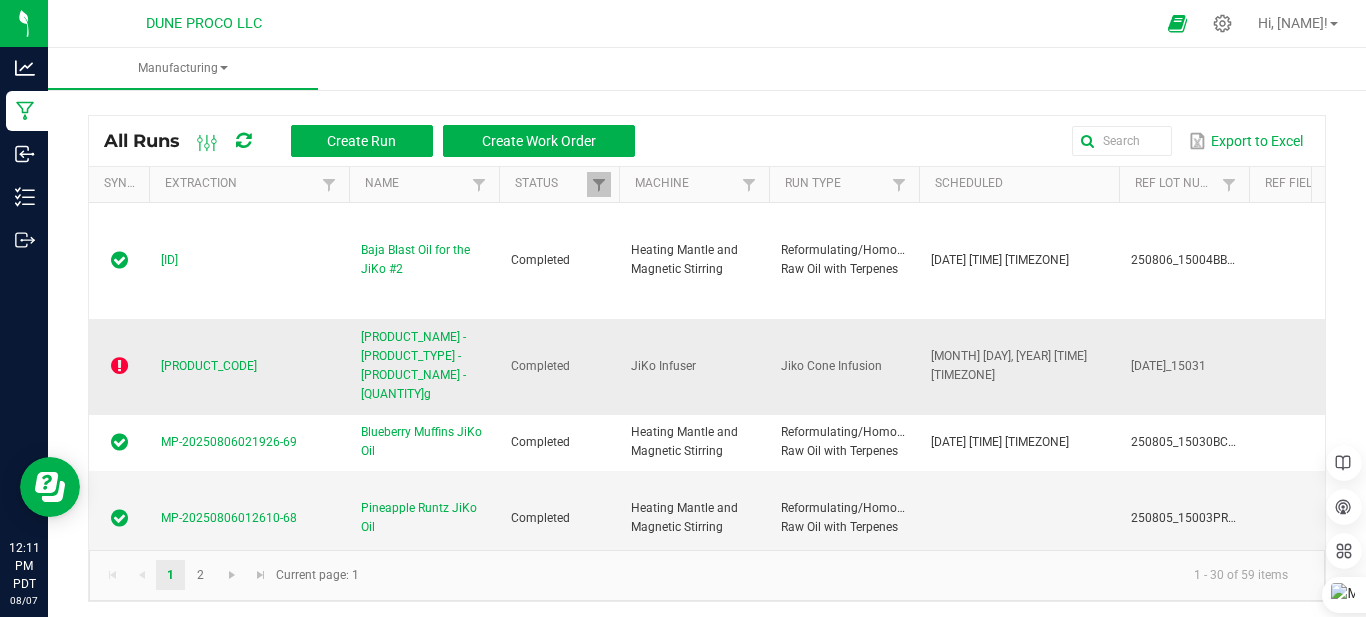 click at bounding box center (119, 366) 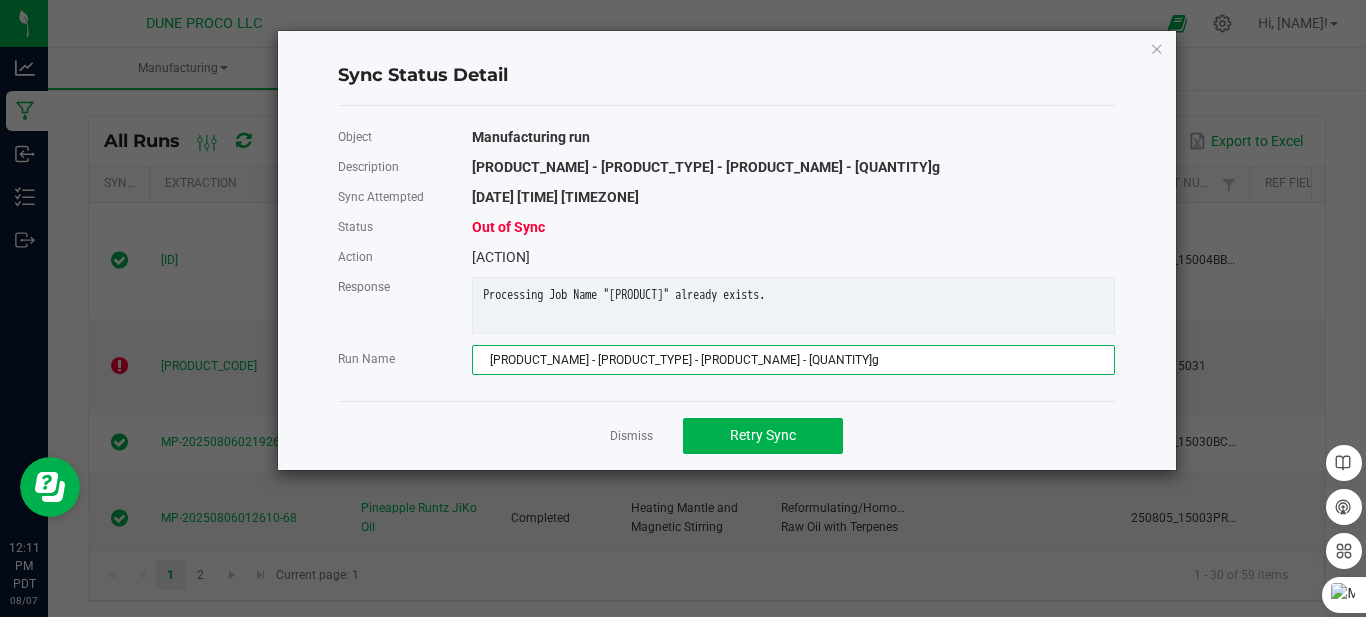 click on "[PRODUCT_NAME] - [PRODUCT_TYPE] - [PRODUCT_NAME] - [QUANTITY]g" at bounding box center (793, 360) 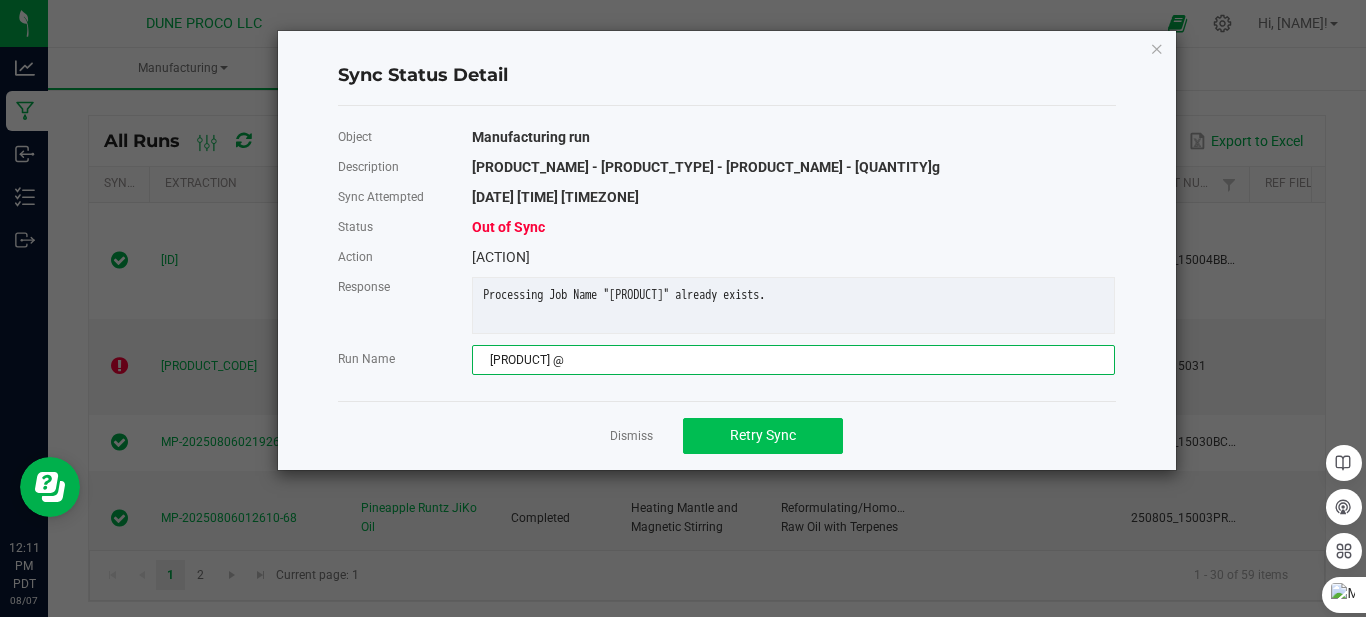 type on "[PRODUCT] @" 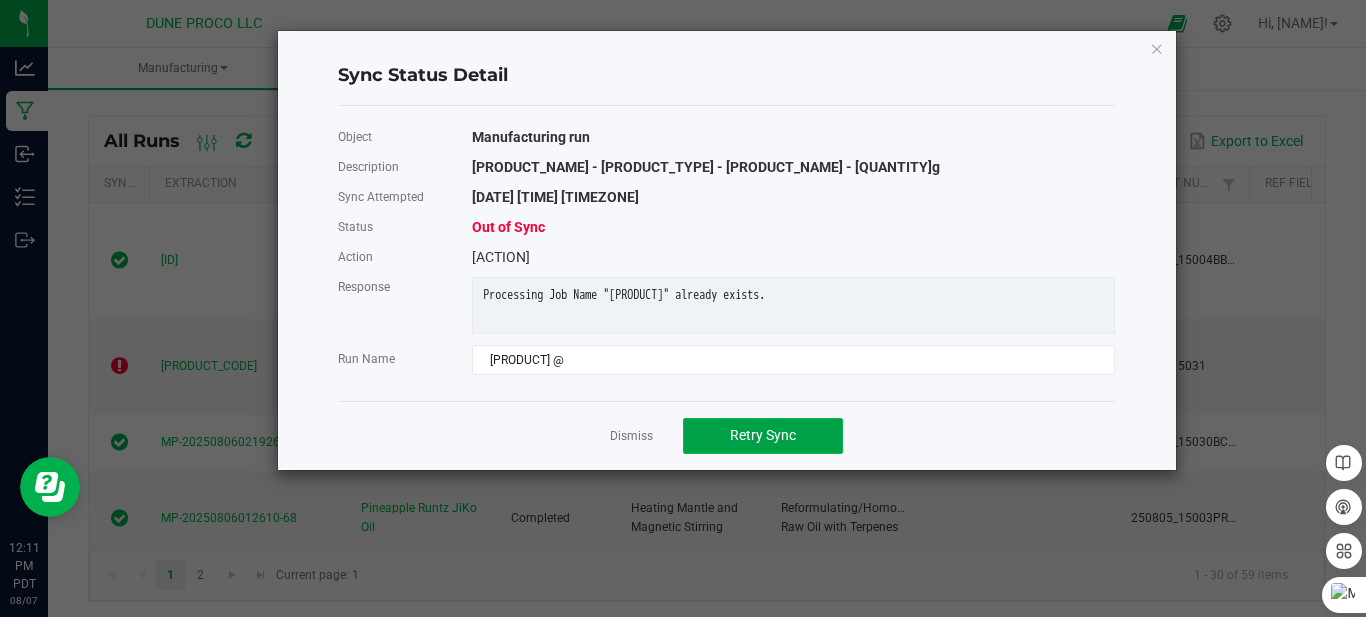 click on "Retry Sync" 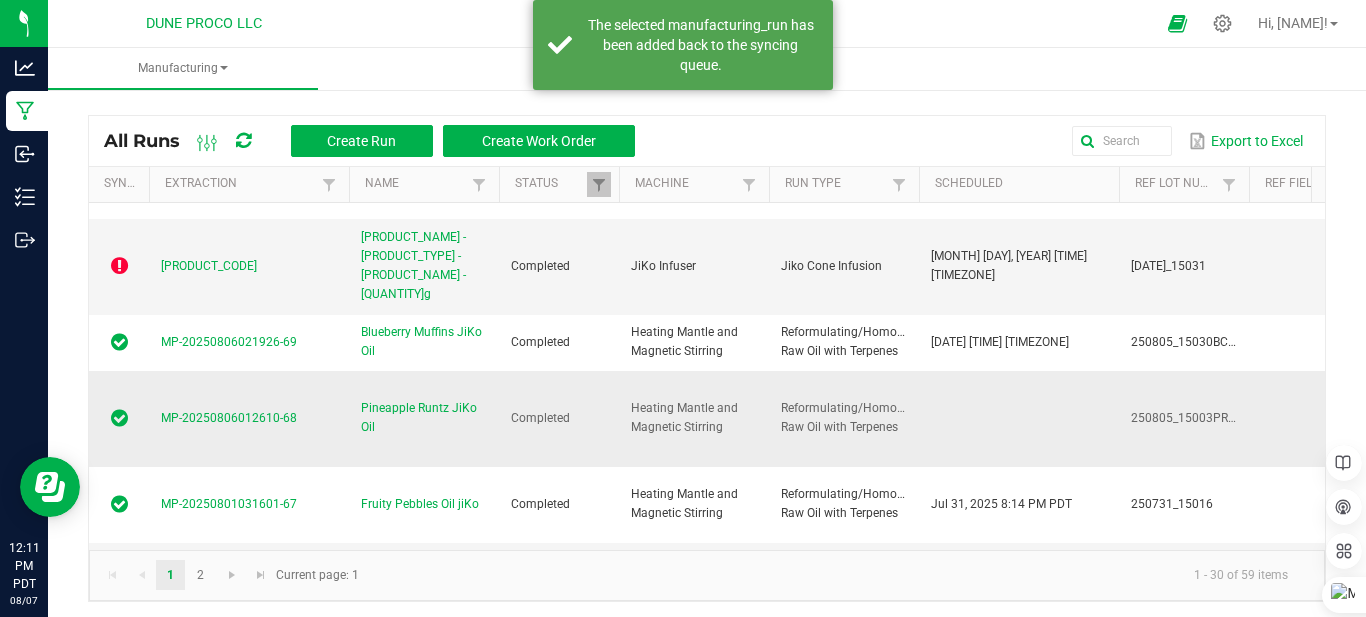 scroll, scrollTop: 0, scrollLeft: 0, axis: both 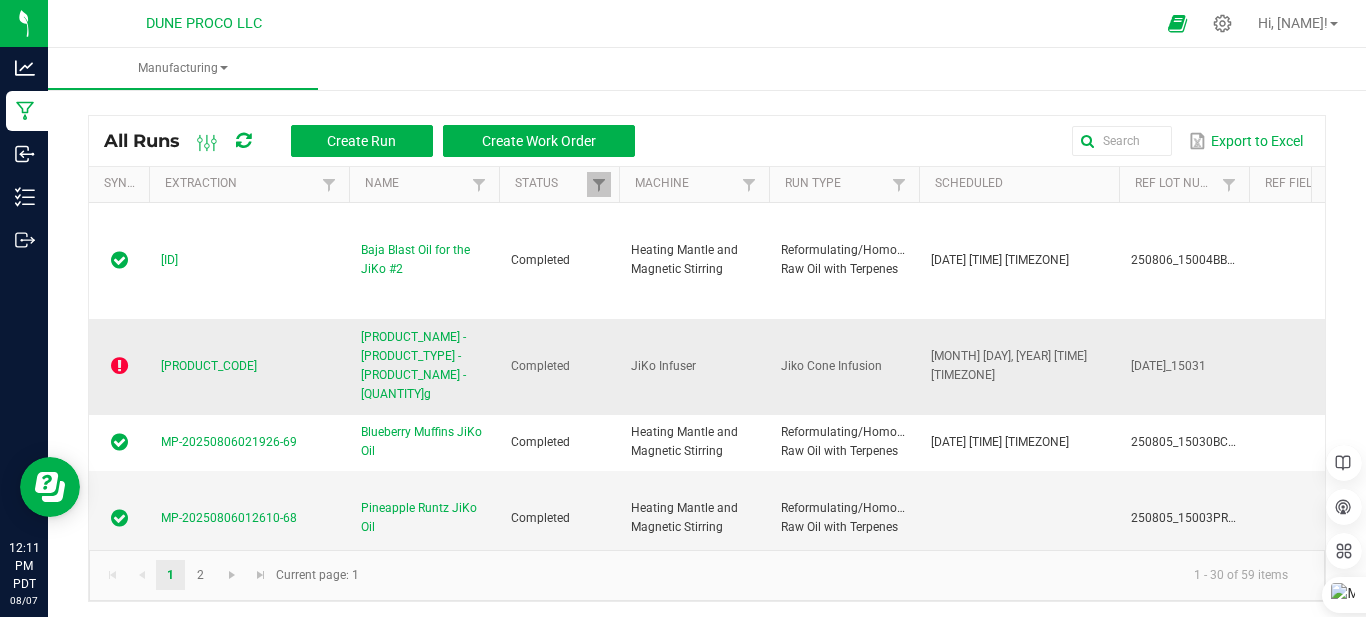 click at bounding box center (119, 366) 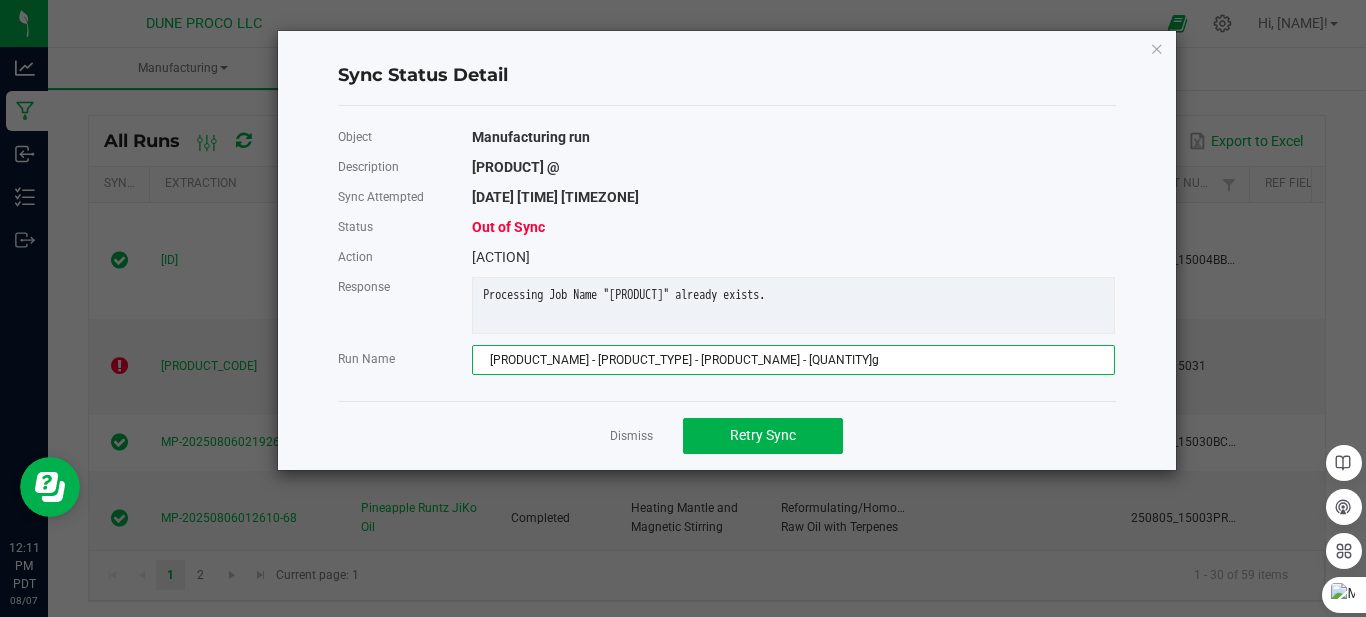 click on "[PRODUCT_NAME] - [PRODUCT_TYPE] - [PRODUCT_NAME] - [QUANTITY]g" at bounding box center [793, 360] 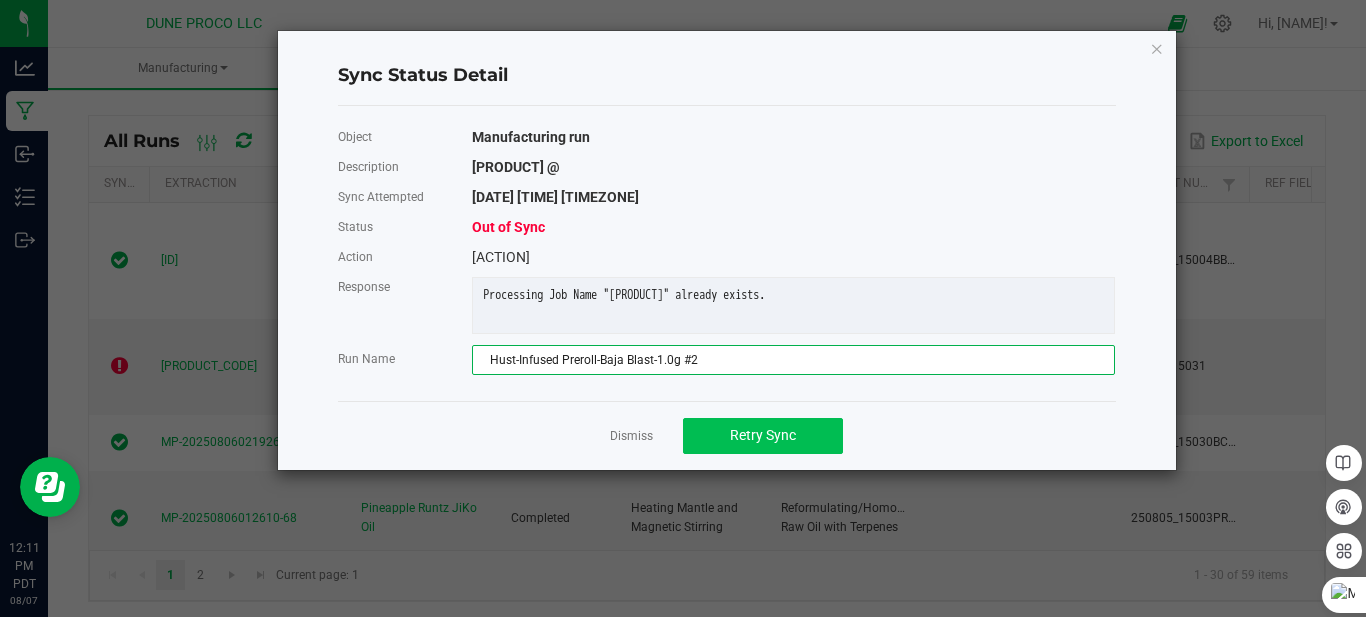 type on "Hust-Infused Preroll-Baja Blast-1.0g #2" 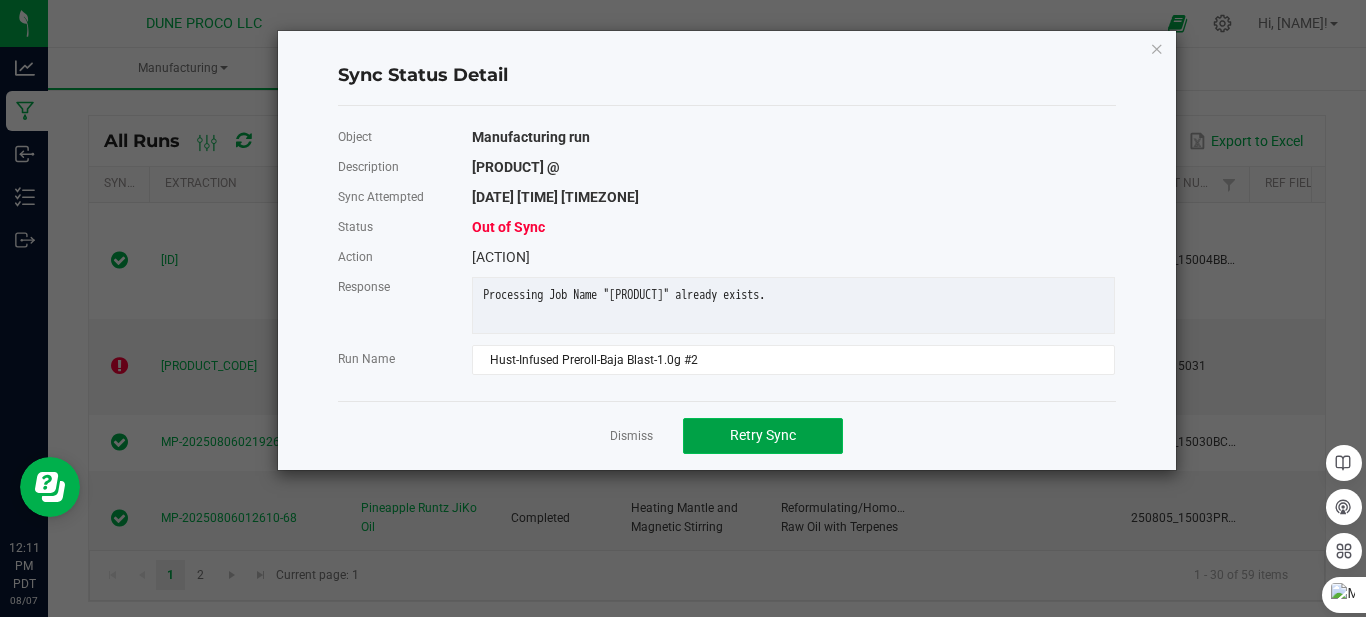 click on "Retry Sync" 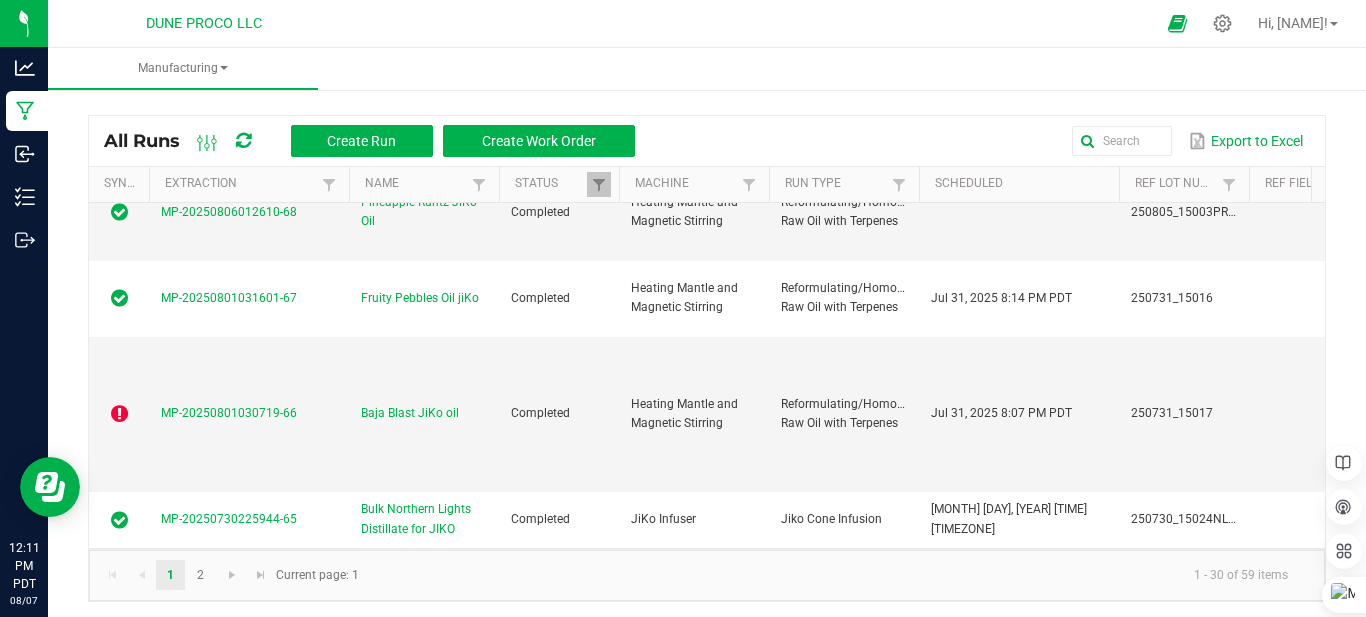 scroll, scrollTop: 0, scrollLeft: 0, axis: both 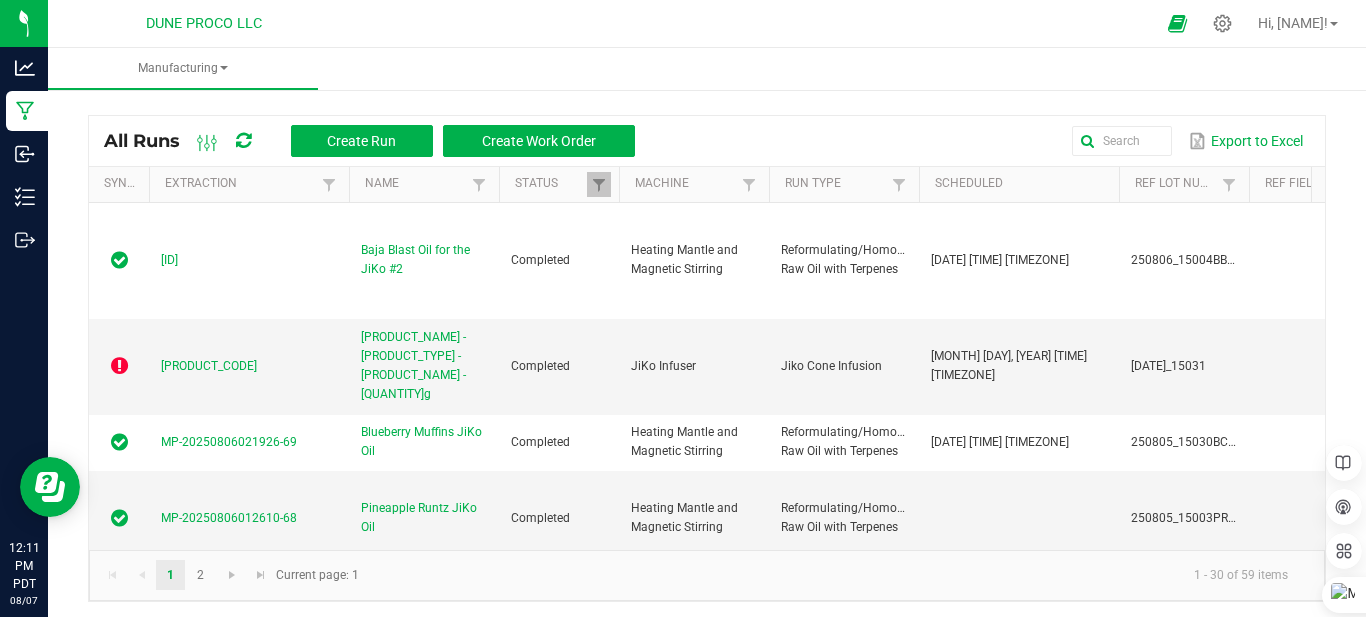 click at bounding box center [243, 141] 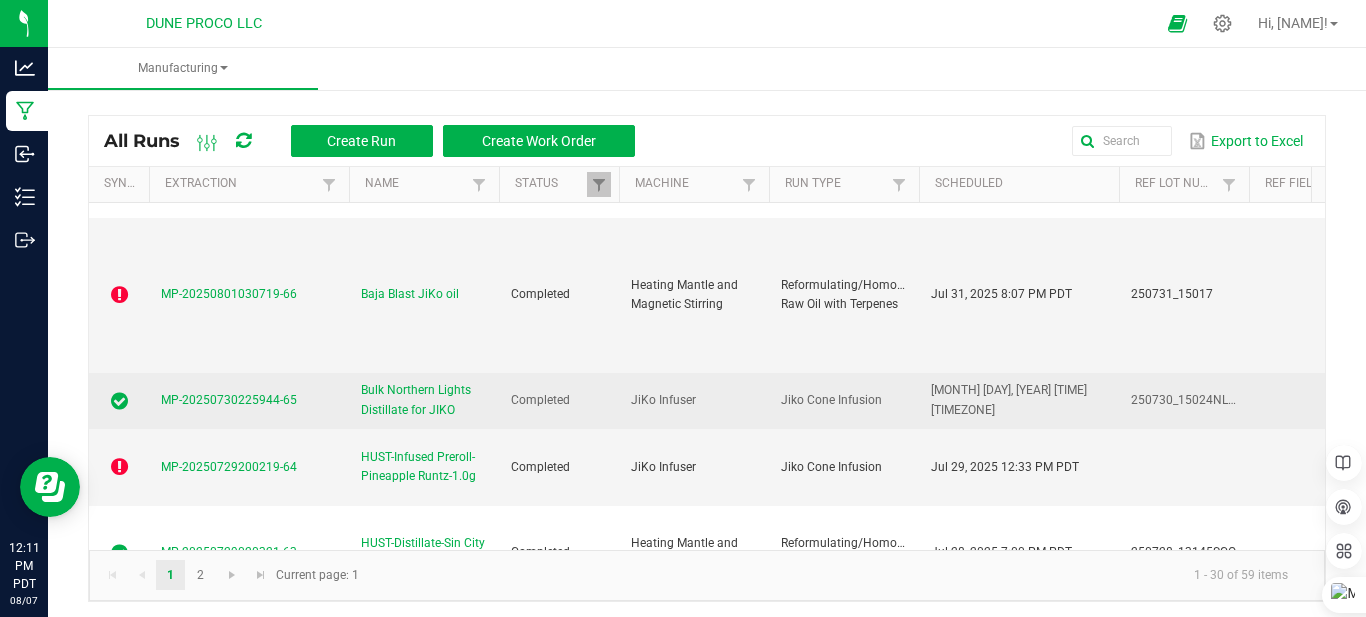 scroll, scrollTop: 300, scrollLeft: 0, axis: vertical 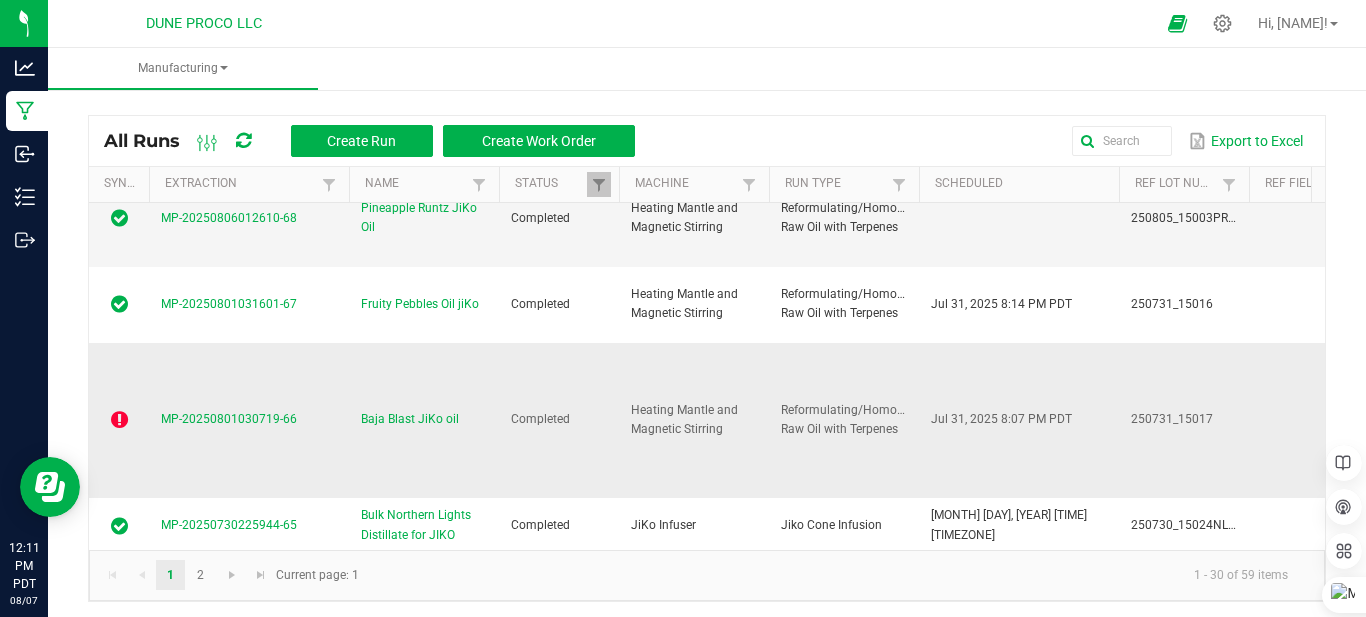 click at bounding box center [119, 420] 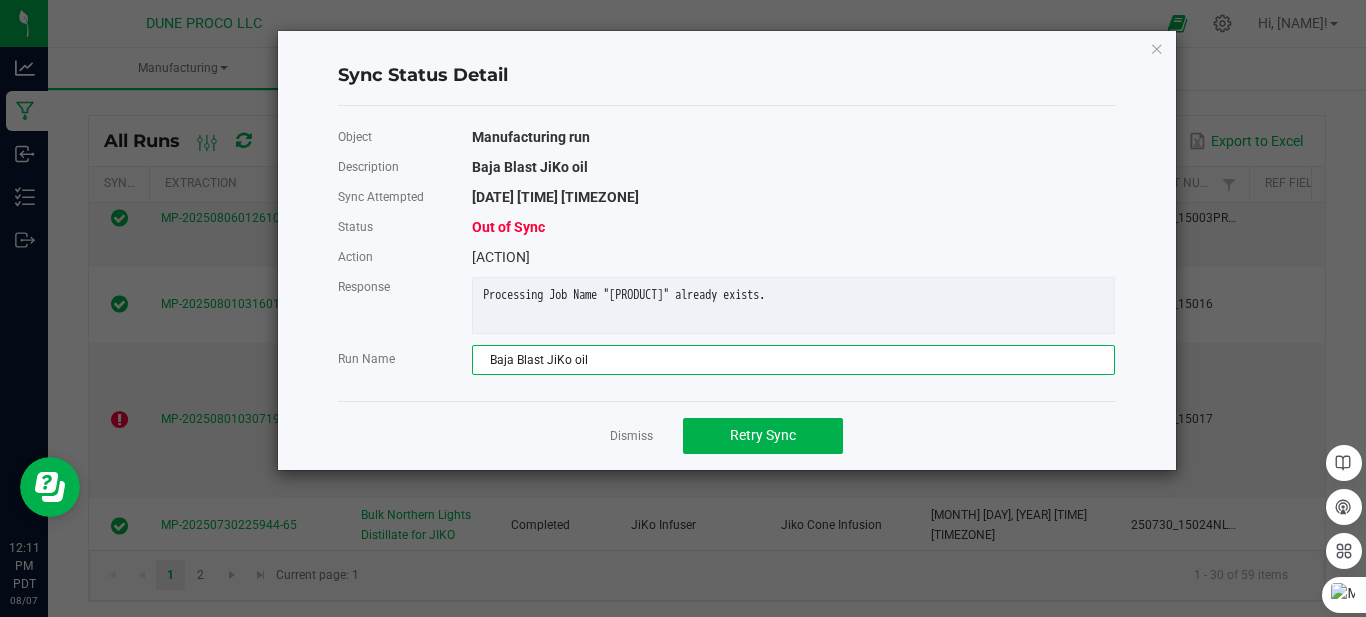 click on "Baja Blast JiKo oil" at bounding box center [793, 360] 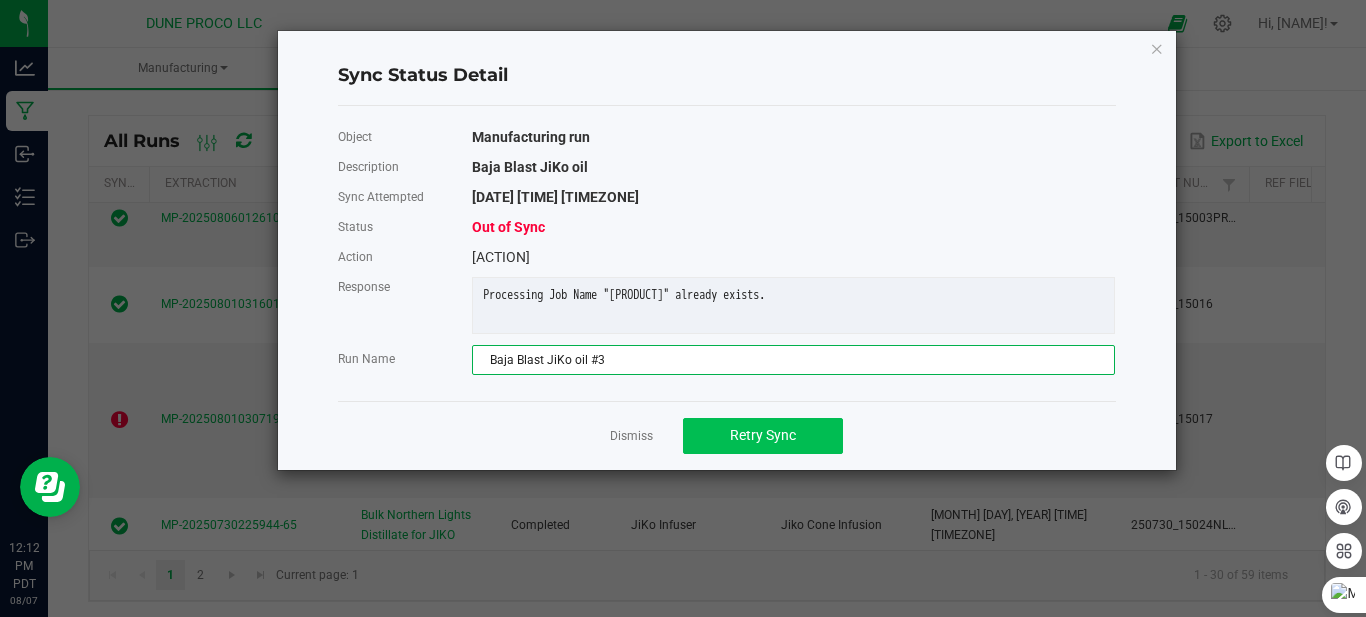 type on "Baja Blast JiKo oil #3" 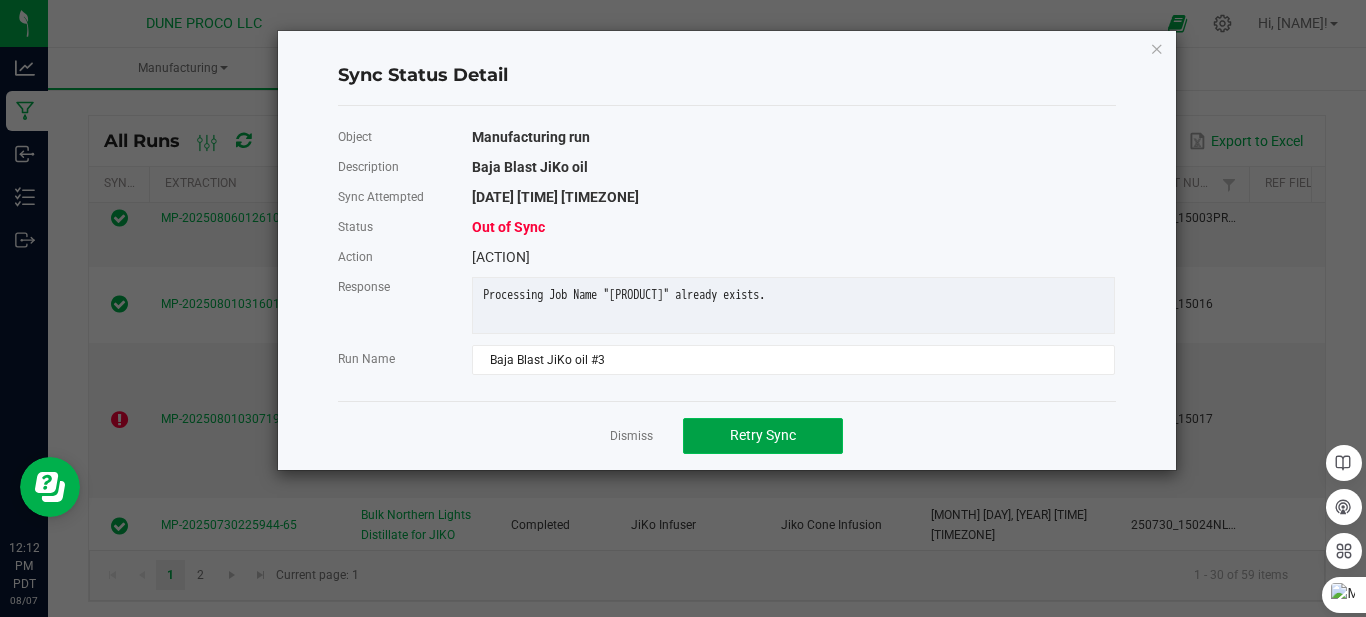 click on "Retry Sync" 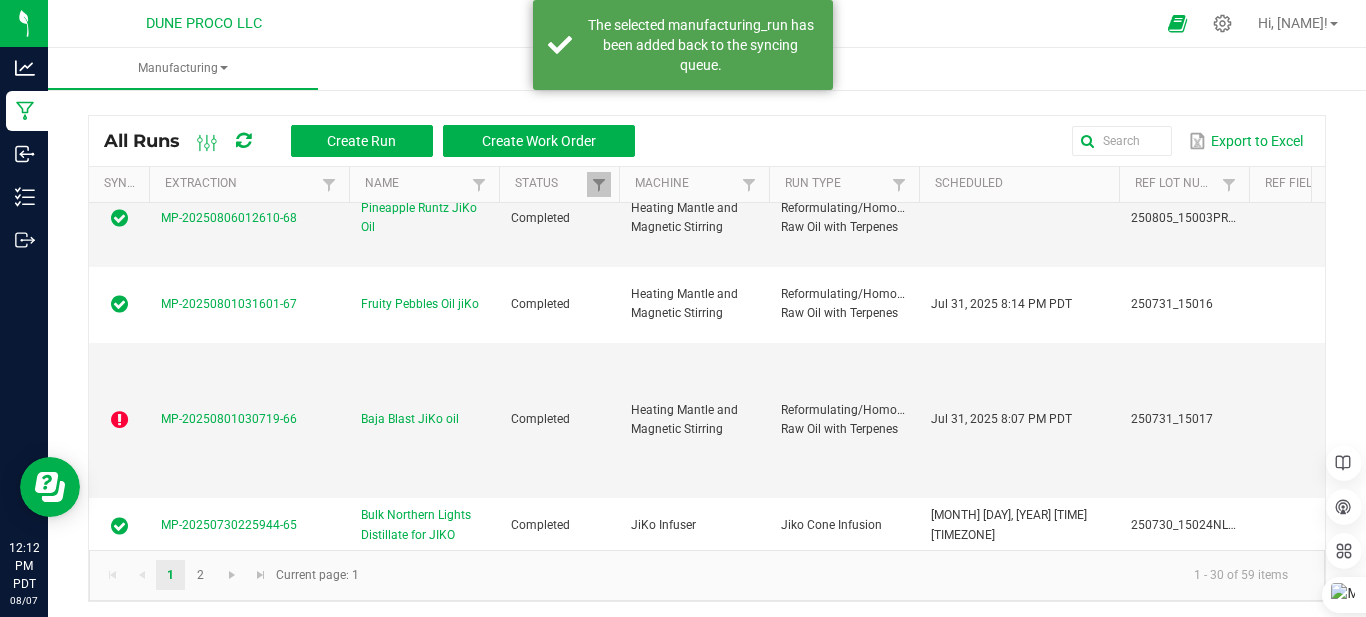 click at bounding box center (243, 141) 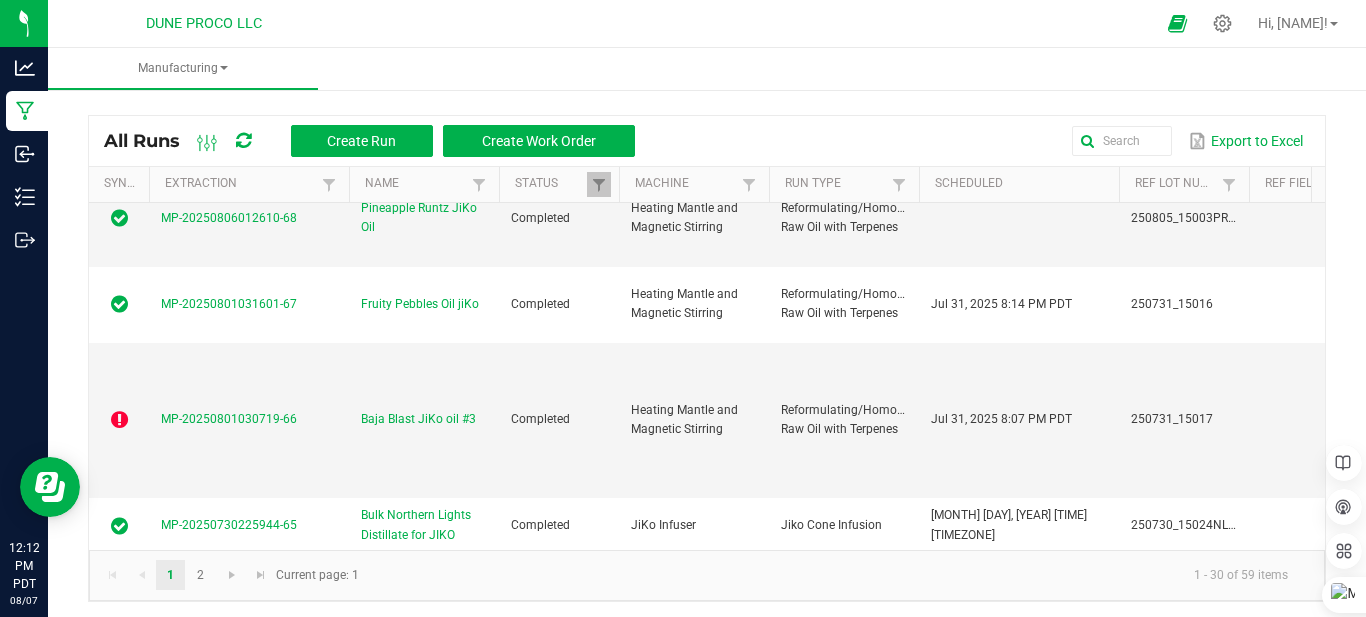 click at bounding box center (243, 141) 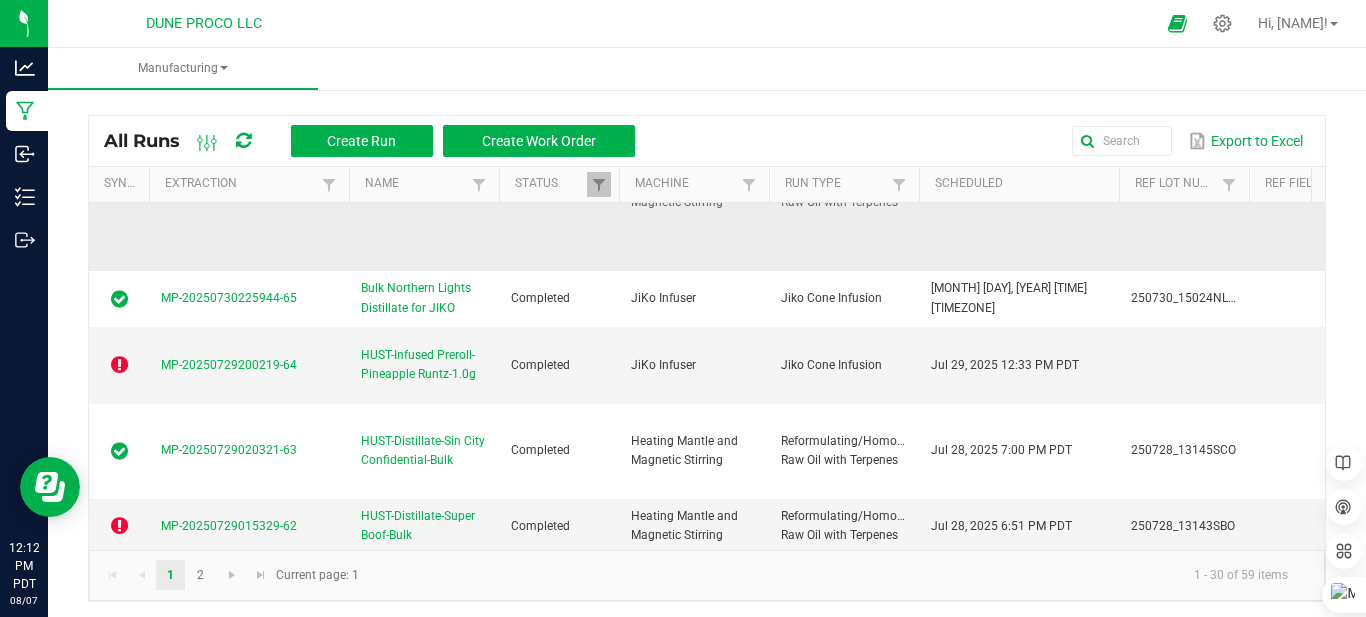 scroll, scrollTop: 600, scrollLeft: 0, axis: vertical 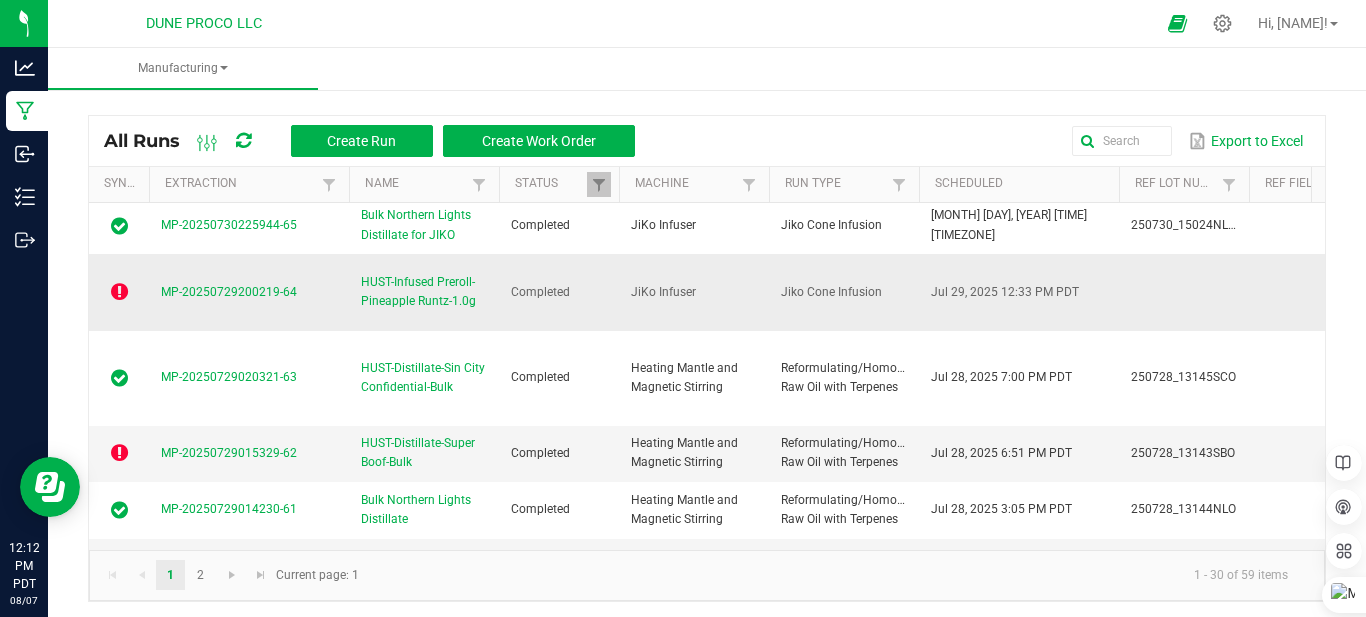 click at bounding box center (119, 292) 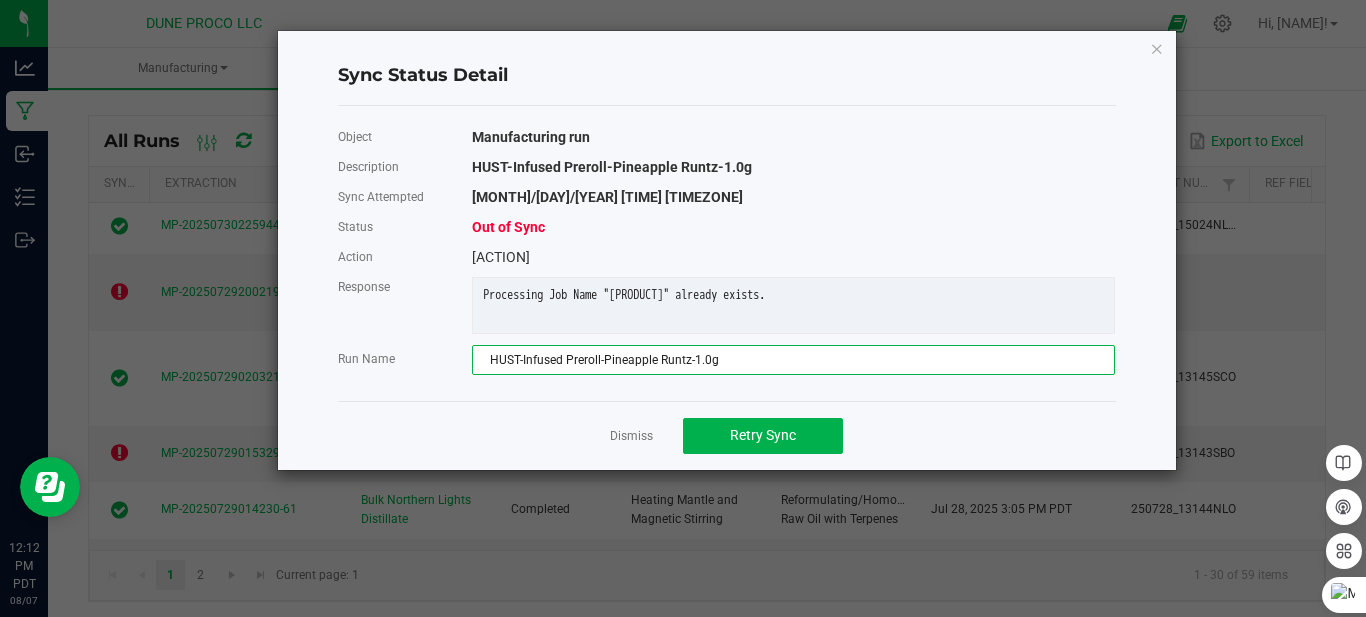 click on "HUST-Infused Preroll-Pineapple Runtz-1.0g" at bounding box center (793, 360) 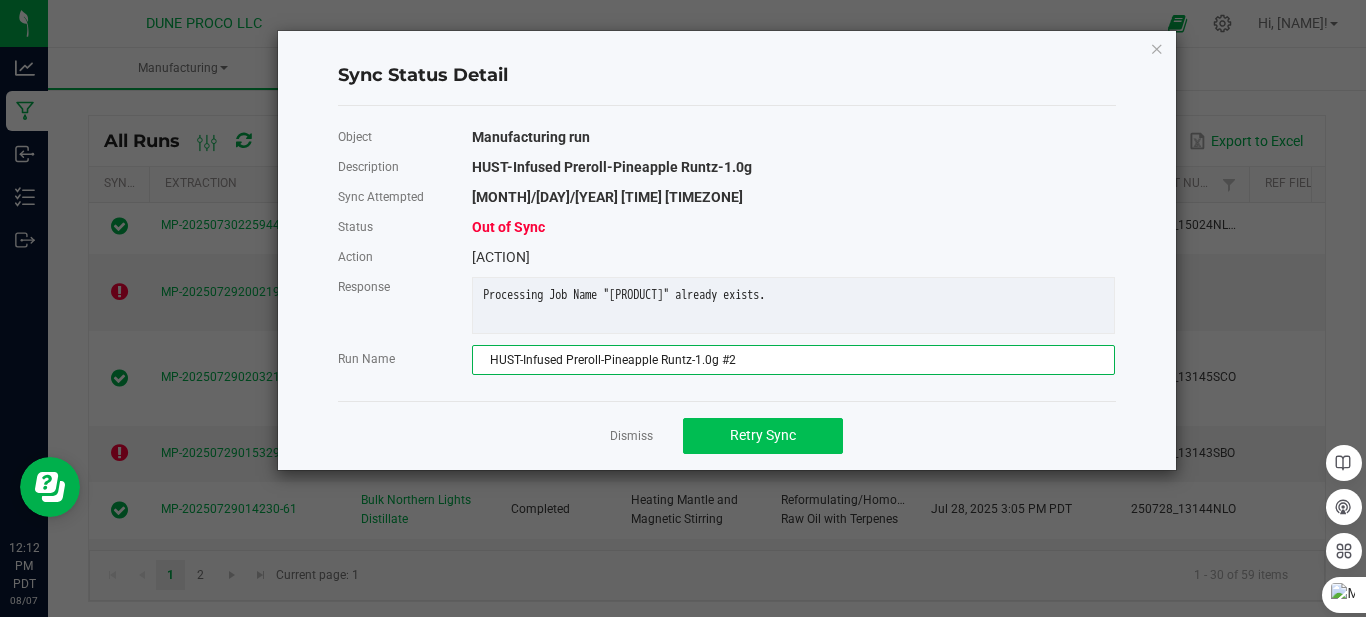 type on "HUST-Infused Preroll-Pineapple Runtz-1.0g #2" 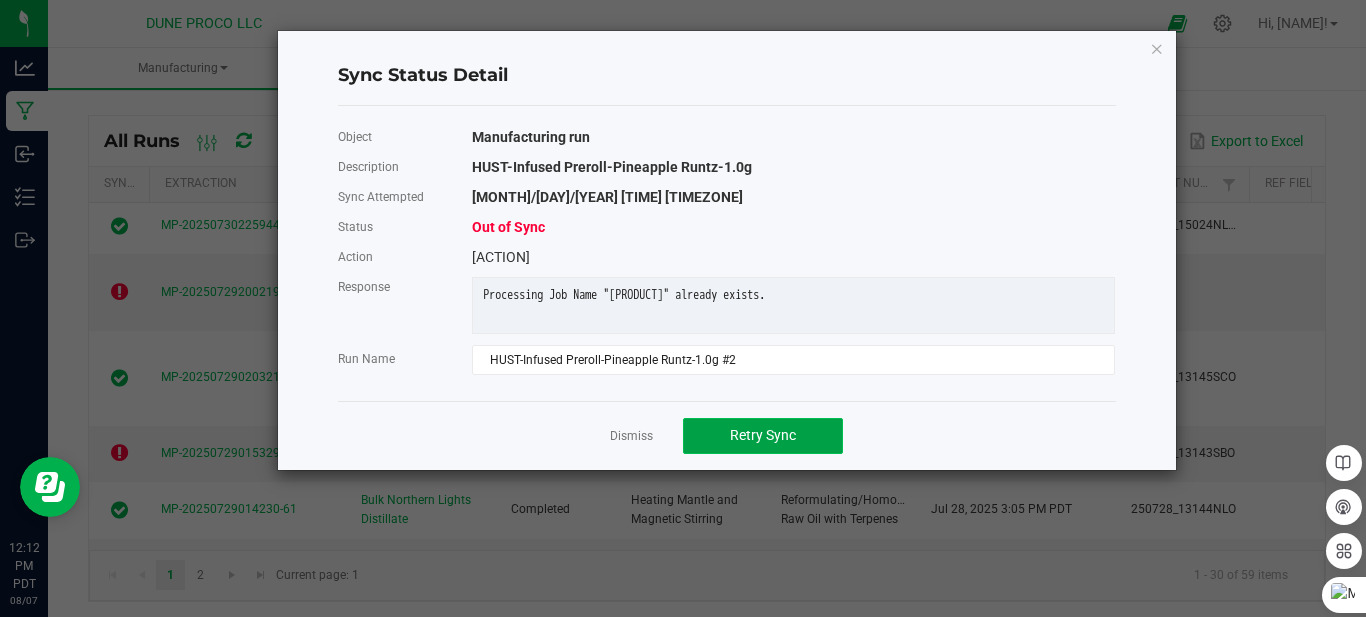 click on "Retry Sync" 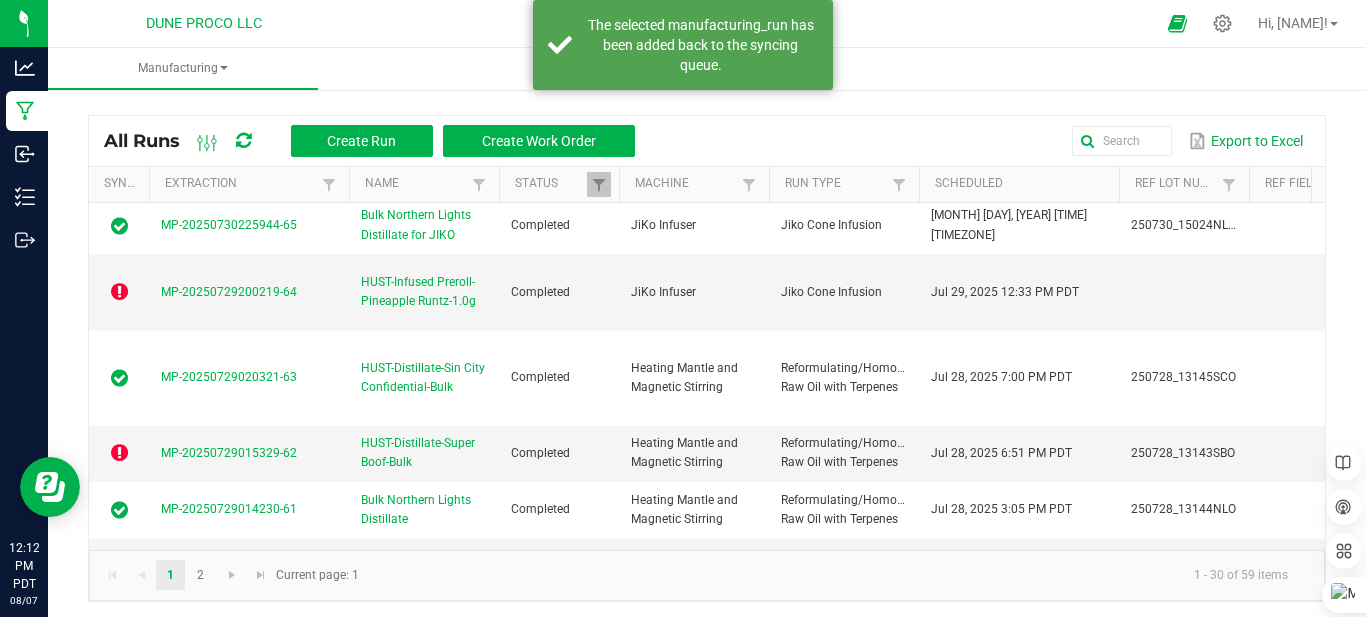 click at bounding box center (243, 141) 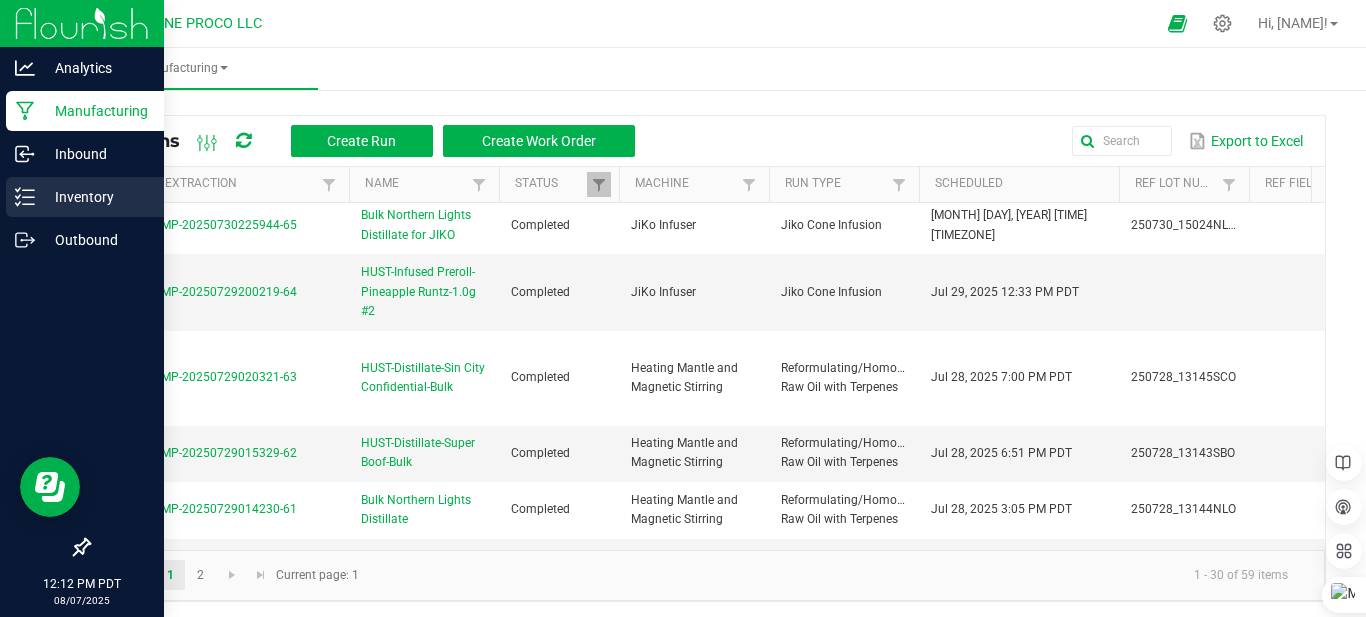 click on "Inventory" at bounding box center (95, 197) 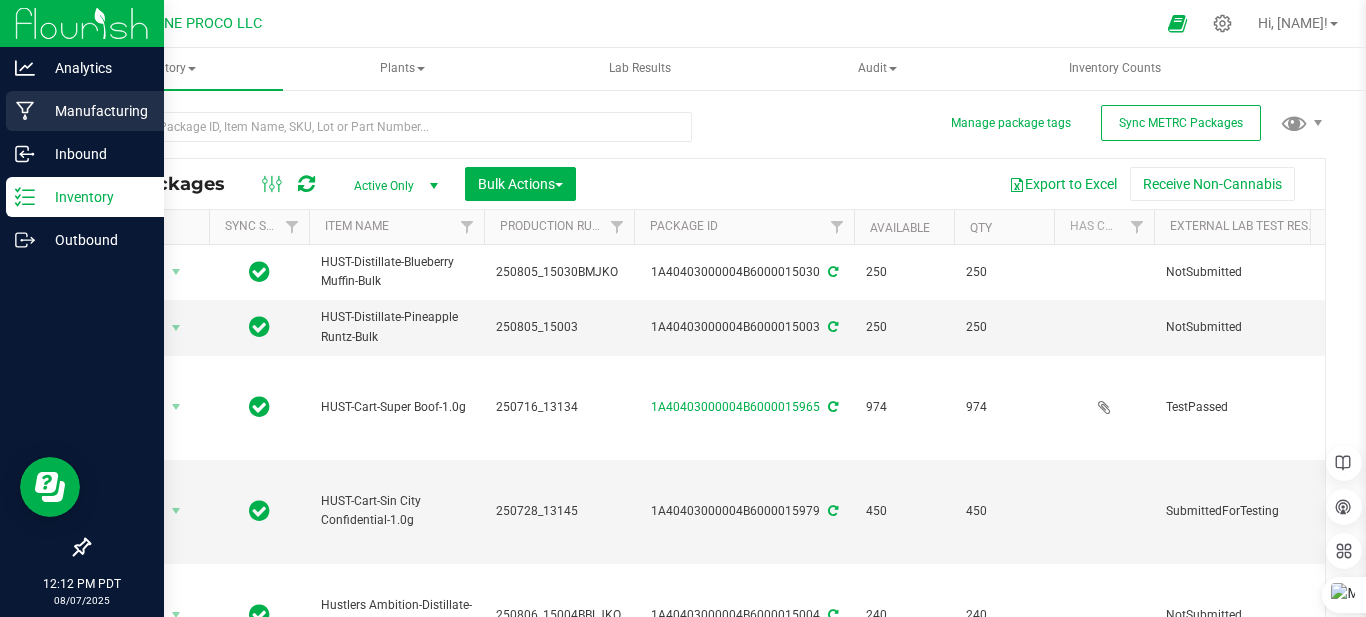 click on "Manufacturing" at bounding box center (95, 111) 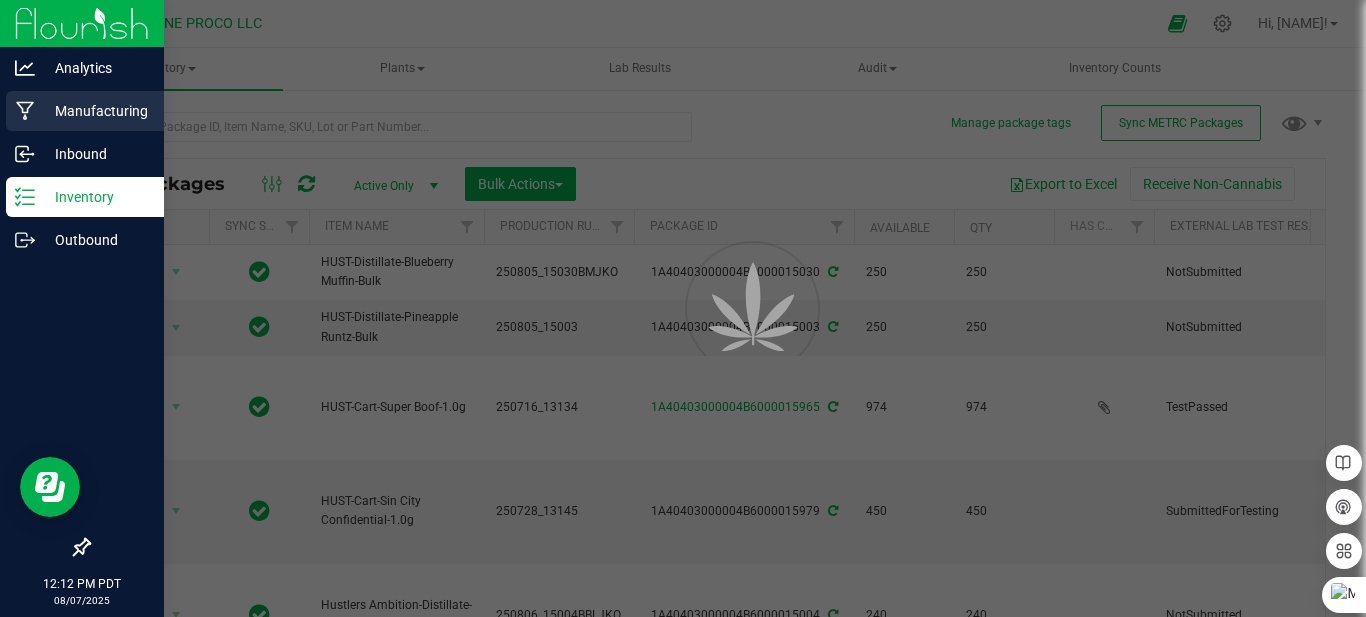 click on "Manufacturing" at bounding box center (95, 111) 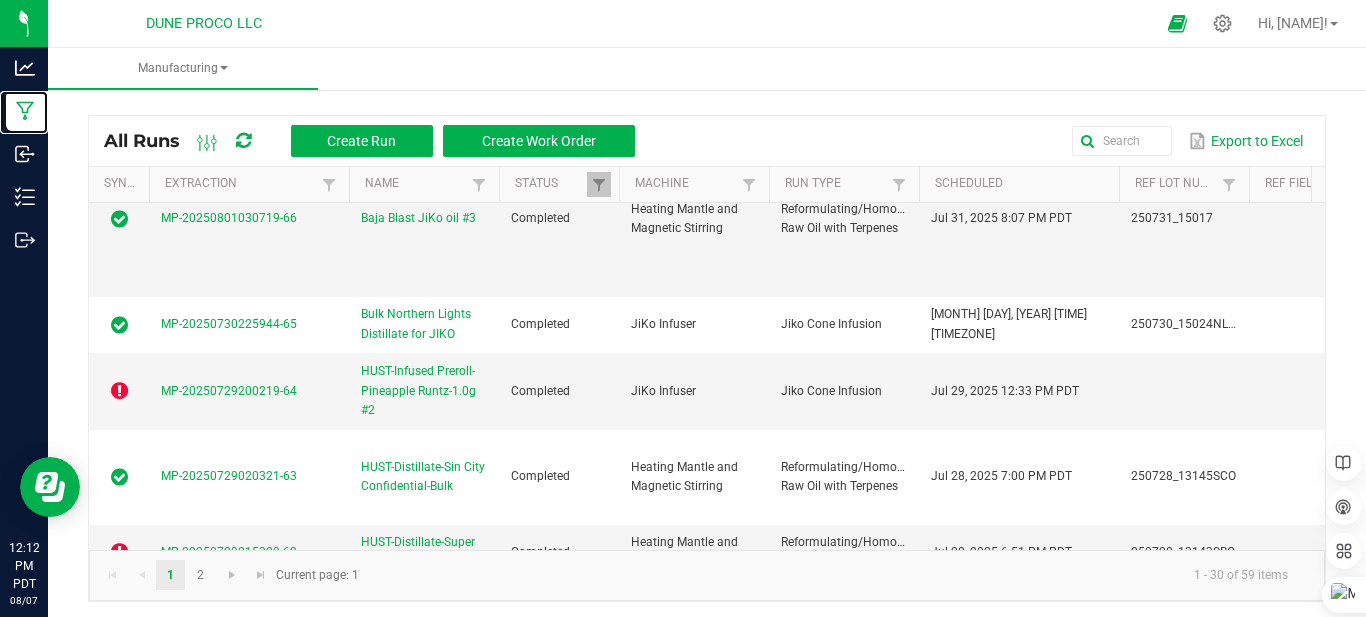 scroll, scrollTop: 500, scrollLeft: 0, axis: vertical 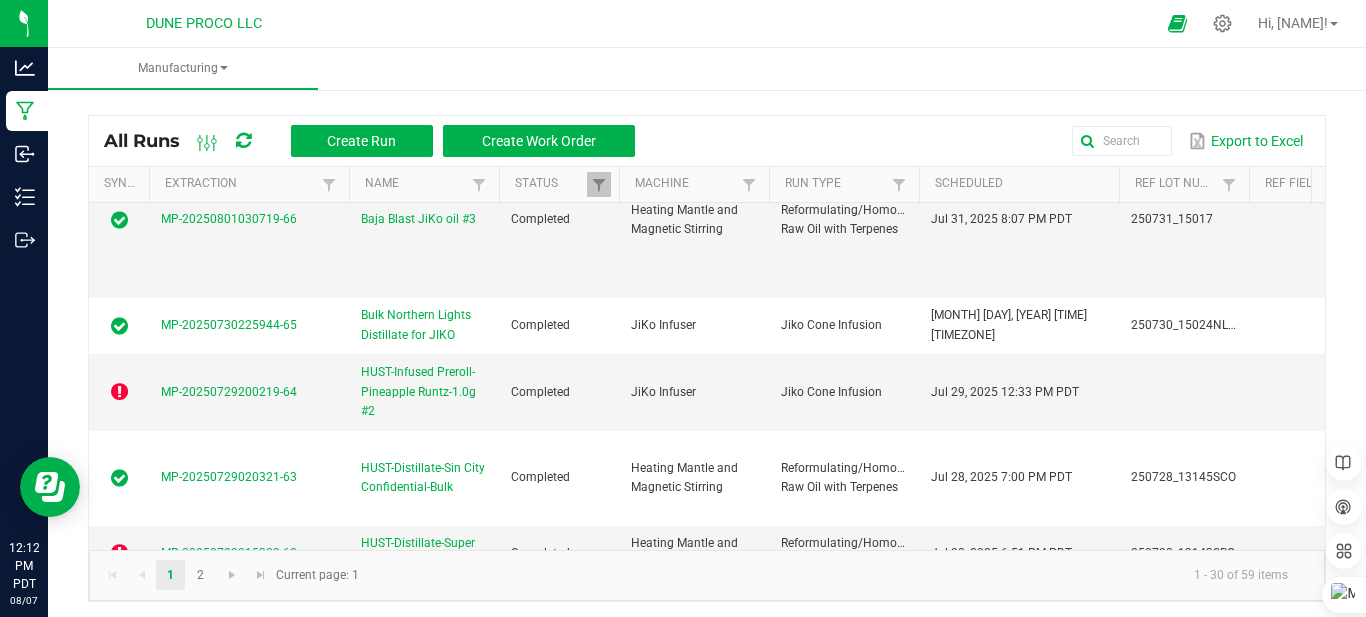 click at bounding box center [243, 141] 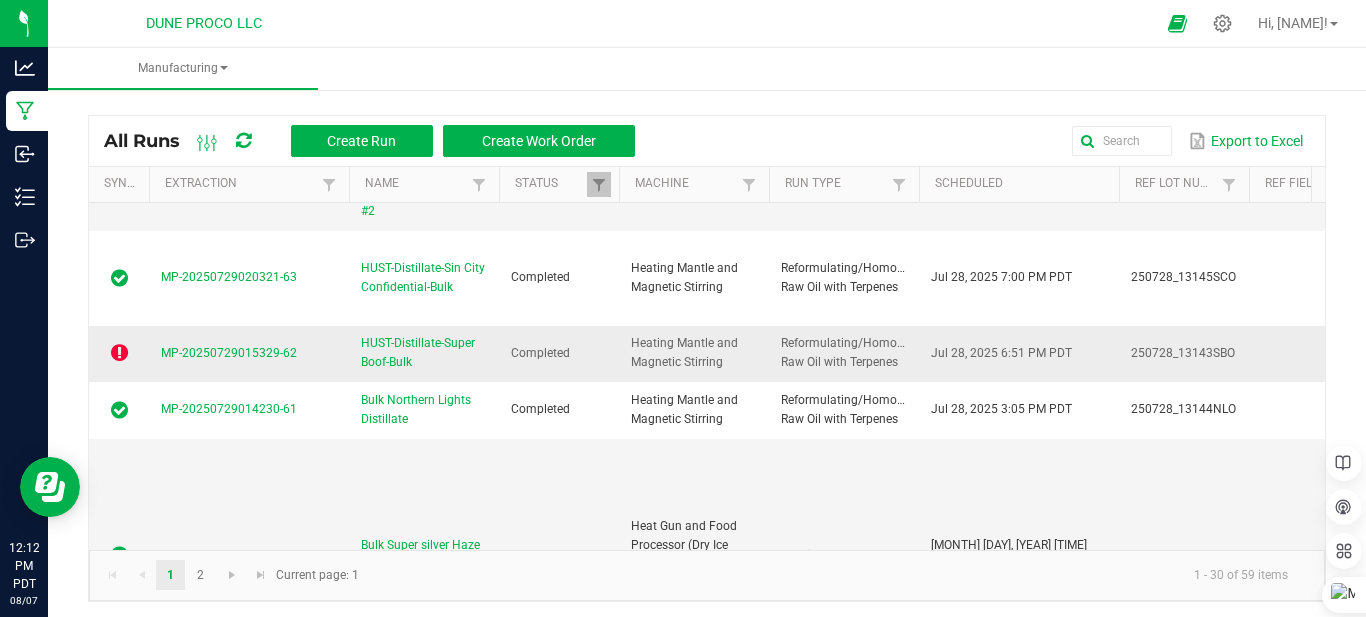 scroll, scrollTop: 600, scrollLeft: 0, axis: vertical 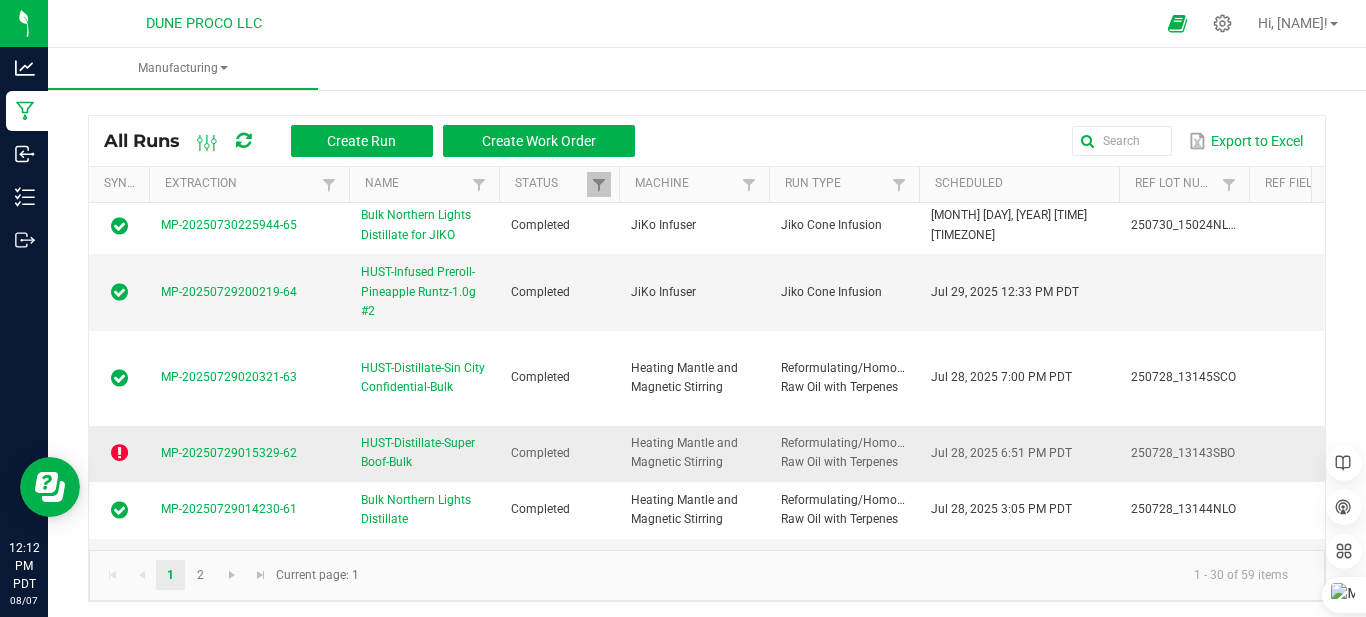 click on "MP-20250729015329-62" at bounding box center [249, 454] 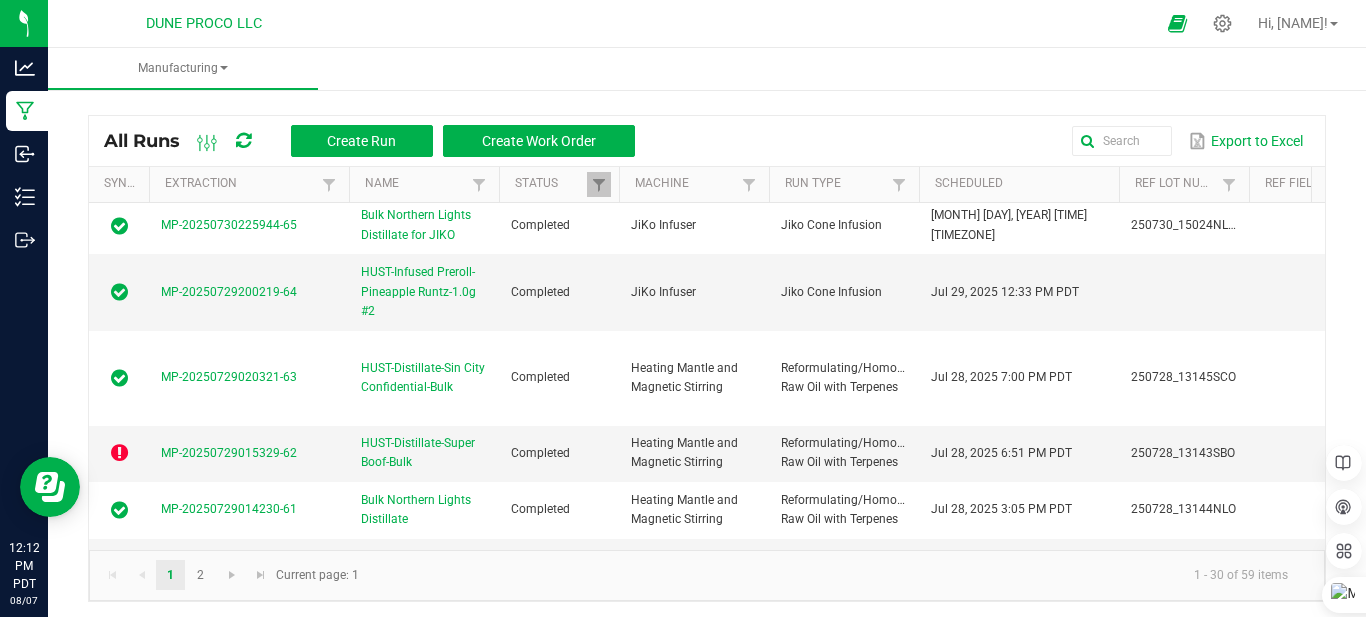 click at bounding box center [243, 141] 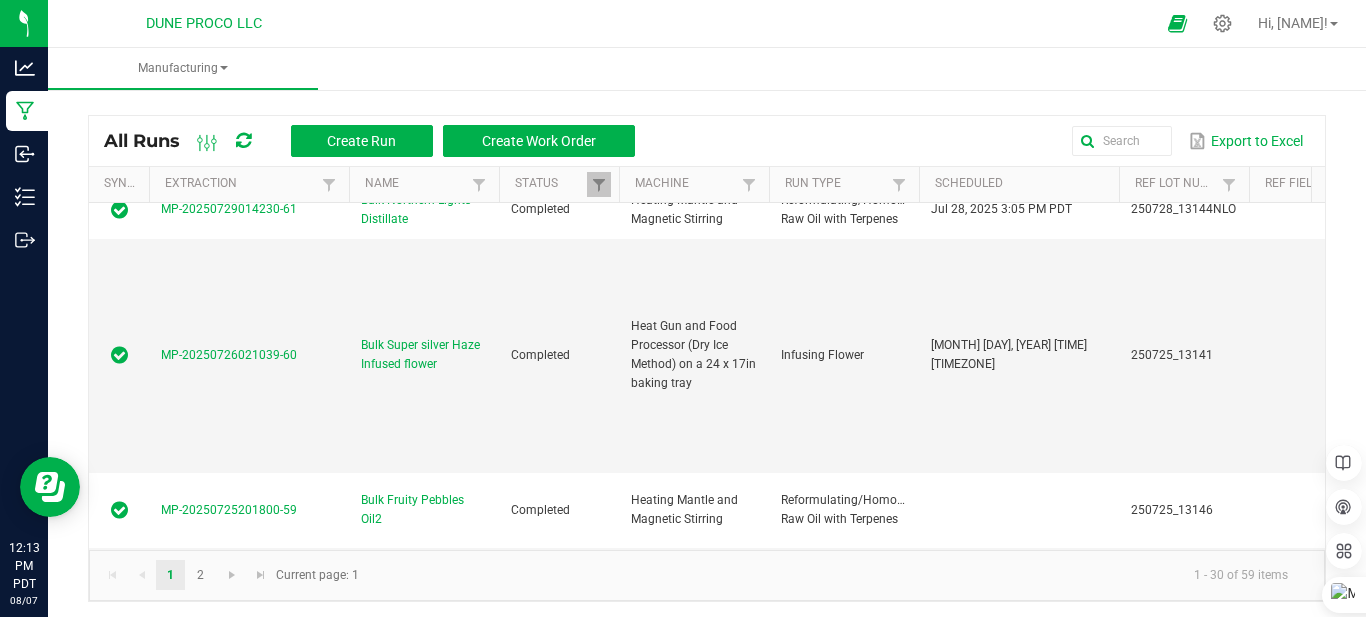 scroll, scrollTop: 700, scrollLeft: 0, axis: vertical 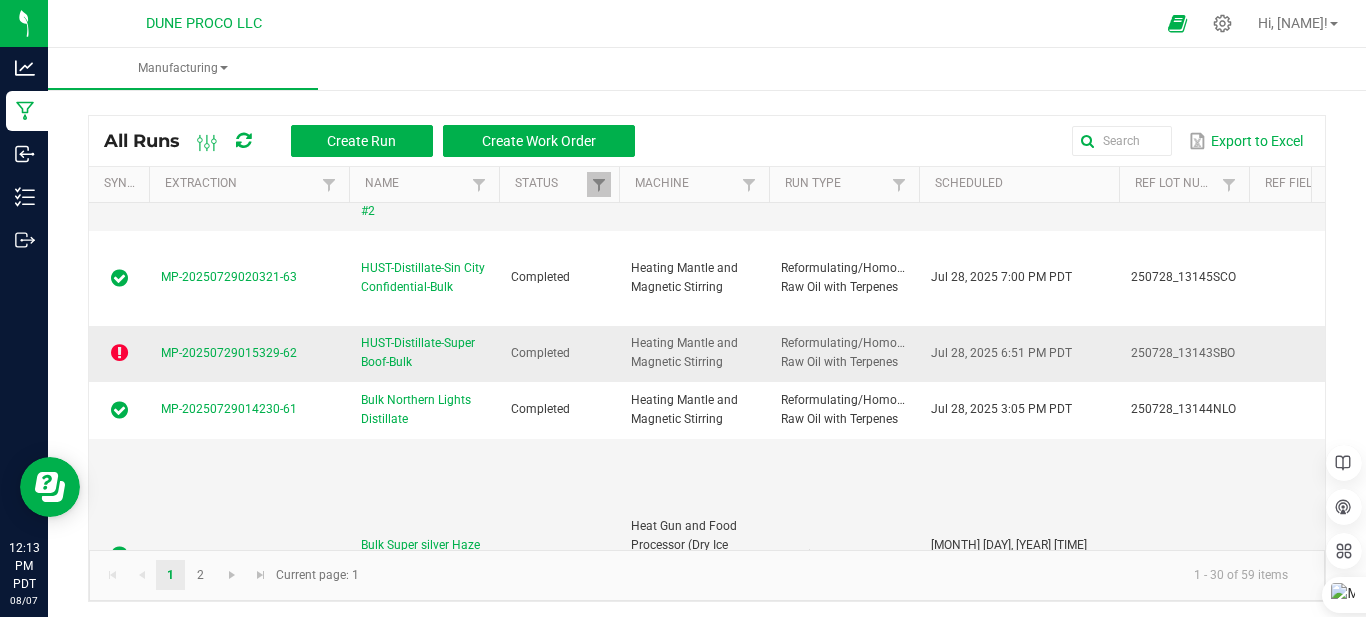click at bounding box center [119, 353] 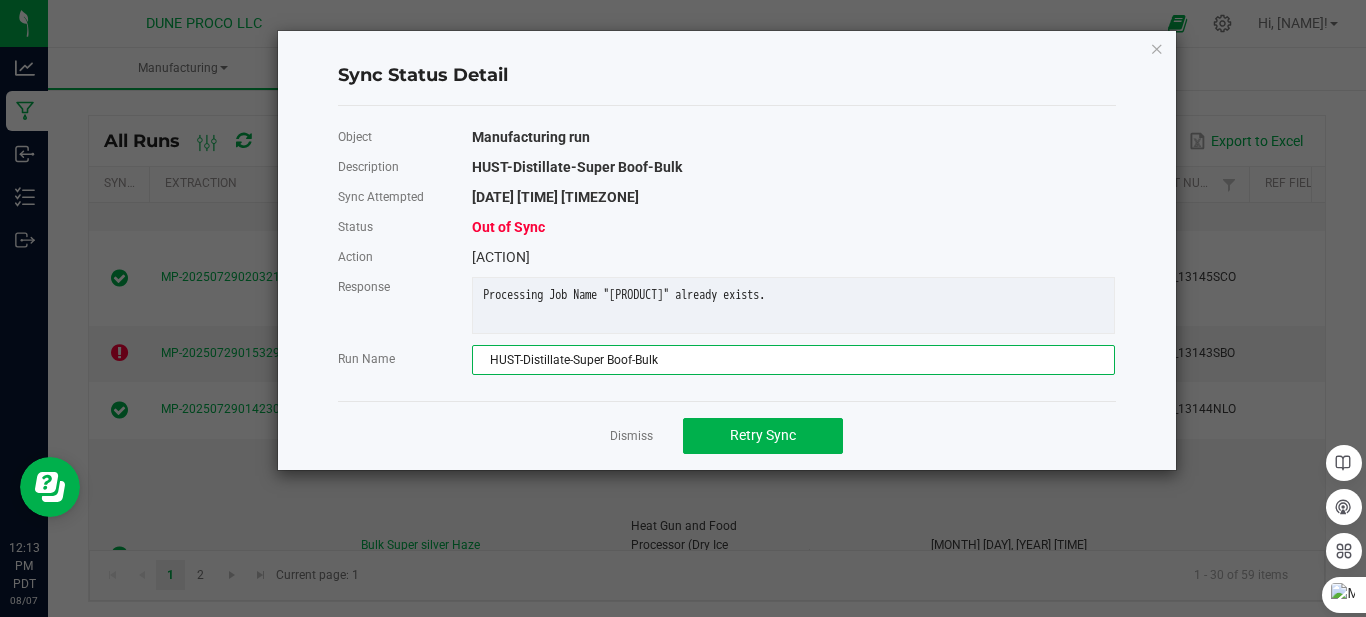 click on "HUST-Distillate-Super Boof-Bulk" at bounding box center [793, 360] 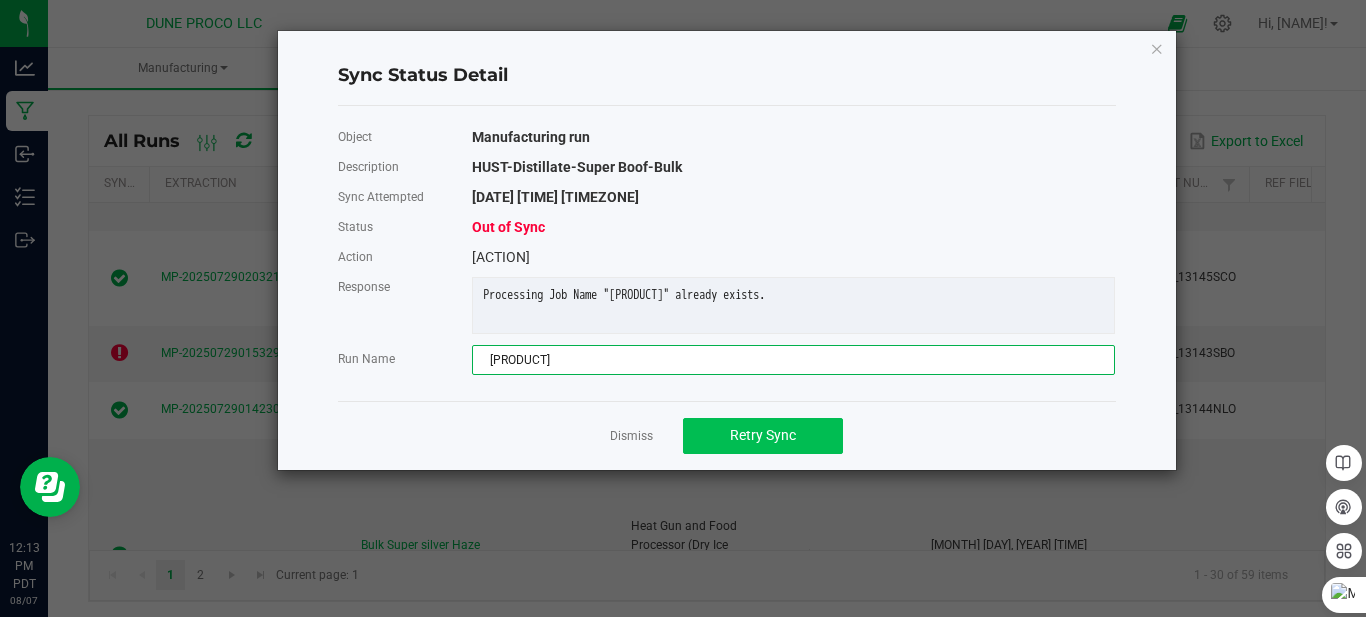 type on "[PRODUCT]" 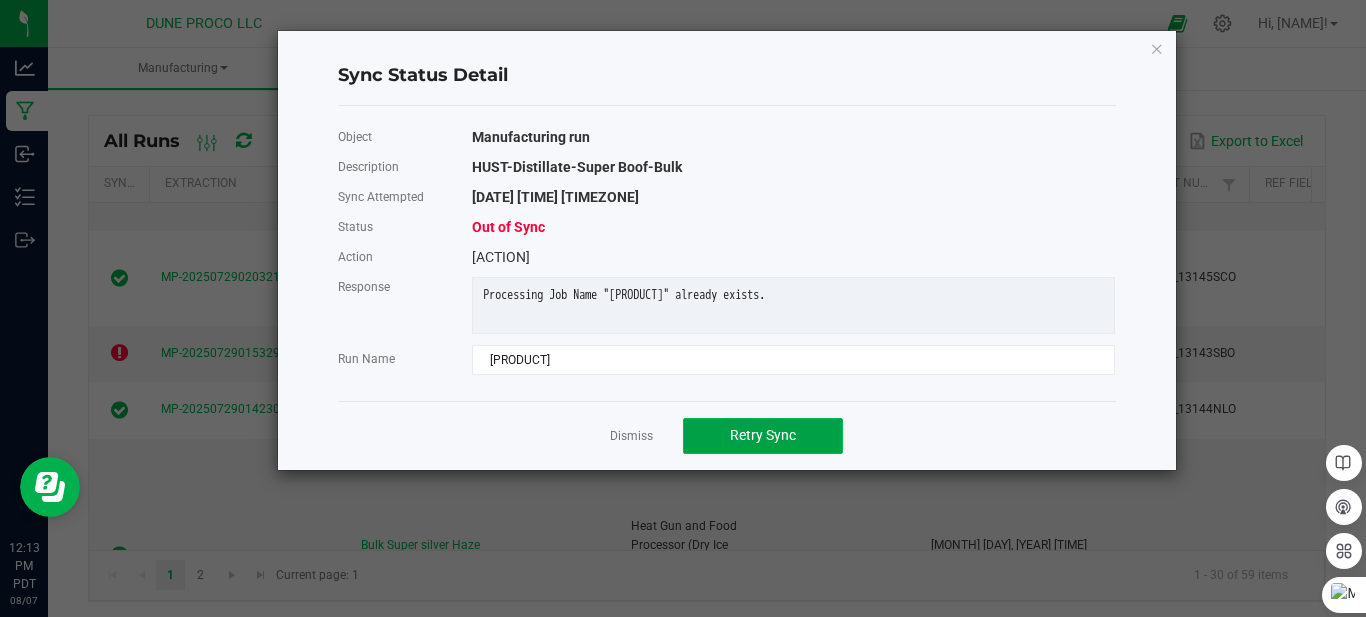 click on "Retry Sync" 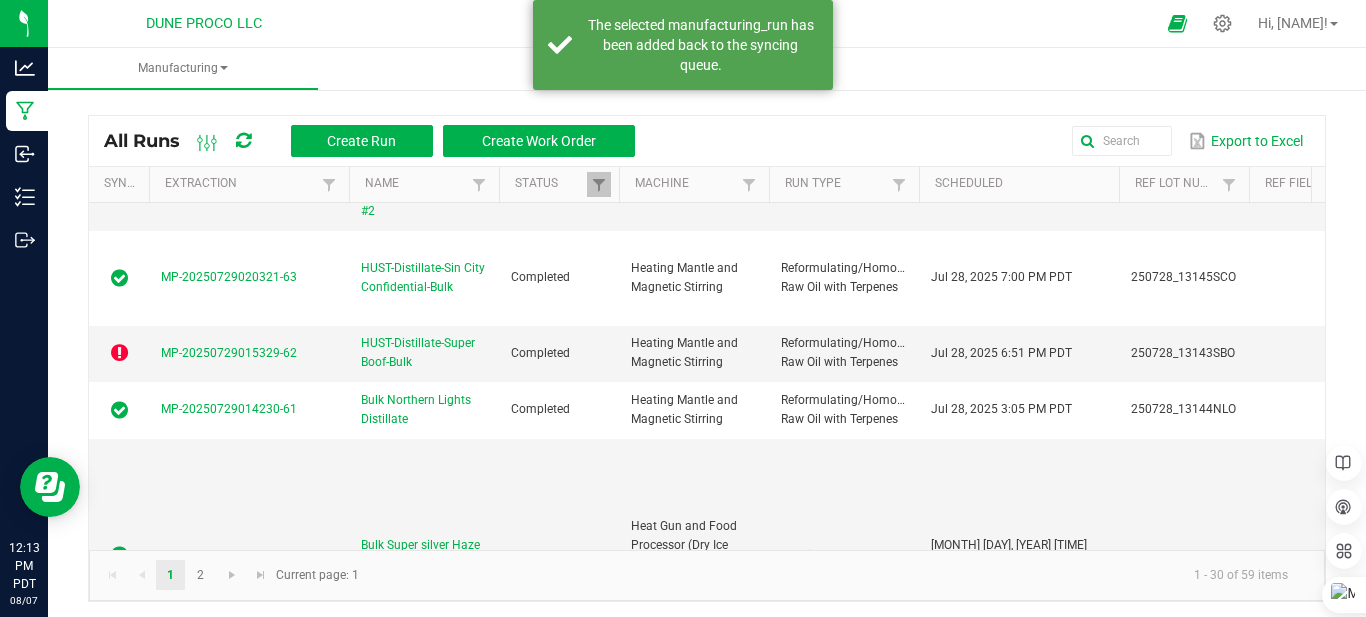 click at bounding box center [243, 141] 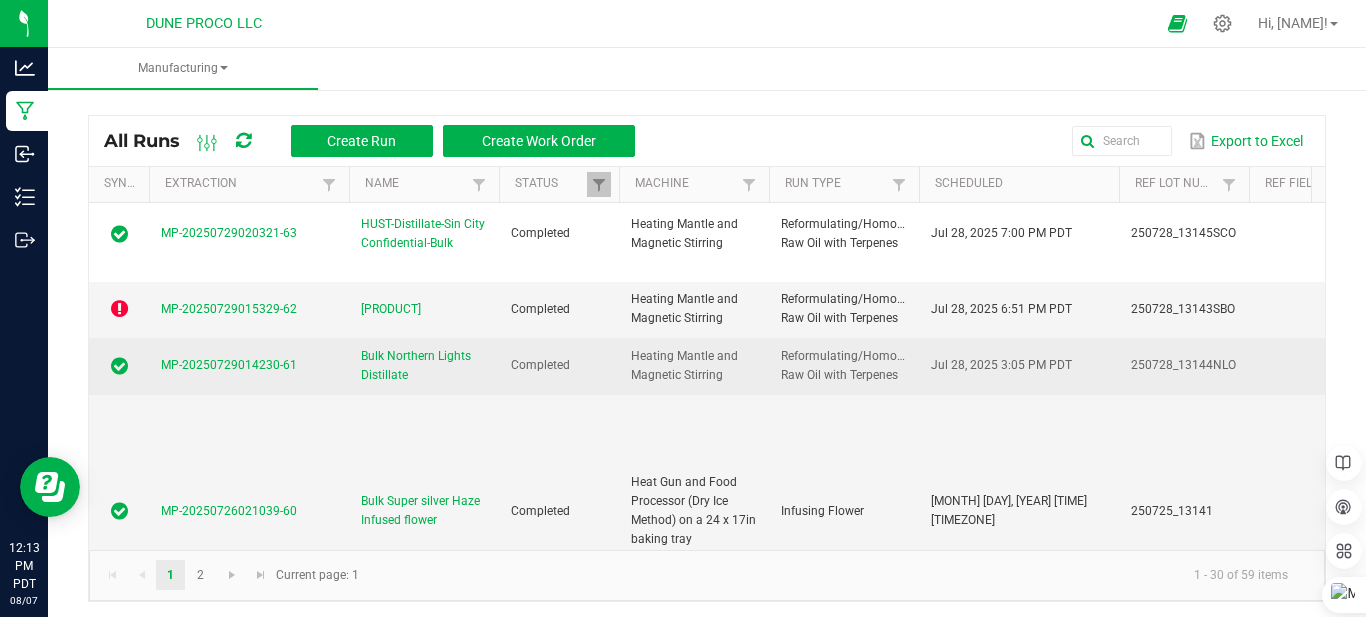 scroll, scrollTop: 700, scrollLeft: 0, axis: vertical 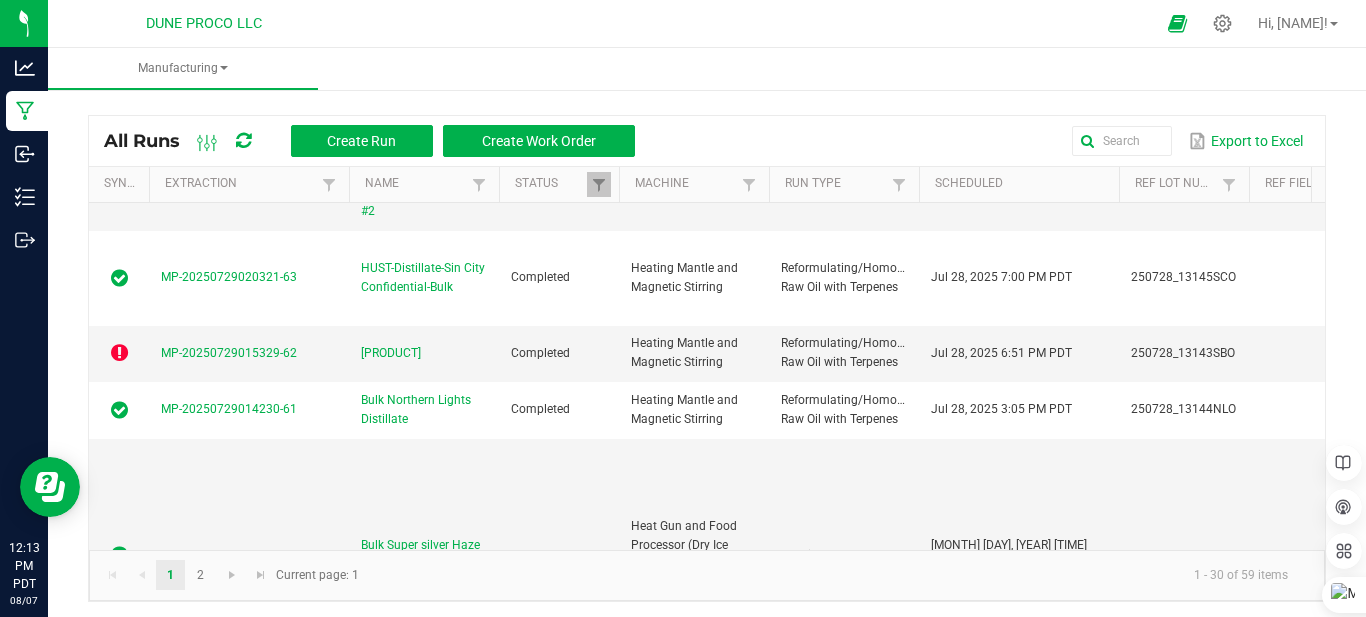 click at bounding box center [243, 141] 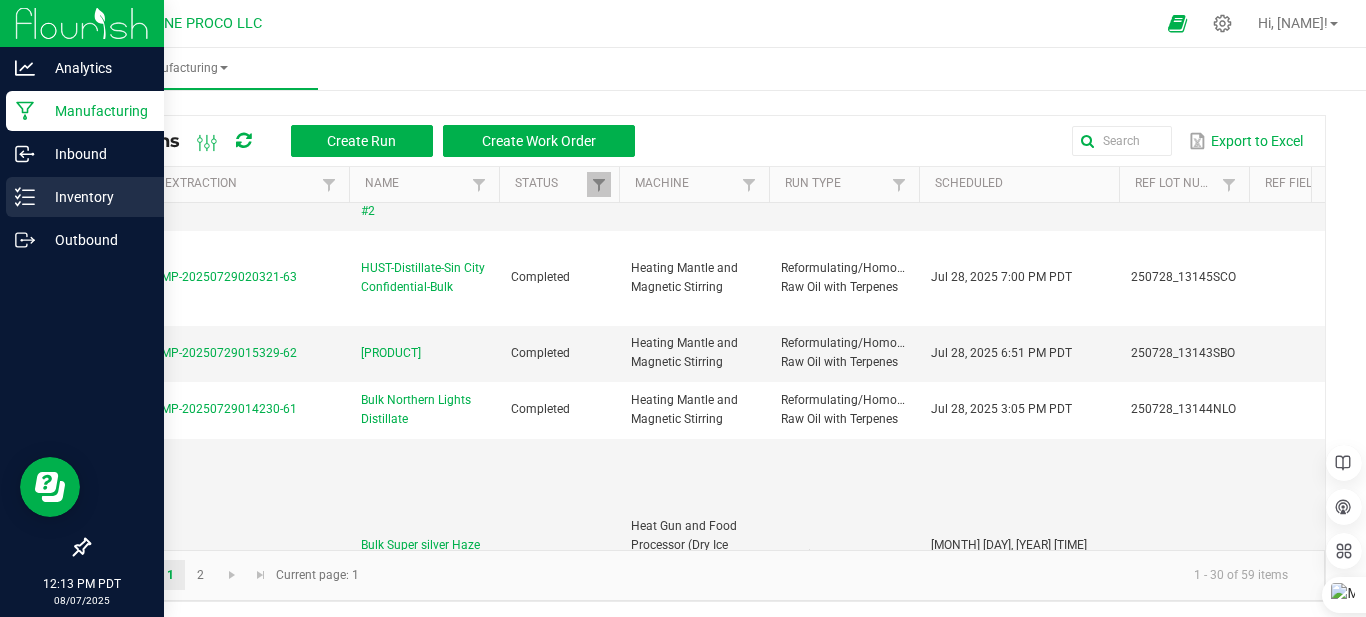 click on "Inventory" at bounding box center [85, 197] 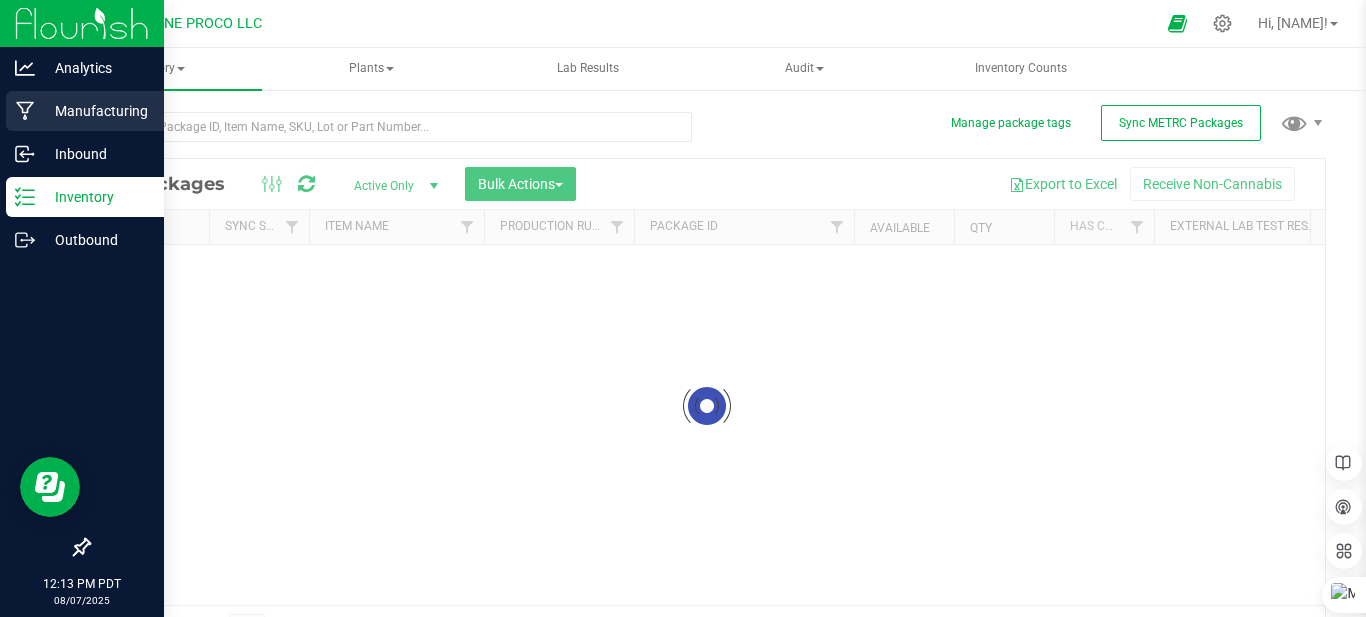 click on "Manufacturing" at bounding box center (95, 111) 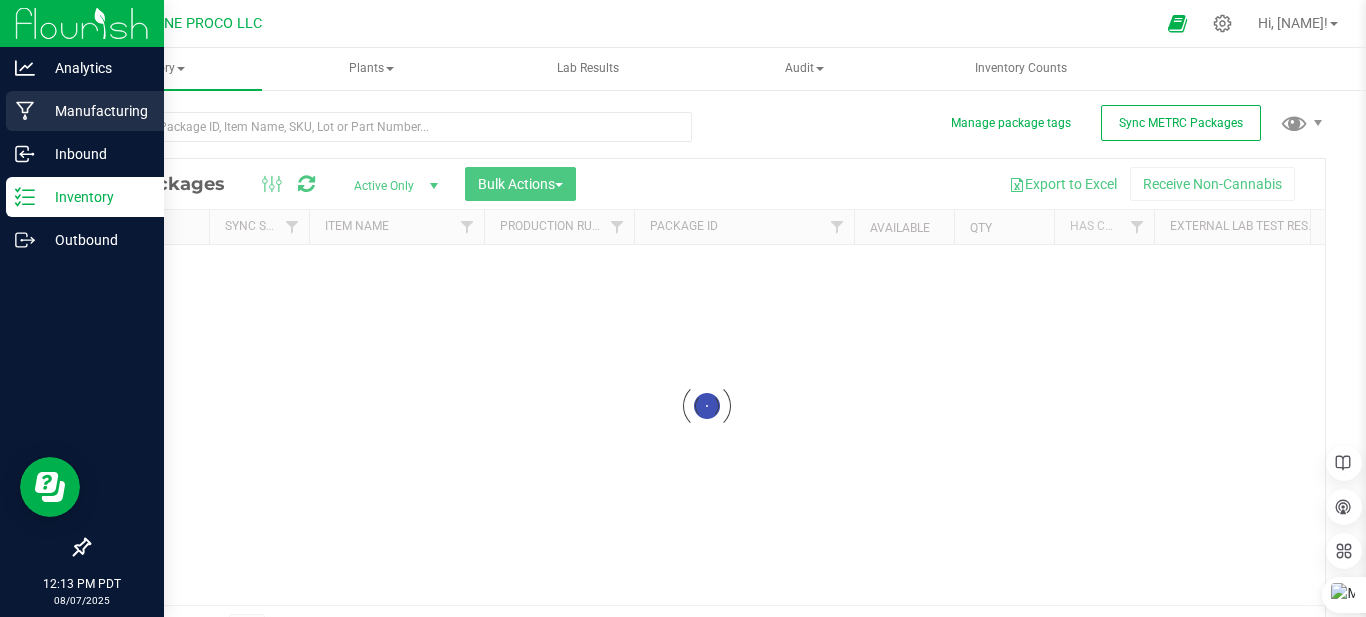 click on "Manufacturing" at bounding box center (95, 111) 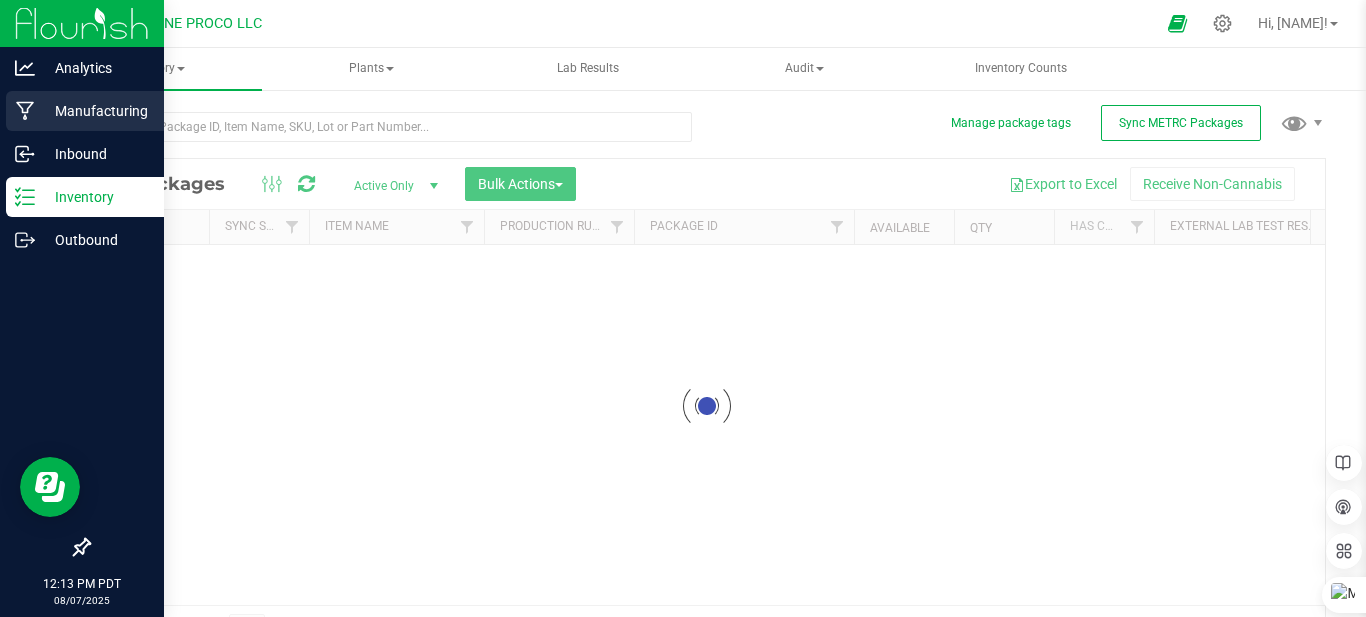 click on "Manufacturing" at bounding box center (95, 111) 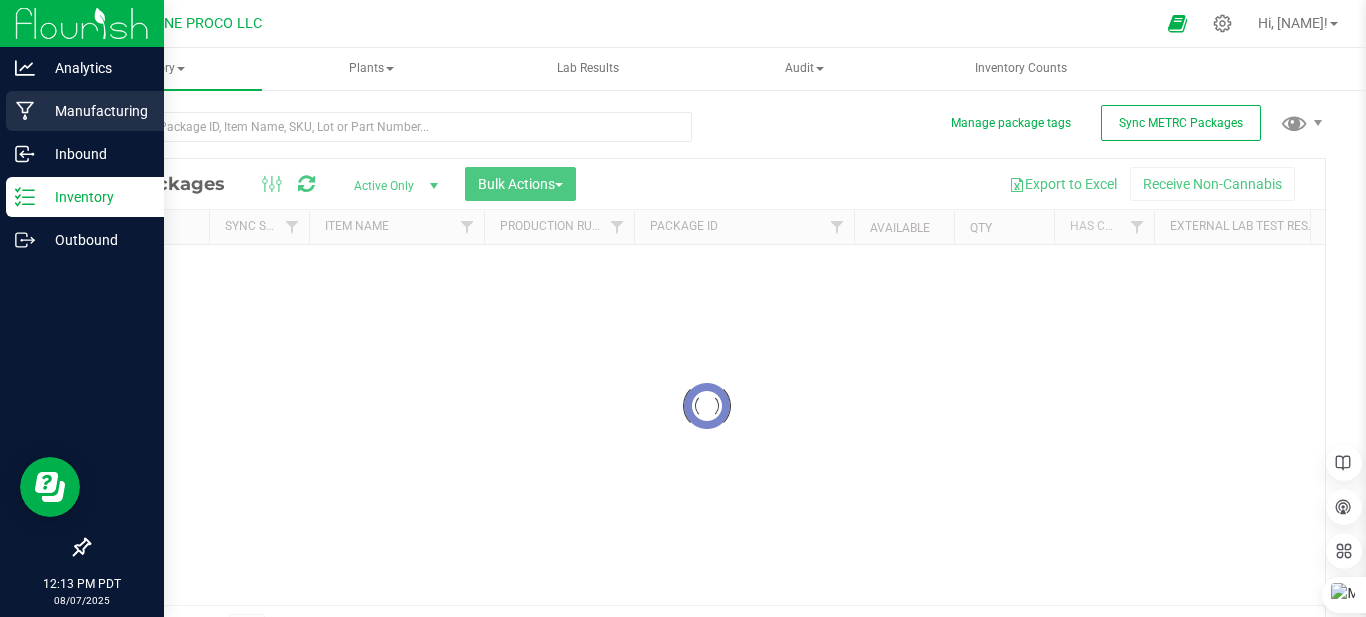 click on "Manufacturing" at bounding box center [95, 111] 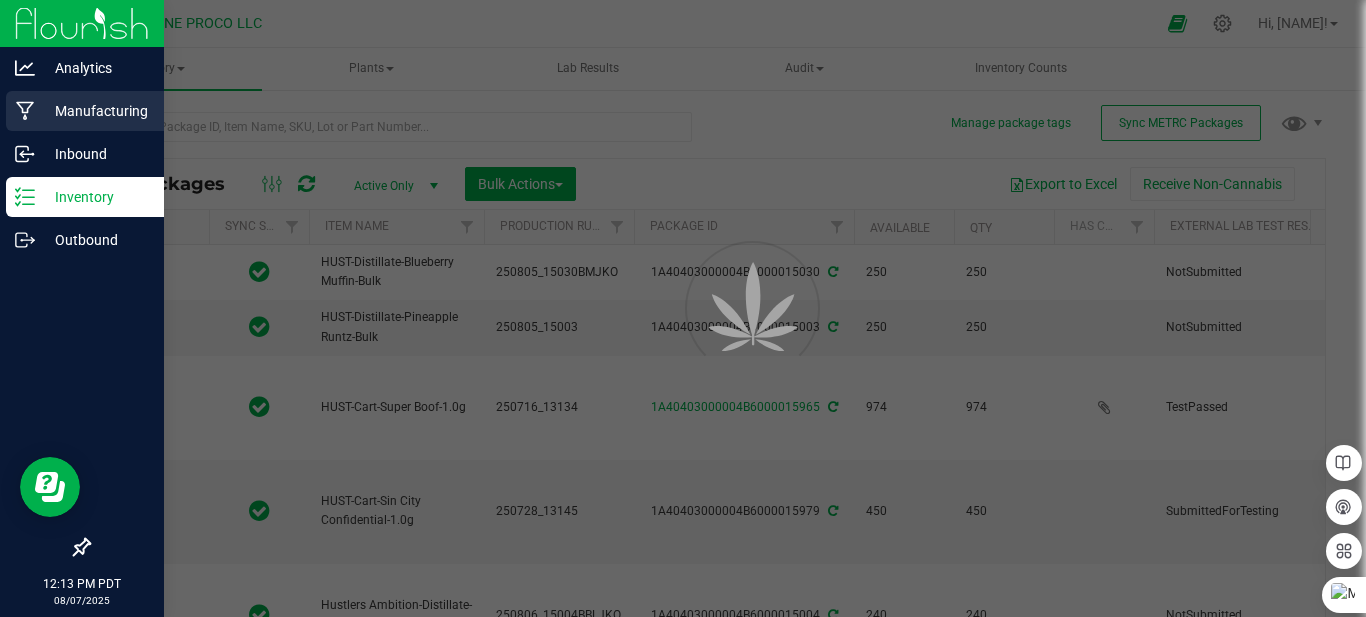 click on "Manufacturing" at bounding box center (95, 111) 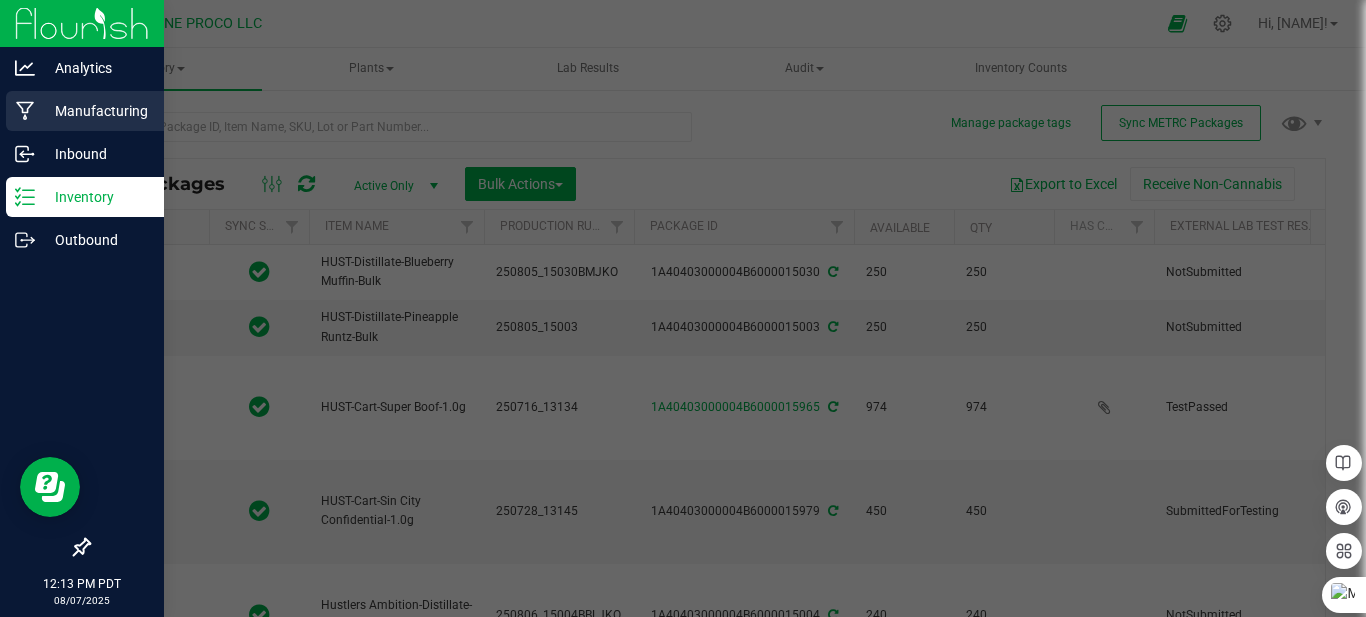 type on "2025-07-16" 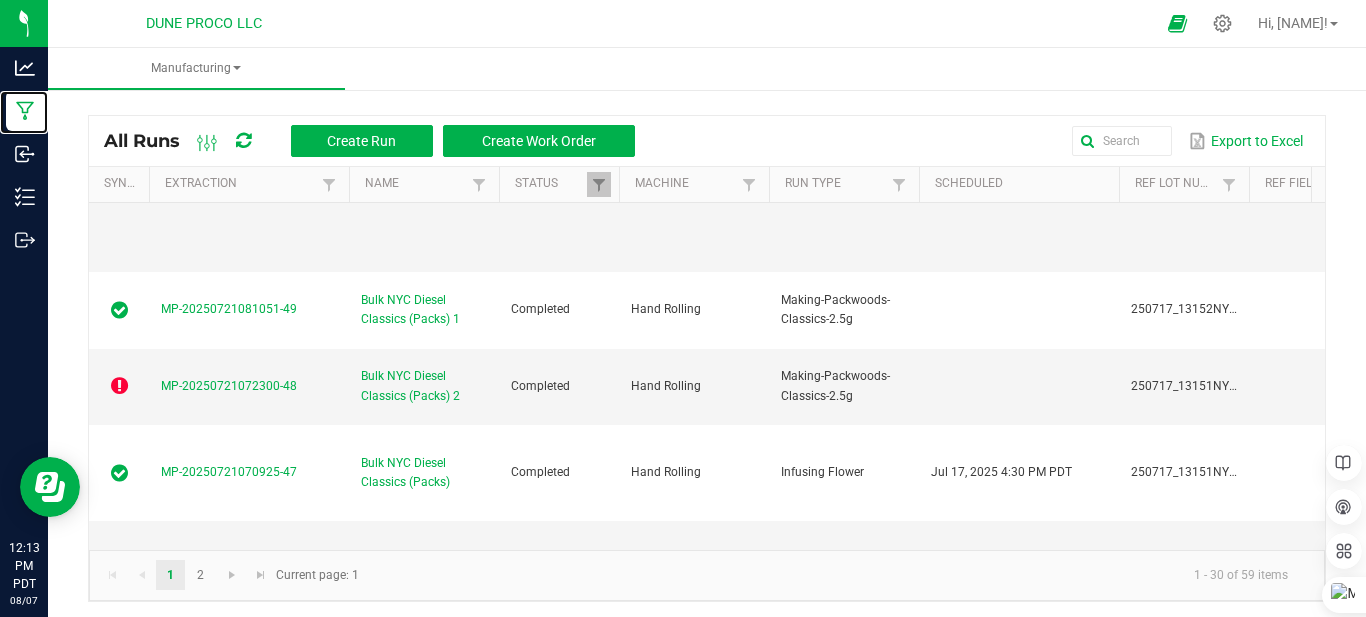 scroll, scrollTop: 2300, scrollLeft: 0, axis: vertical 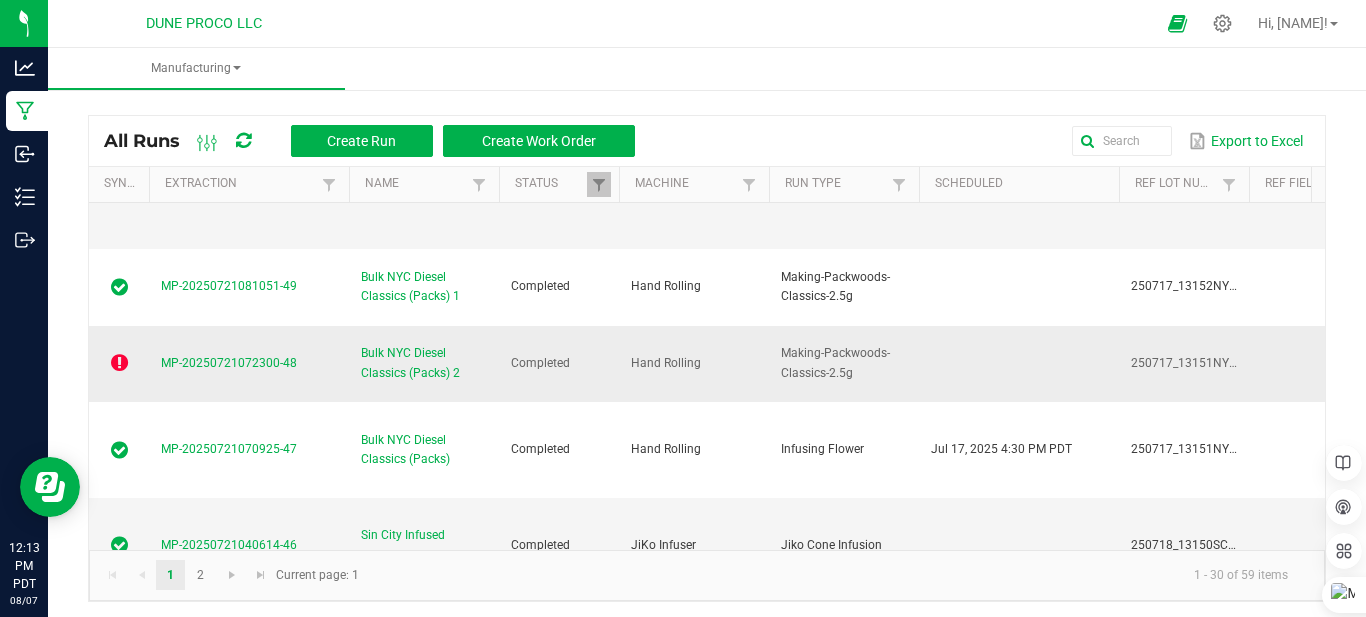 click at bounding box center (119, 363) 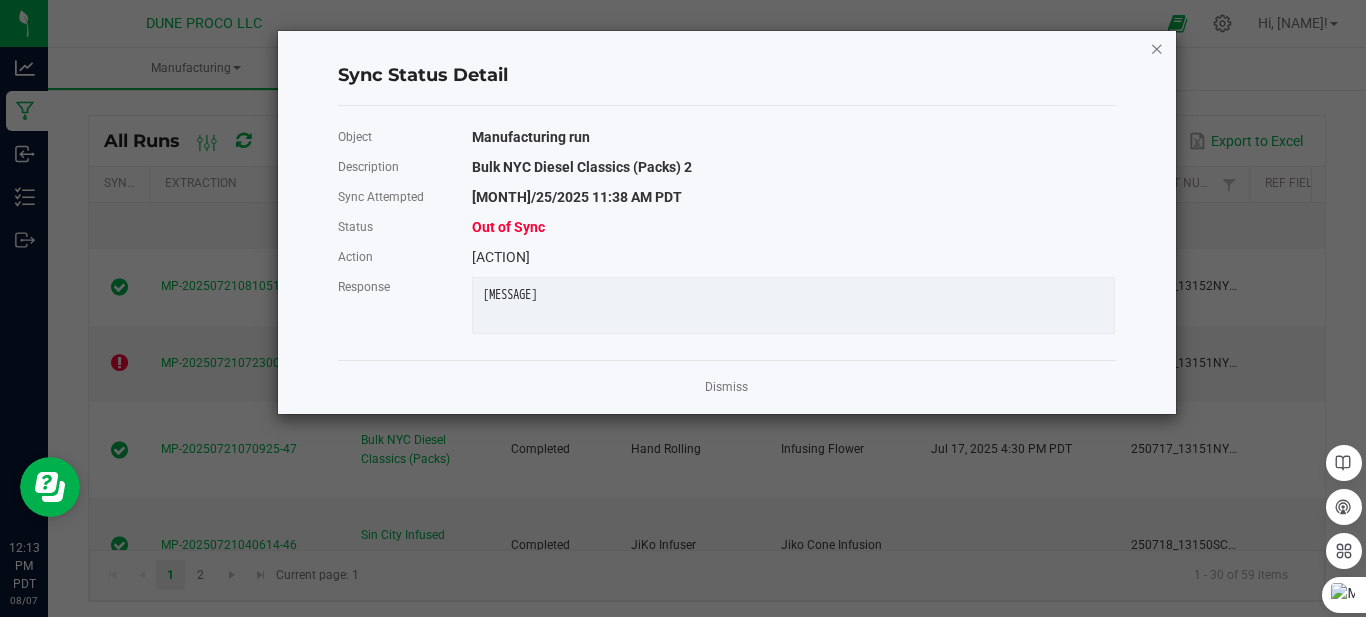 click 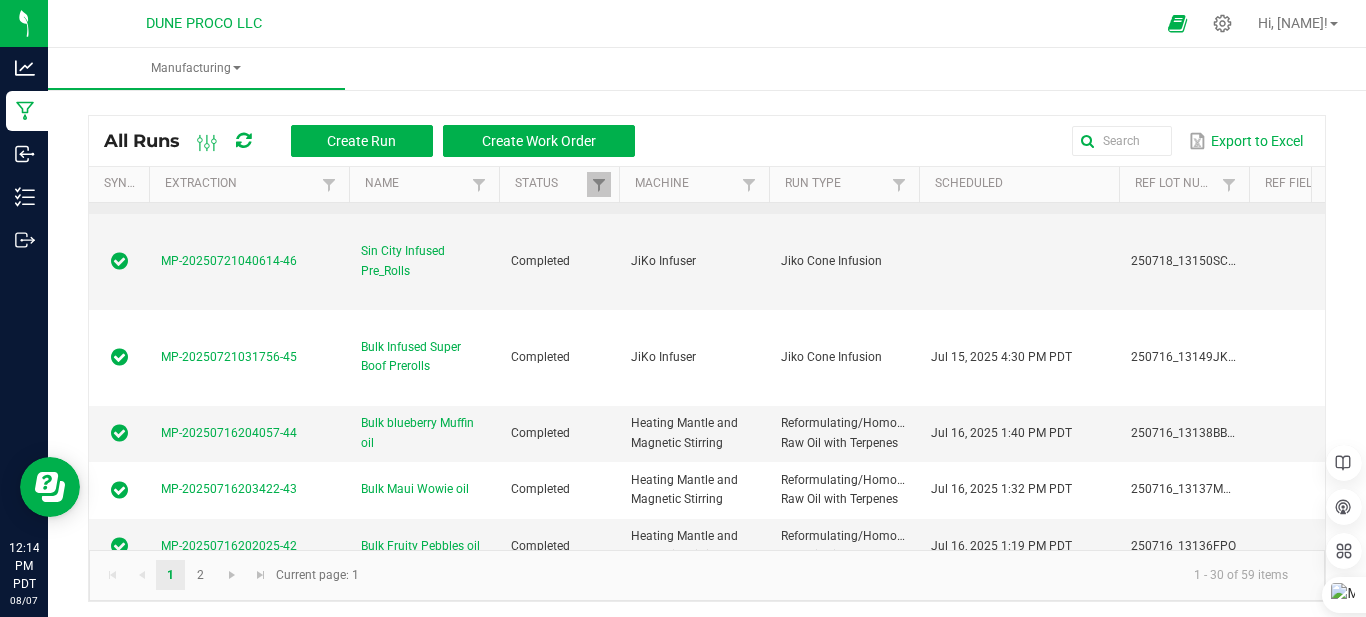 scroll, scrollTop: 2585, scrollLeft: 0, axis: vertical 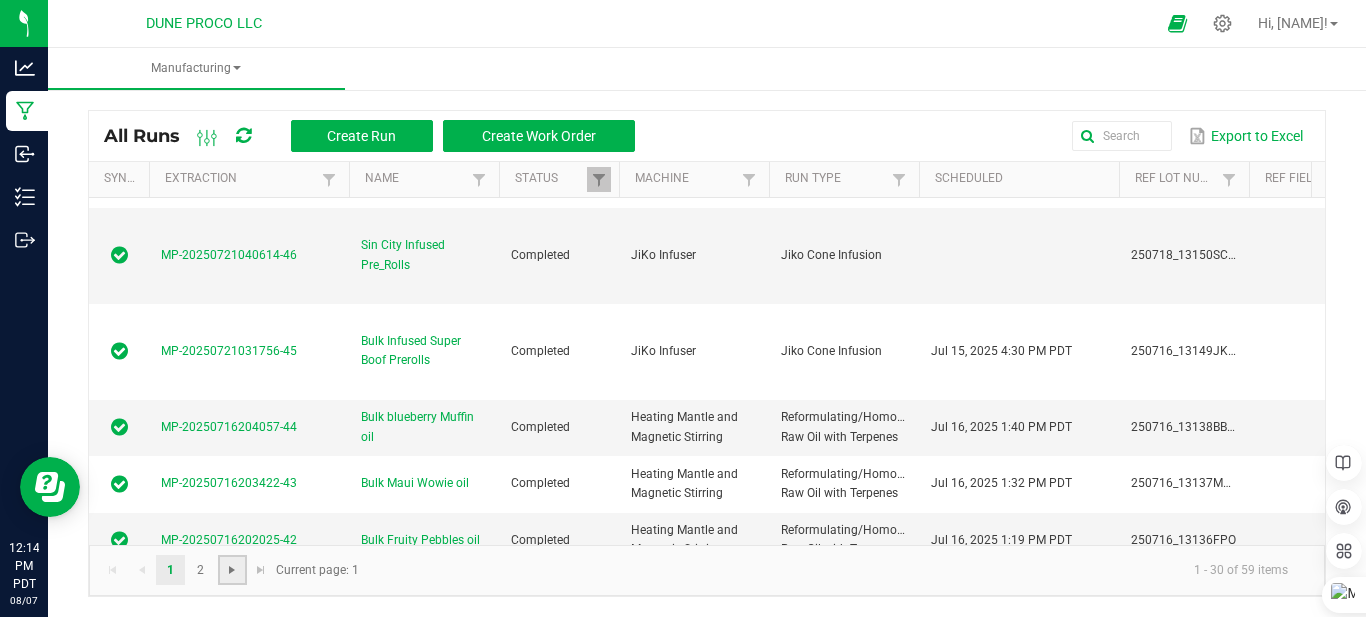 click 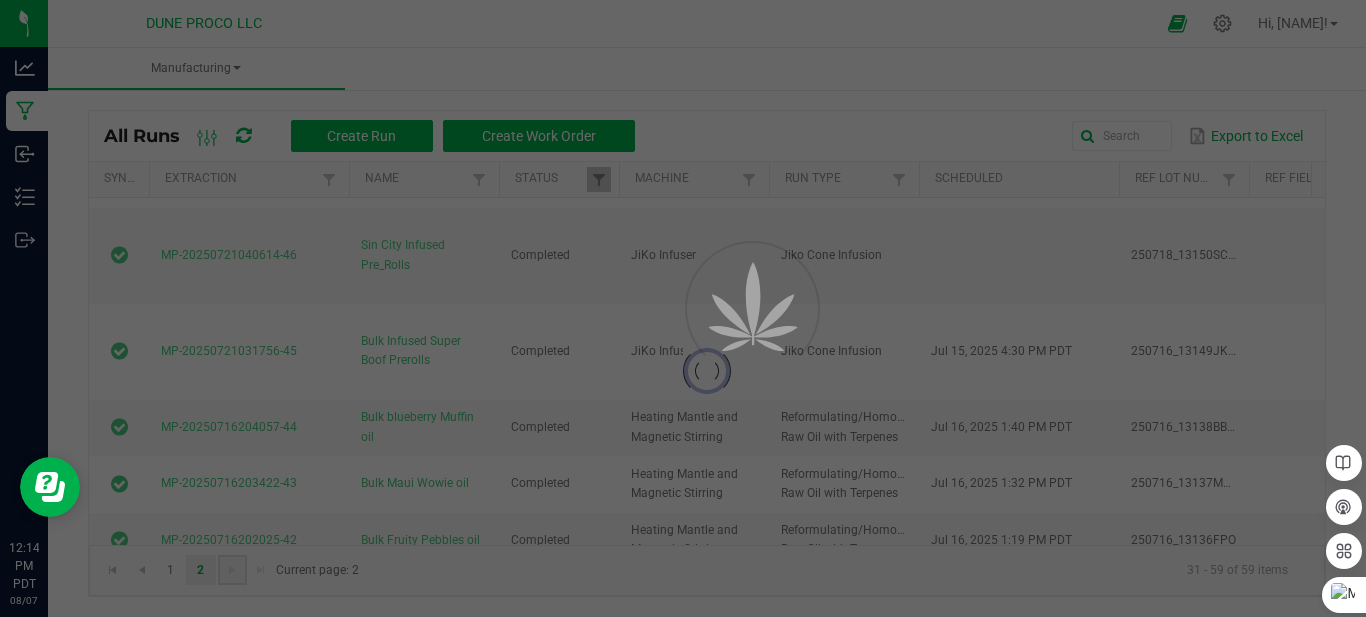 scroll, scrollTop: 0, scrollLeft: 0, axis: both 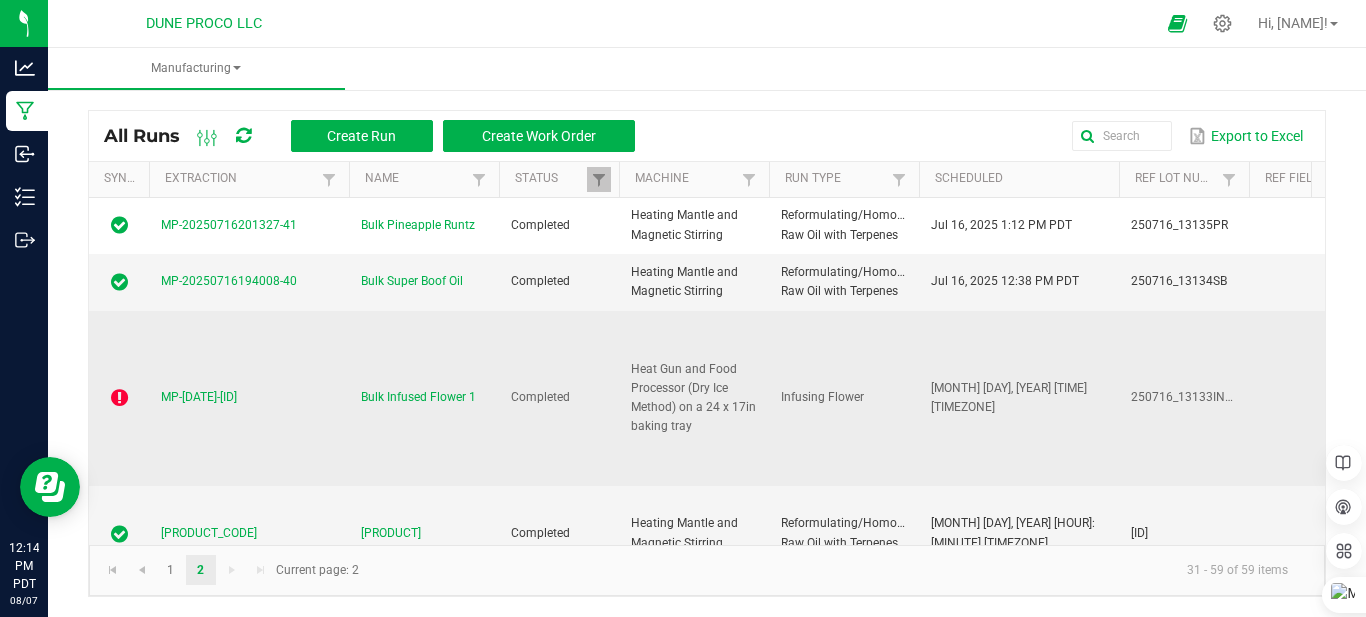 click at bounding box center [119, 398] 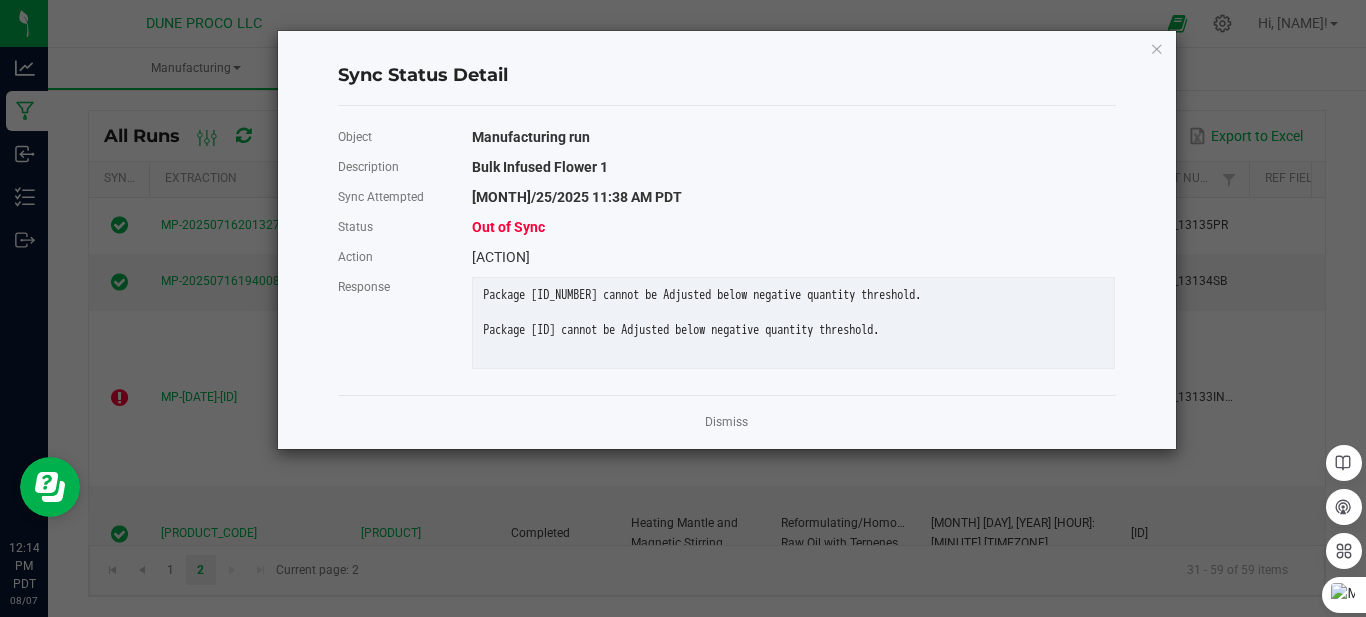 click 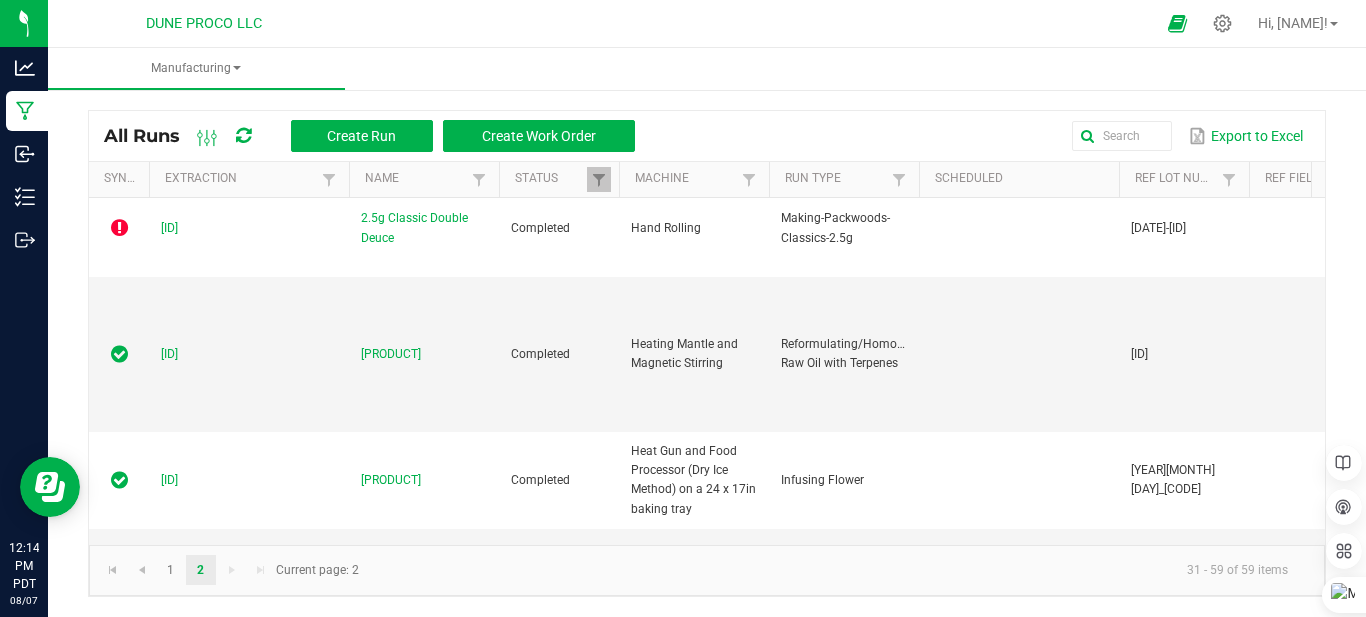 scroll, scrollTop: 900, scrollLeft: 0, axis: vertical 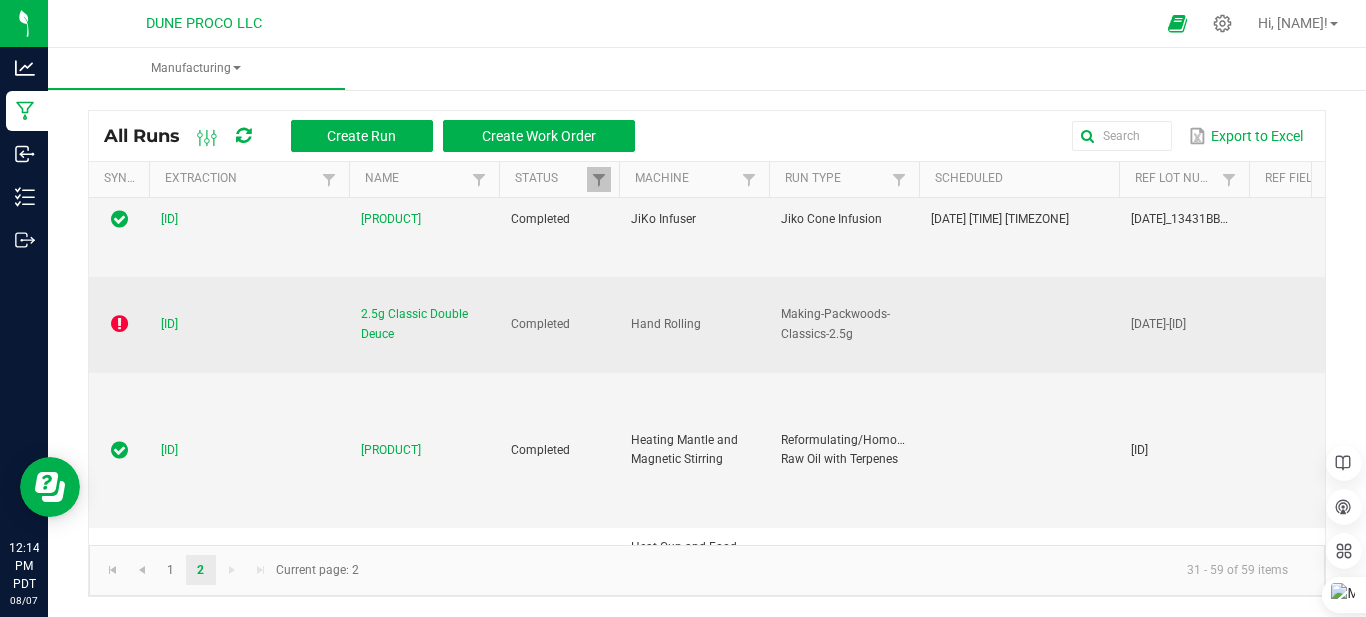 click at bounding box center [119, 324] 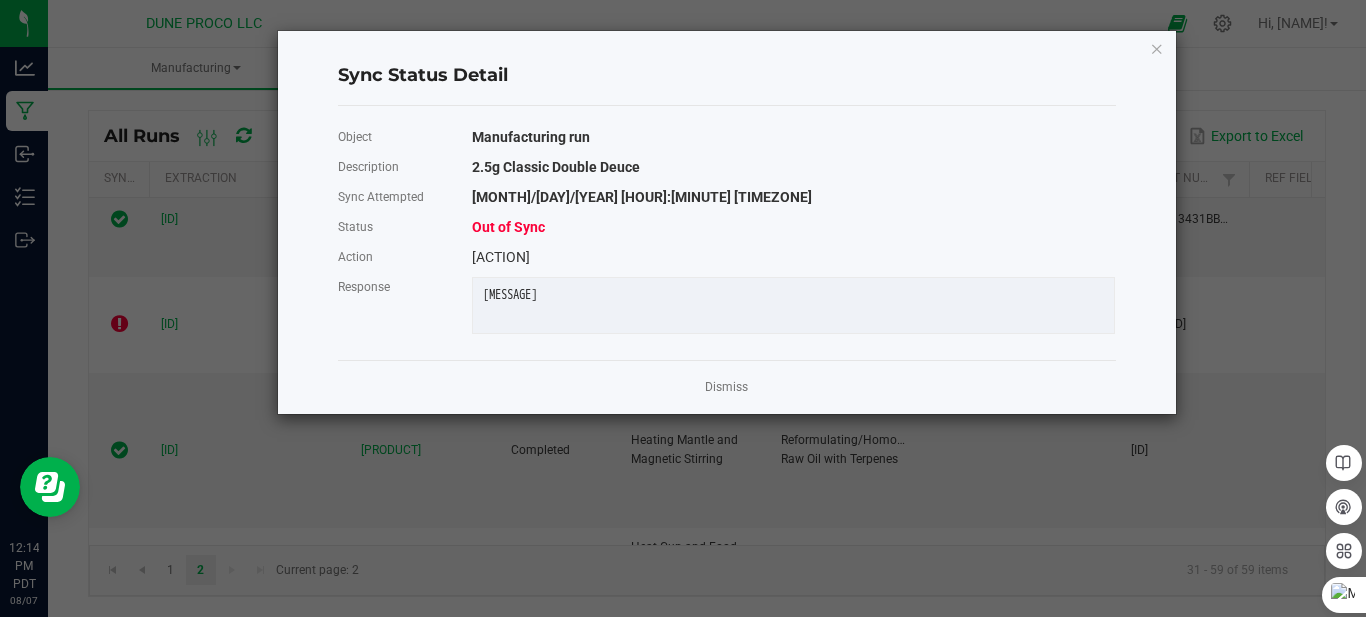 click 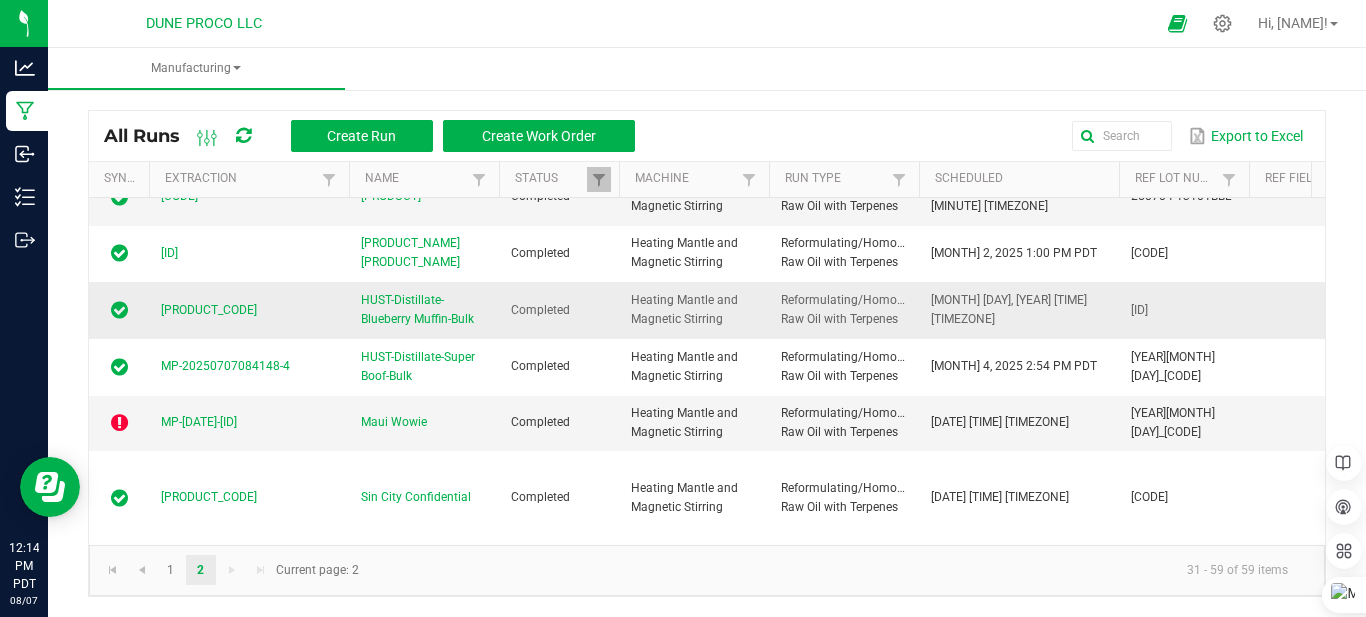 scroll, scrollTop: 3732, scrollLeft: 0, axis: vertical 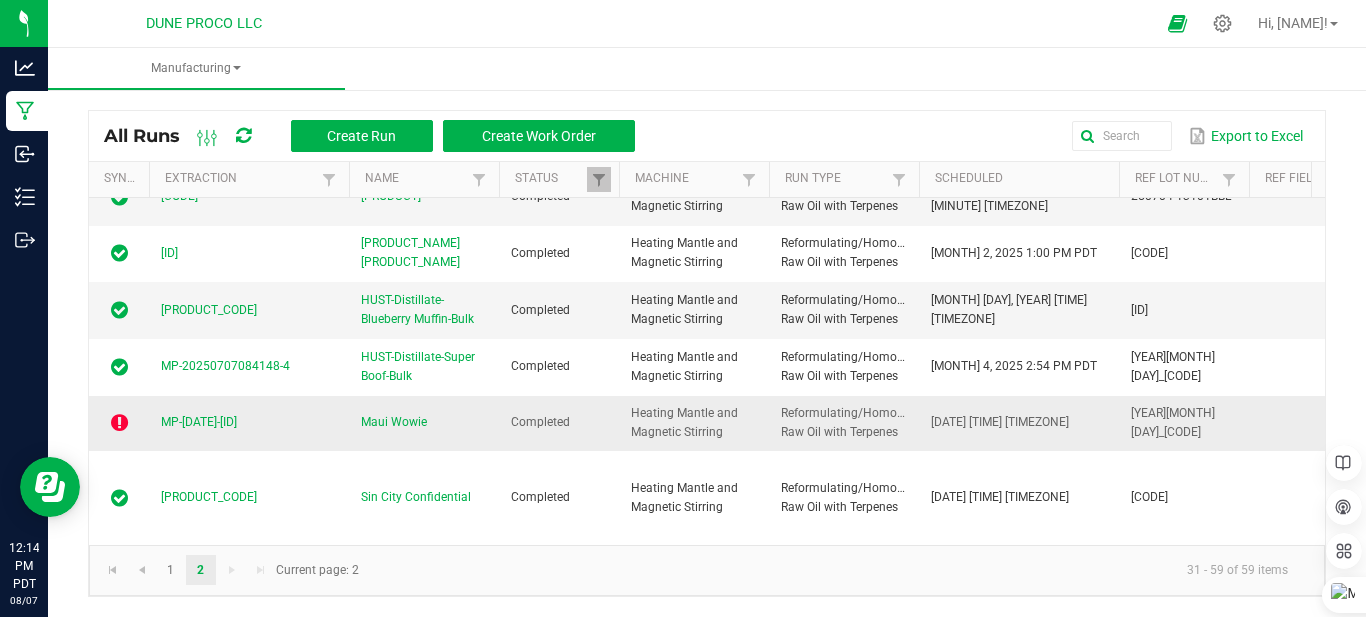 drag, startPoint x: 475, startPoint y: 439, endPoint x: 116, endPoint y: 420, distance: 359.50244 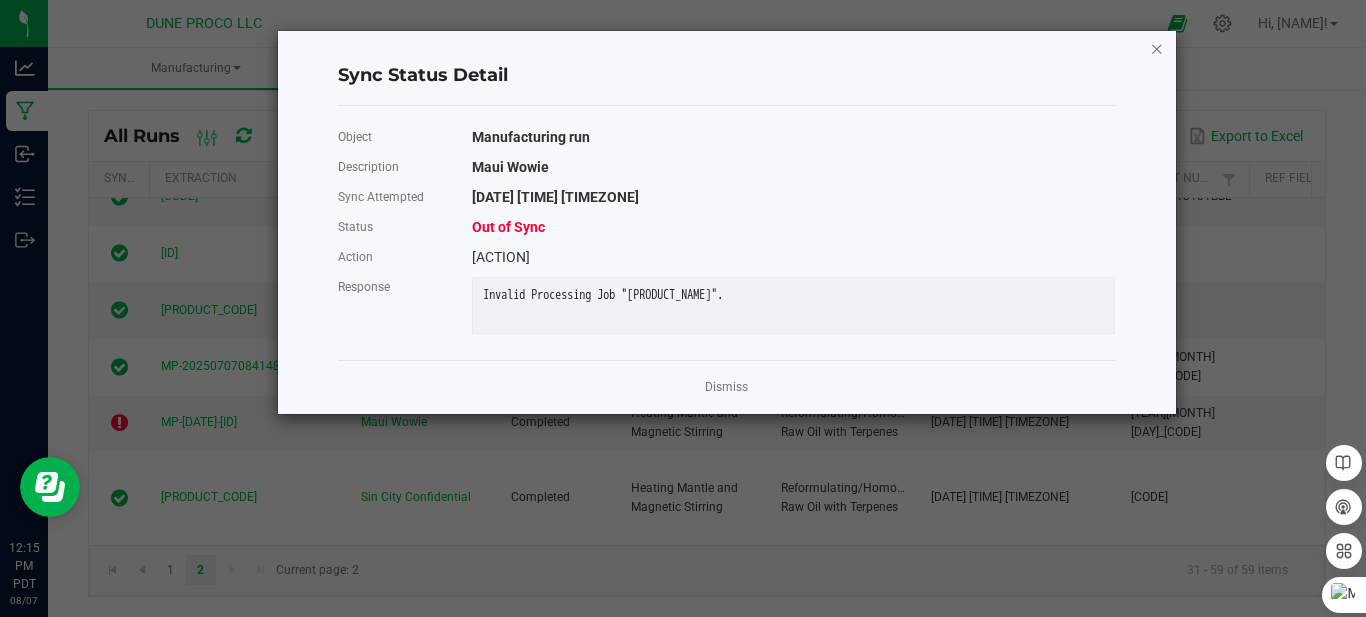 click 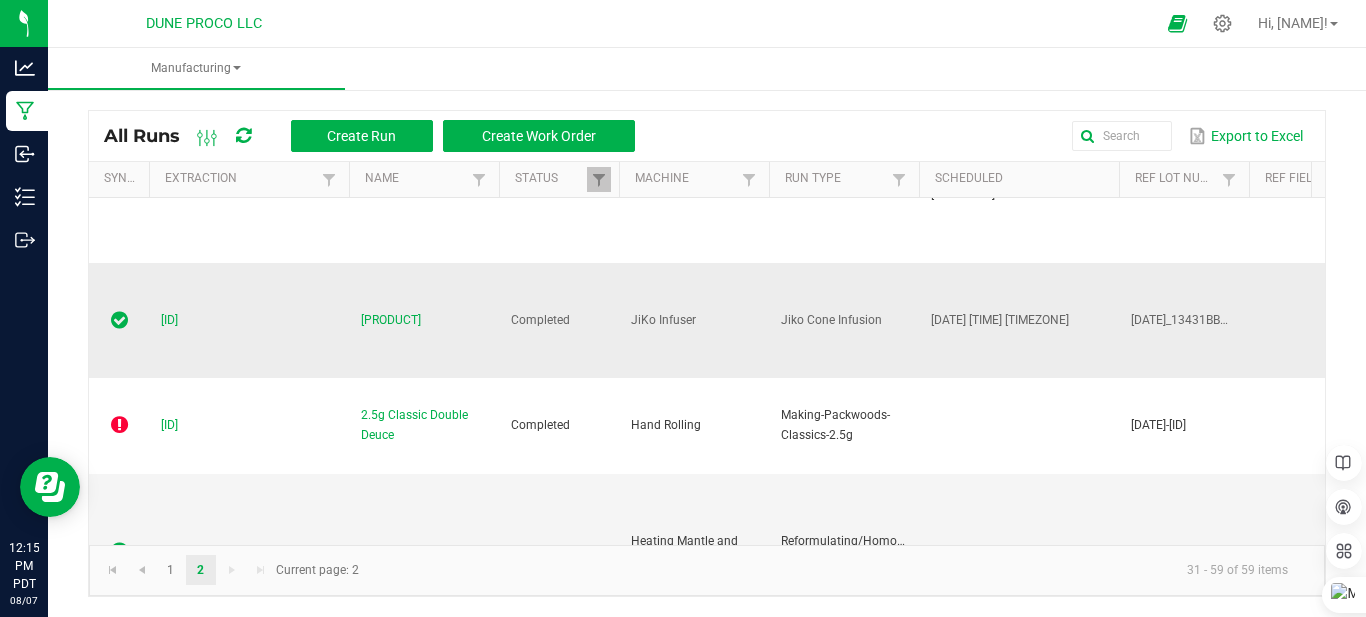 scroll, scrollTop: 832, scrollLeft: 0, axis: vertical 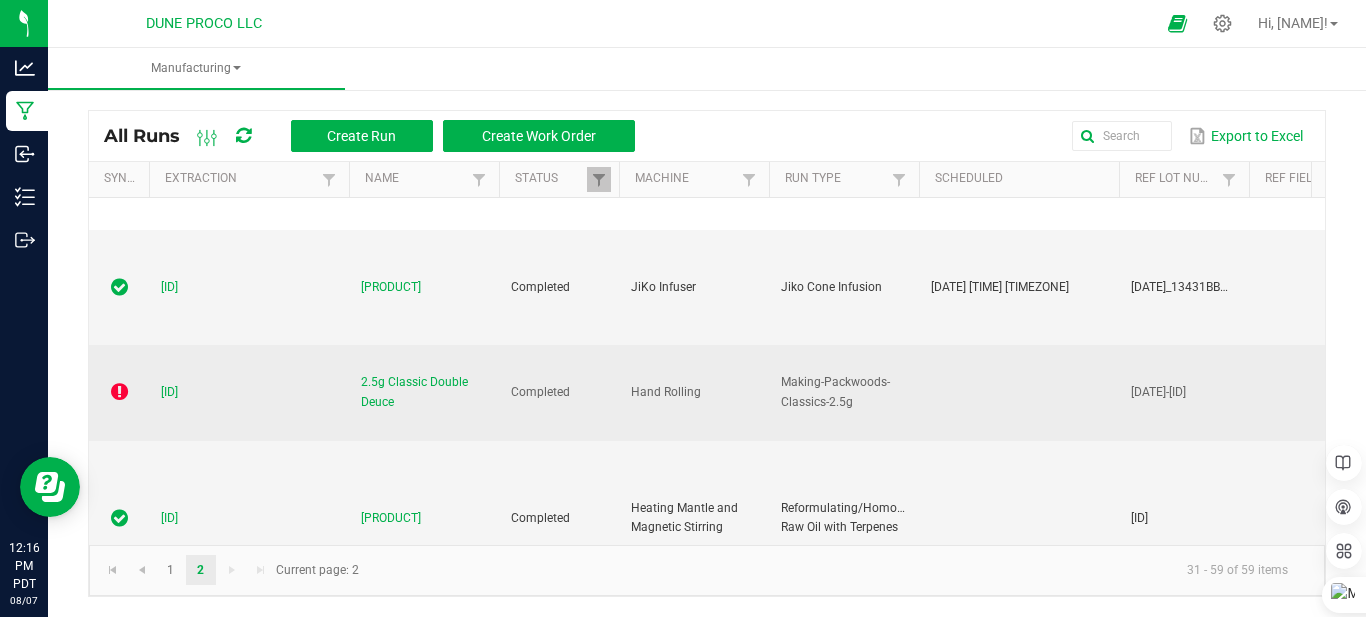 click on "Hand Rolling" at bounding box center (694, 393) 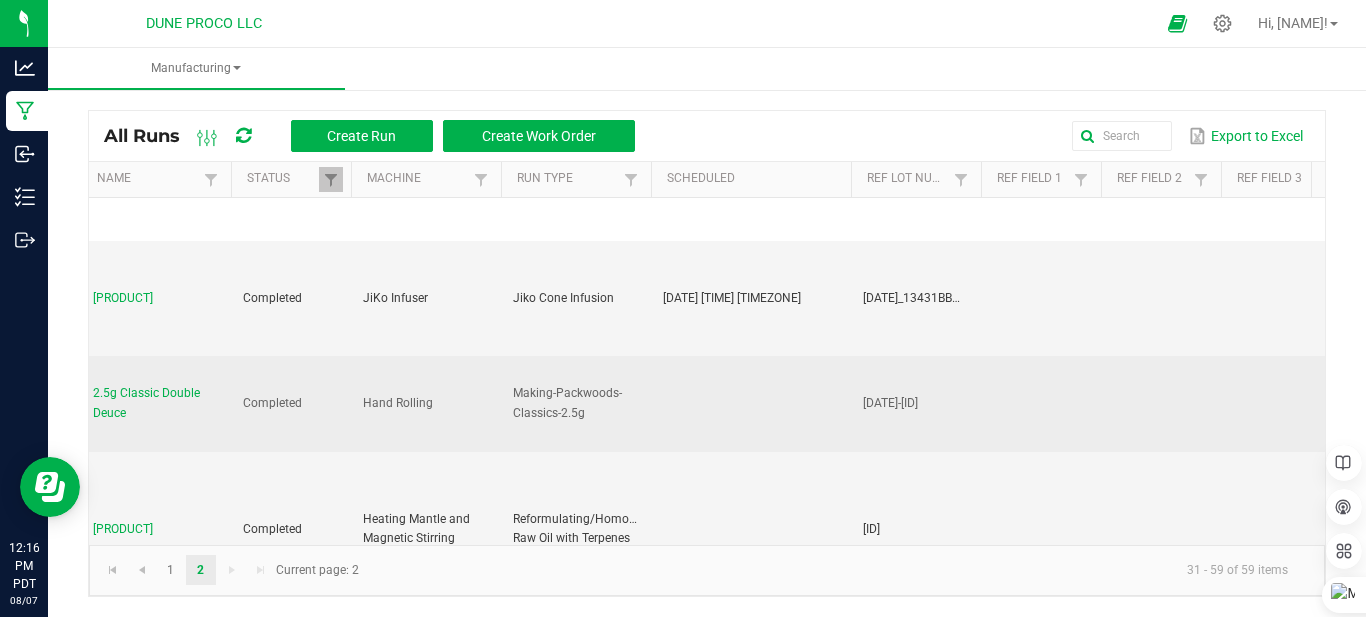 scroll, scrollTop: 823, scrollLeft: 323, axis: both 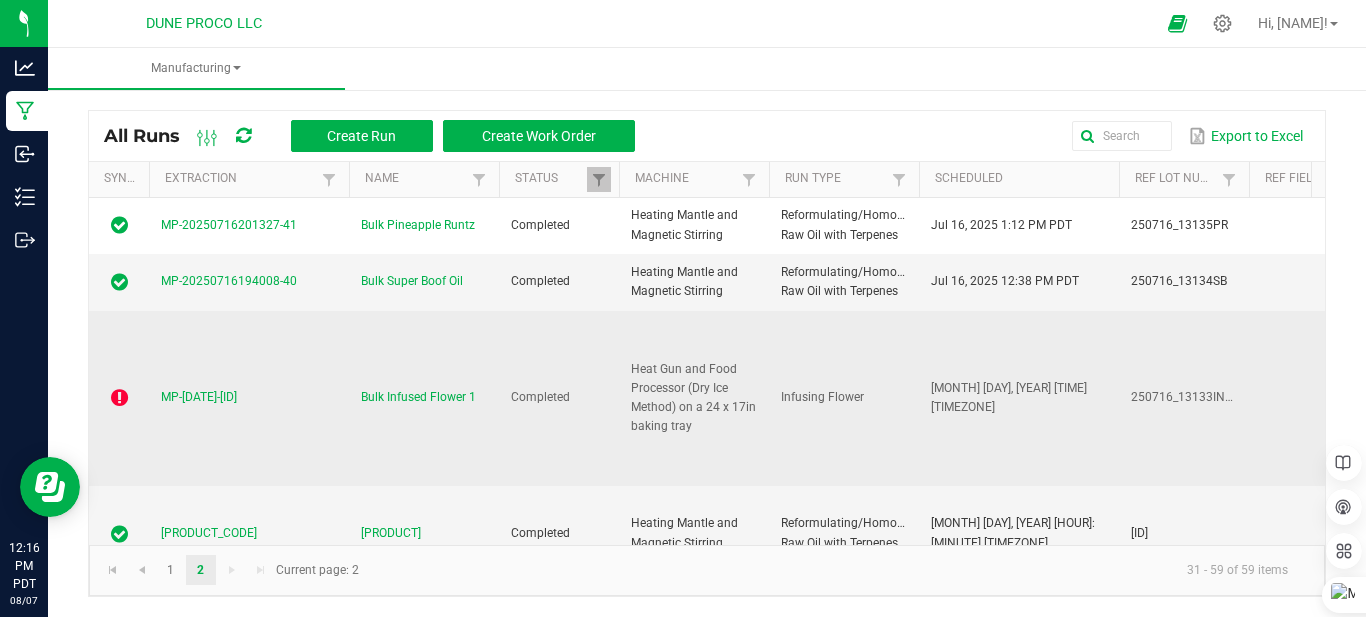 click at bounding box center (119, 398) 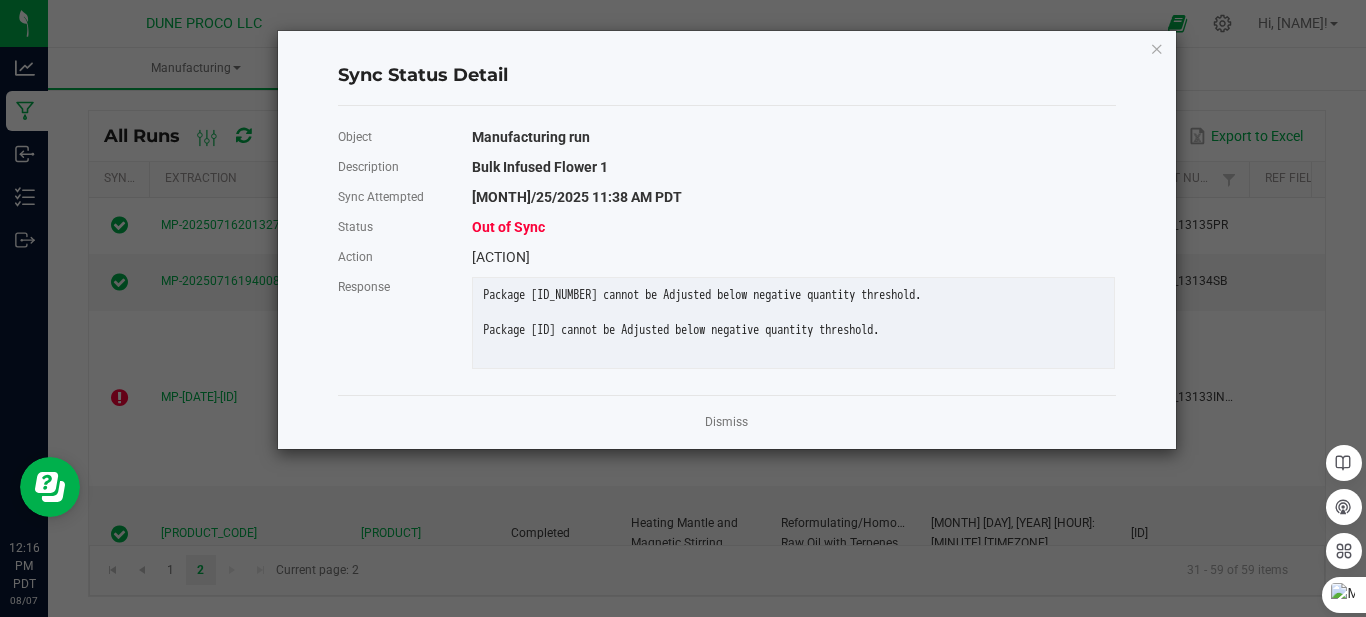 click on "[STATUS] [OBJECT] [RUN] [DESCRIPTION] [SYNC] [TIME] [TIMEZONE] [STATUS] [ACTION] [RESPONSE] [MESSAGE] [MESSAGE] [DISMISS]" 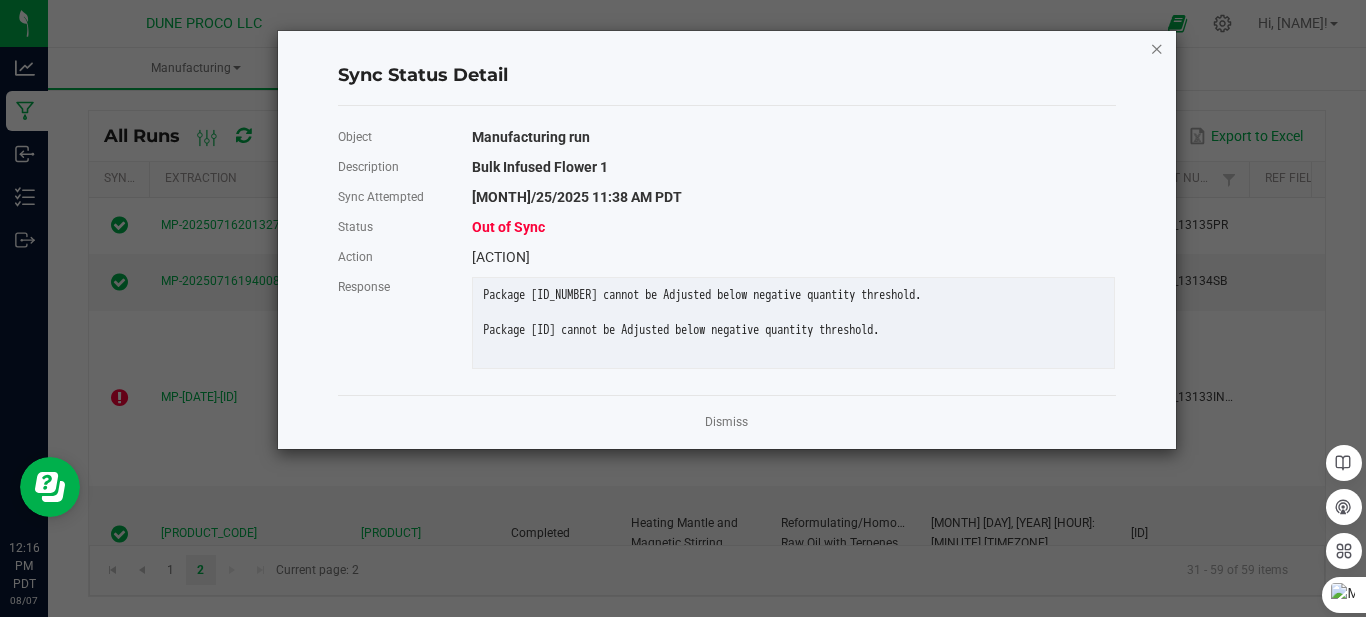 click 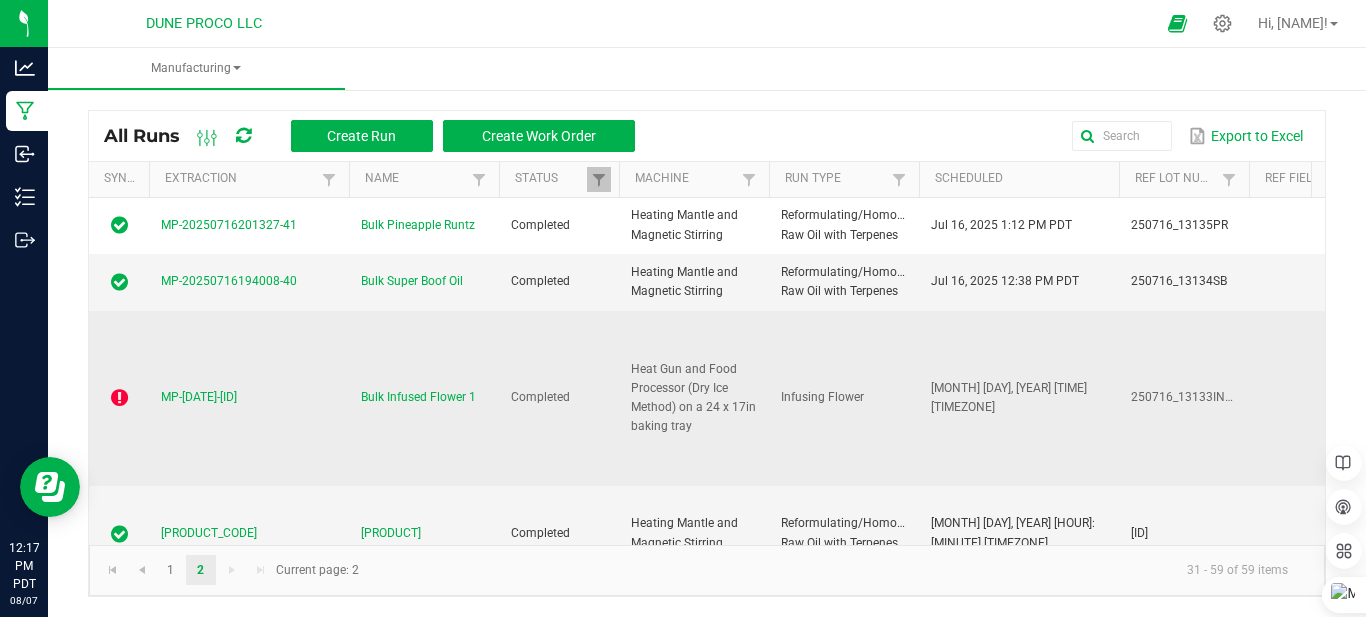 click at bounding box center [119, 398] 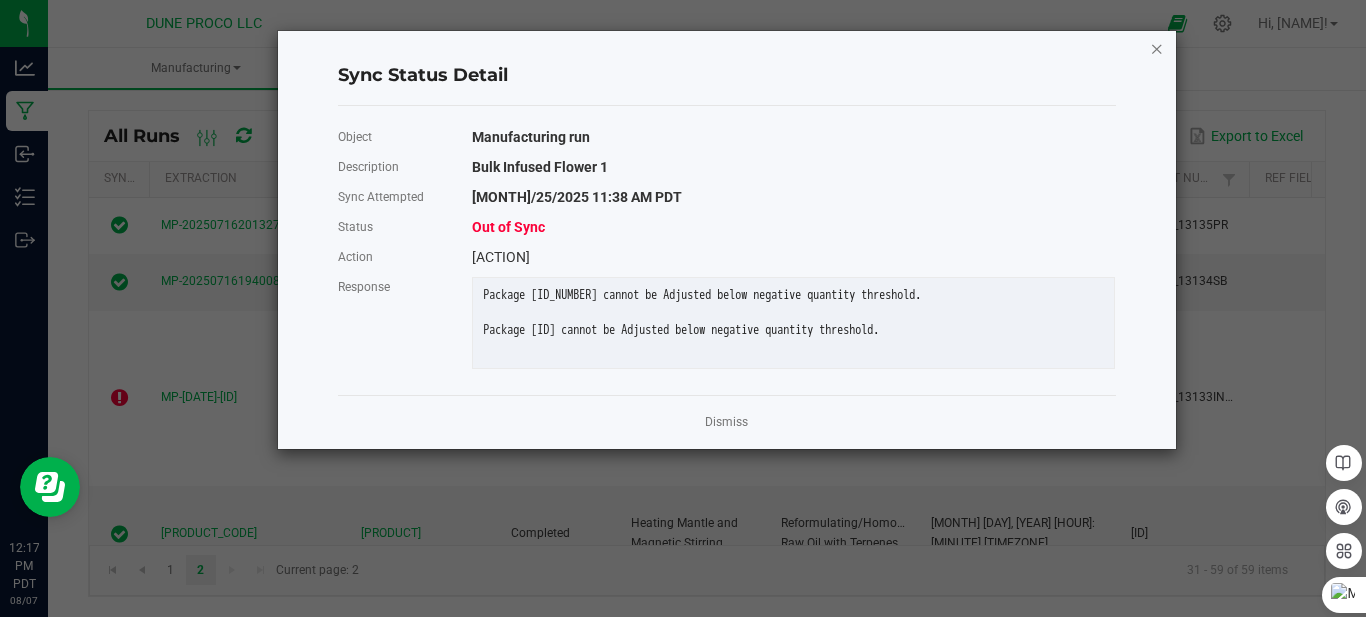 click 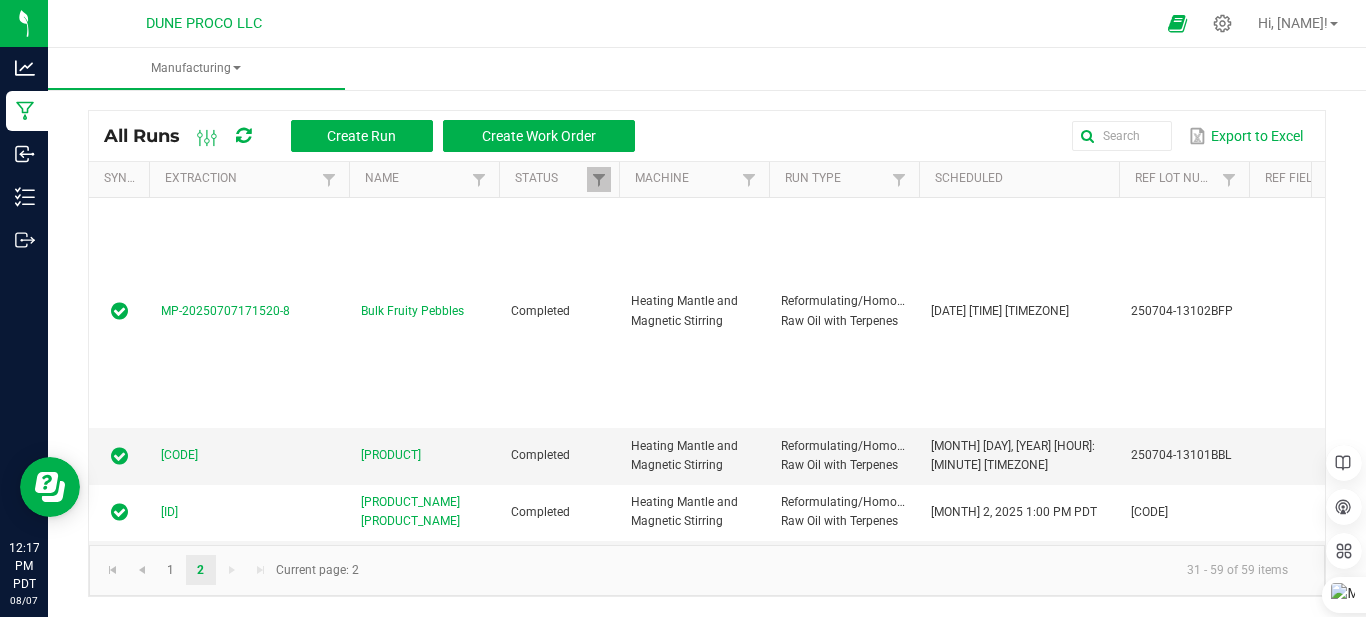 scroll, scrollTop: 3732, scrollLeft: 0, axis: vertical 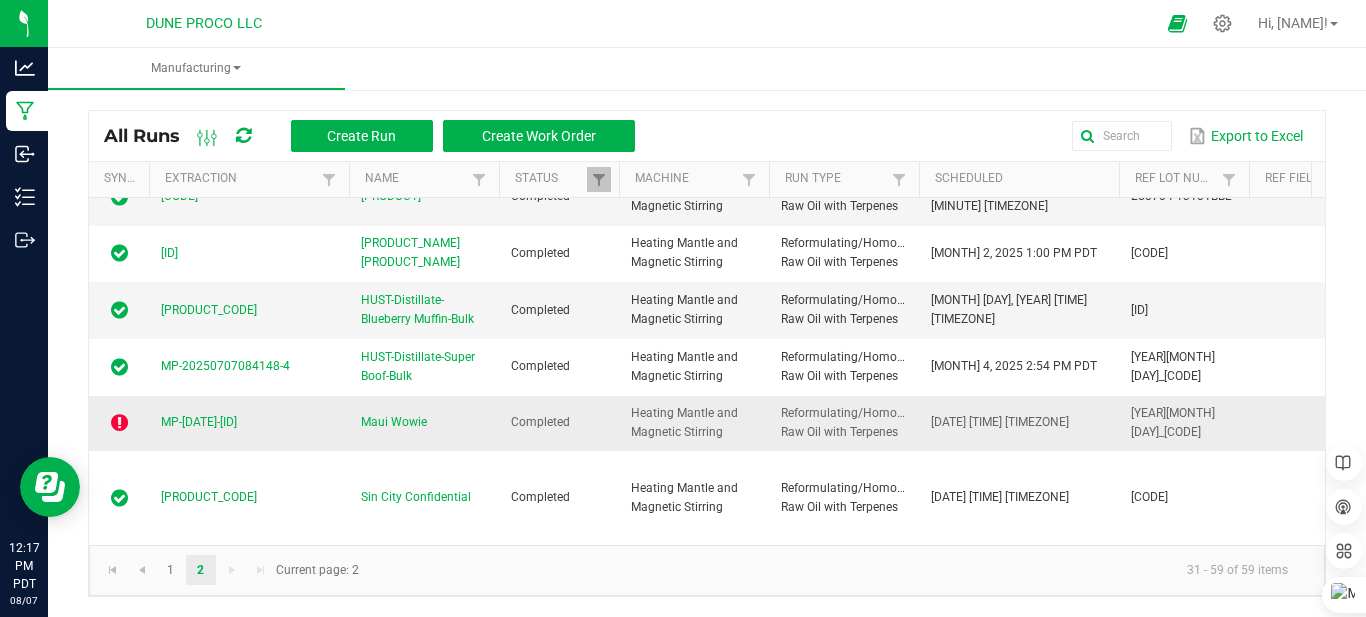 click at bounding box center (119, 423) 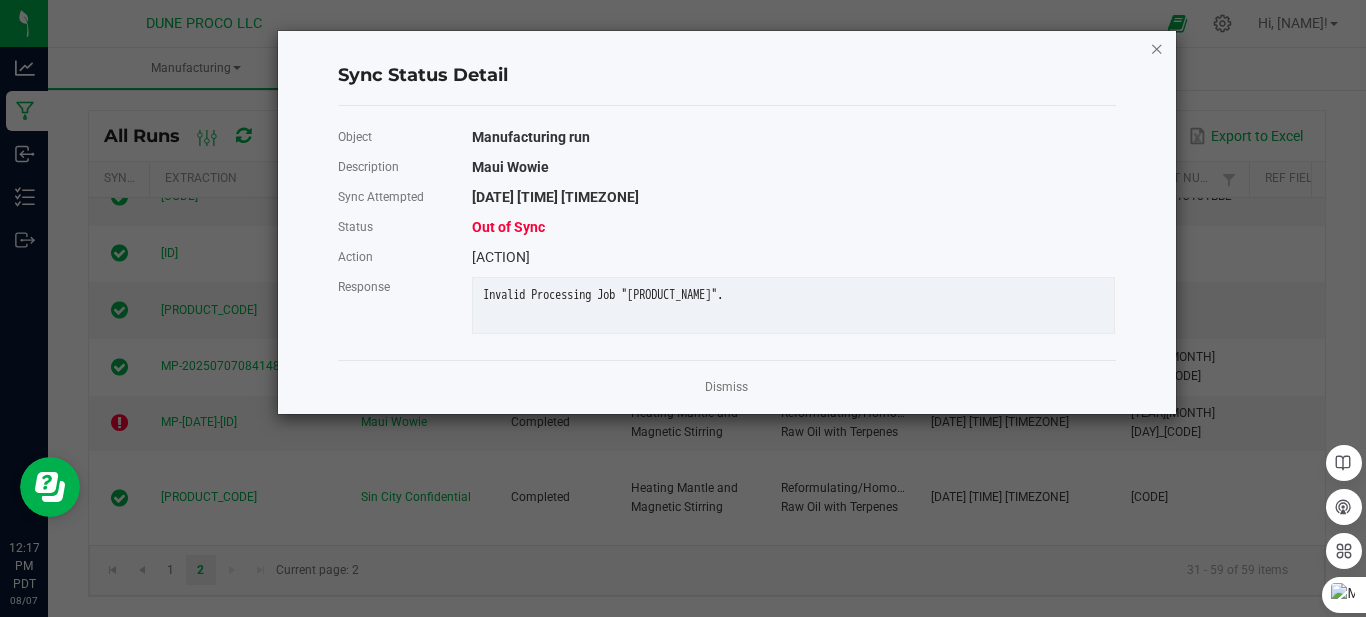 click 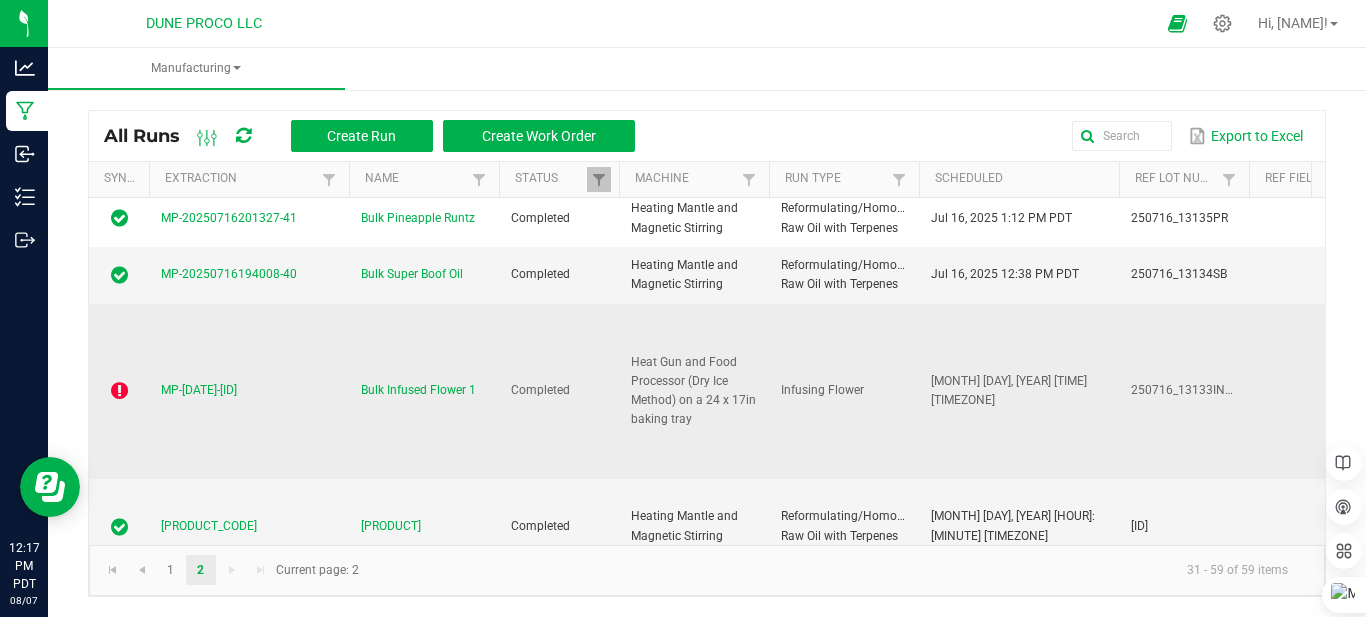 scroll, scrollTop: 0, scrollLeft: 0, axis: both 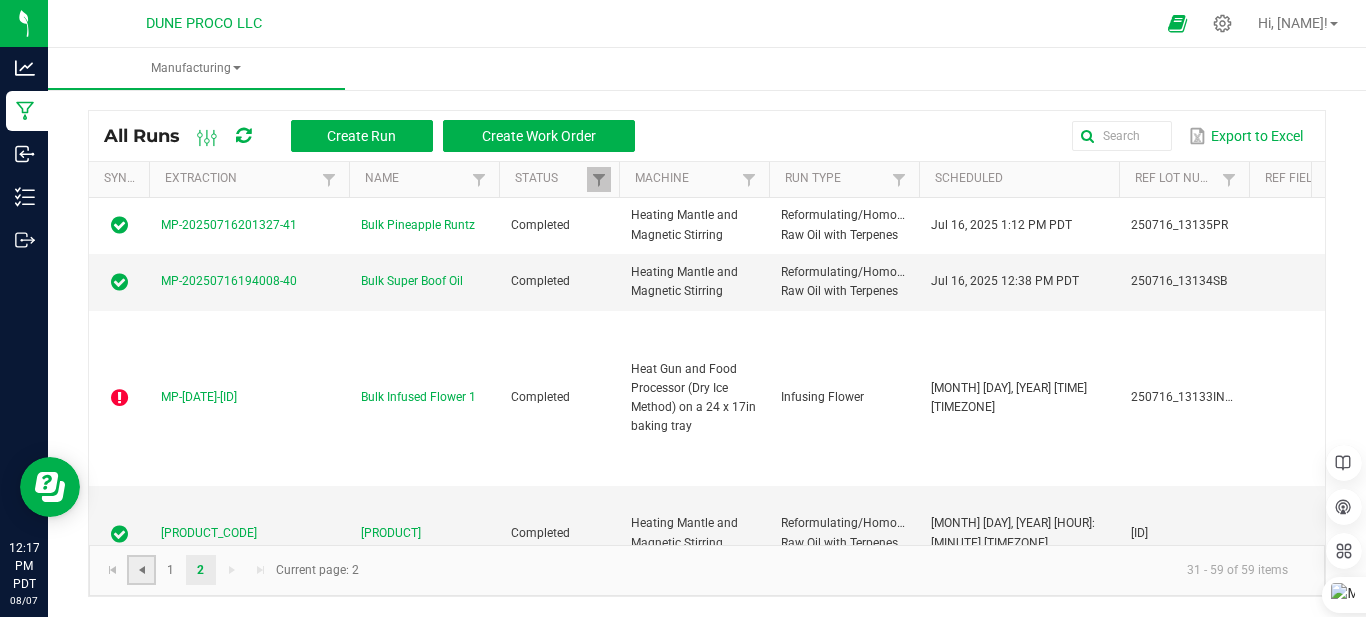 click 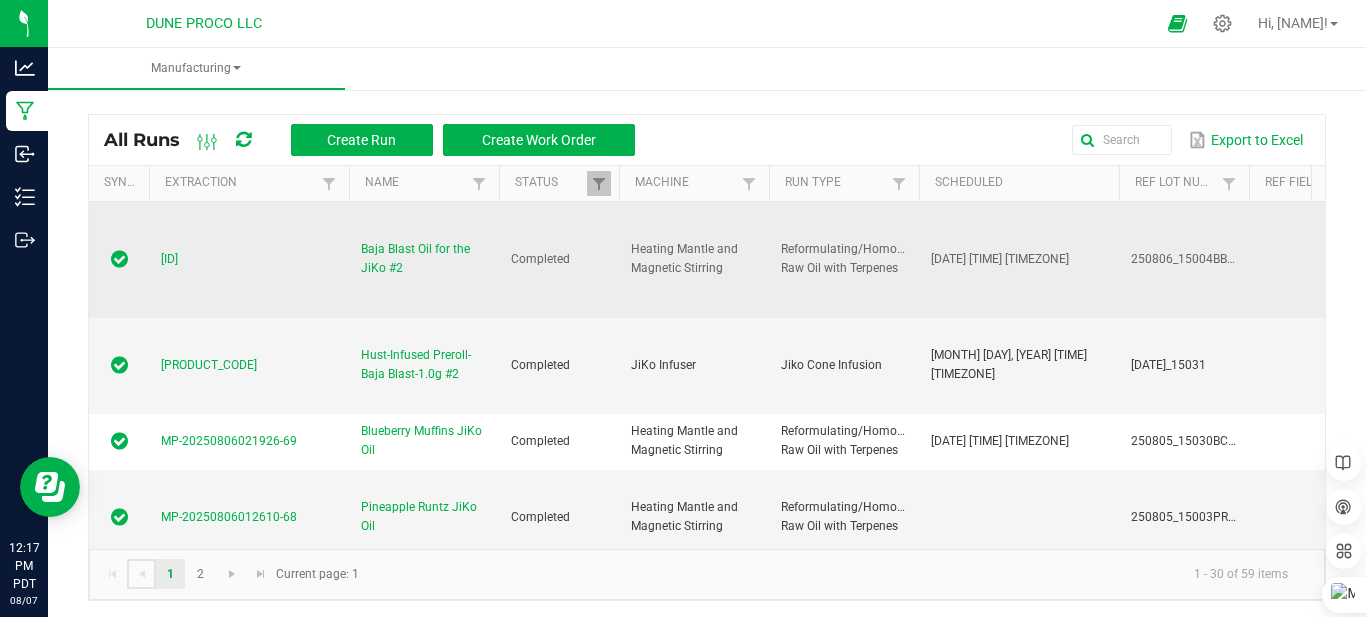 scroll, scrollTop: 0, scrollLeft: 0, axis: both 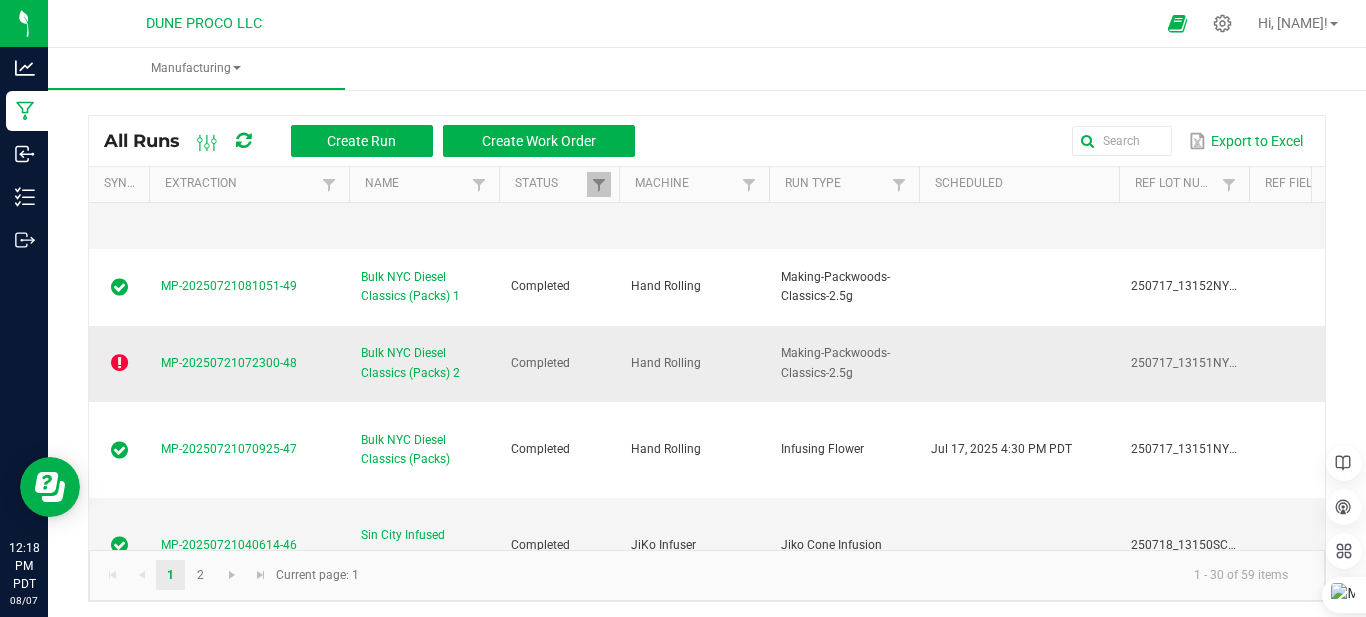 click at bounding box center (119, 363) 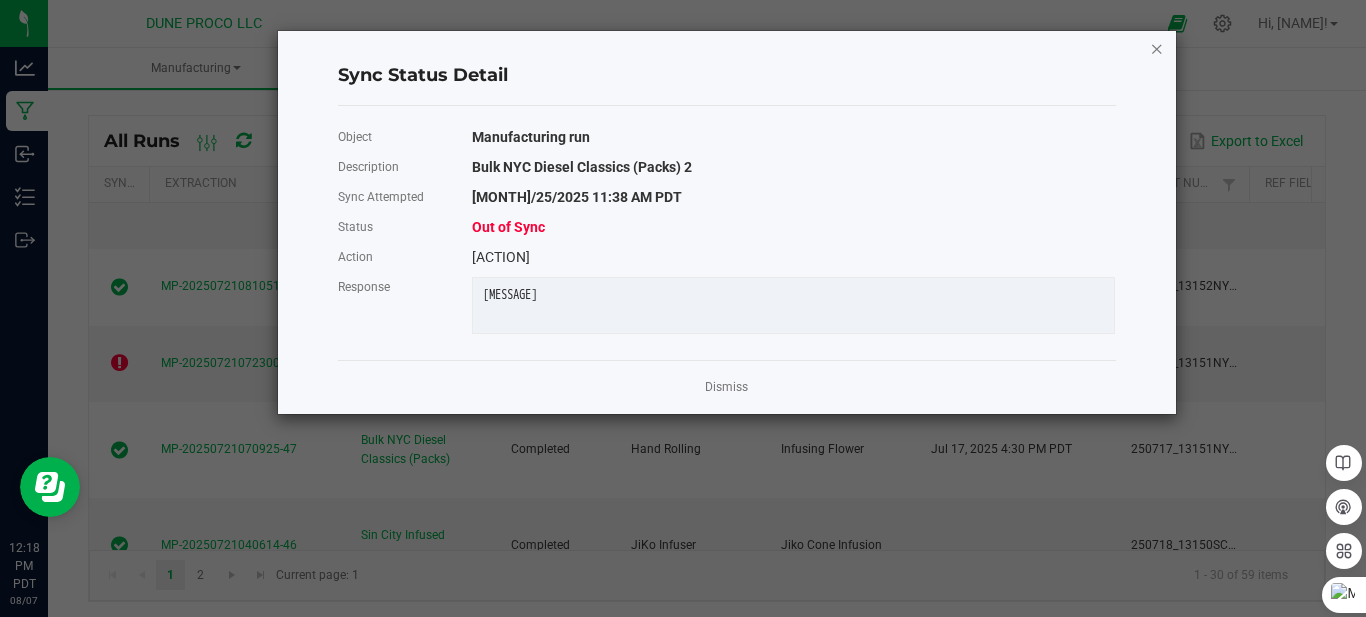 drag, startPoint x: 1156, startPoint y: 53, endPoint x: 1105, endPoint y: 75, distance: 55.542778 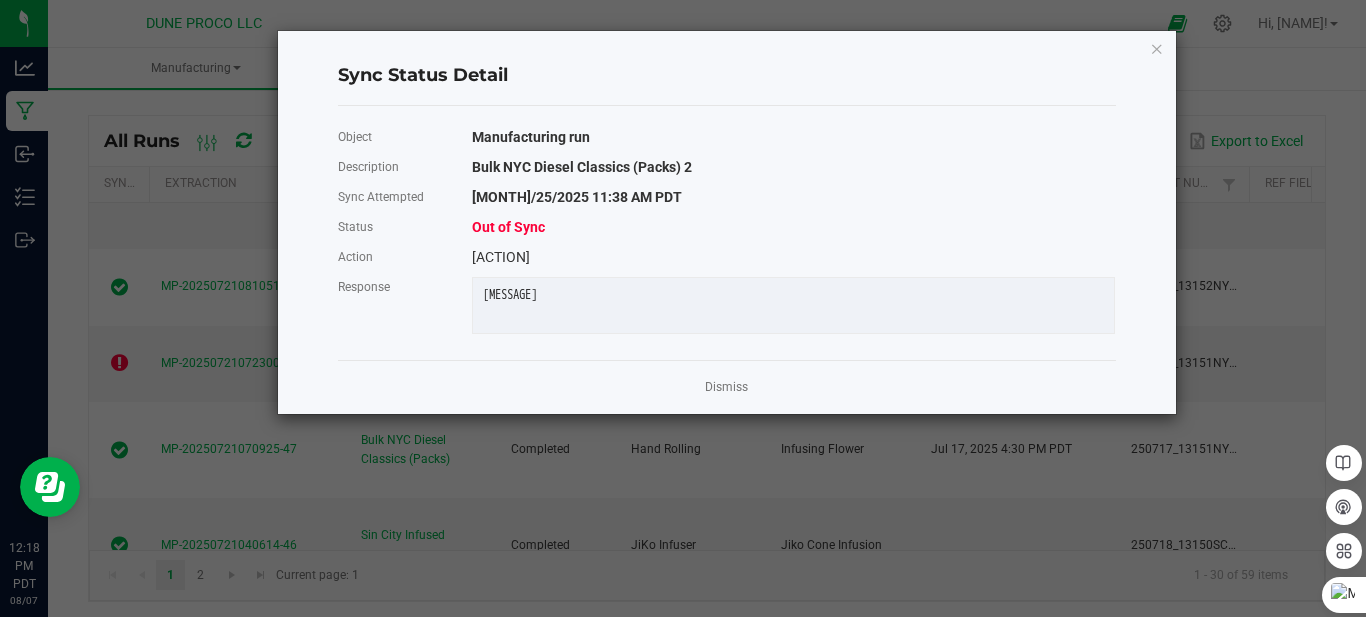 click 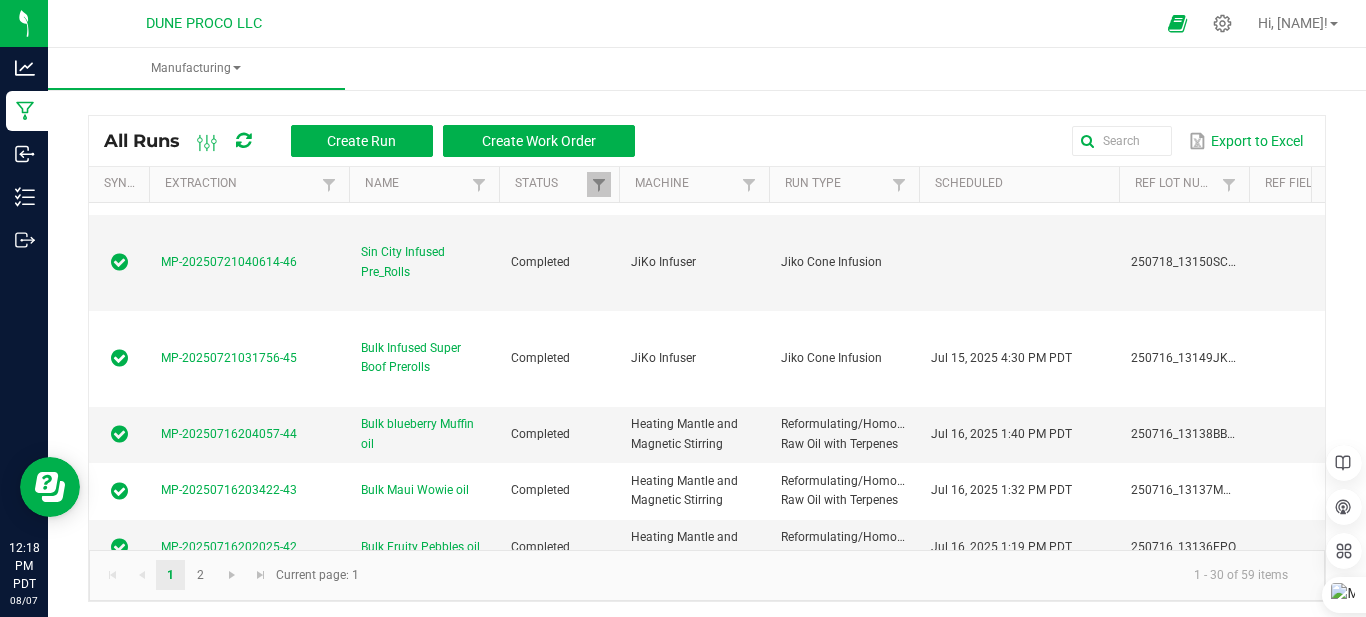 scroll, scrollTop: 2585, scrollLeft: 0, axis: vertical 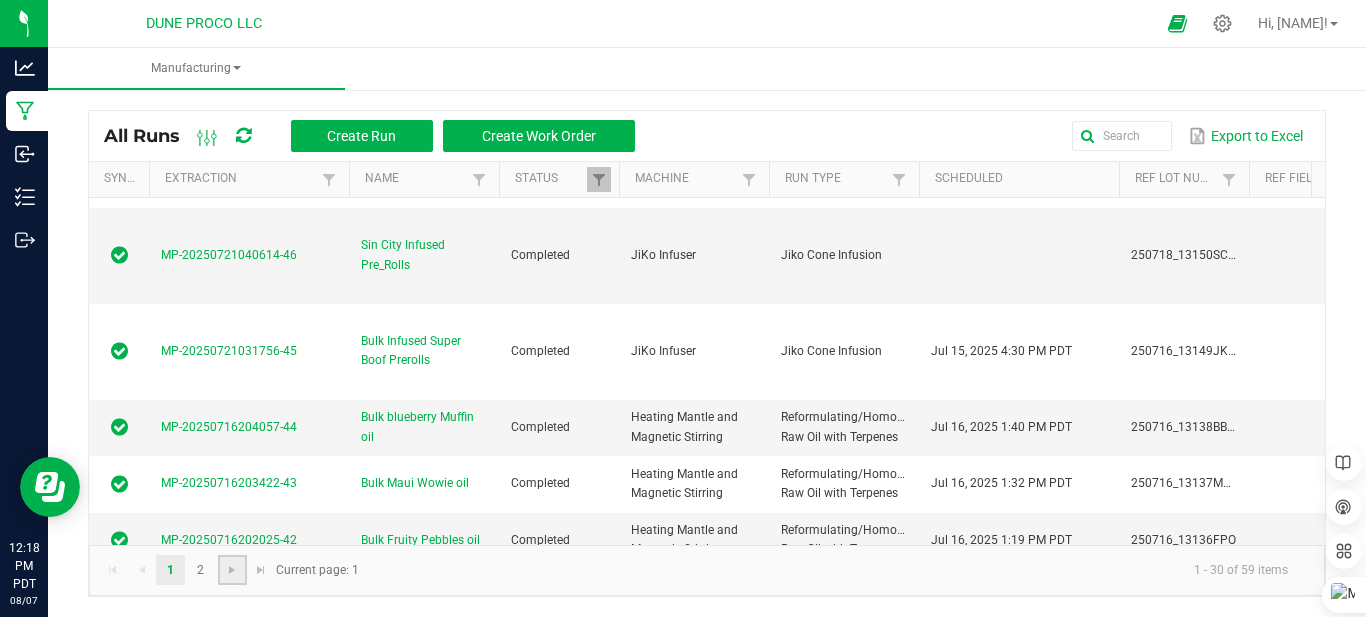 click 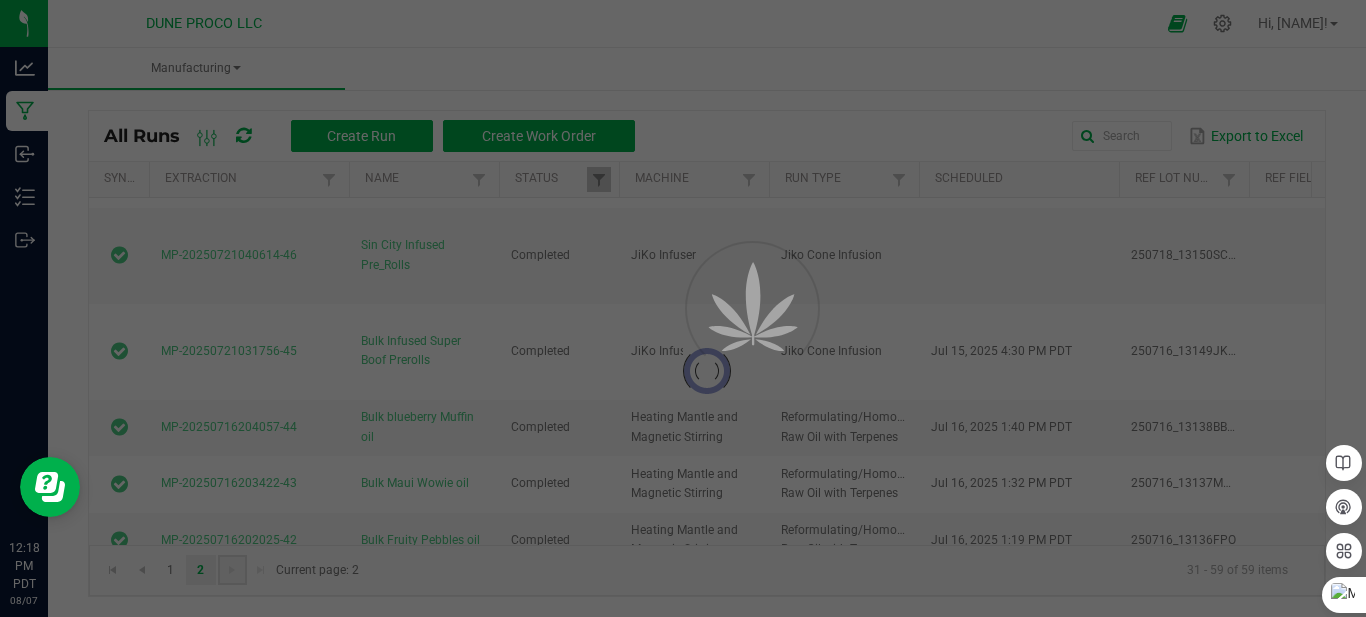 scroll, scrollTop: 0, scrollLeft: 0, axis: both 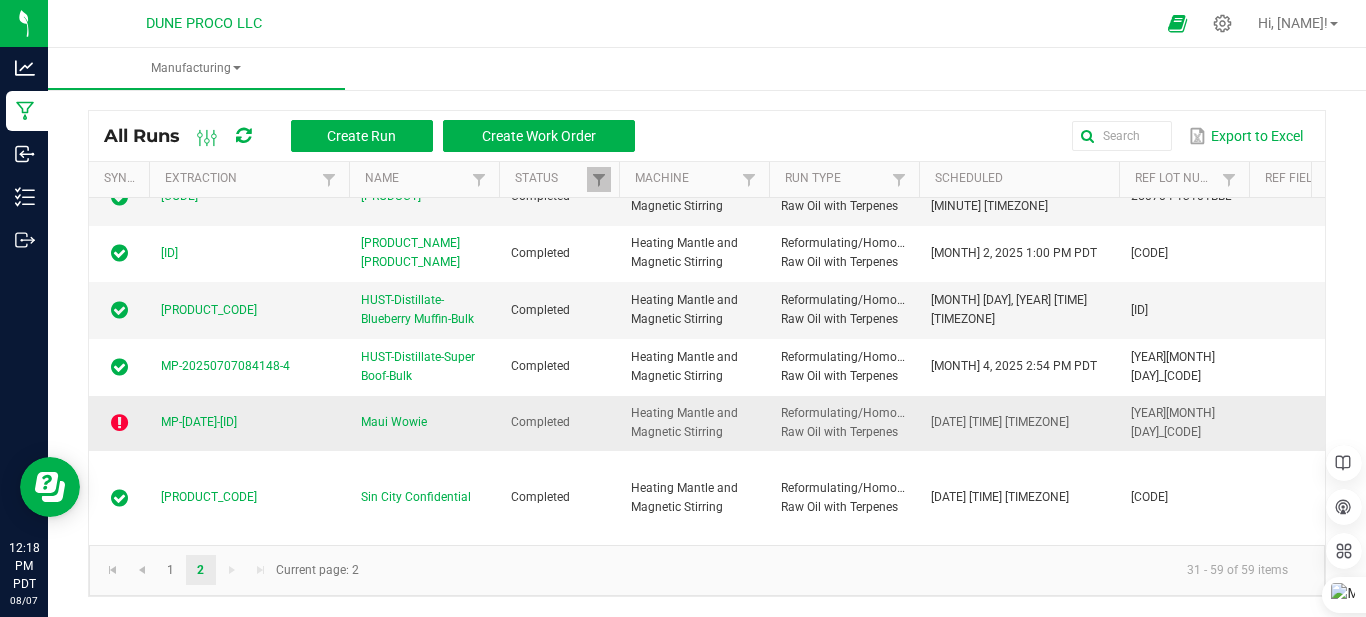 click at bounding box center (119, 423) 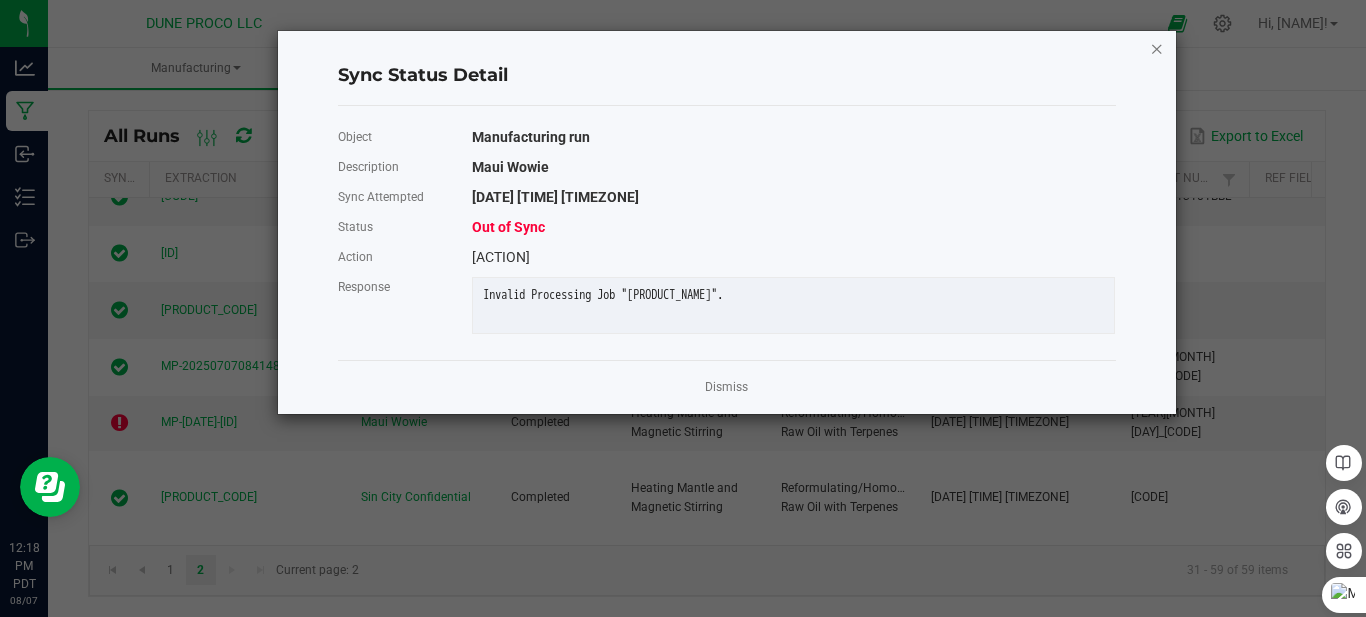 click 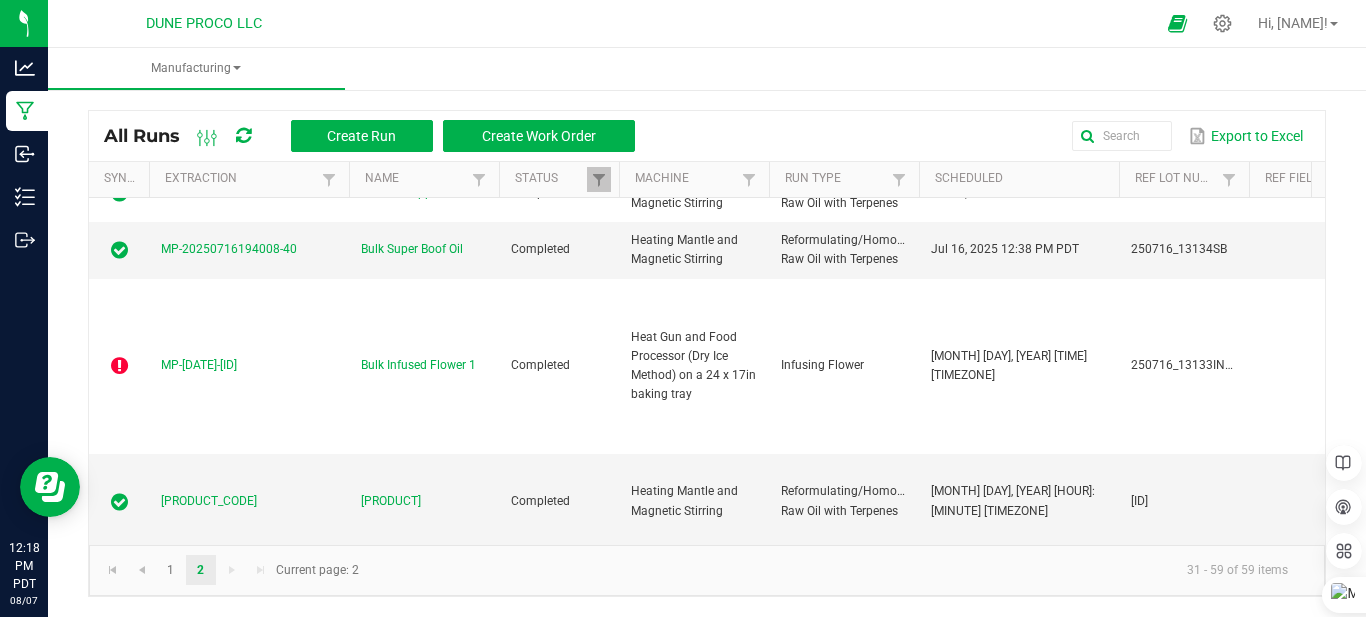 scroll, scrollTop: 0, scrollLeft: 0, axis: both 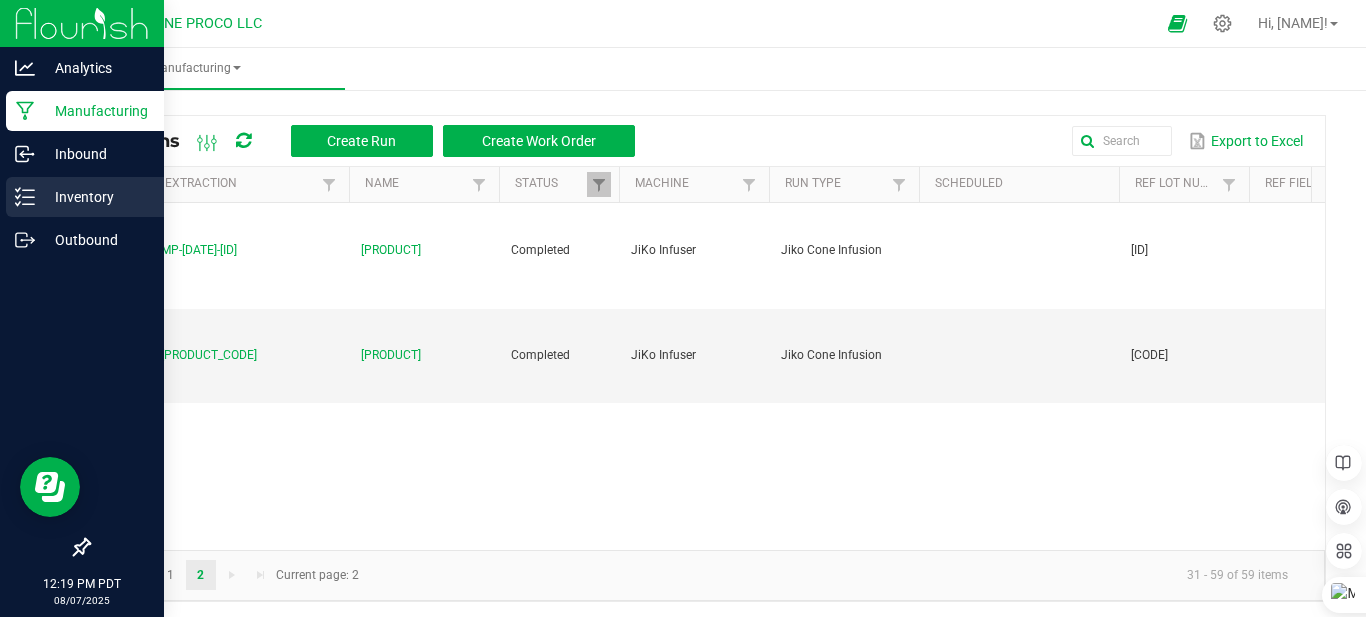 click on "Inventory" at bounding box center [95, 197] 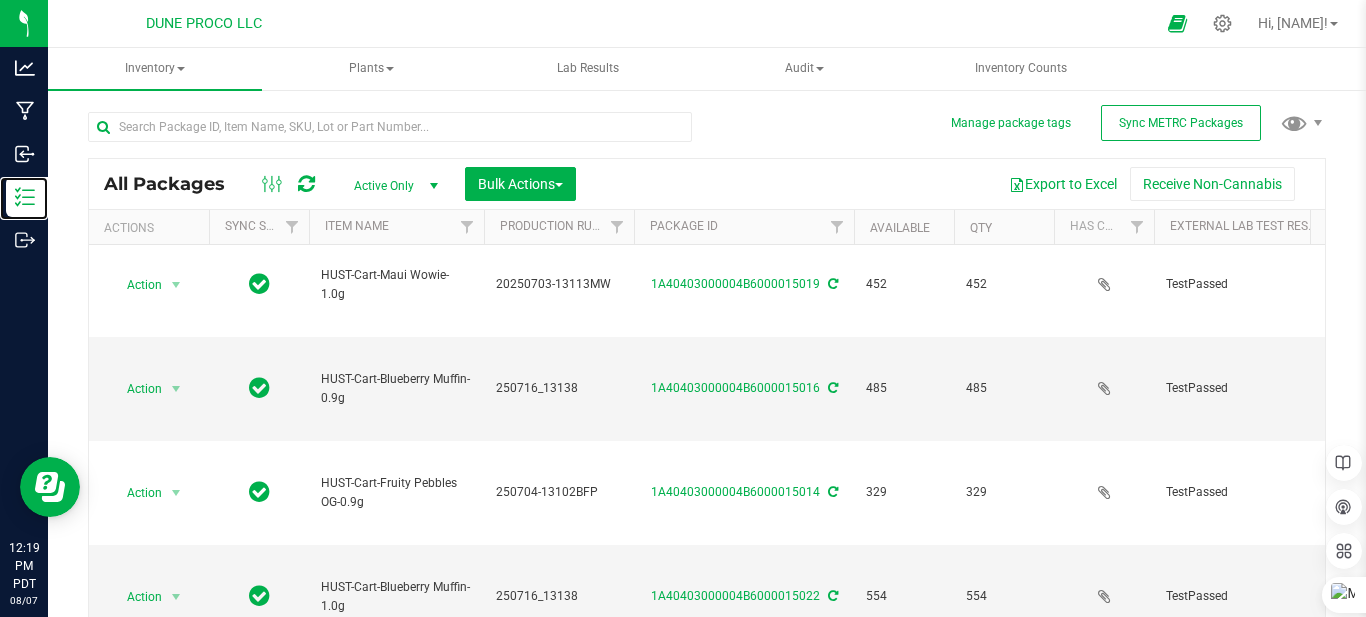 scroll, scrollTop: 1299, scrollLeft: 0, axis: vertical 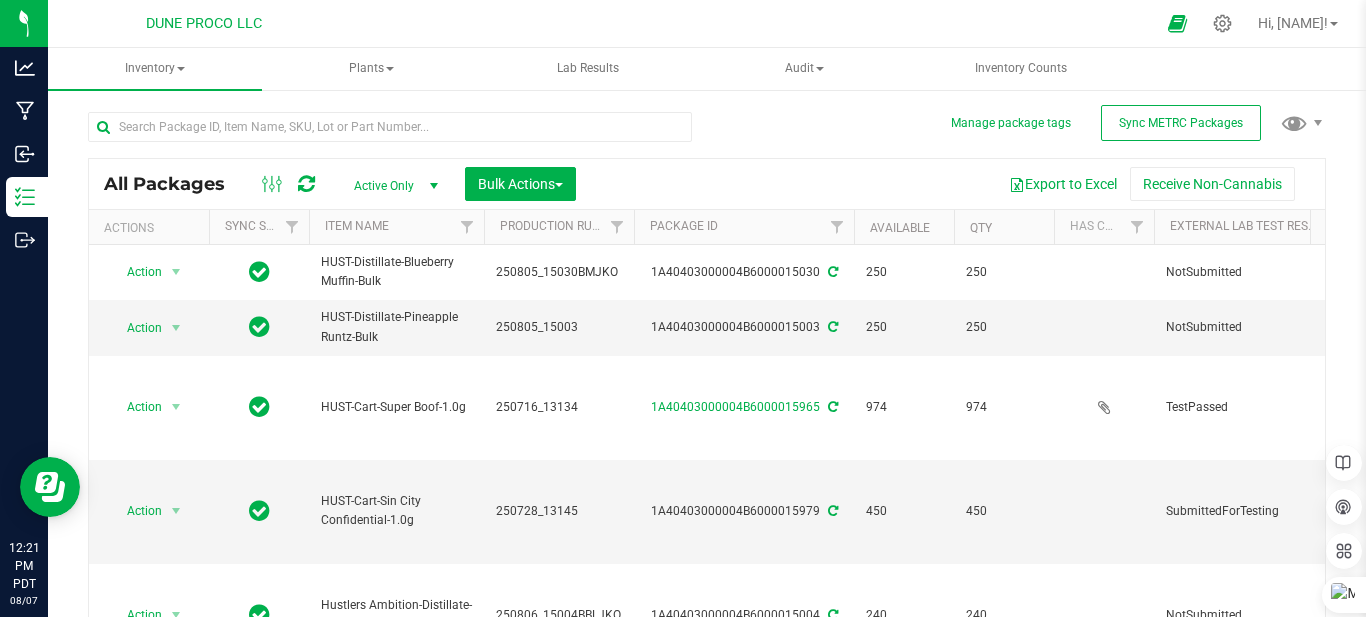 drag, startPoint x: 606, startPoint y: 386, endPoint x: 569, endPoint y: 21, distance: 366.87054 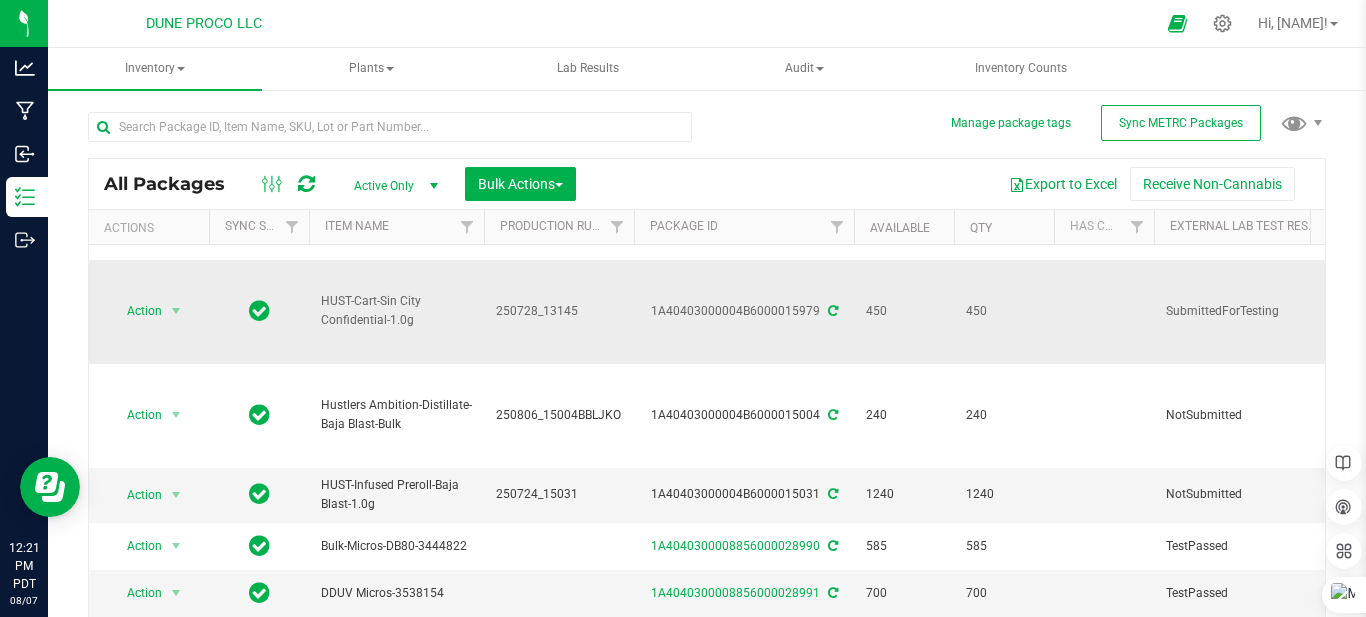 scroll, scrollTop: 200, scrollLeft: 1036, axis: both 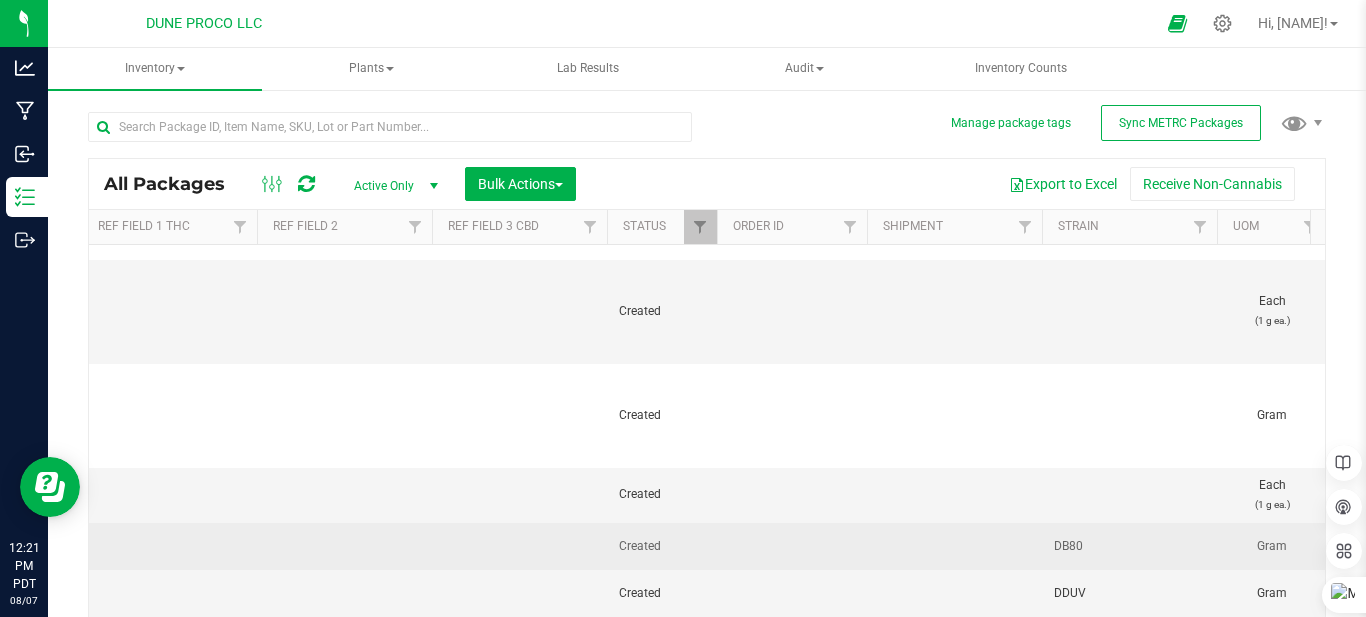 click at bounding box center (954, 546) 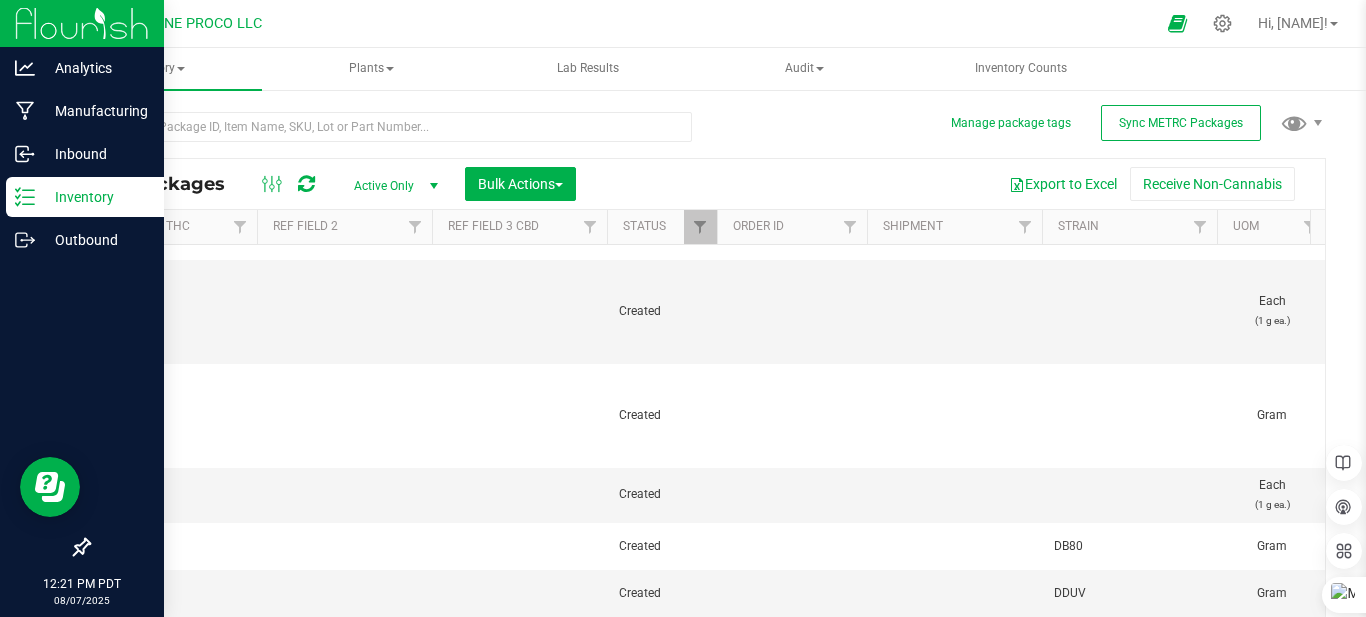 click on "Inventory" at bounding box center [95, 197] 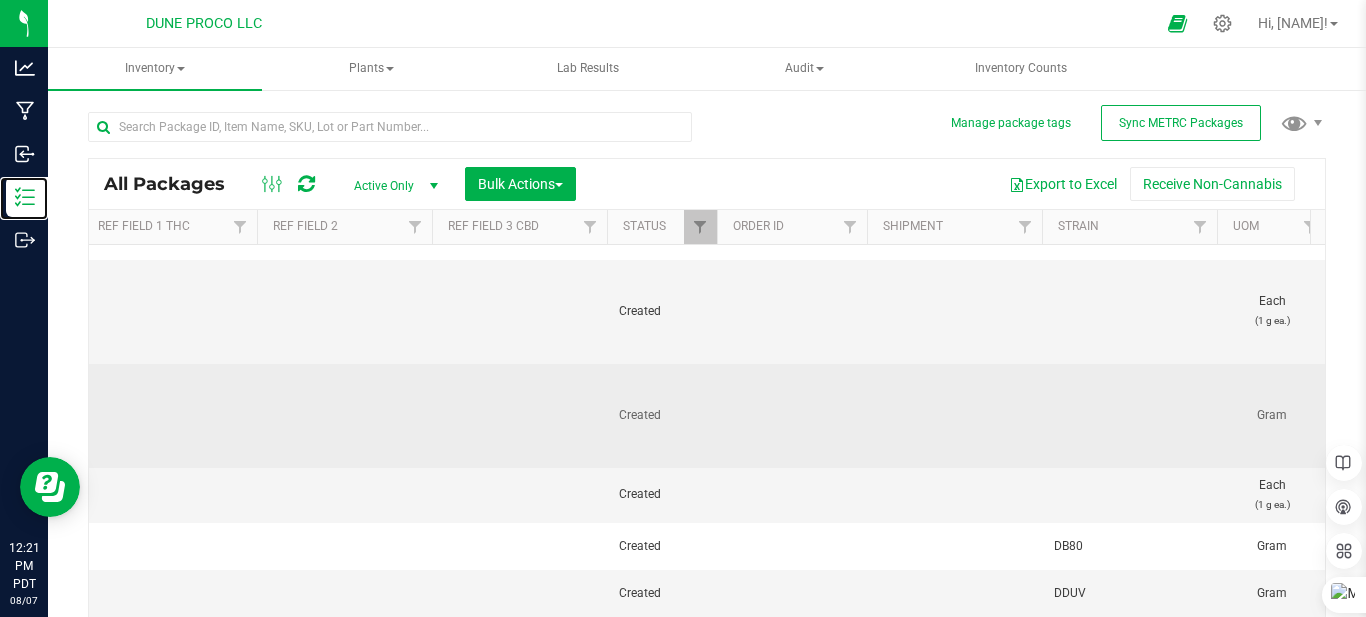 scroll, scrollTop: 200, scrollLeft: 0, axis: vertical 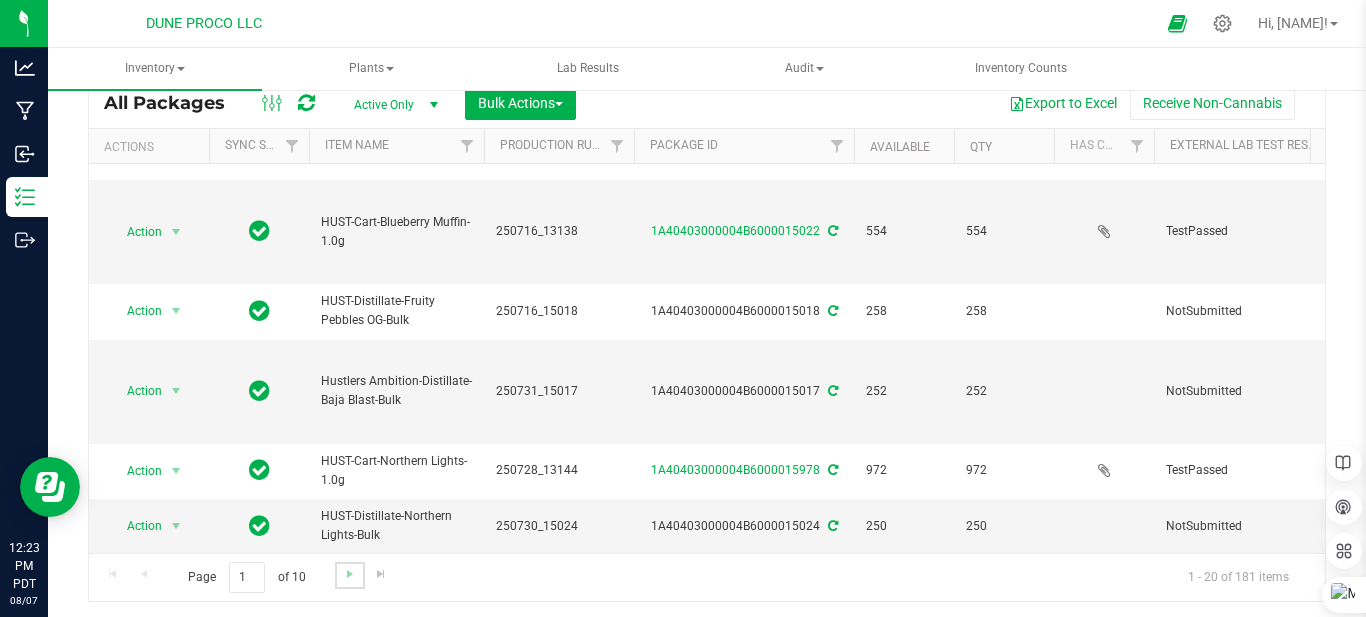 click at bounding box center [349, 575] 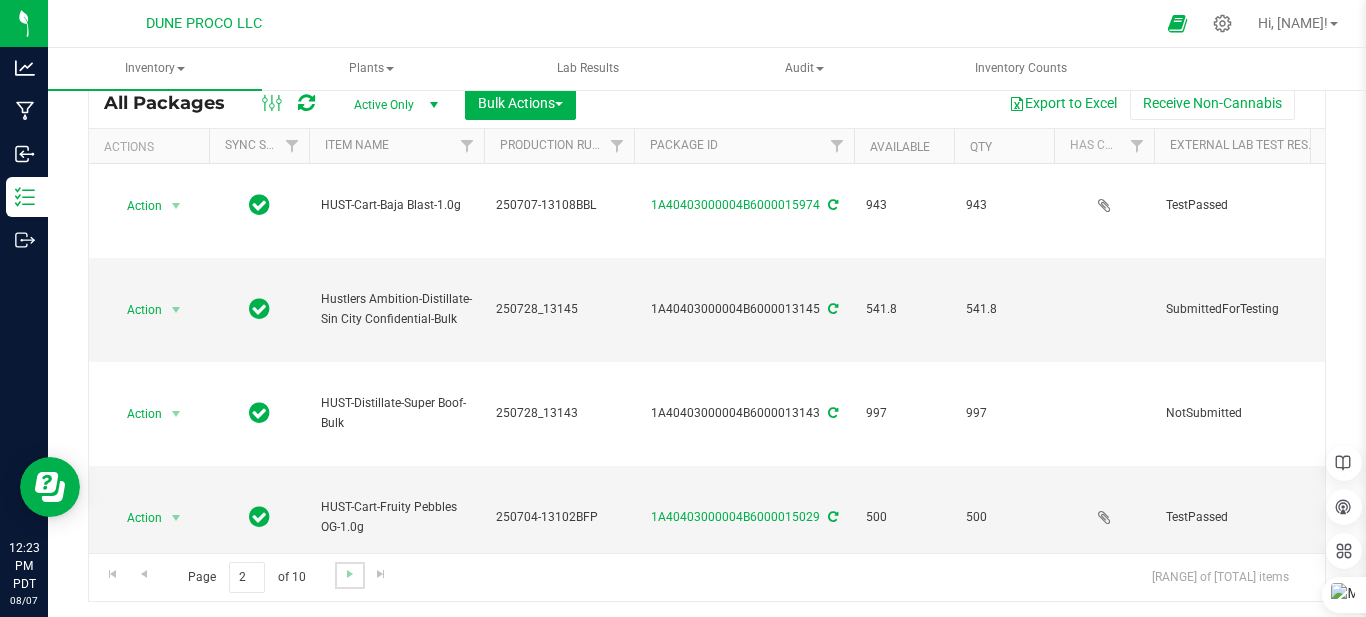 scroll, scrollTop: 0, scrollLeft: 0, axis: both 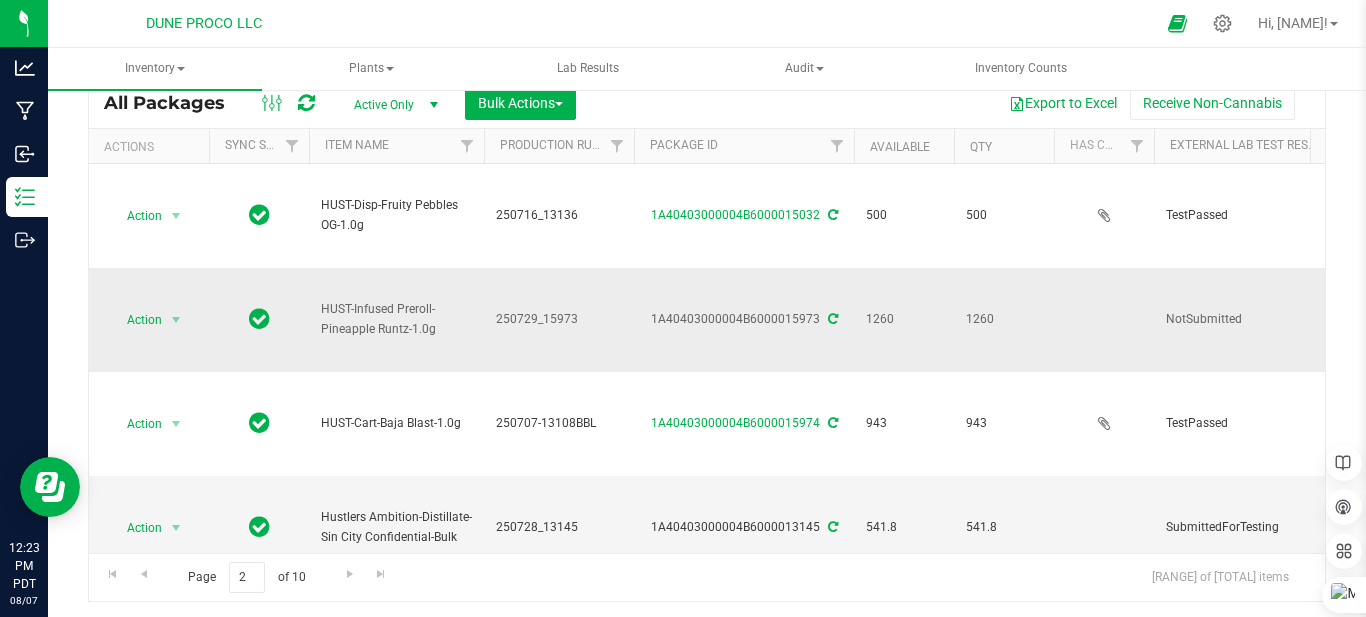 drag, startPoint x: 321, startPoint y: 304, endPoint x: 452, endPoint y: 339, distance: 135.59499 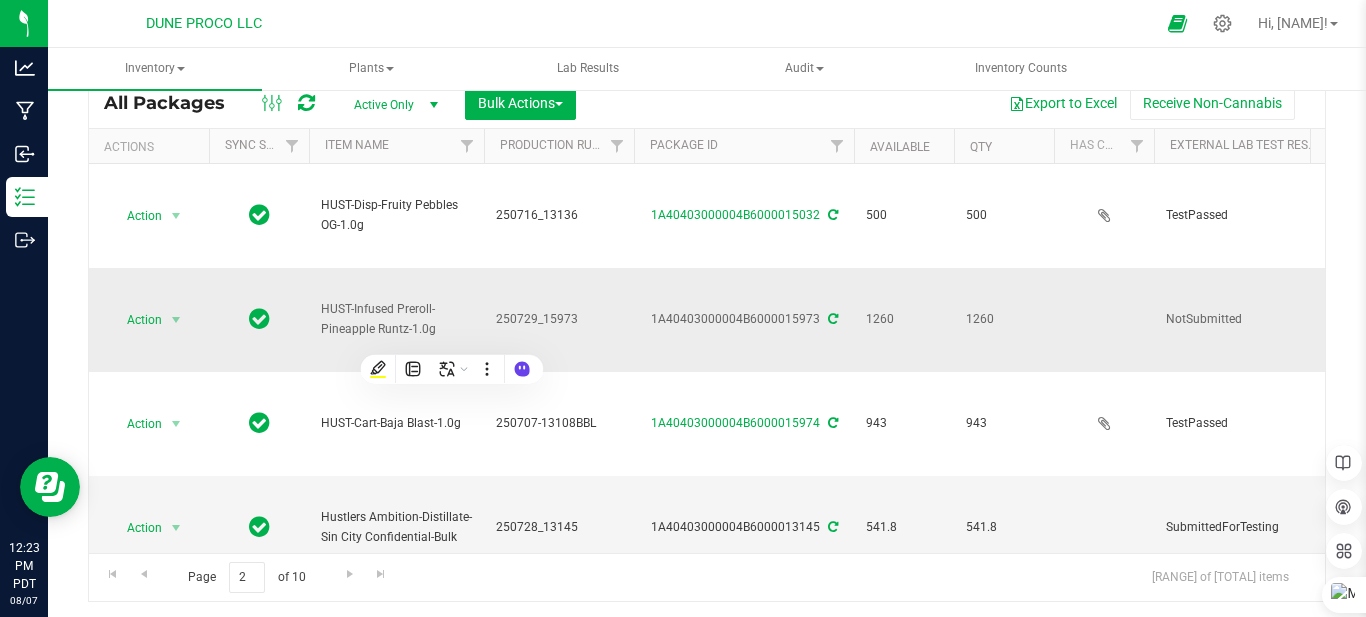 drag, startPoint x: 453, startPoint y: 339, endPoint x: 401, endPoint y: 306, distance: 61.587337 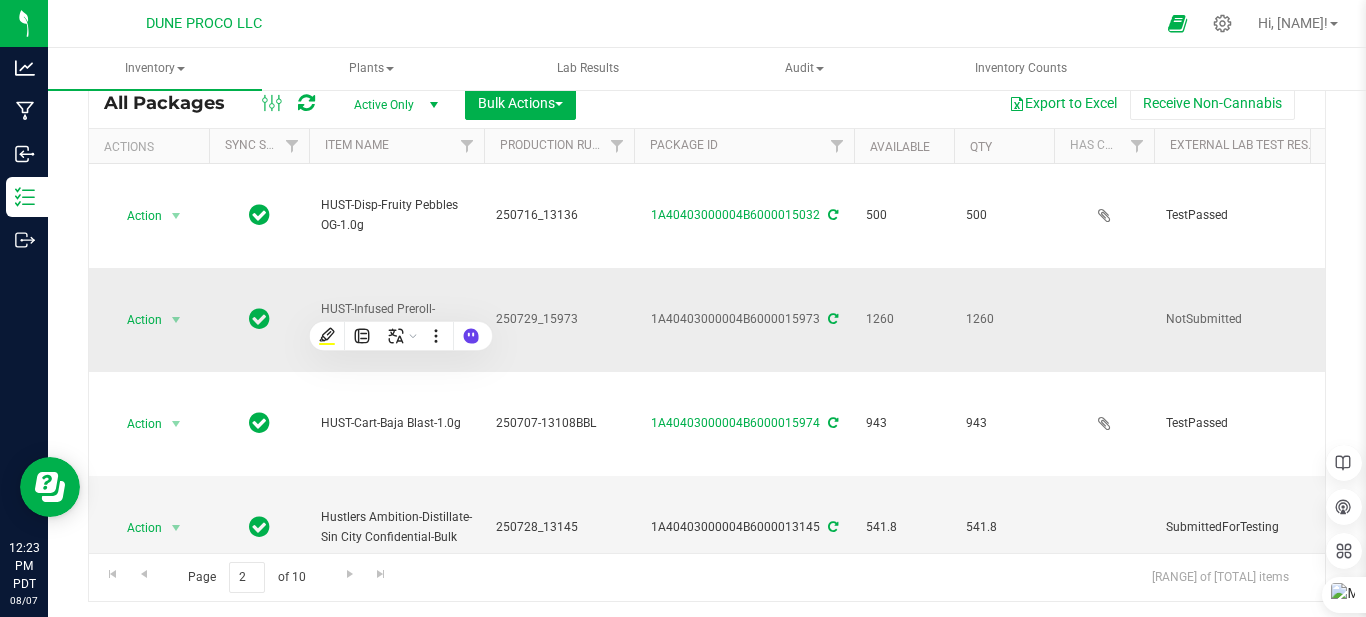 copy on "HUST-Infused Preroll-Pineapple Runtz-1.0g" 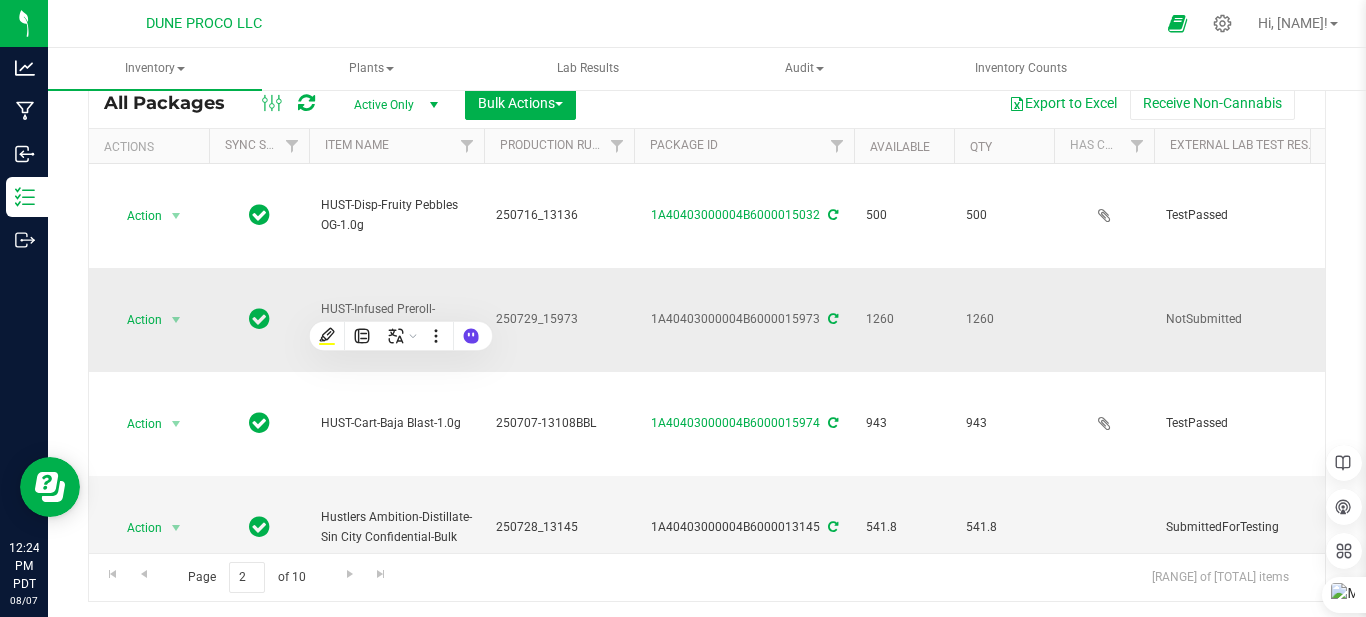 click on "250729_15973" at bounding box center [559, 320] 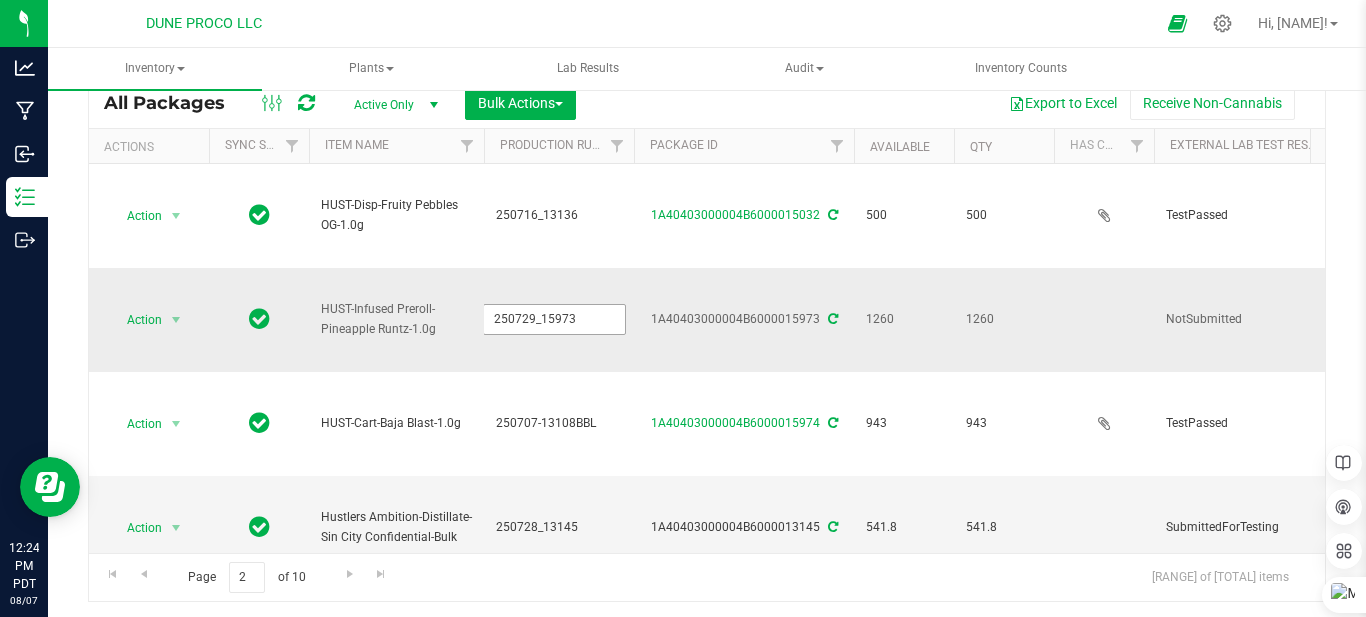 drag, startPoint x: 486, startPoint y: 313, endPoint x: 585, endPoint y: 322, distance: 99.40825 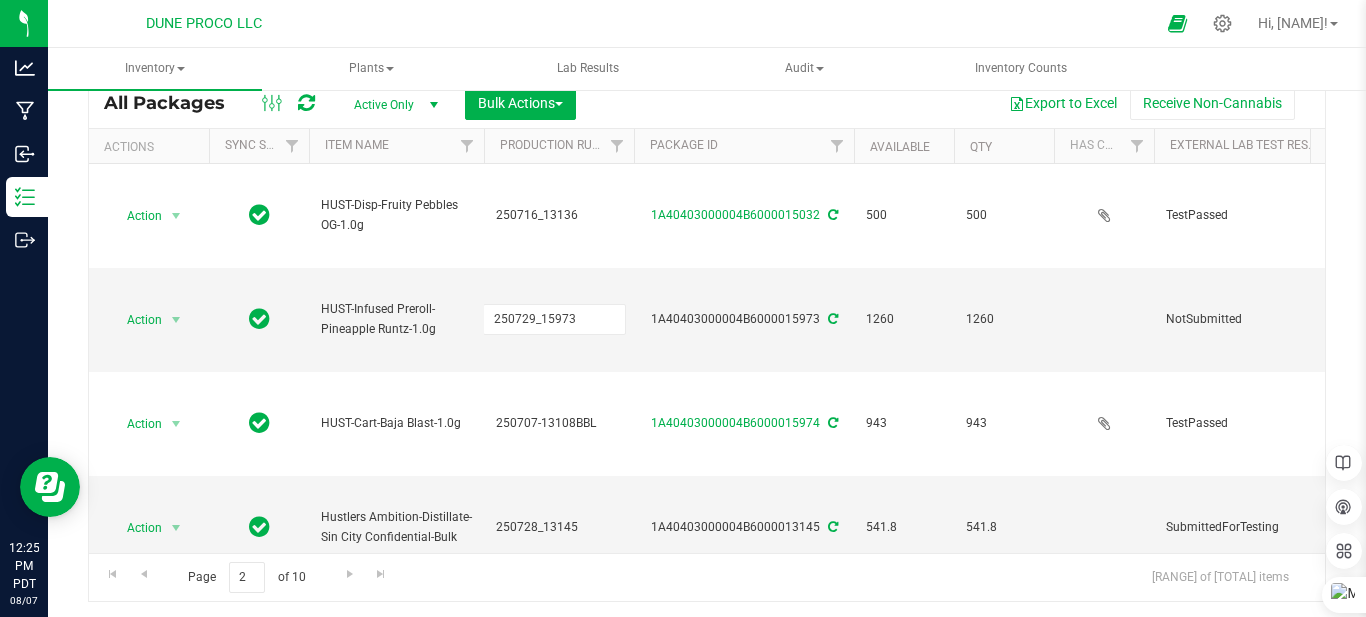 click at bounding box center (756, 23) 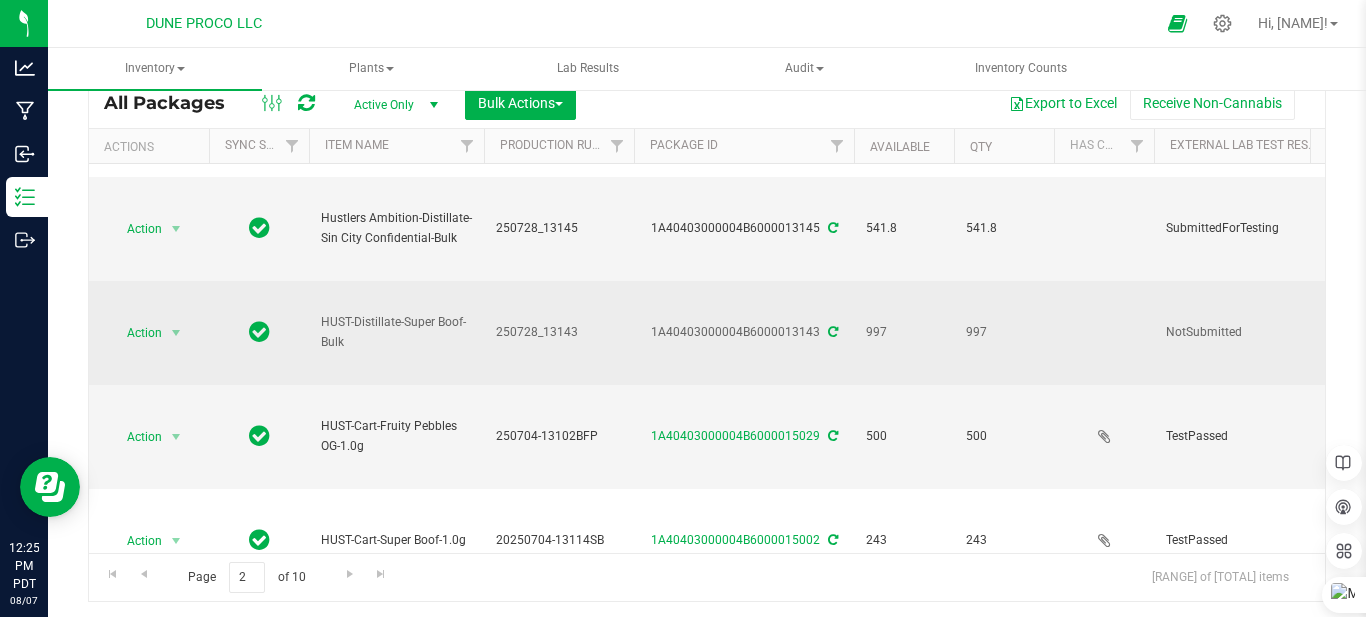 scroll, scrollTop: 300, scrollLeft: 0, axis: vertical 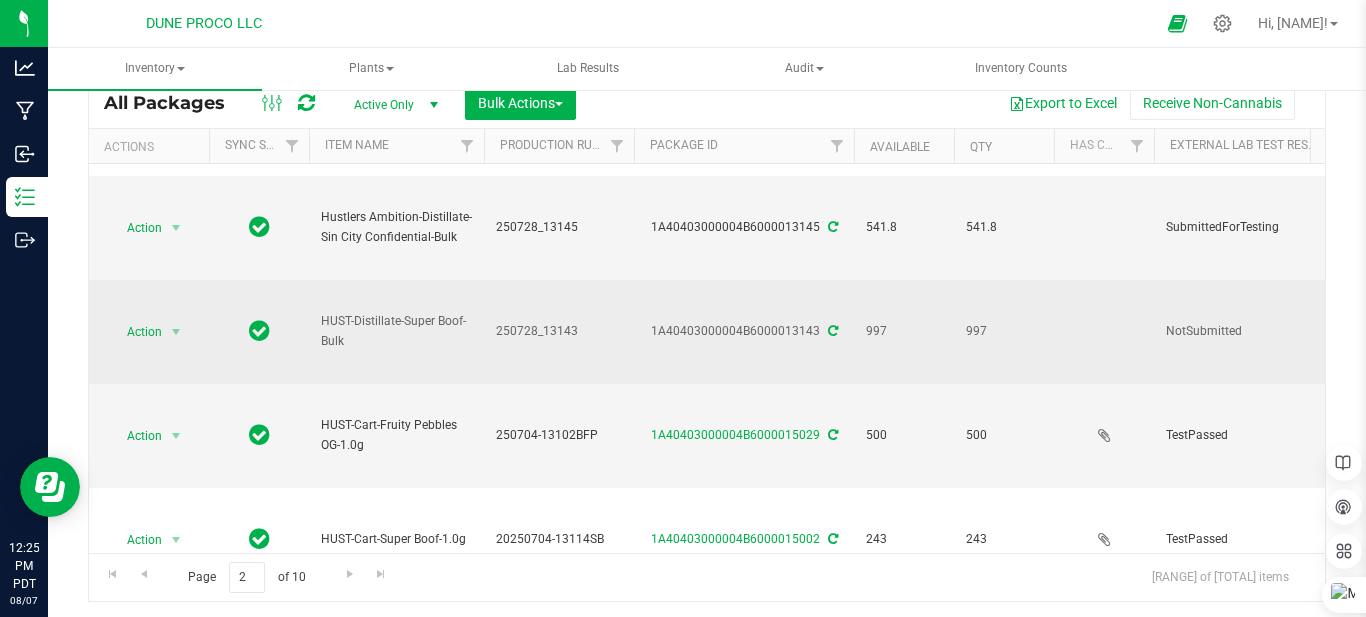 drag, startPoint x: 324, startPoint y: 318, endPoint x: 442, endPoint y: 343, distance: 120.61923 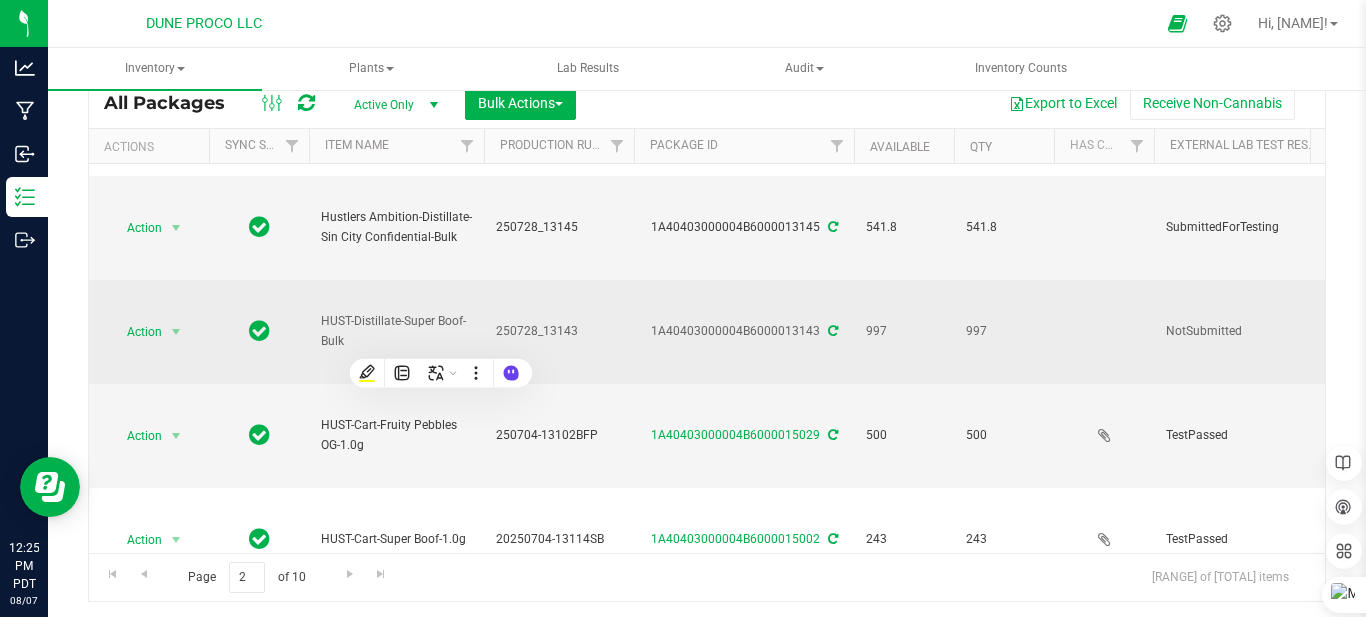 drag, startPoint x: 442, startPoint y: 343, endPoint x: 410, endPoint y: 321, distance: 38.832977 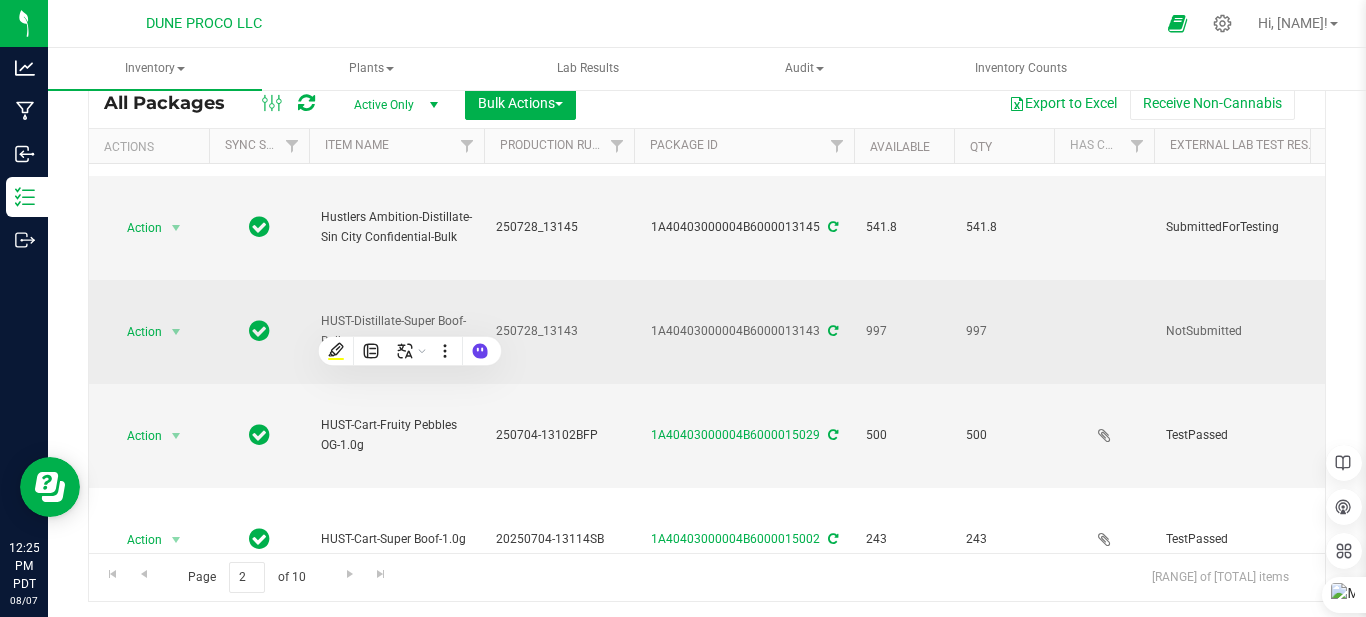 copy on "HUST-Distillate-Super Boof-Bulk" 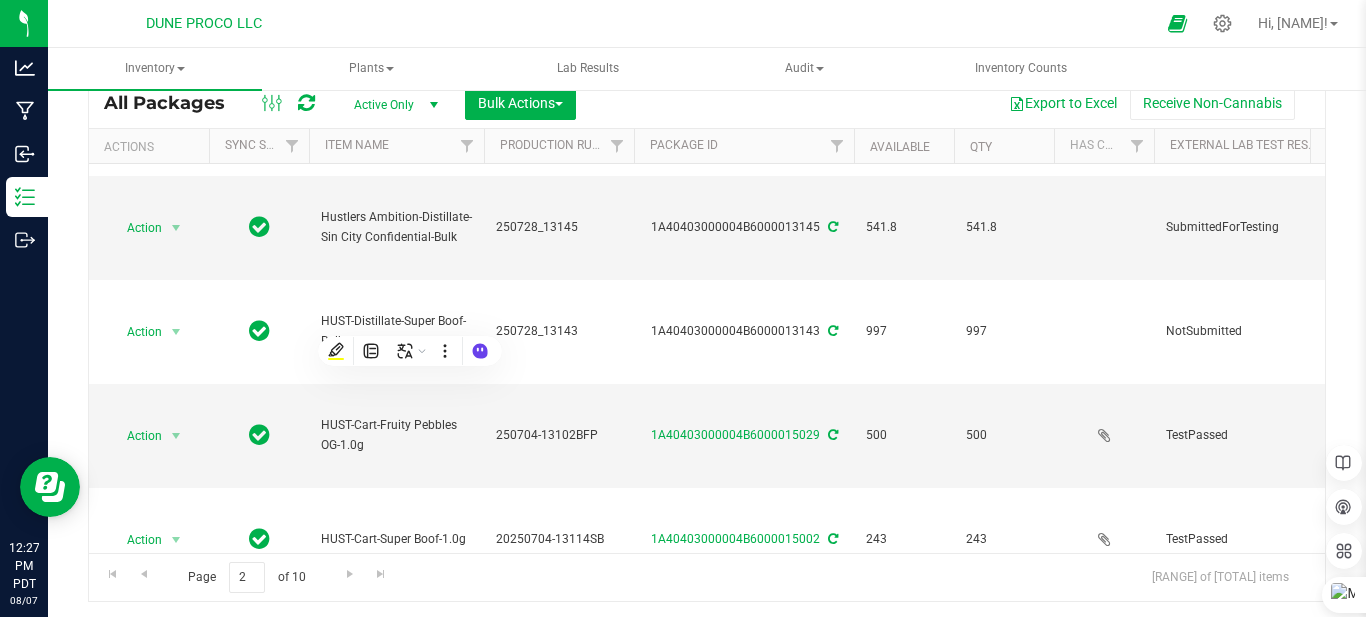 click at bounding box center [756, 23] 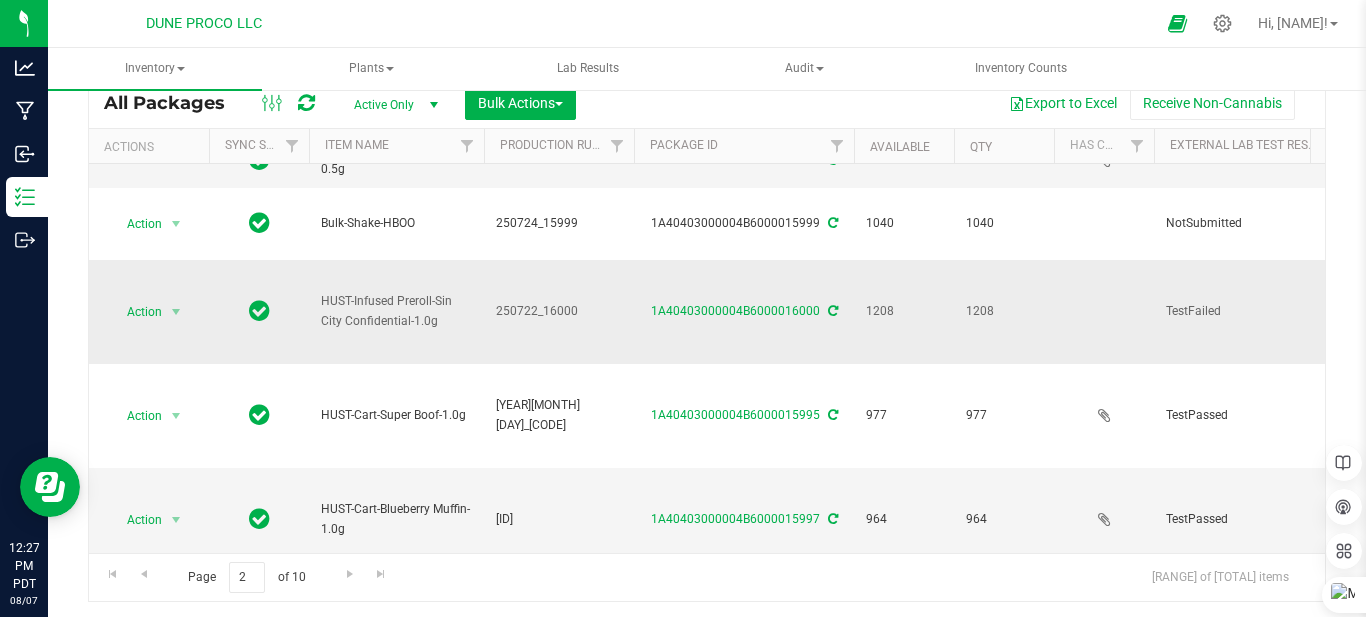 scroll, scrollTop: 1549, scrollLeft: 0, axis: vertical 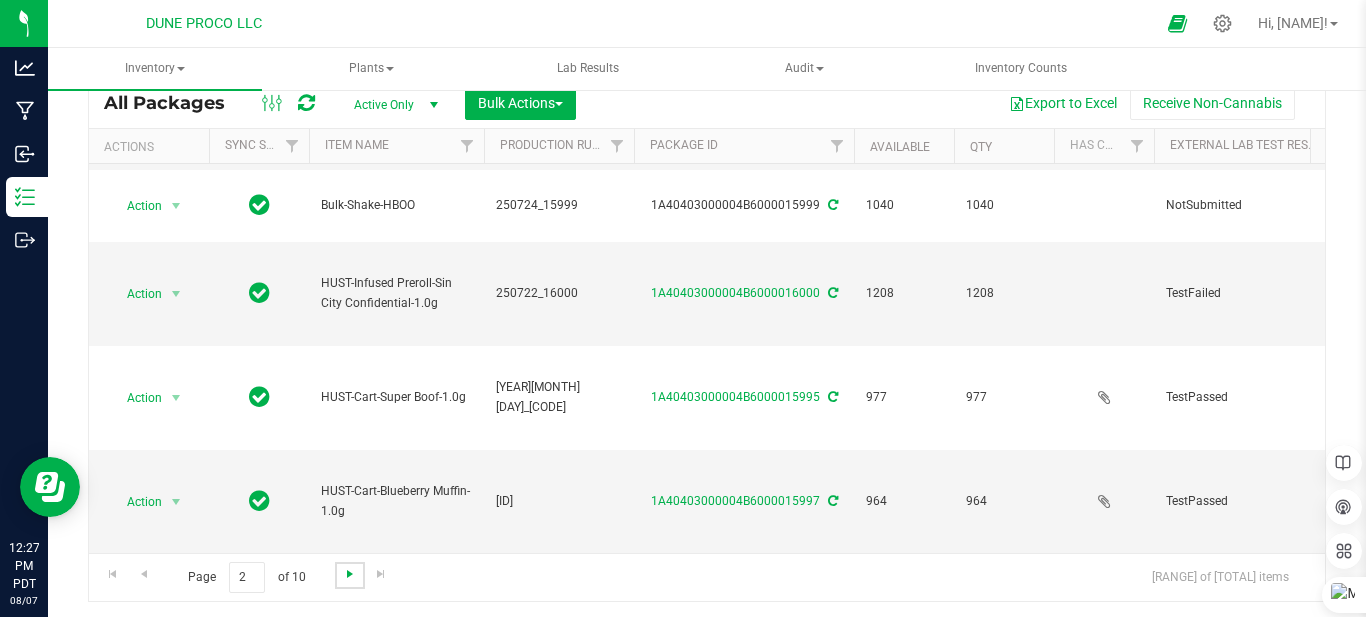click at bounding box center [350, 574] 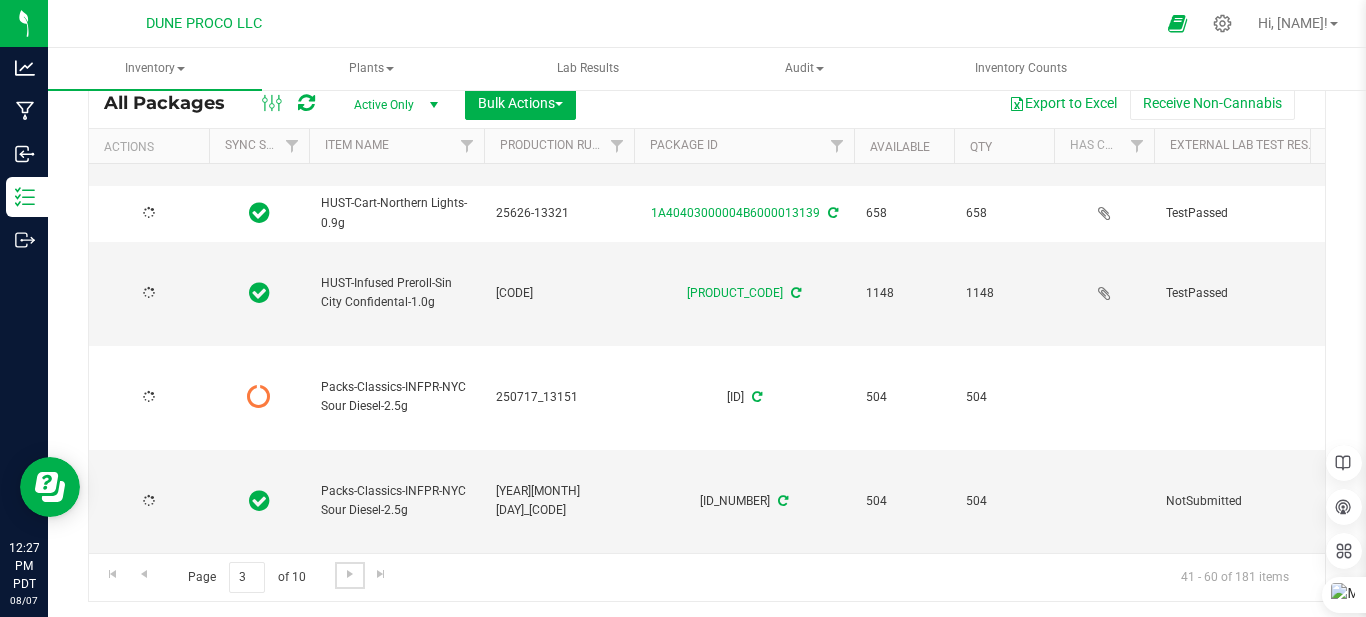 type on "2025-06-24" 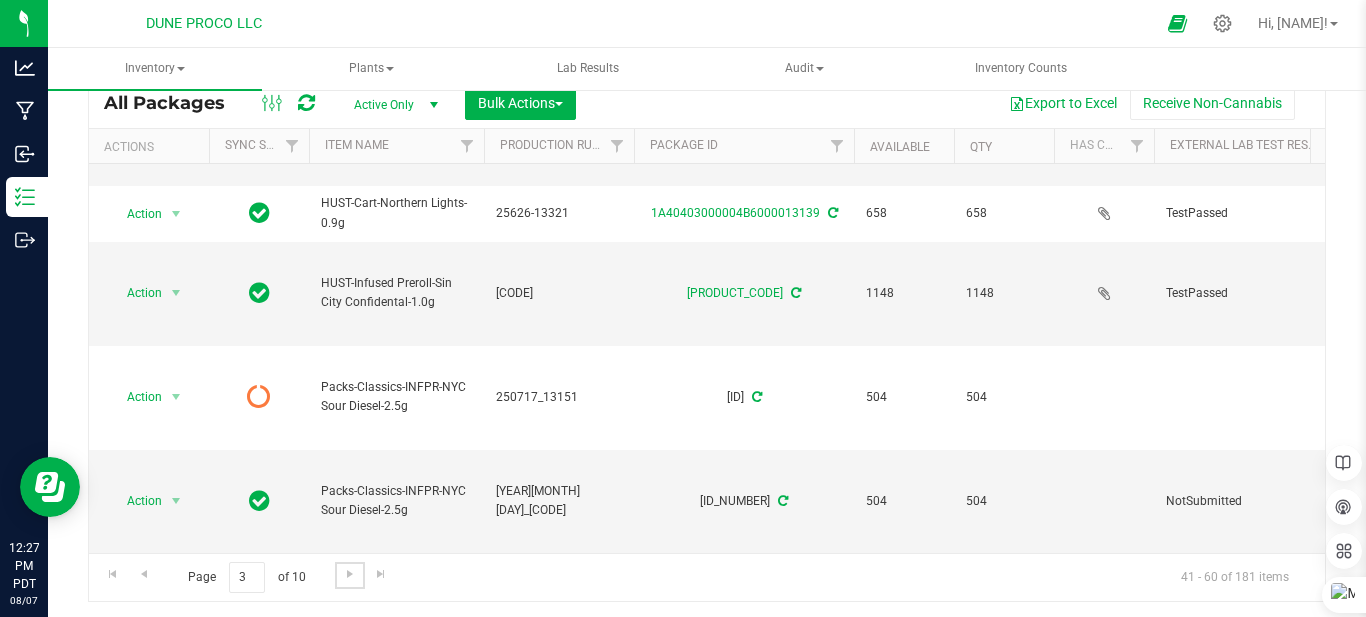 scroll, scrollTop: 300, scrollLeft: 0, axis: vertical 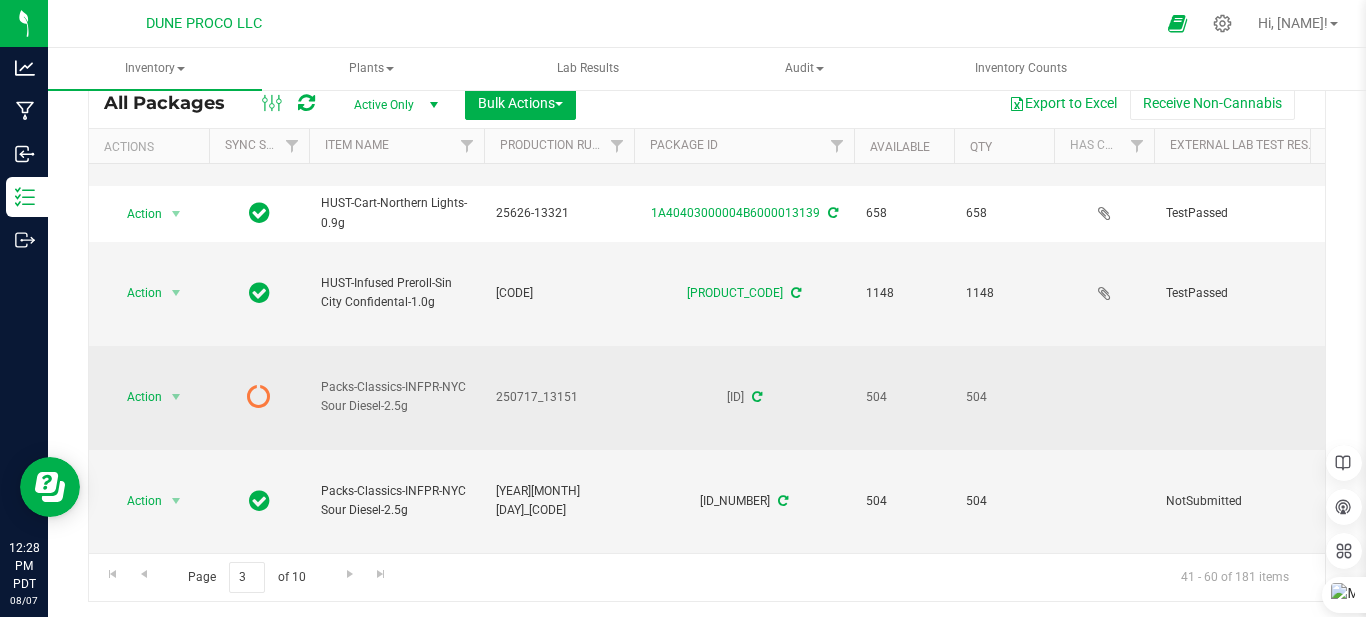 click at bounding box center [259, 396] 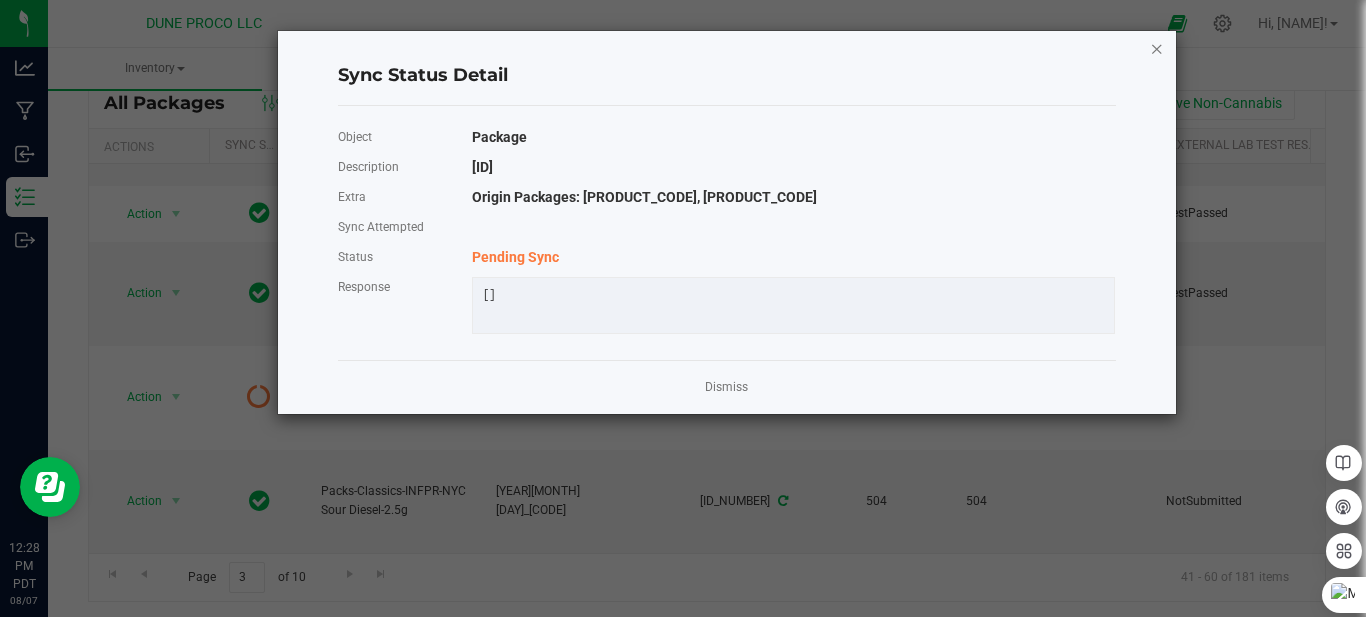 click 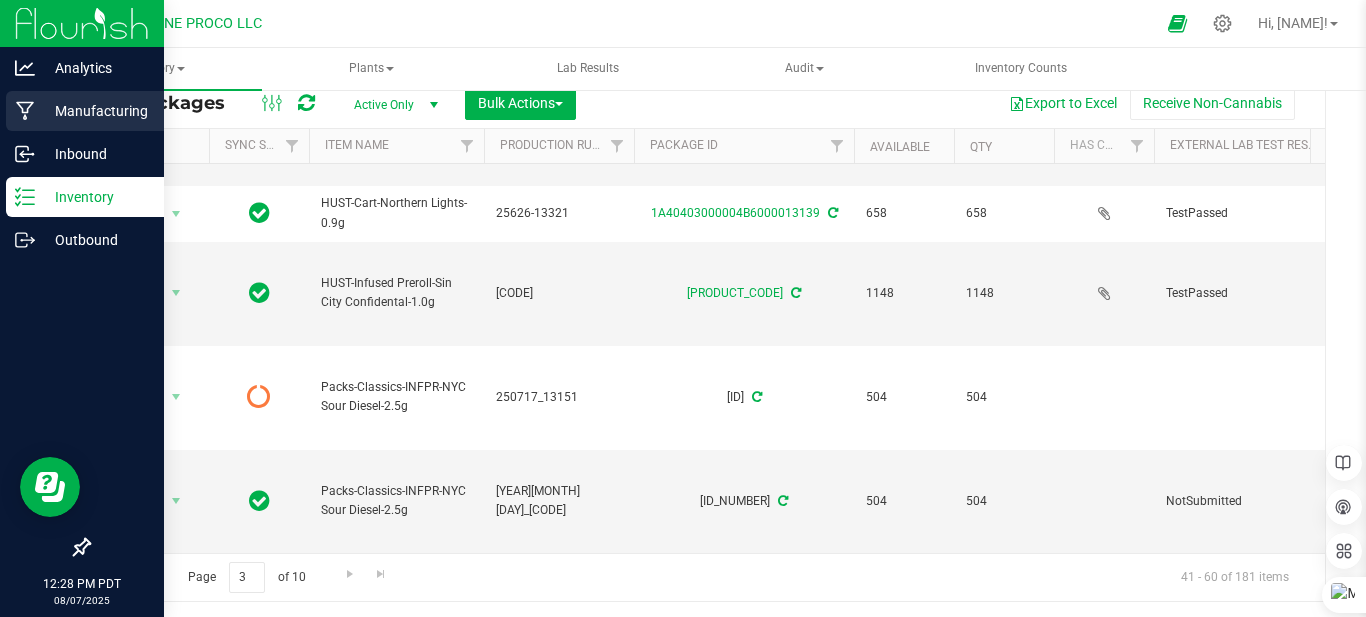 click on "Manufacturing" at bounding box center [95, 111] 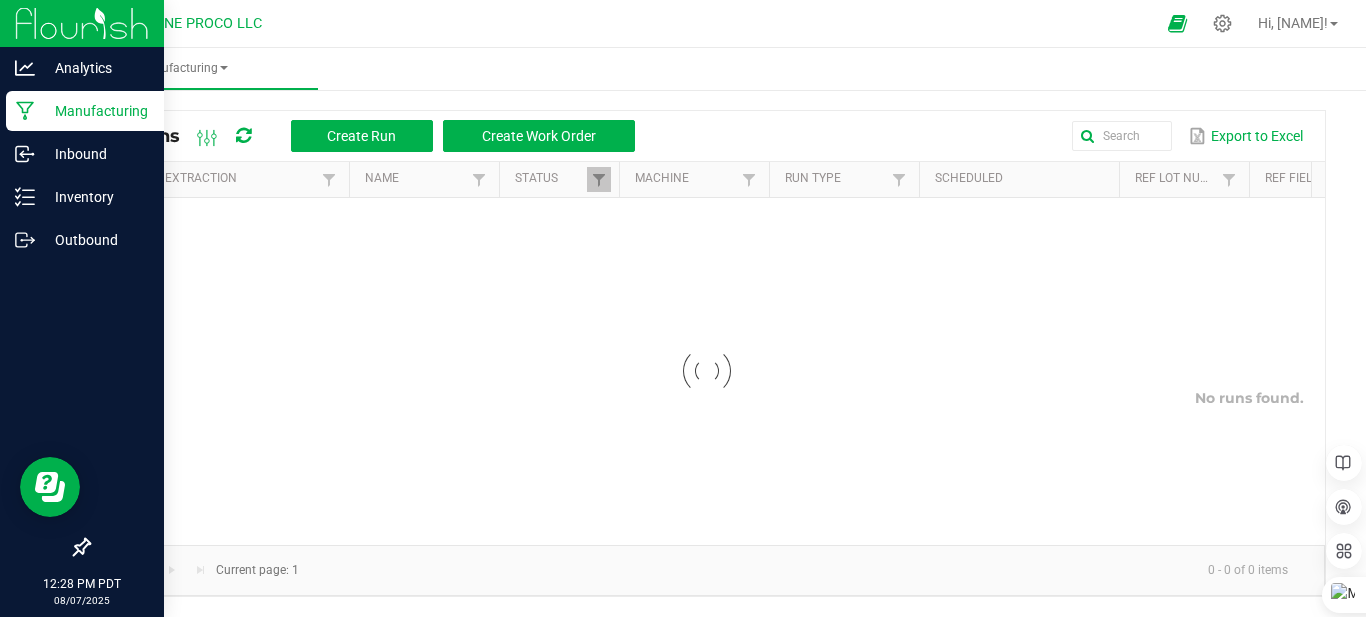 scroll, scrollTop: 0, scrollLeft: 0, axis: both 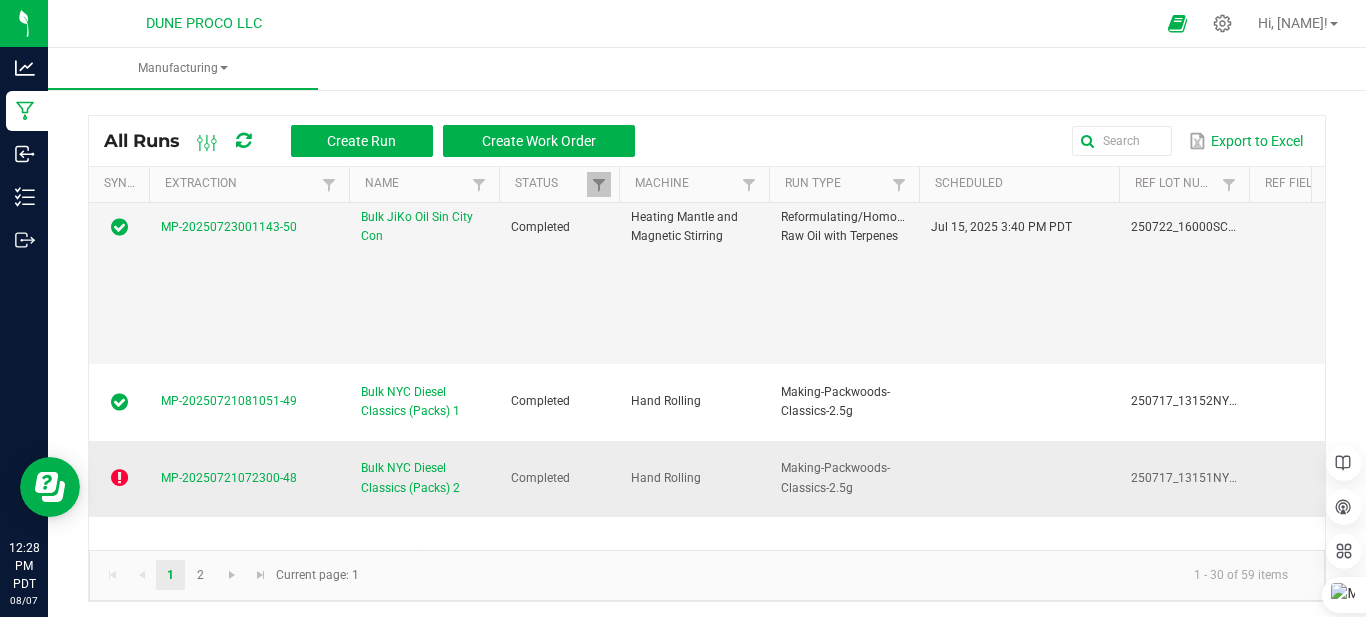 click at bounding box center (119, 478) 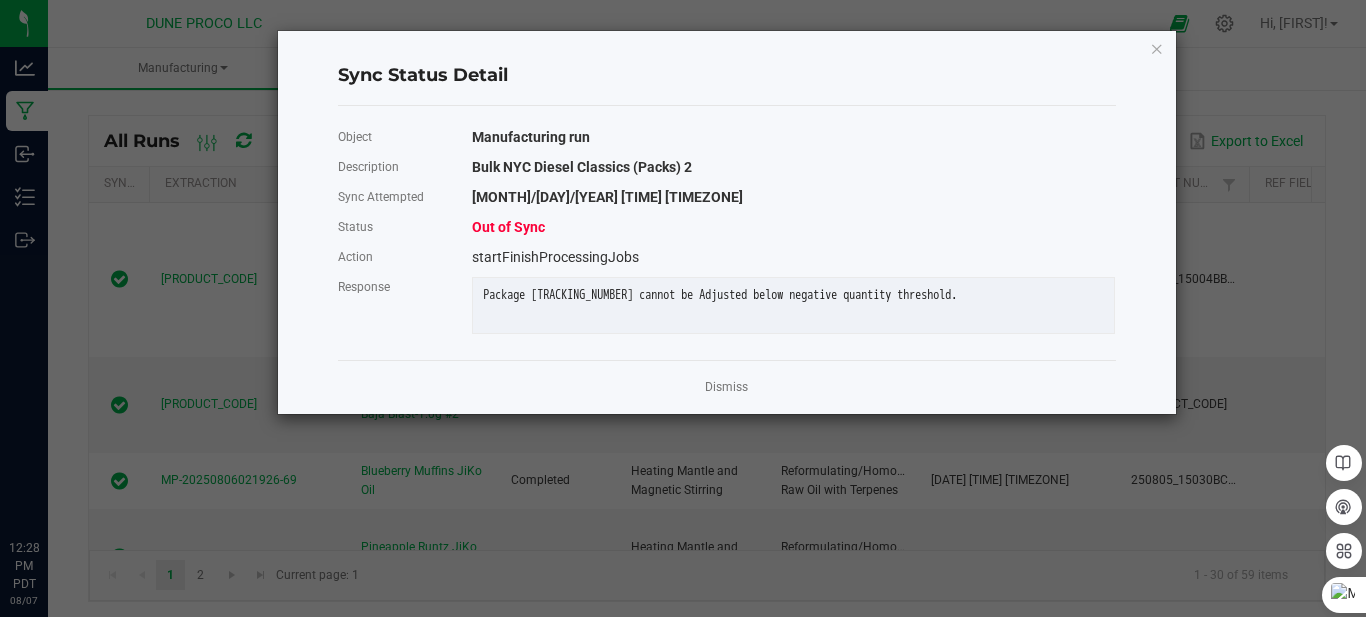 click 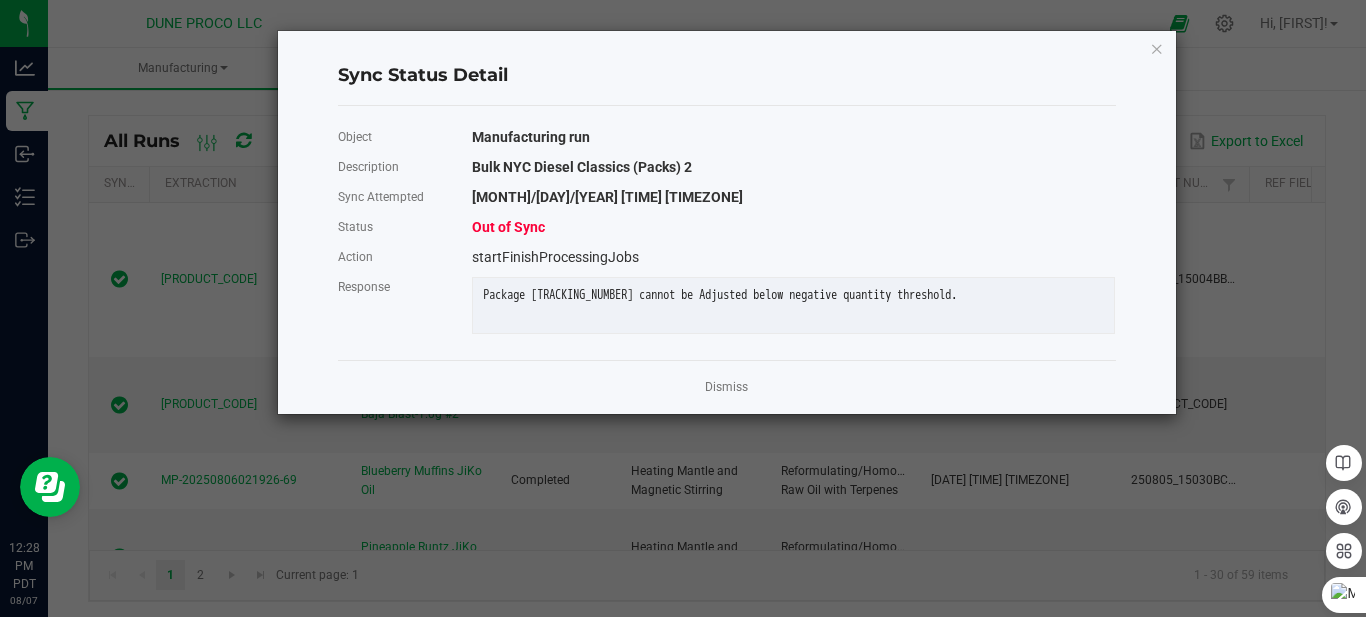 scroll, scrollTop: 0, scrollLeft: 0, axis: both 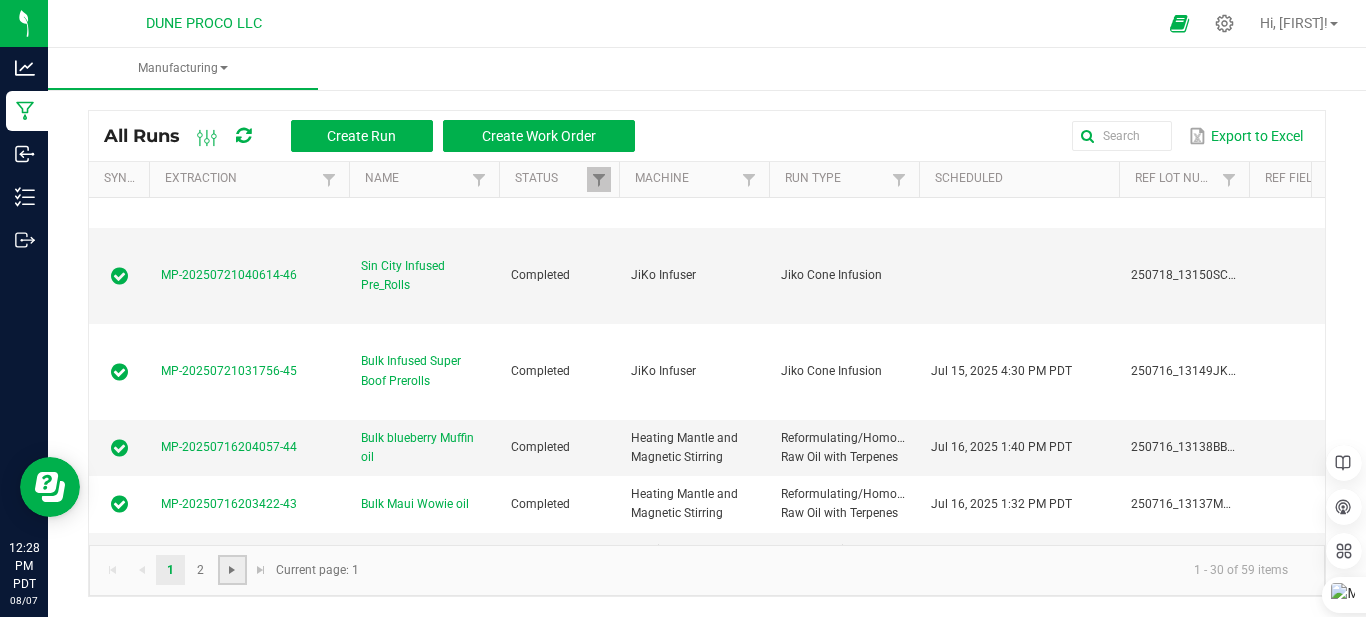 click 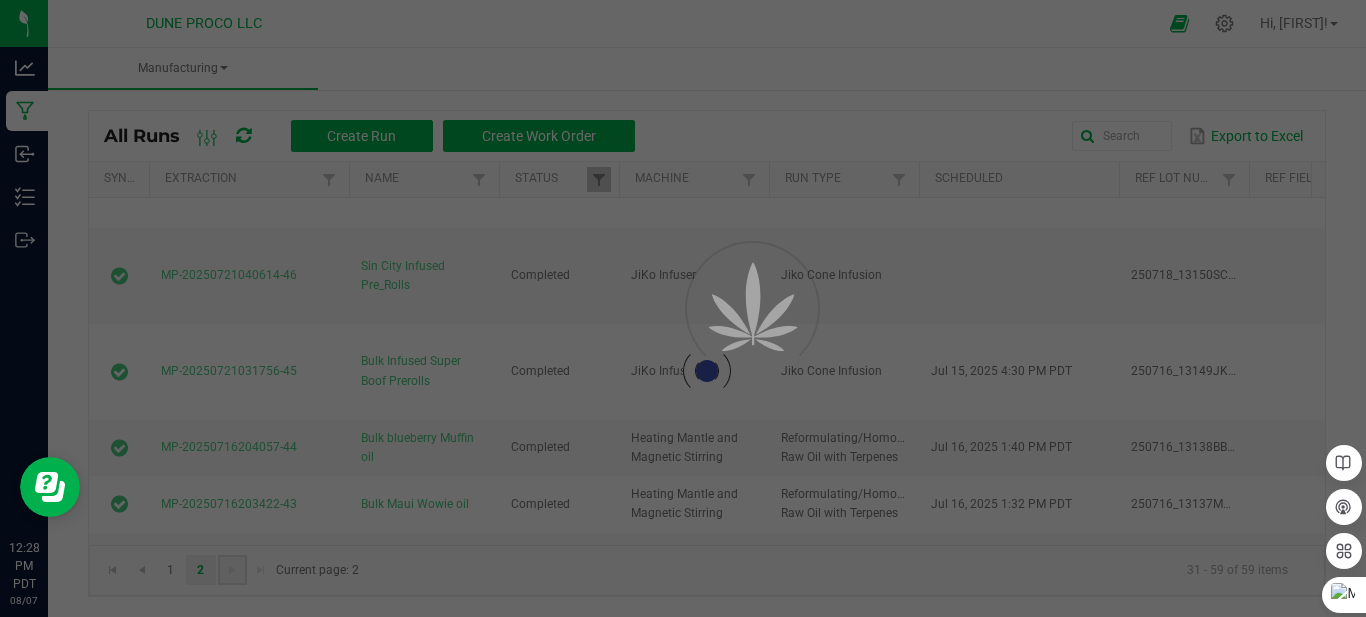 scroll, scrollTop: 0, scrollLeft: 0, axis: both 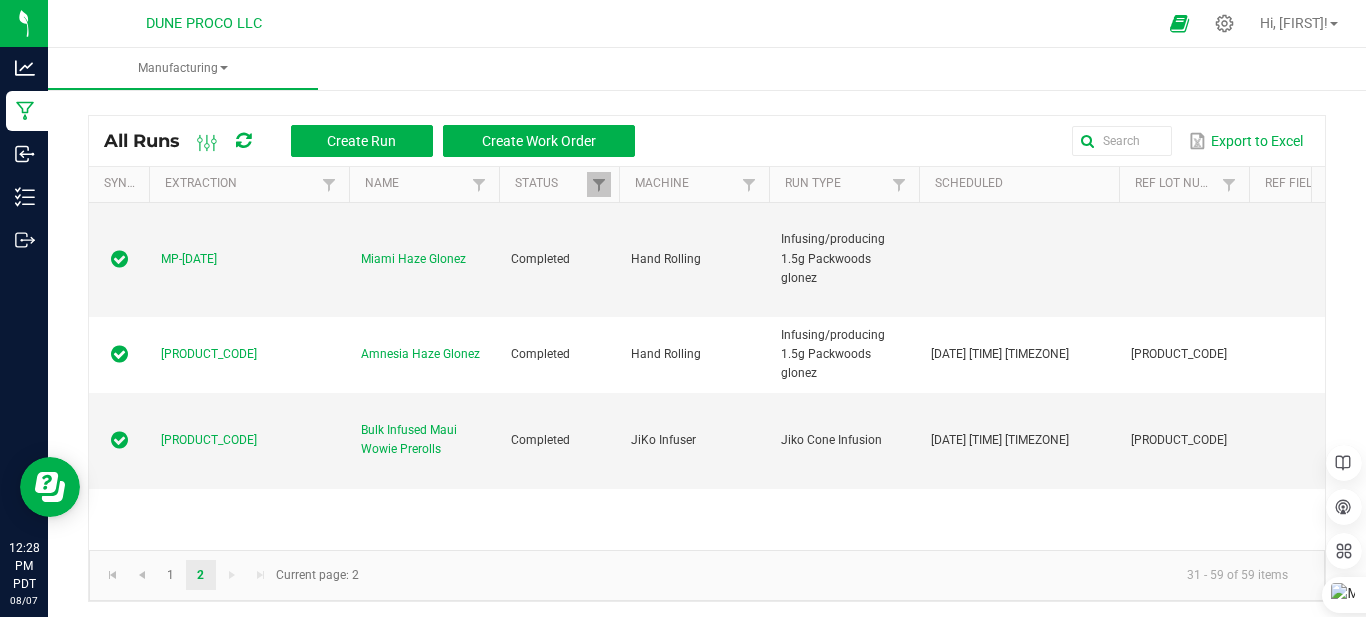 click at bounding box center (243, 141) 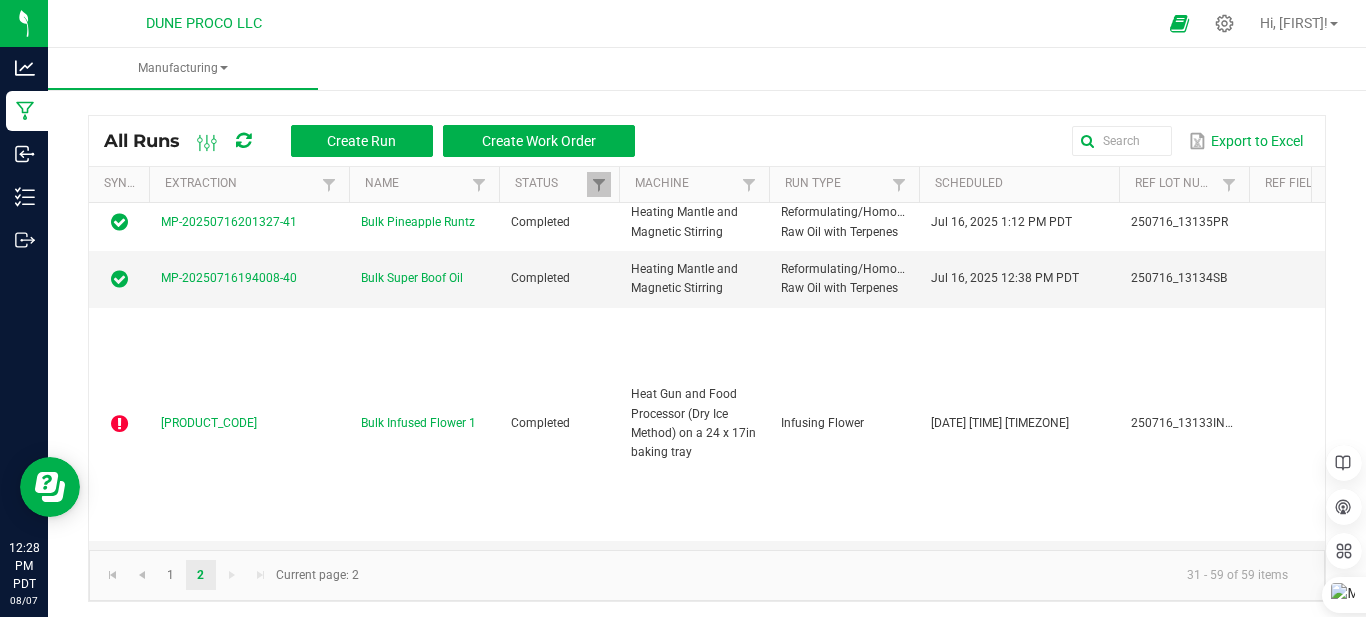scroll, scrollTop: 0, scrollLeft: 0, axis: both 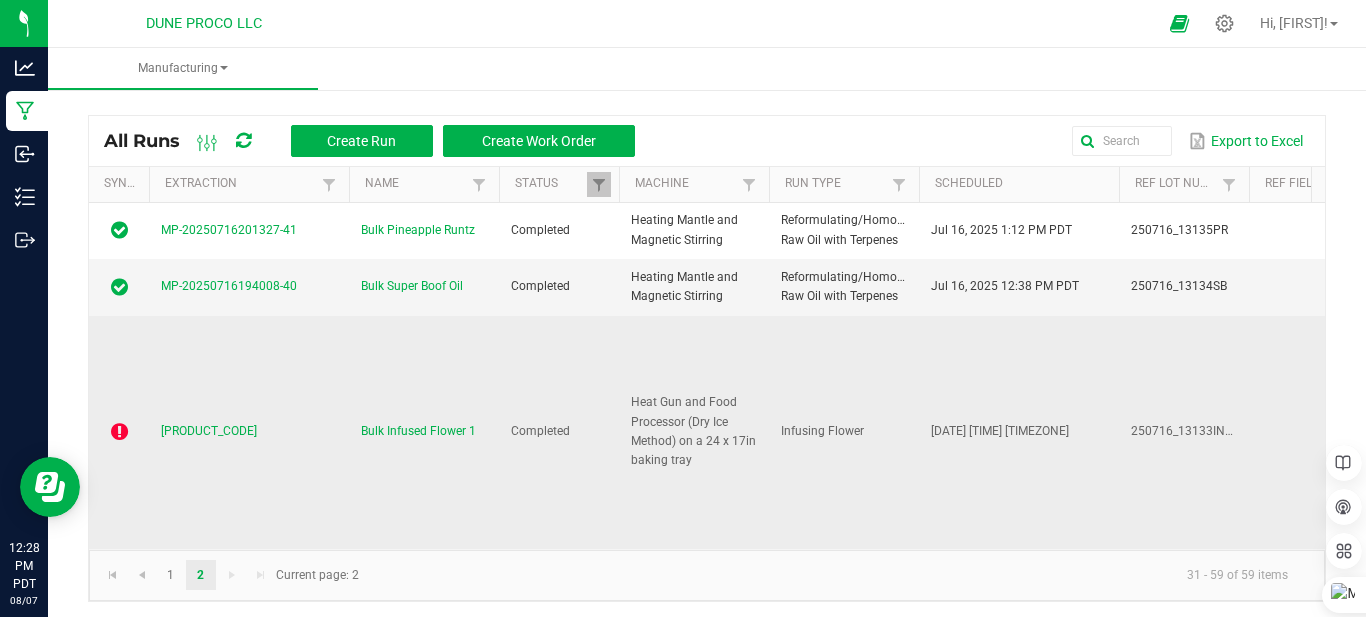 click at bounding box center (119, 432) 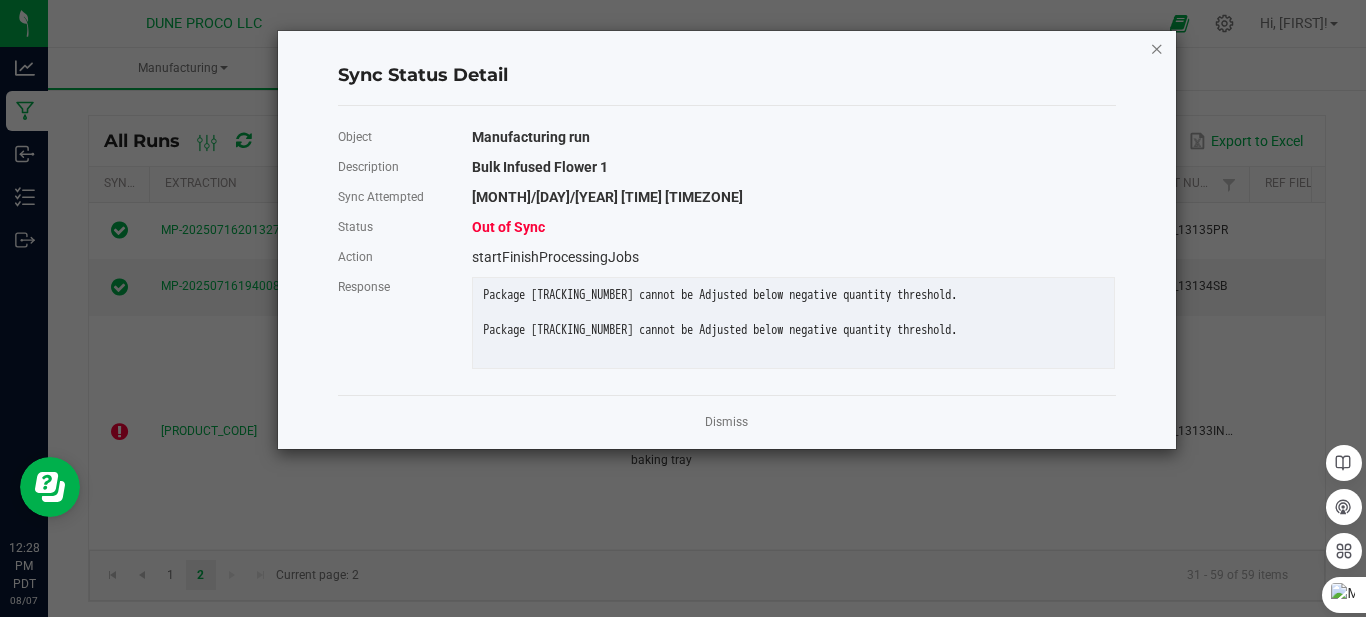 click 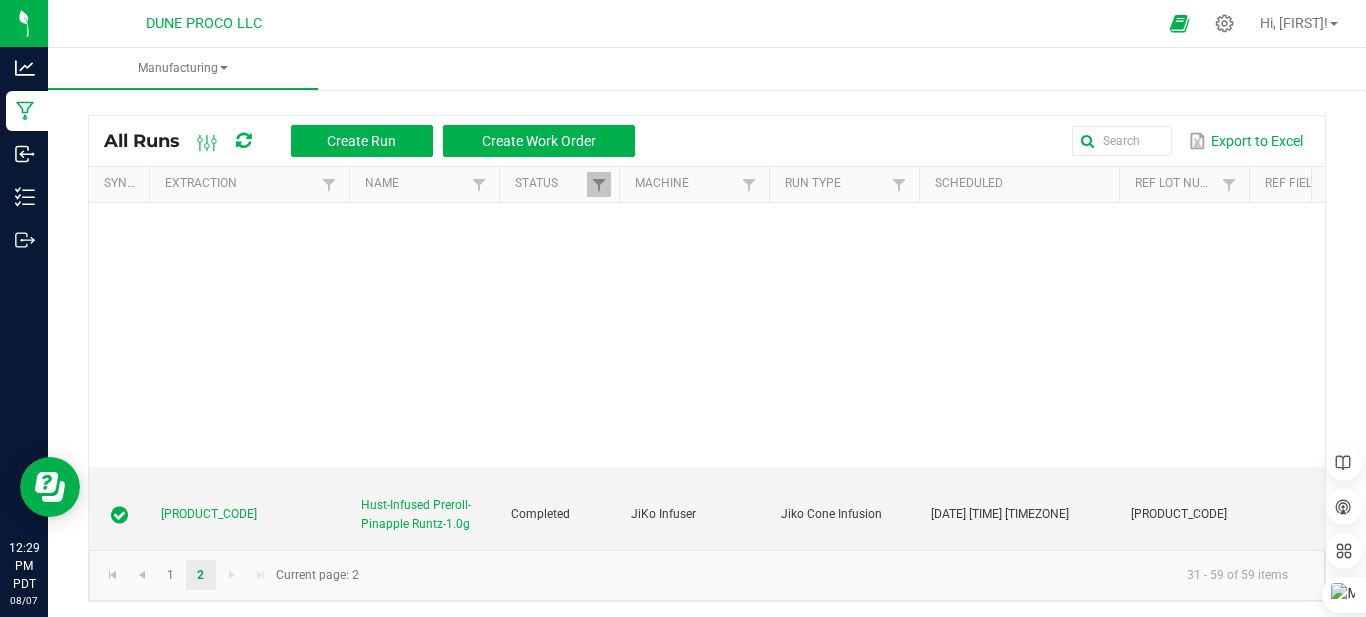 scroll, scrollTop: 3732, scrollLeft: 0, axis: vertical 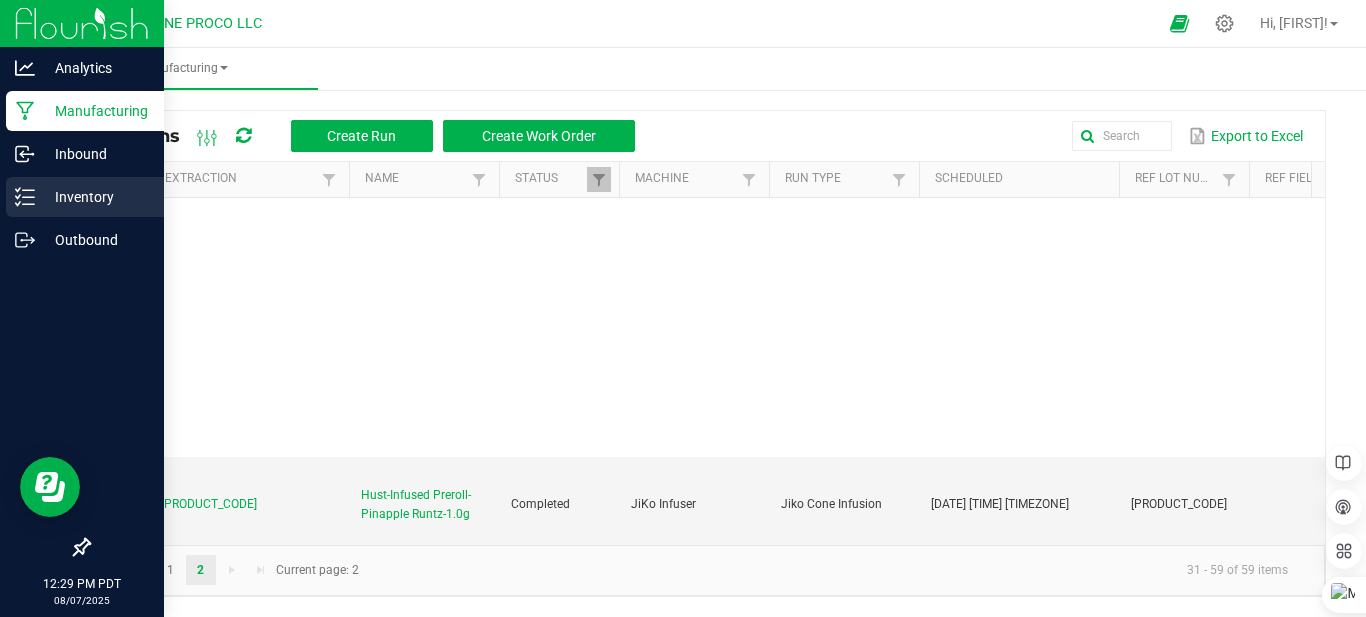 click on "Inventory" at bounding box center [95, 197] 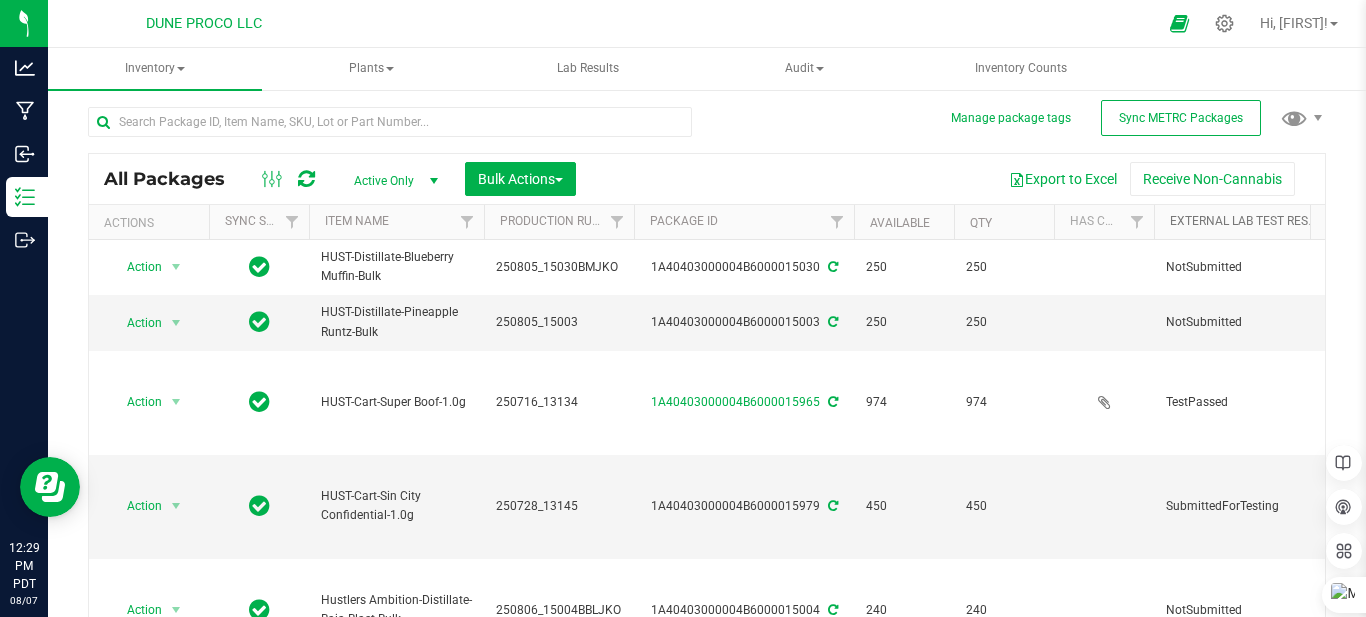 click on "External Lab Test Result" at bounding box center (1248, 221) 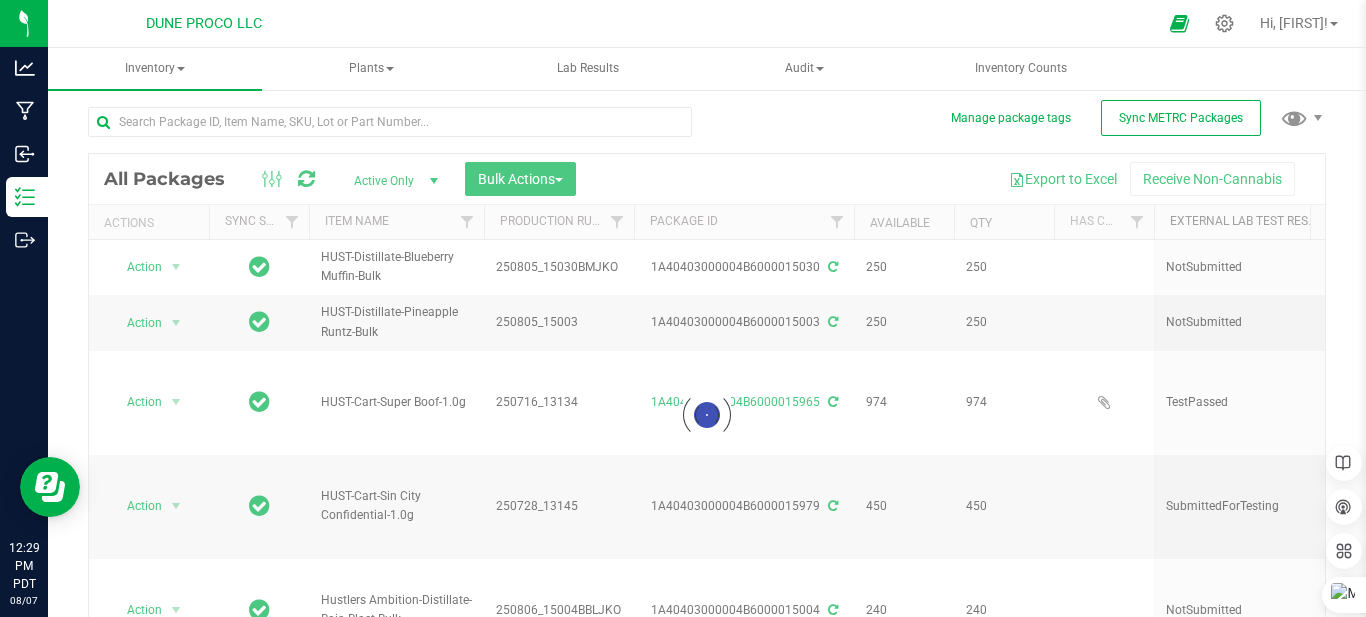 scroll, scrollTop: 81, scrollLeft: 0, axis: vertical 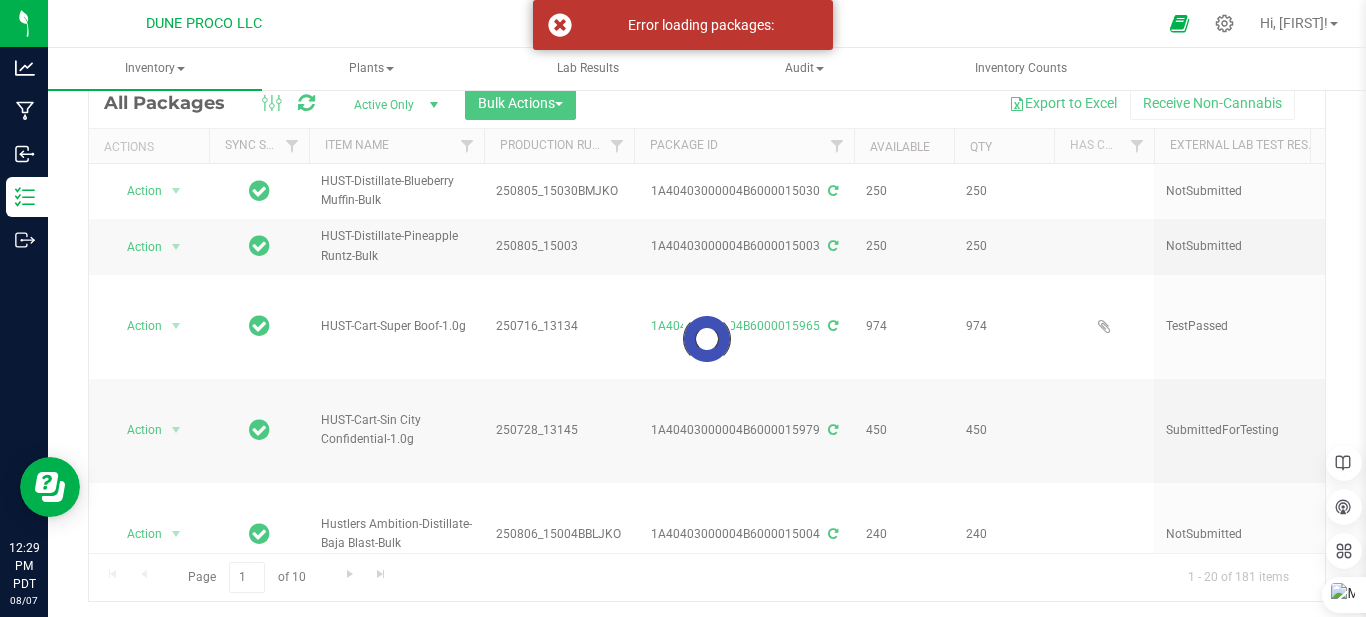 drag, startPoint x: 277, startPoint y: 540, endPoint x: 462, endPoint y: 558, distance: 185.87361 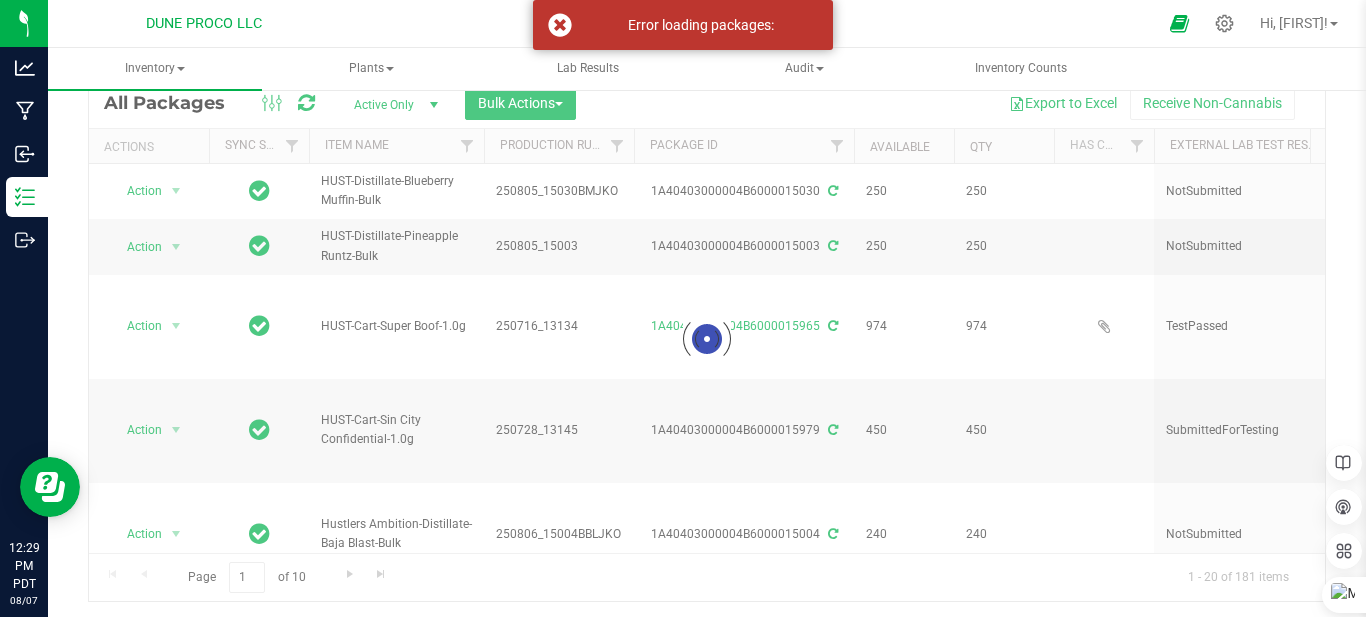 drag, startPoint x: 881, startPoint y: 19, endPoint x: 882, endPoint y: 32, distance: 13.038404 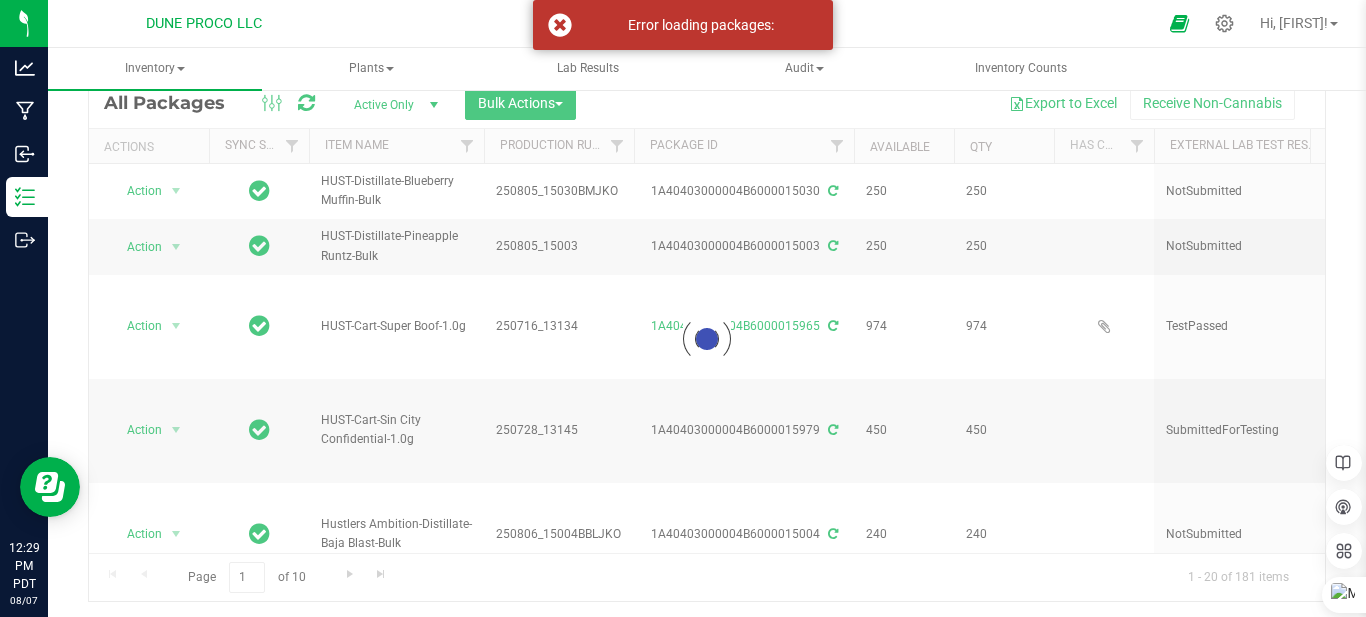 click at bounding box center (757, 23) 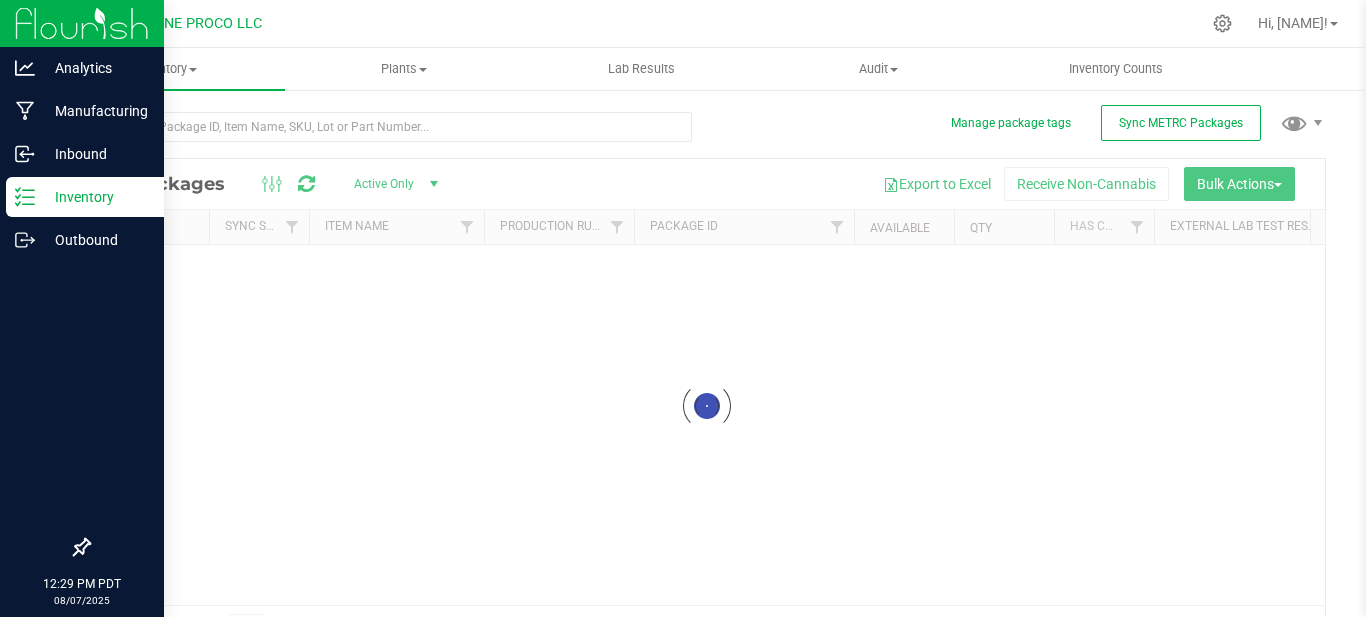 scroll, scrollTop: 0, scrollLeft: 0, axis: both 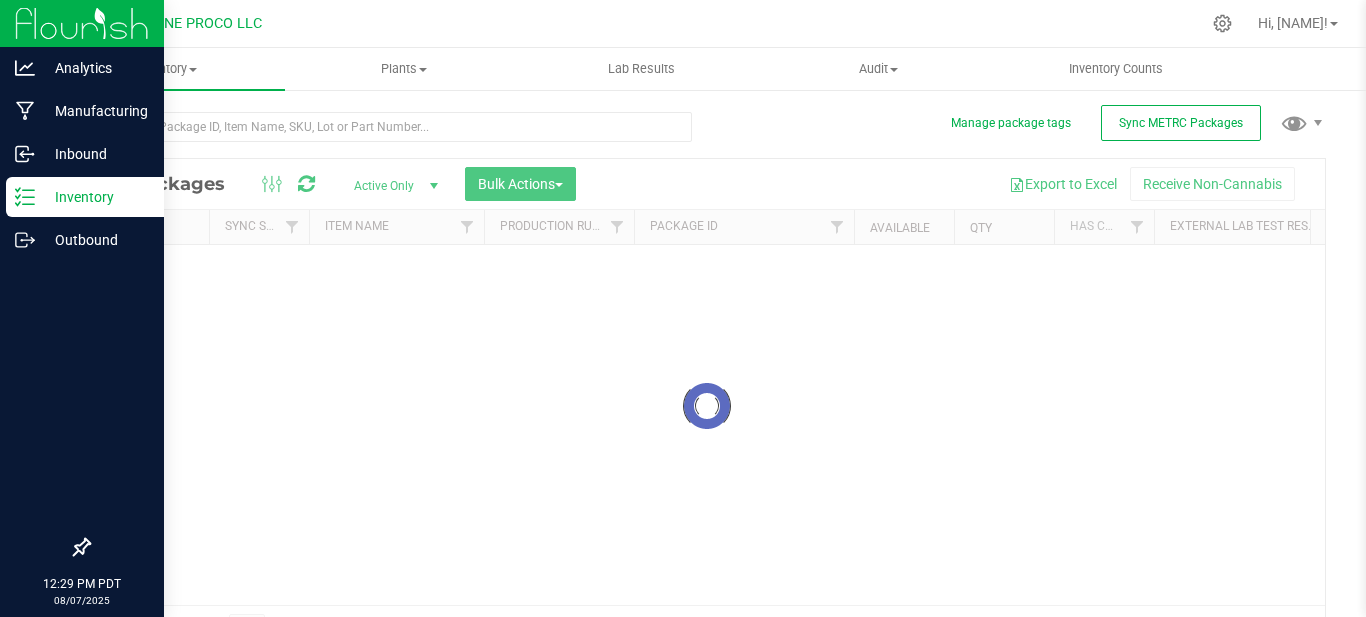 click on "Inventory" at bounding box center [95, 197] 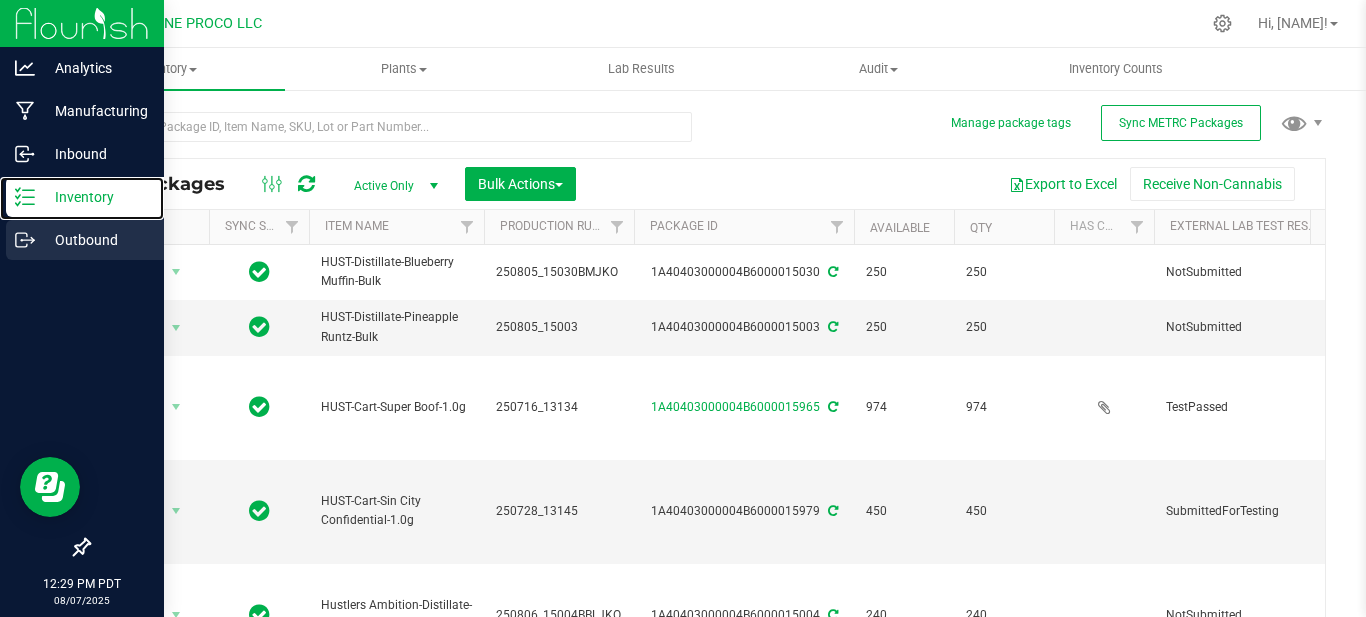scroll, scrollTop: 0, scrollLeft: 0, axis: both 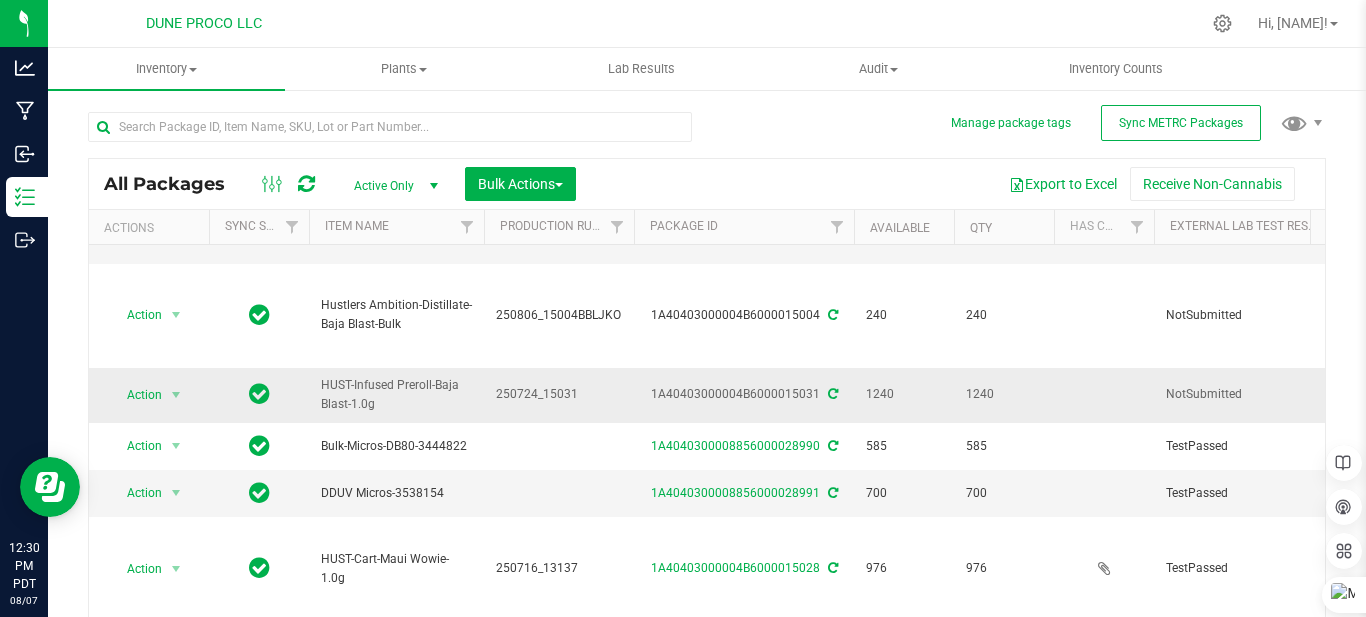 click on "HUST-Infused Preroll-Baja Blast-1.0g" at bounding box center (396, 395) 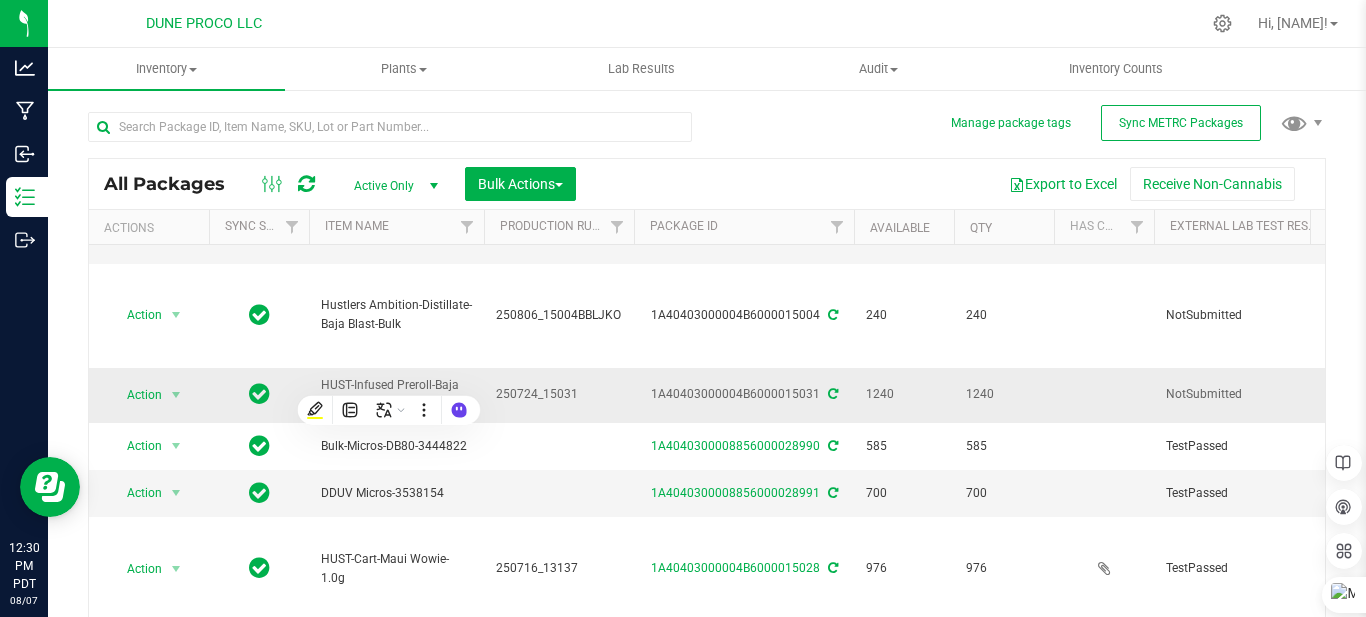 copy on "HUST-Infused Preroll-Baja Blast-1.0g" 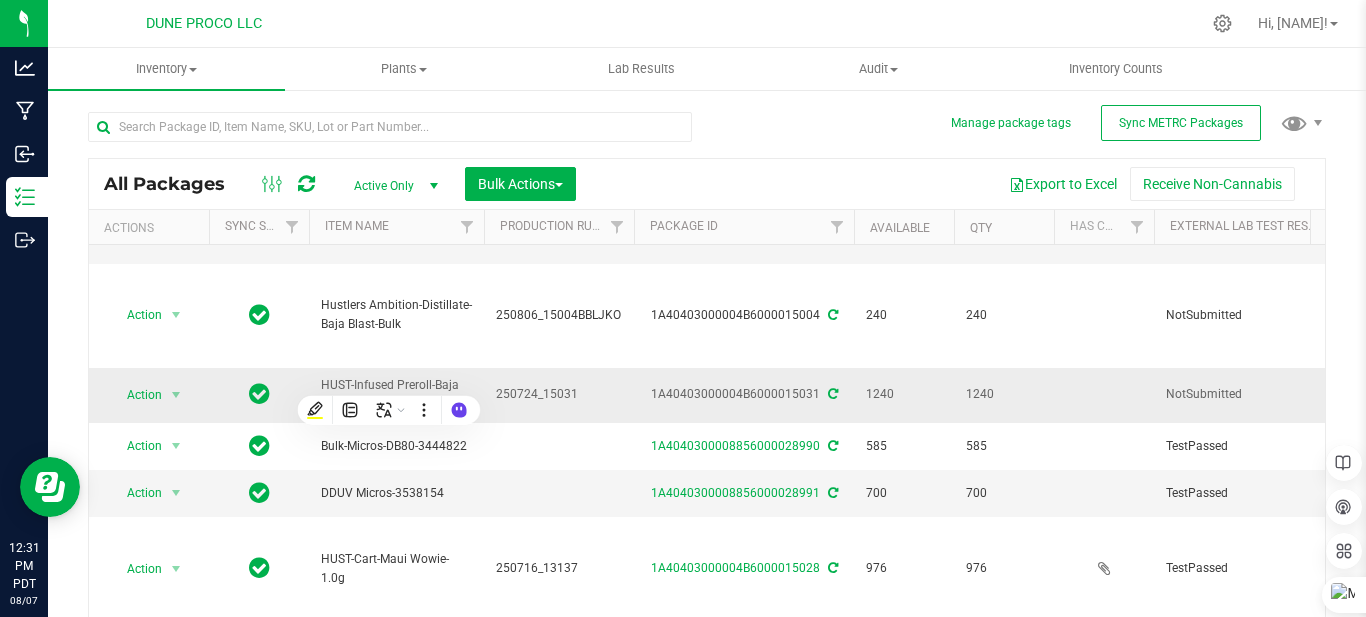 click on "250724_15031" at bounding box center [559, 394] 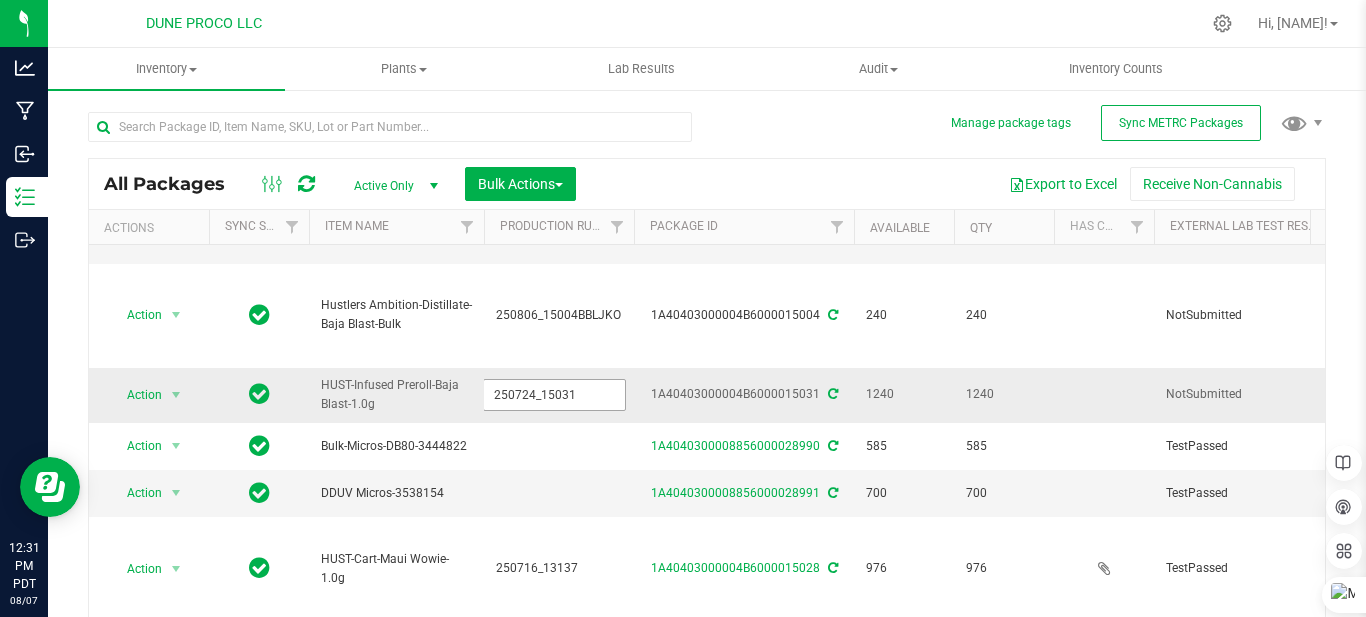 drag, startPoint x: 491, startPoint y: 390, endPoint x: 609, endPoint y: 407, distance: 119.218285 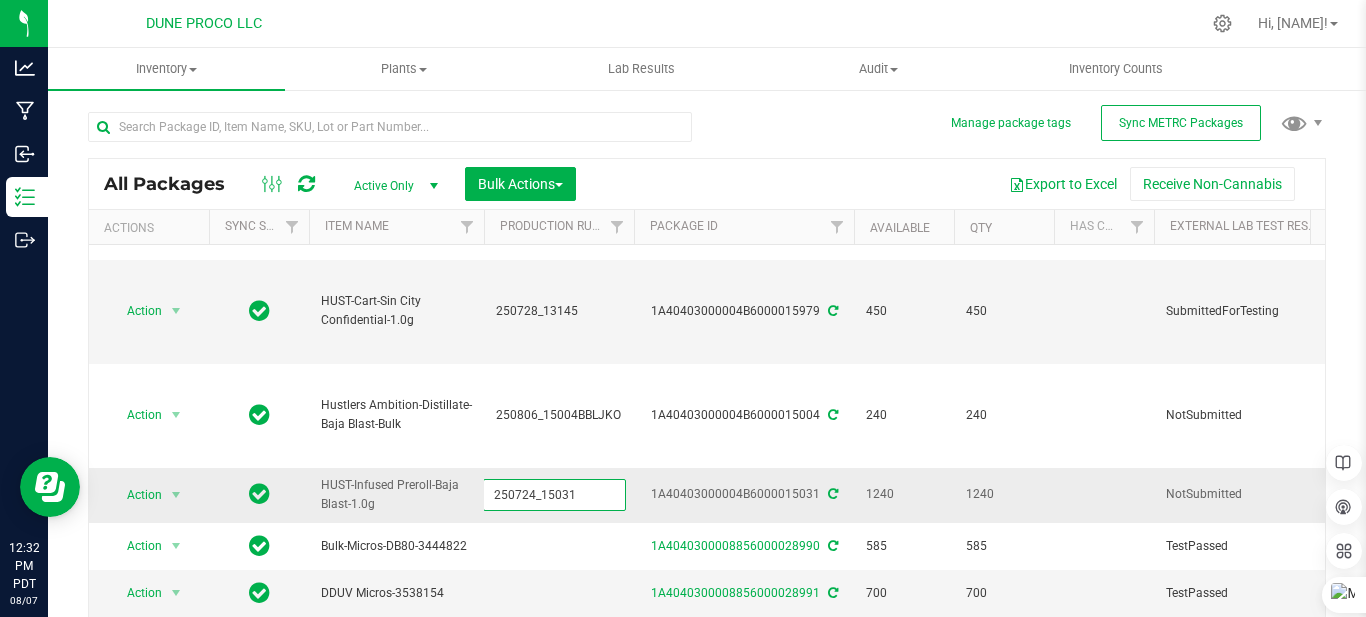 scroll, scrollTop: 200, scrollLeft: 91, axis: both 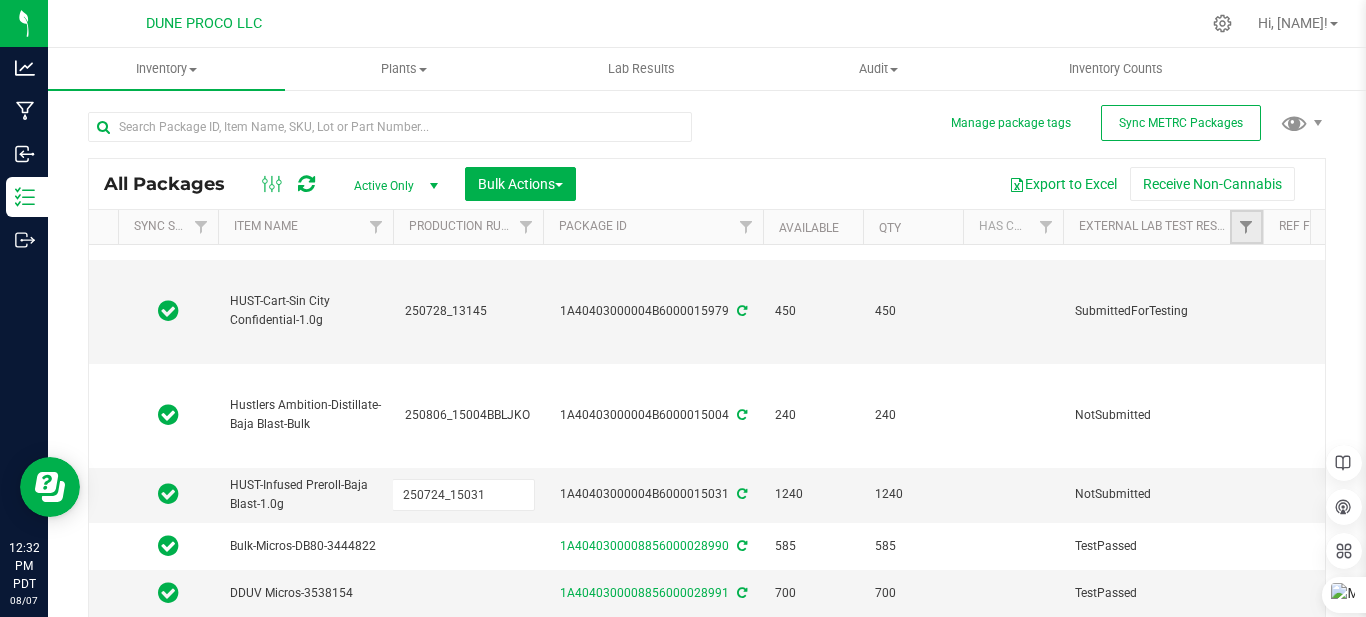 click at bounding box center (1246, 227) 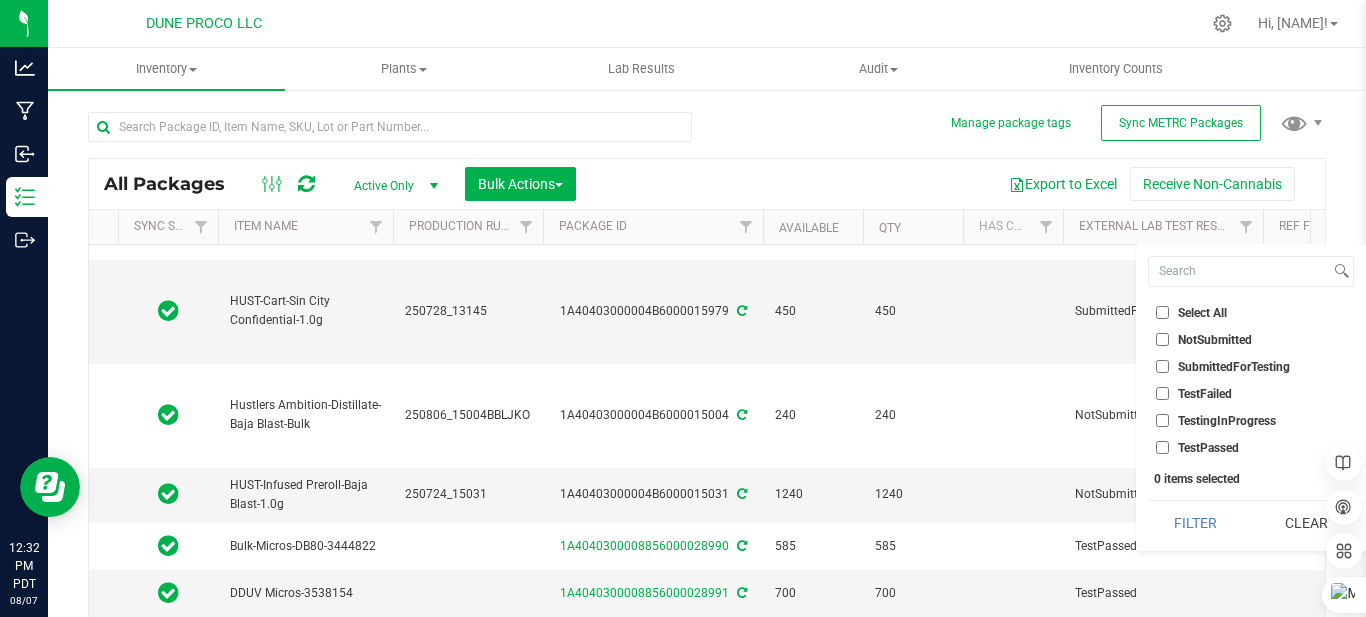 click on "NotSubmitted" at bounding box center [1251, 339] 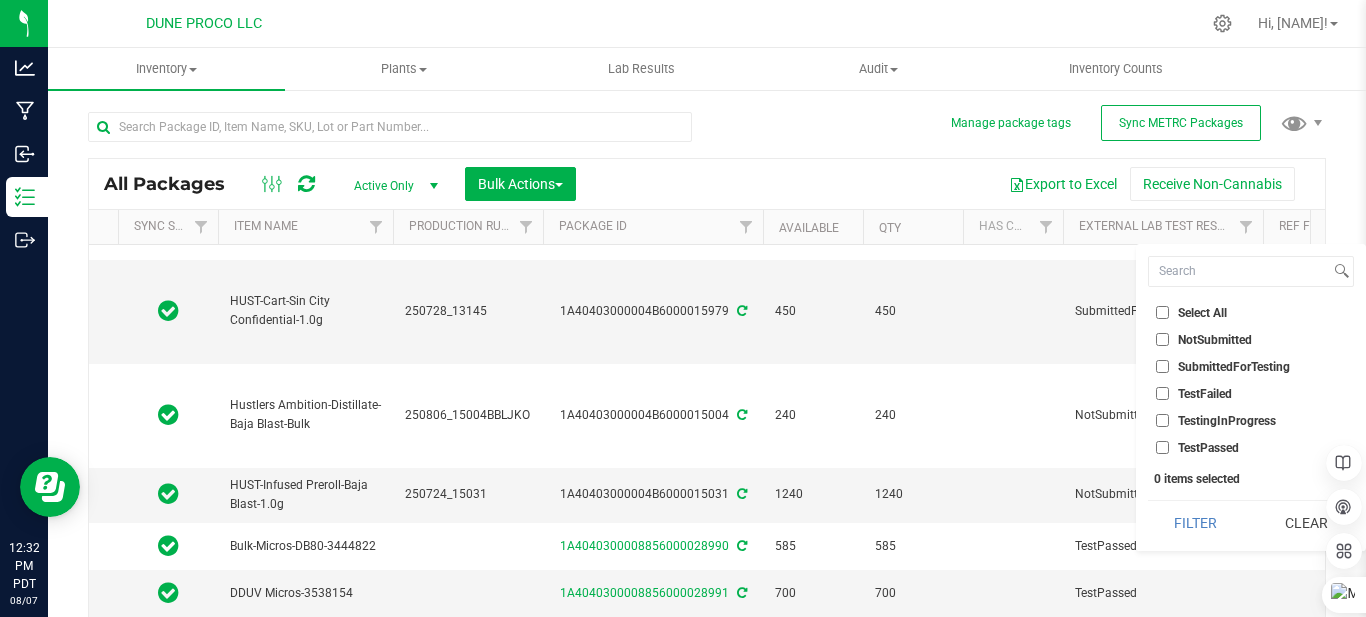 click on "NotSubmitted" at bounding box center (1162, 339) 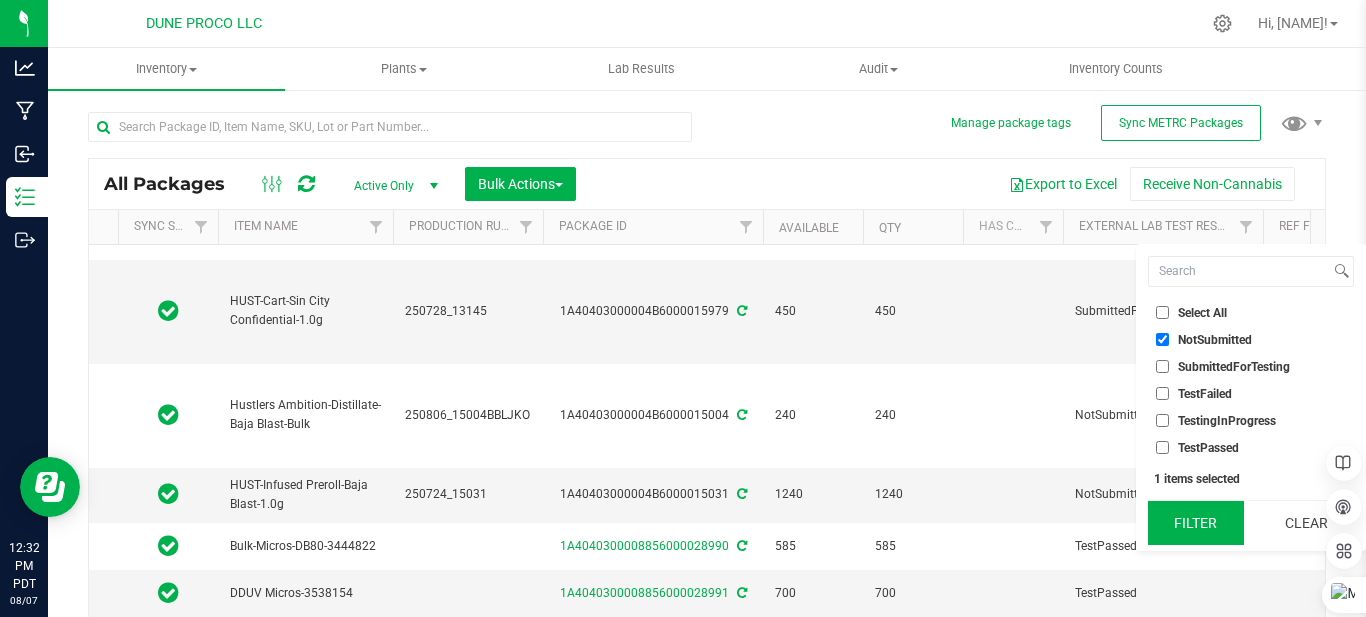 click on "Filter" at bounding box center (1196, 523) 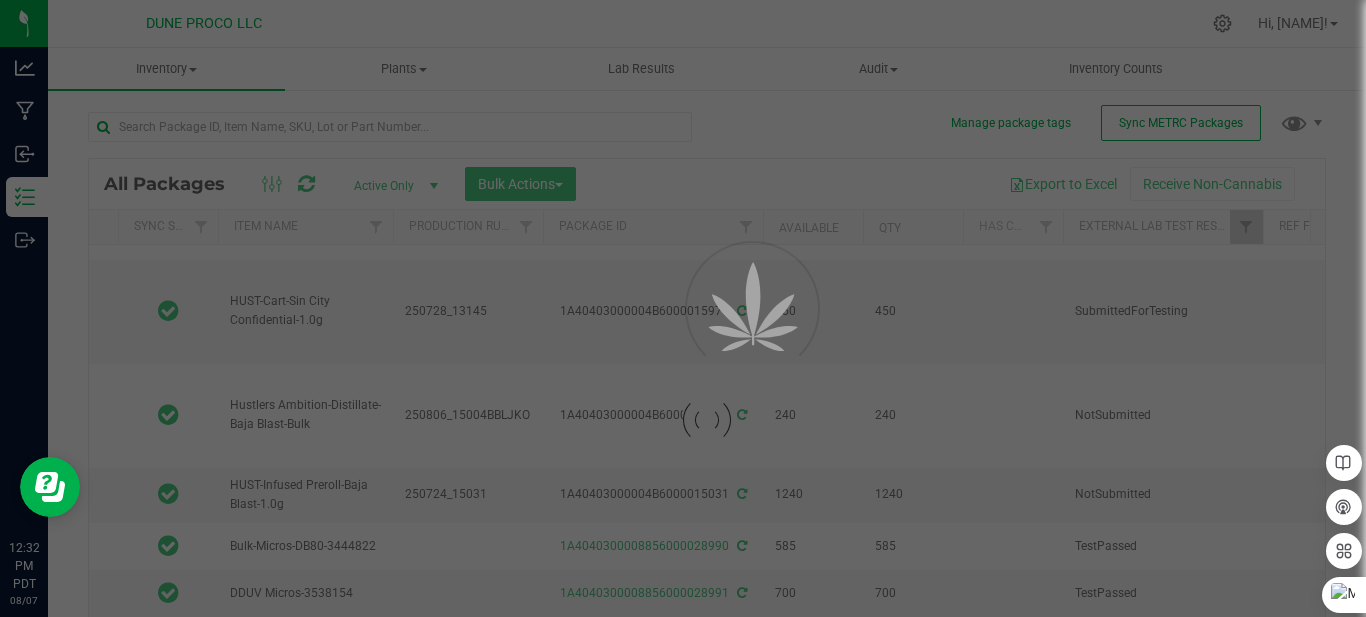 type on "2025-07-16" 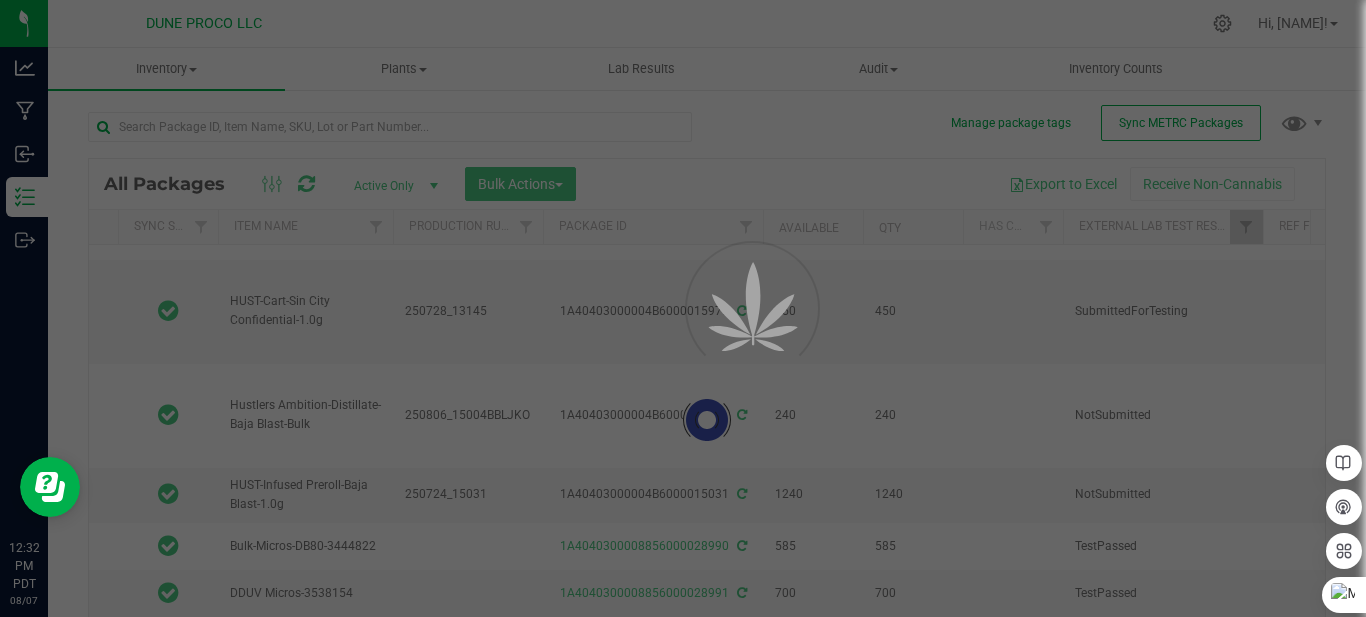 type on "2025-07-16" 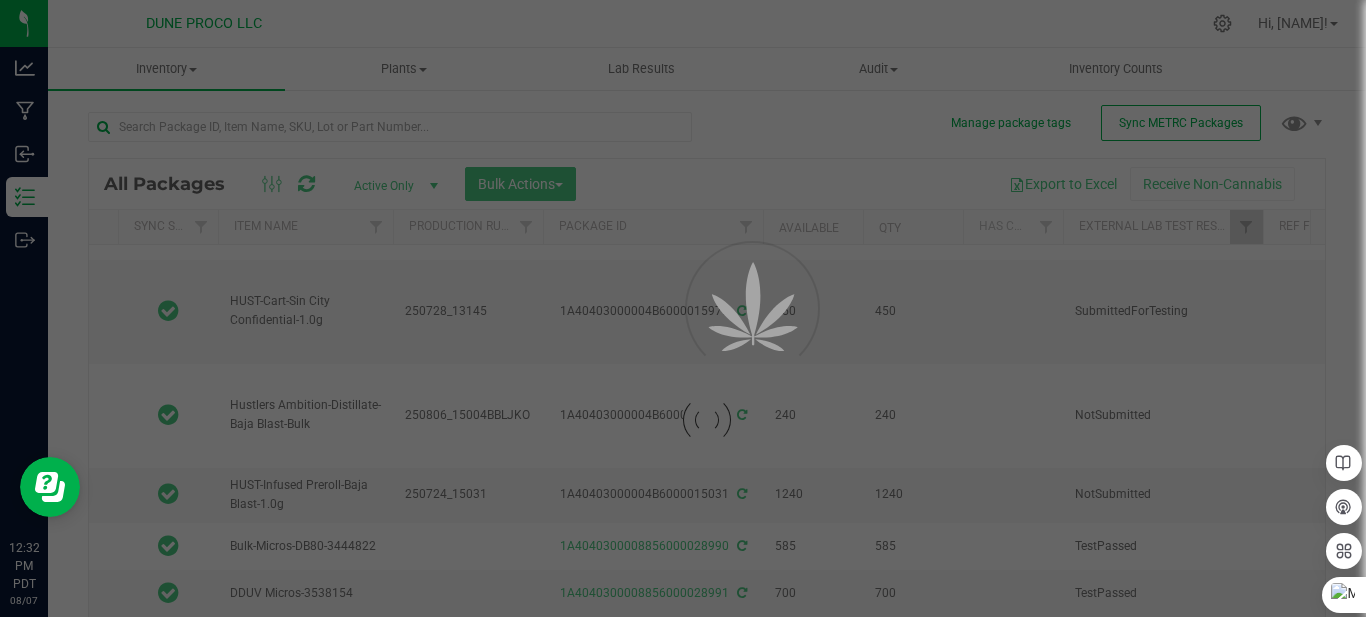 type on "2025-07-16" 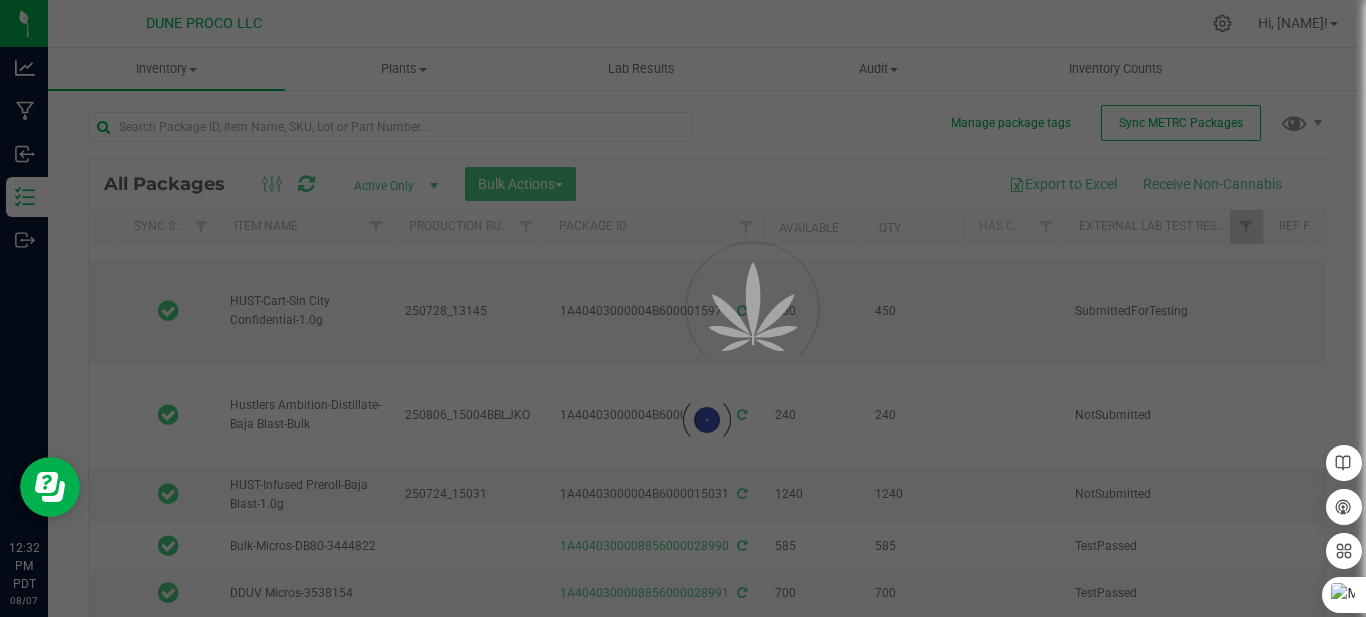 type on "2025-07-04" 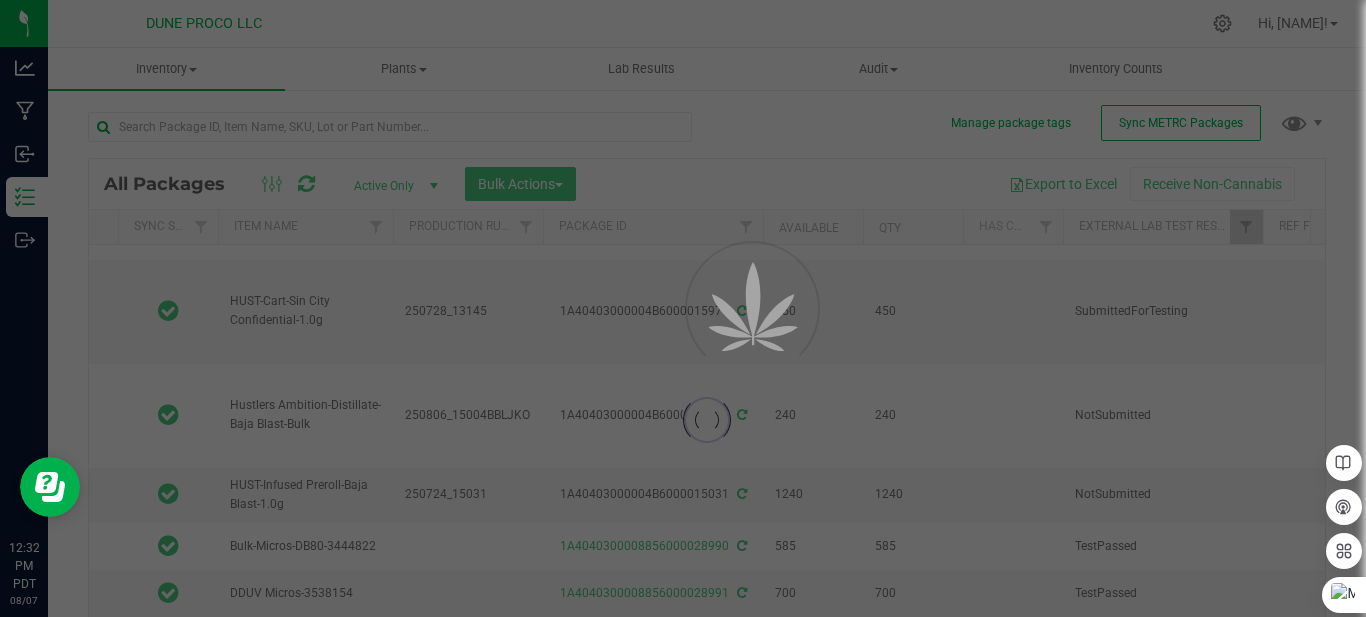 type on "2025-07-03" 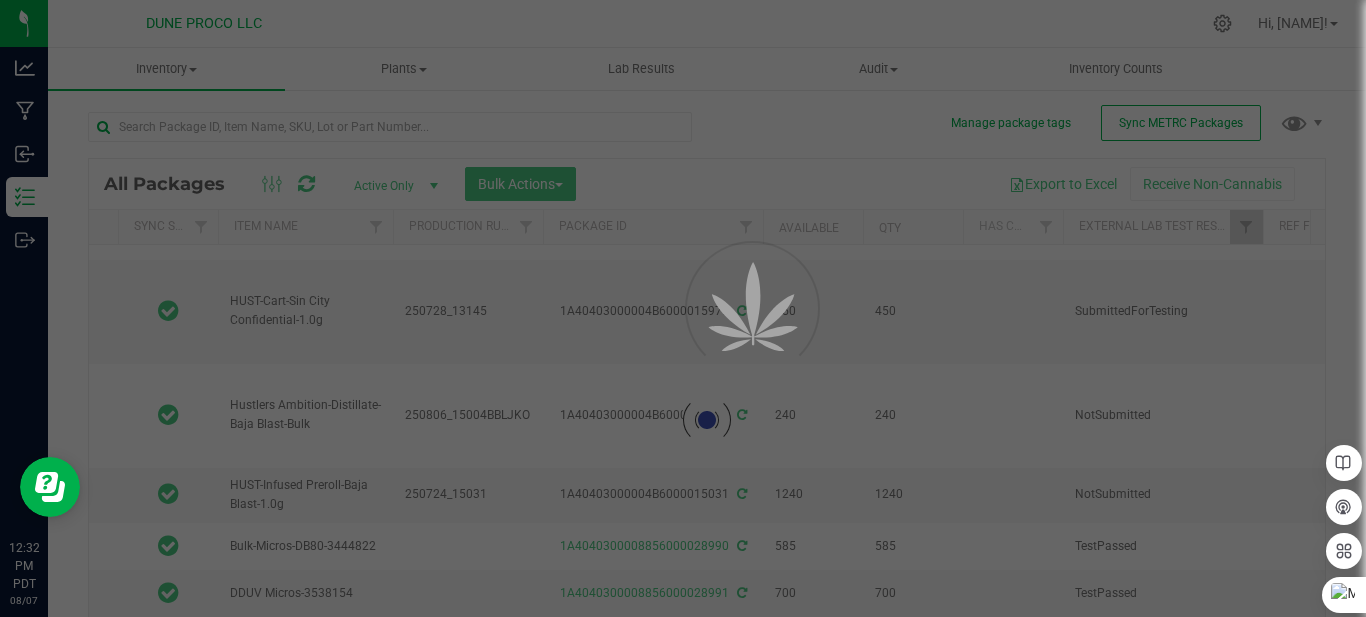 type on "2025-07-03" 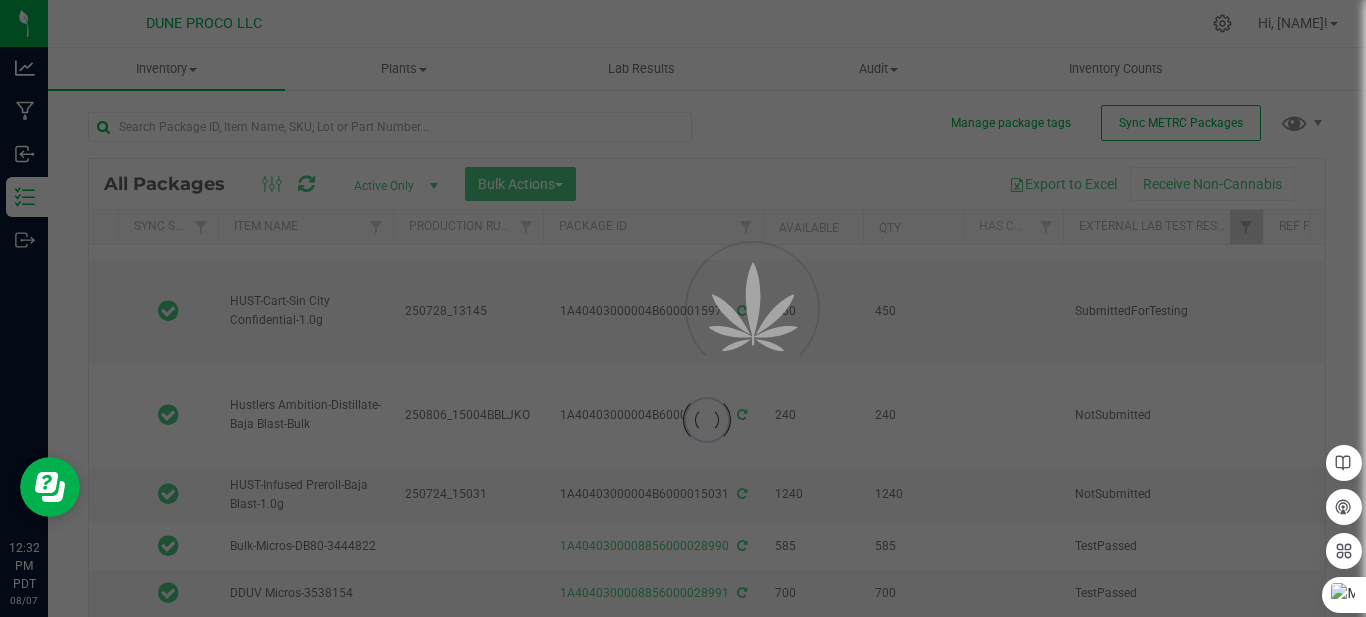 type on "2025-07-16" 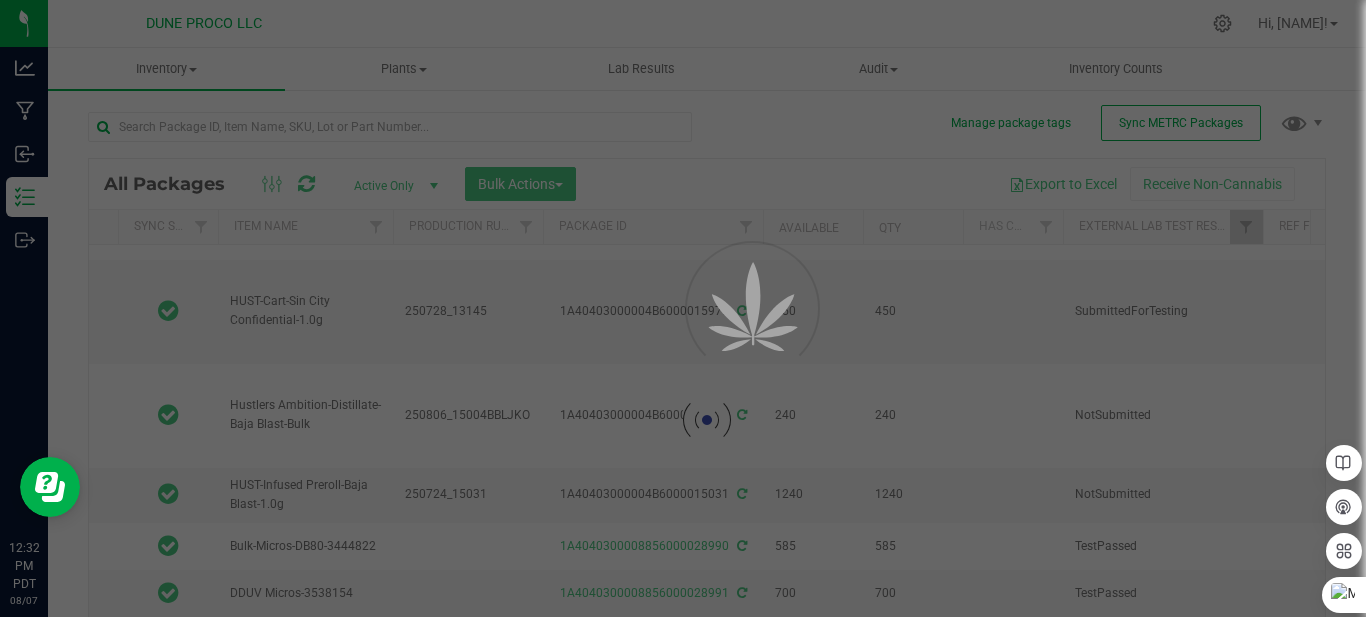 type on "2025-07-04" 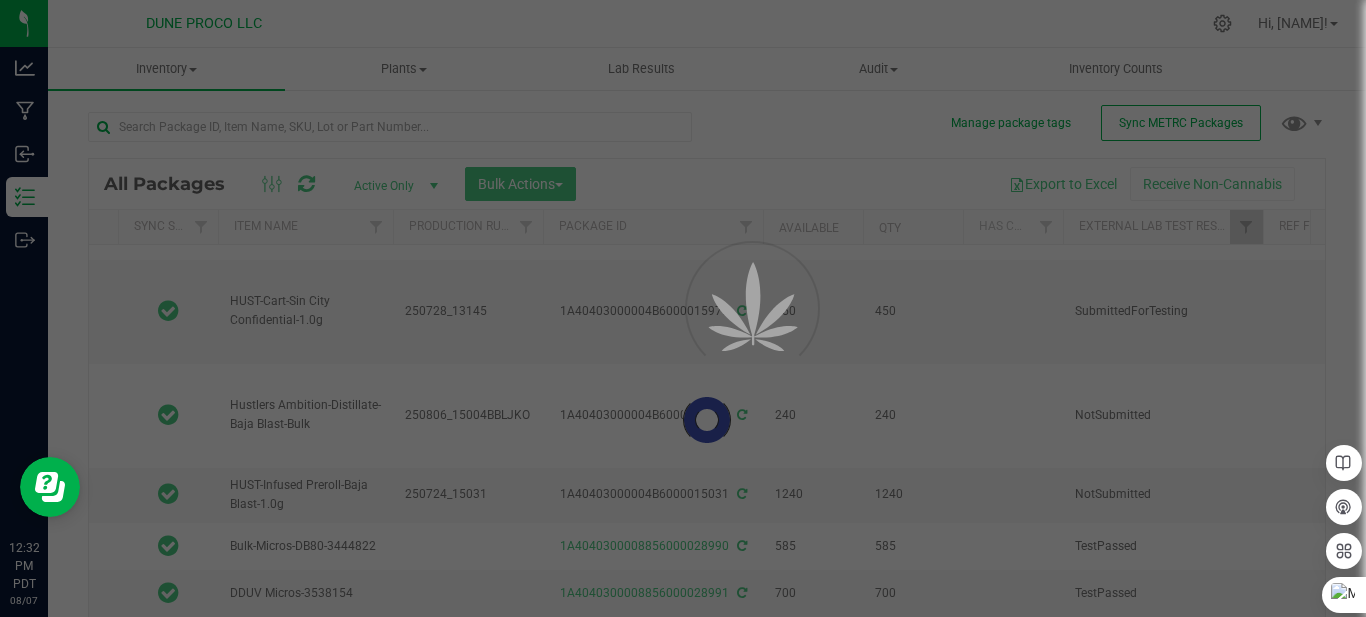 type on "2025-07-16" 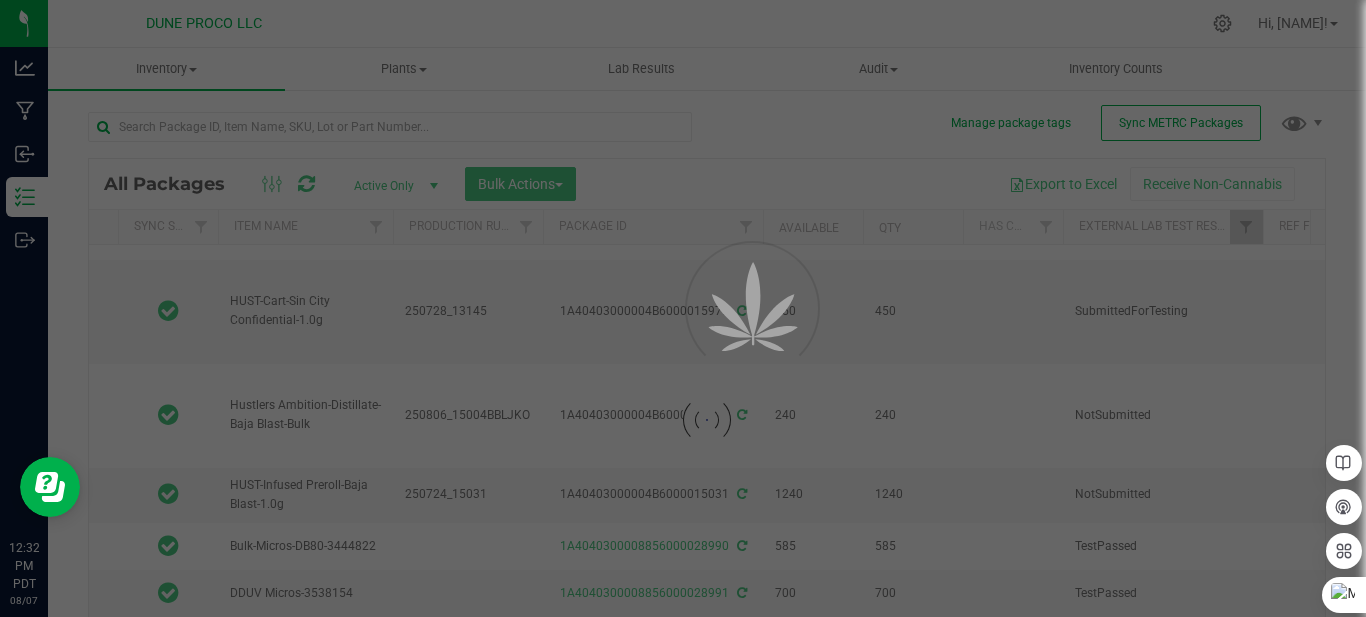 type on "2025-07-28" 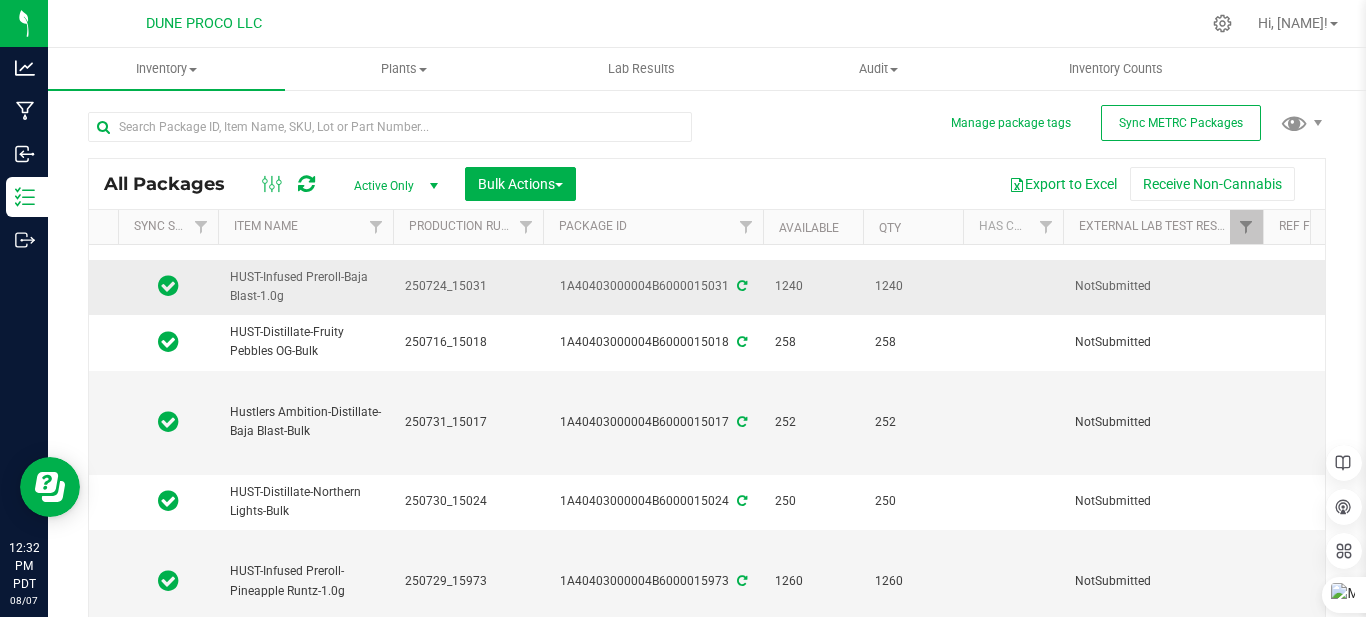 type on "2025-06-20" 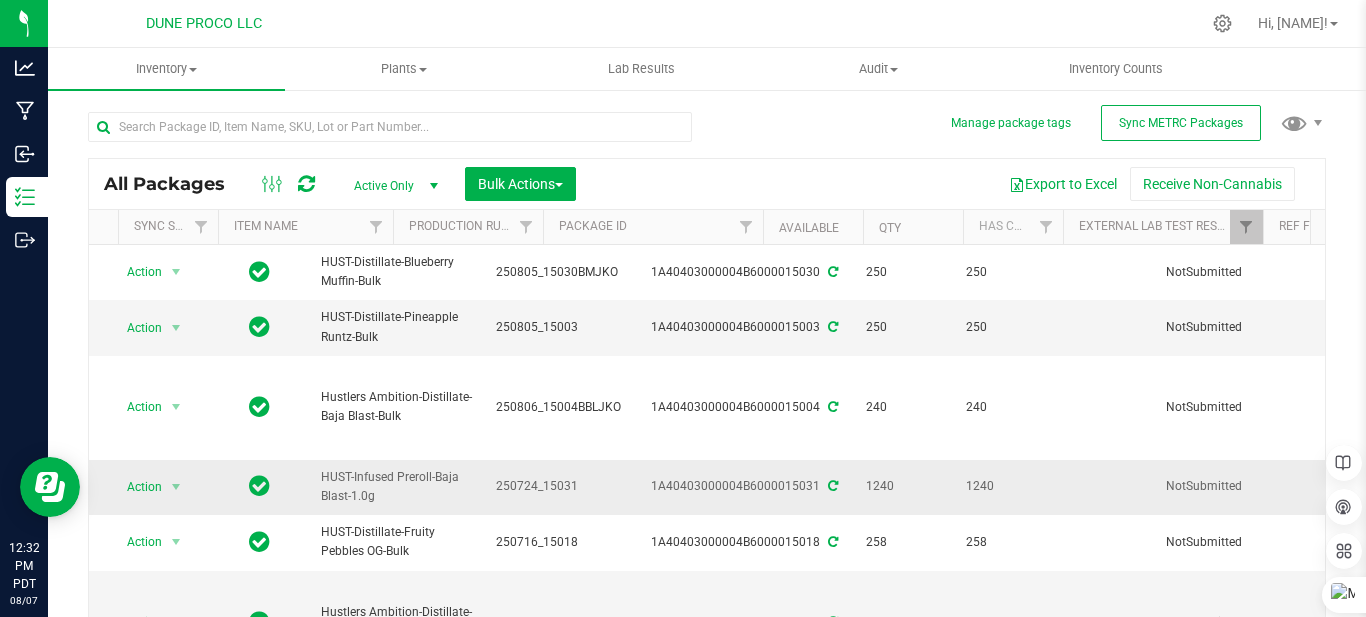 scroll, scrollTop: 0, scrollLeft: 0, axis: both 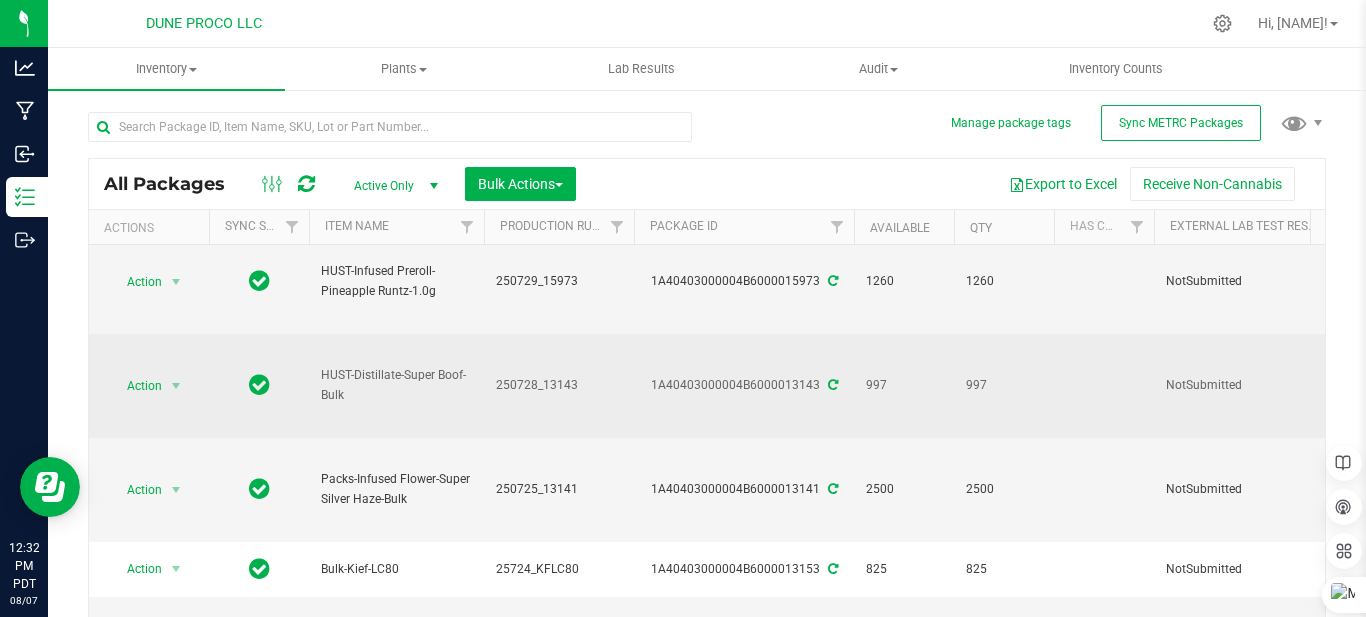 drag, startPoint x: 316, startPoint y: 373, endPoint x: 408, endPoint y: 409, distance: 98.79271 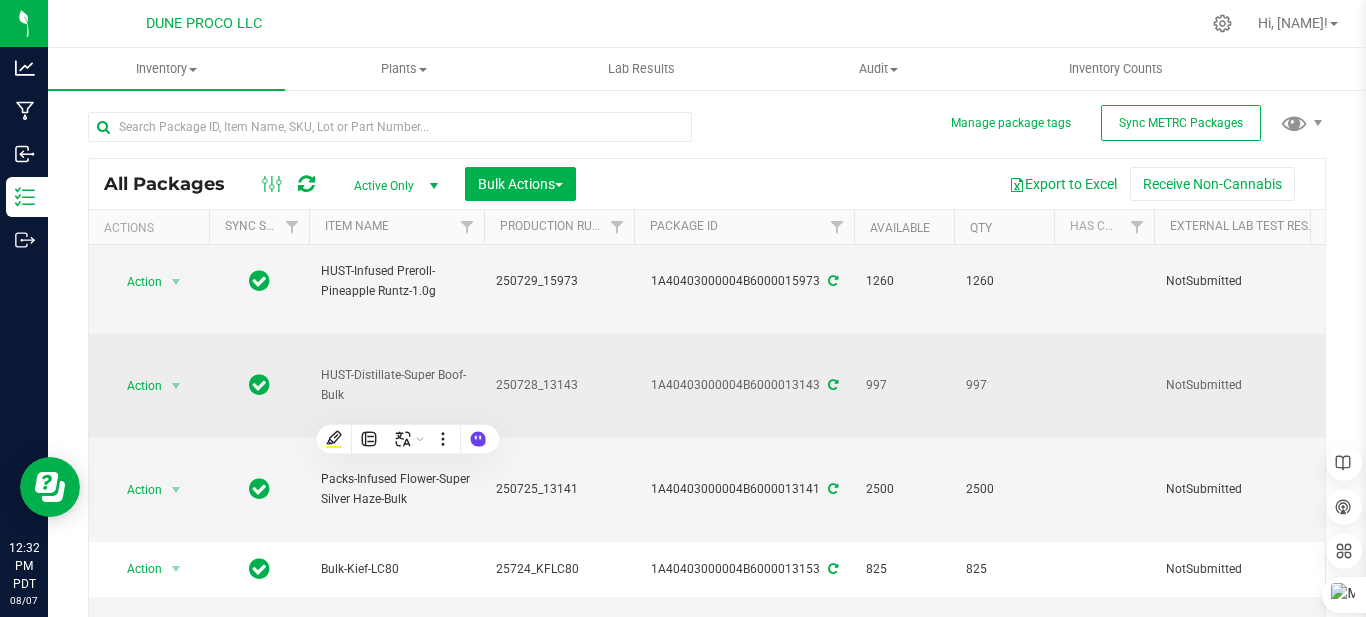 drag, startPoint x: 408, startPoint y: 409, endPoint x: 404, endPoint y: 374, distance: 35.22783 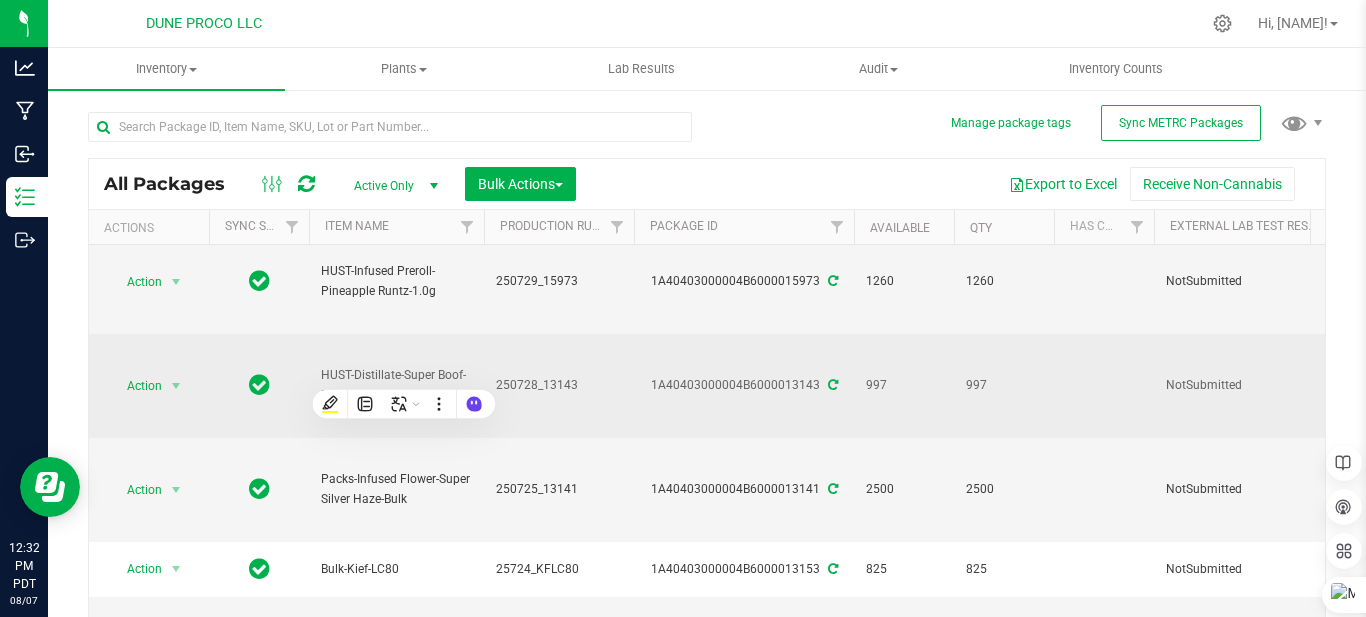 copy on "HUST-Distillate-Super Boof-Bulk" 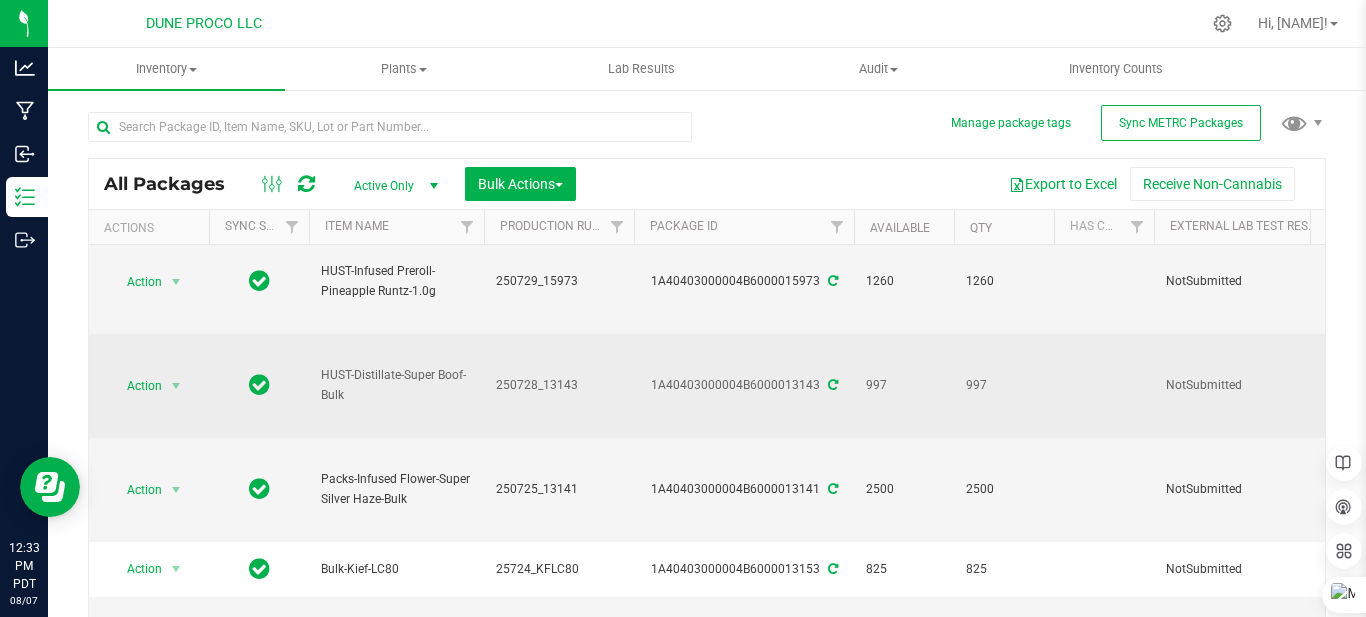 drag, startPoint x: 498, startPoint y: 382, endPoint x: 598, endPoint y: 396, distance: 100.97524 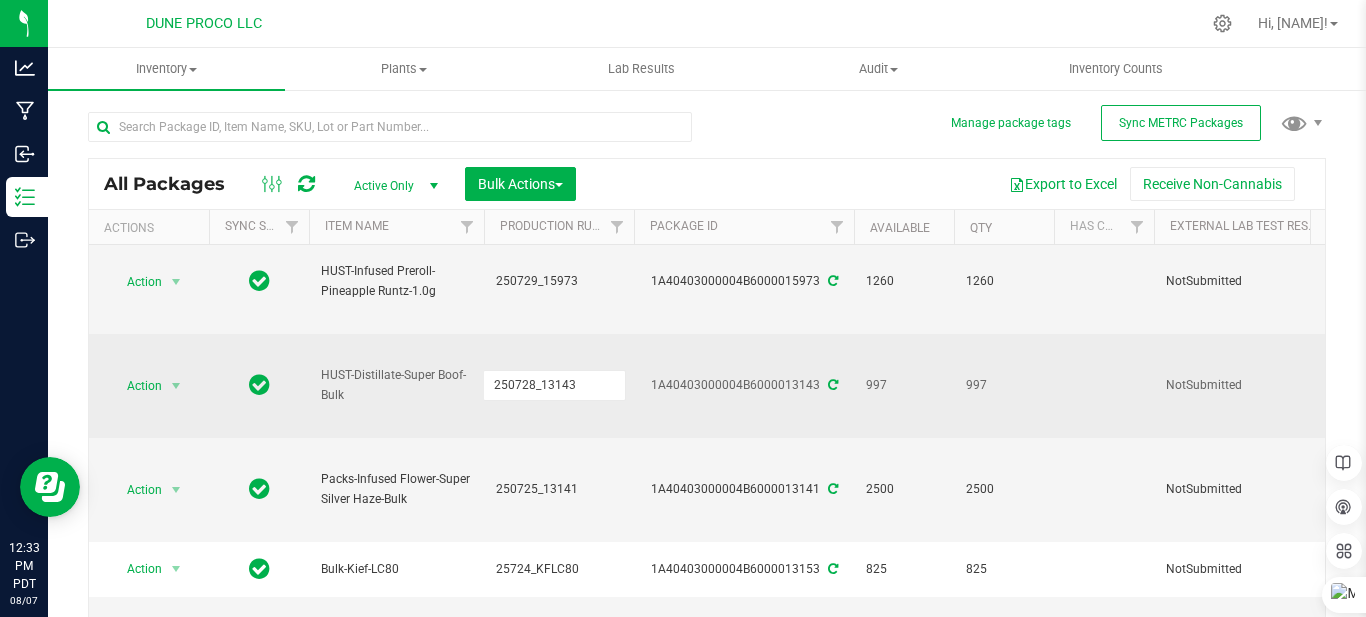 drag, startPoint x: 579, startPoint y: 386, endPoint x: 445, endPoint y: 372, distance: 134.72935 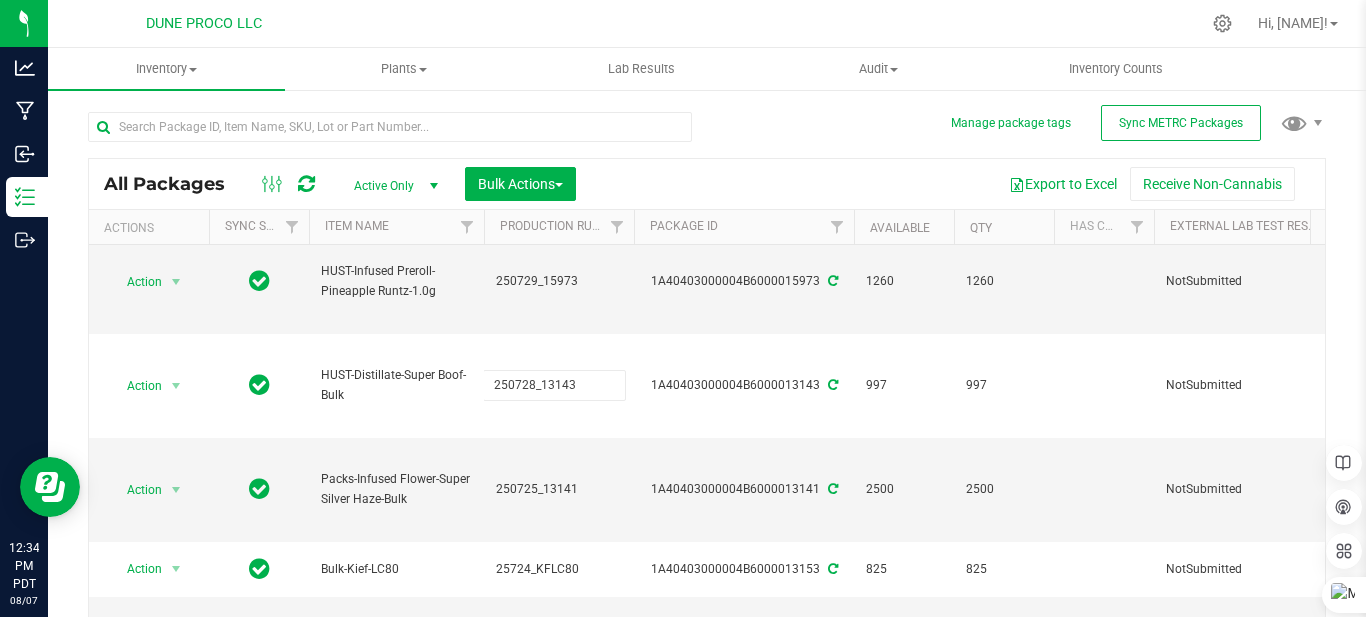 click on "All Packages
Active Only Active Only Lab Samples Locked All External Internal
Bulk Actions
Add to manufacturing run
Add to outbound order
Combine packages" at bounding box center [707, 388] 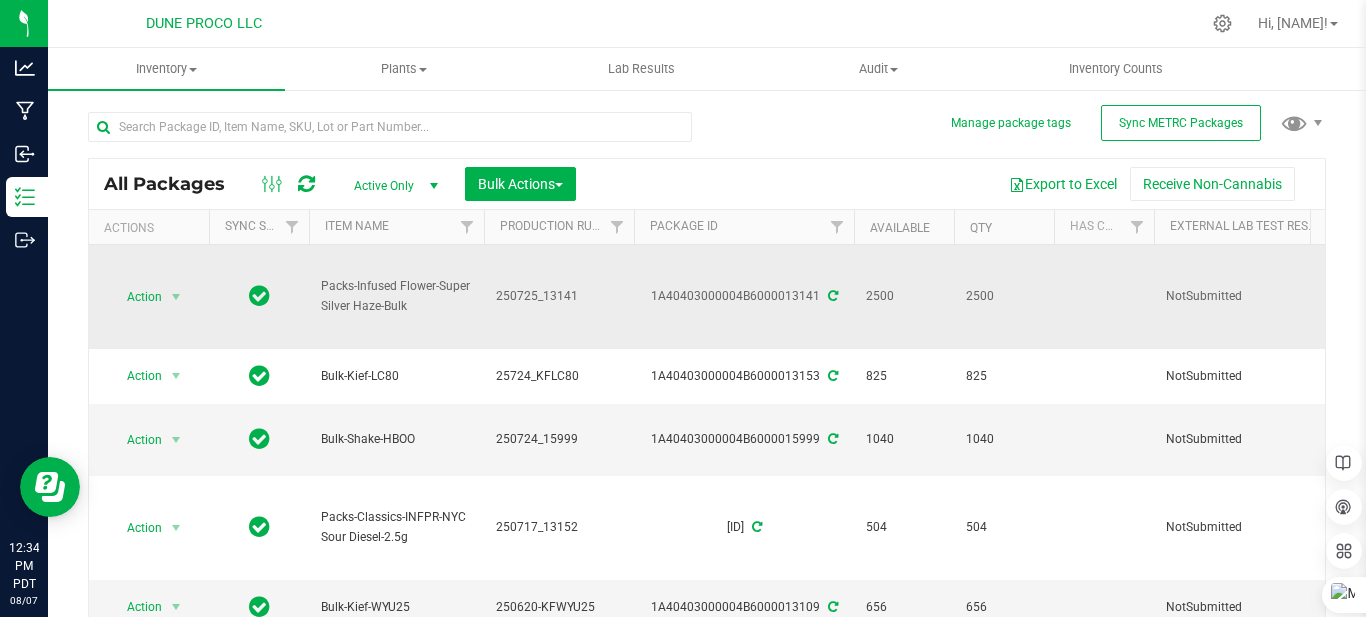 scroll, scrollTop: 708, scrollLeft: 0, axis: vertical 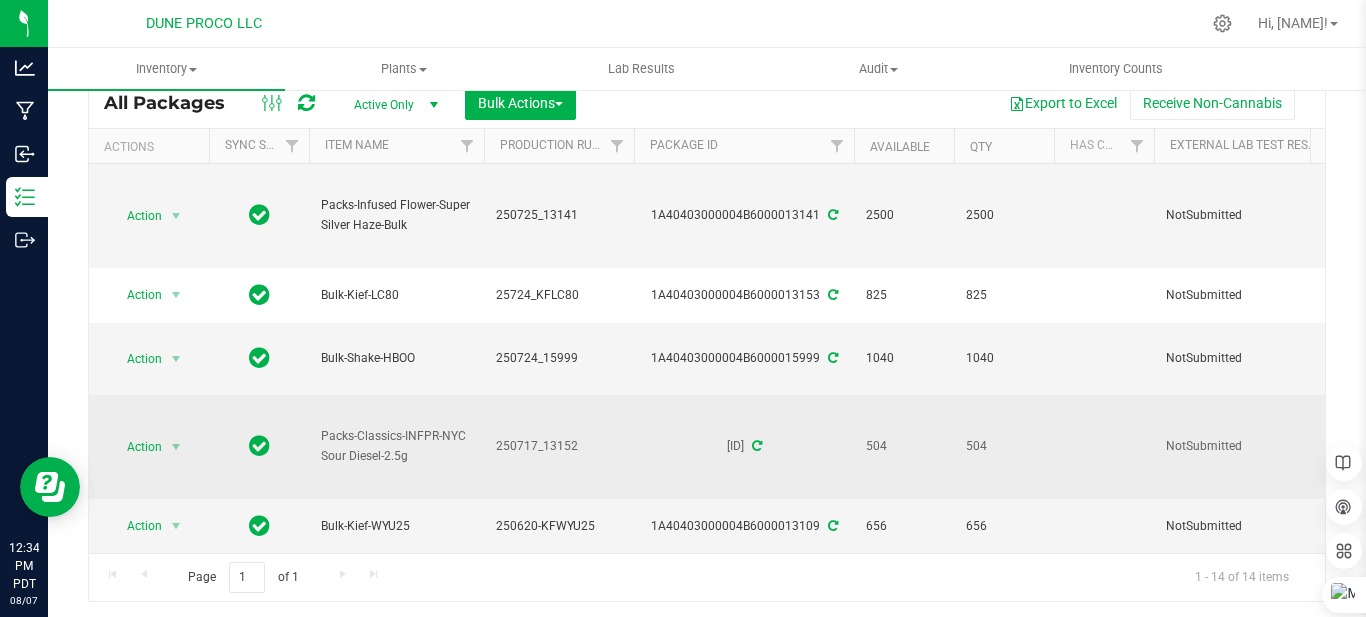 drag, startPoint x: 322, startPoint y: 416, endPoint x: 437, endPoint y: 467, distance: 125.80143 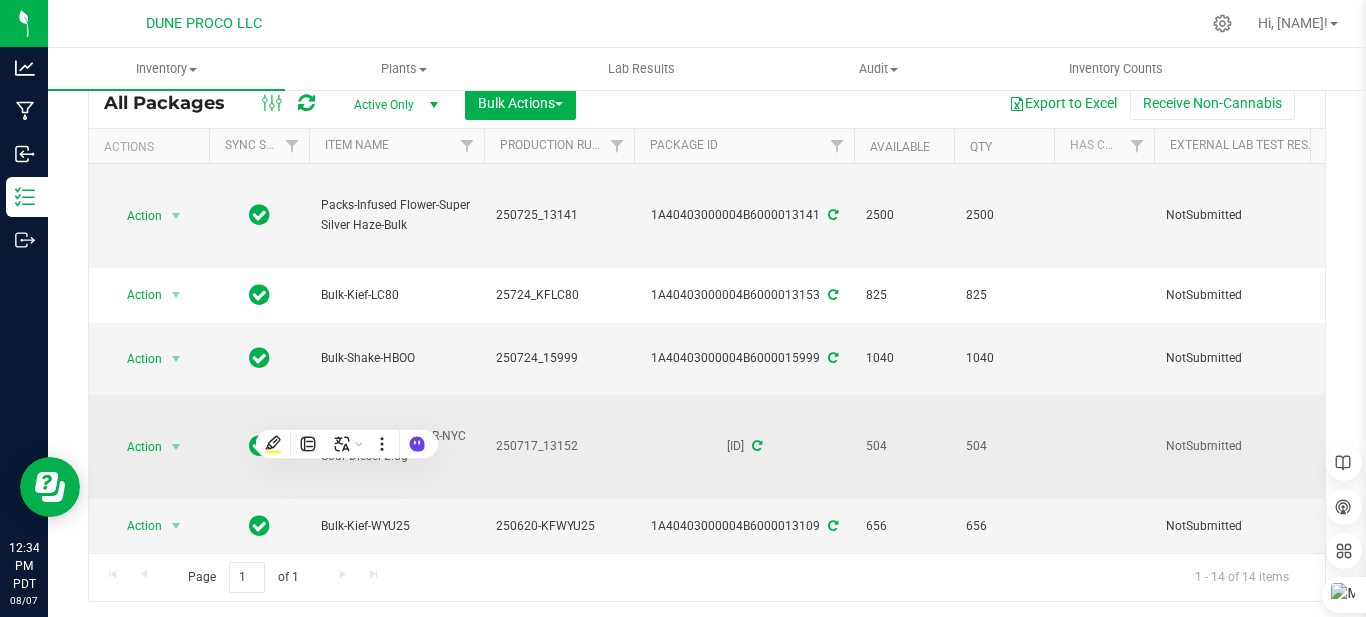 copy on "Packs-Classics-INFPR-NYC Sour Diesel-2.5g" 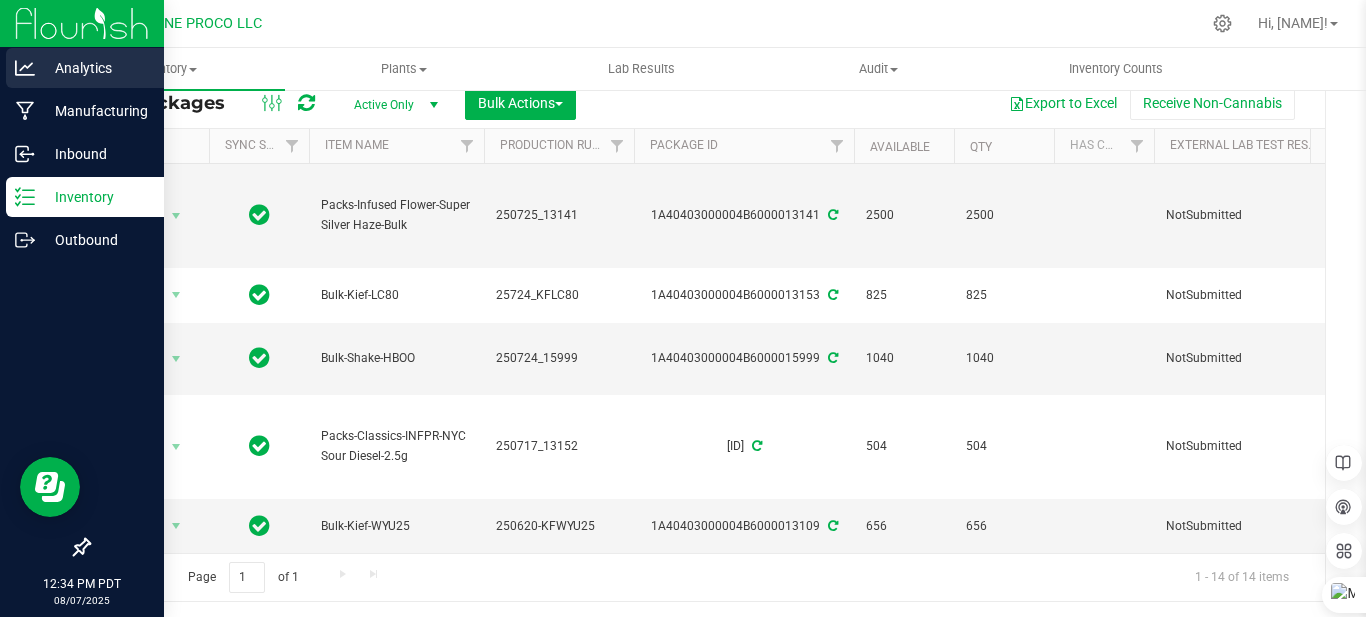 click on "Analytics" at bounding box center [95, 68] 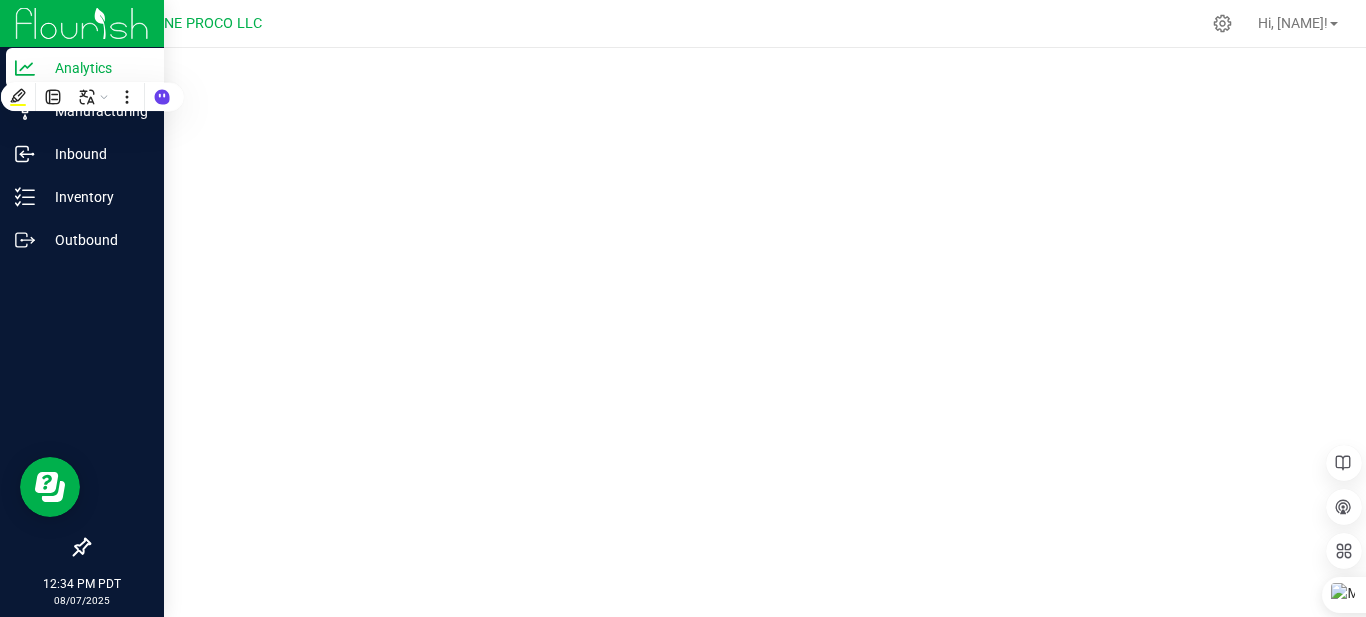 scroll, scrollTop: 0, scrollLeft: 0, axis: both 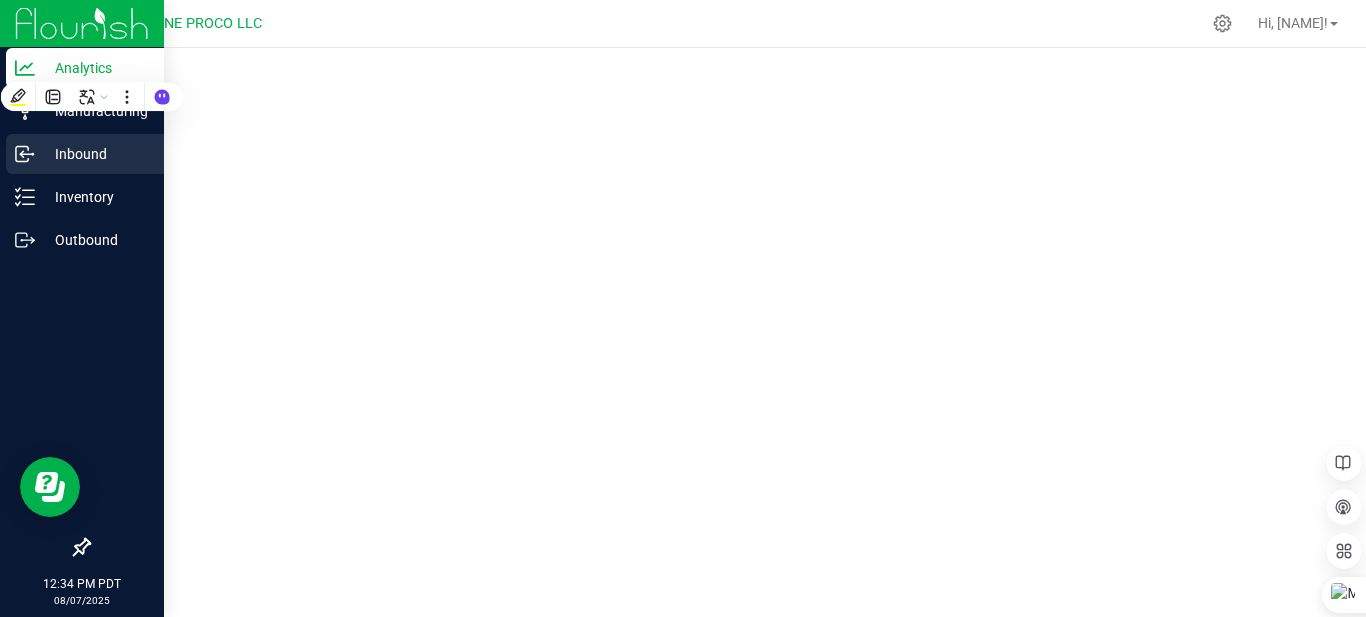 drag, startPoint x: 43, startPoint y: 67, endPoint x: 21, endPoint y: 156, distance: 91.67879 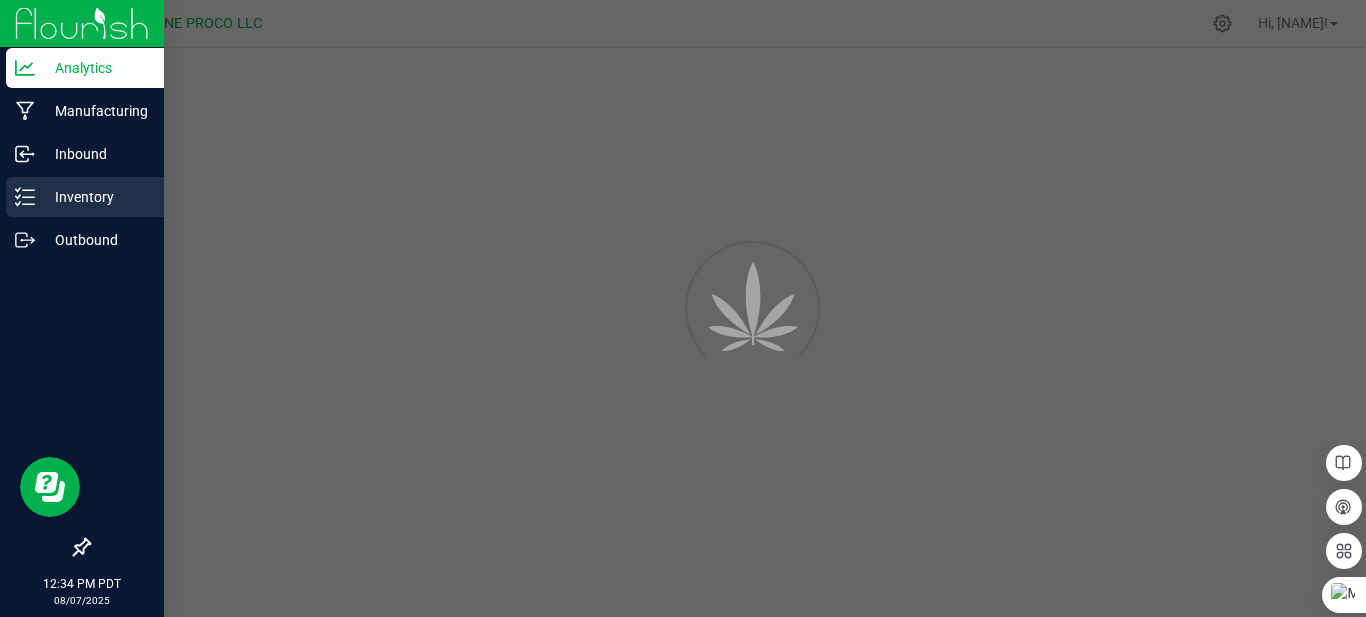click on "Inventory" at bounding box center [95, 197] 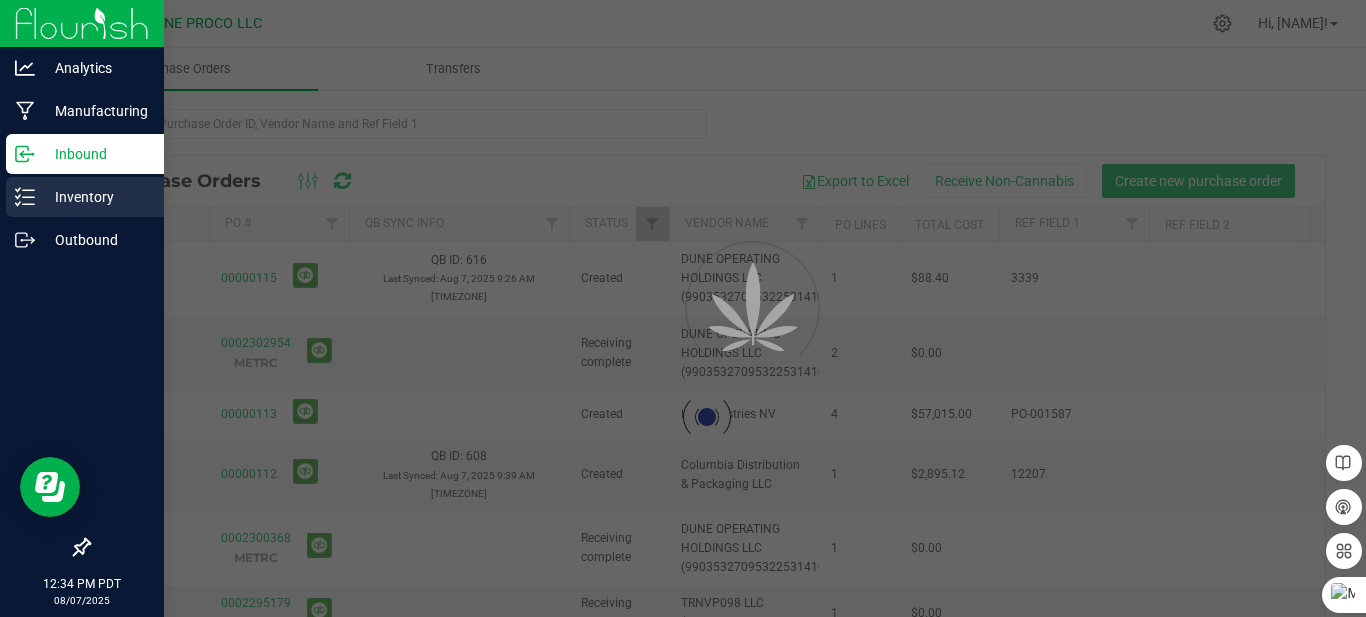 click on "Inventory" at bounding box center (95, 197) 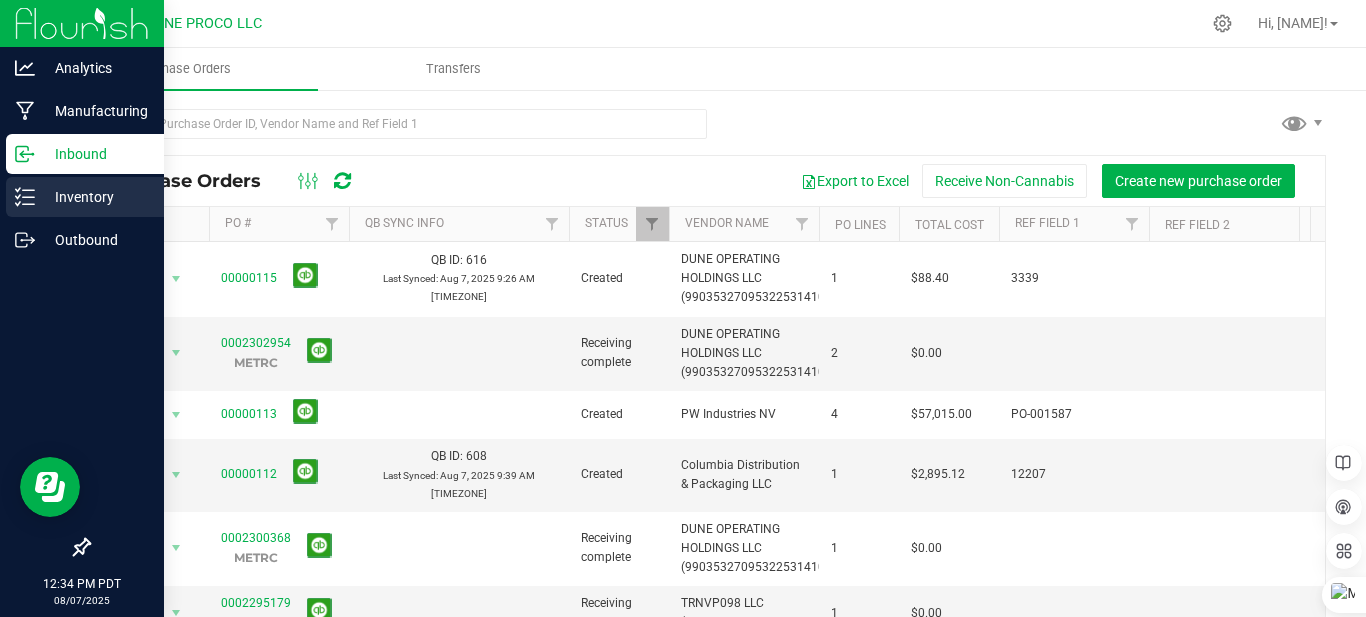 click on "Inventory" at bounding box center (85, 197) 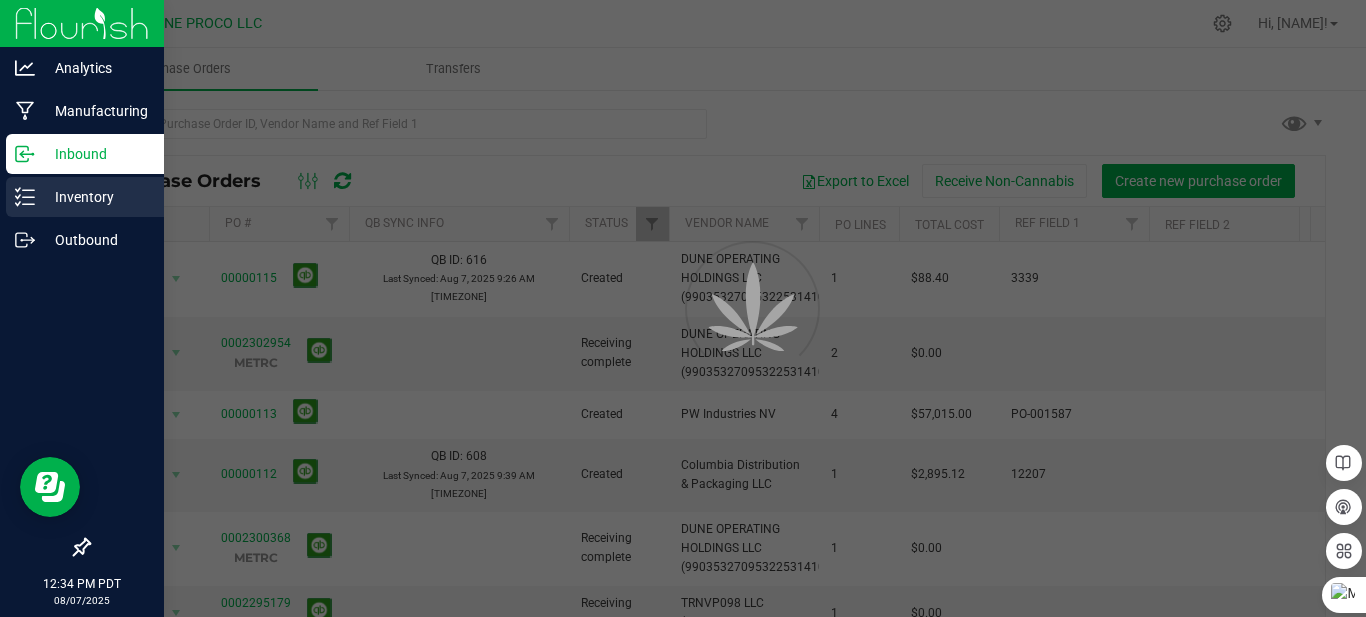 click on "Inventory" at bounding box center [85, 197] 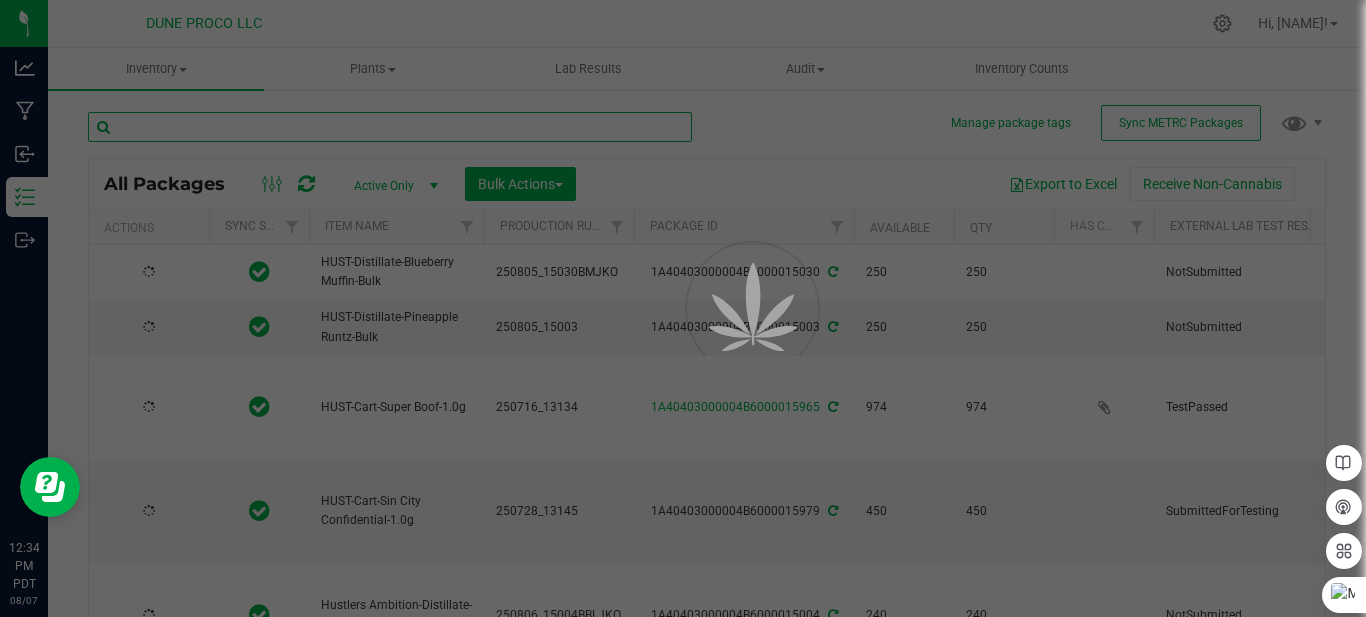 type on "2025-07-16" 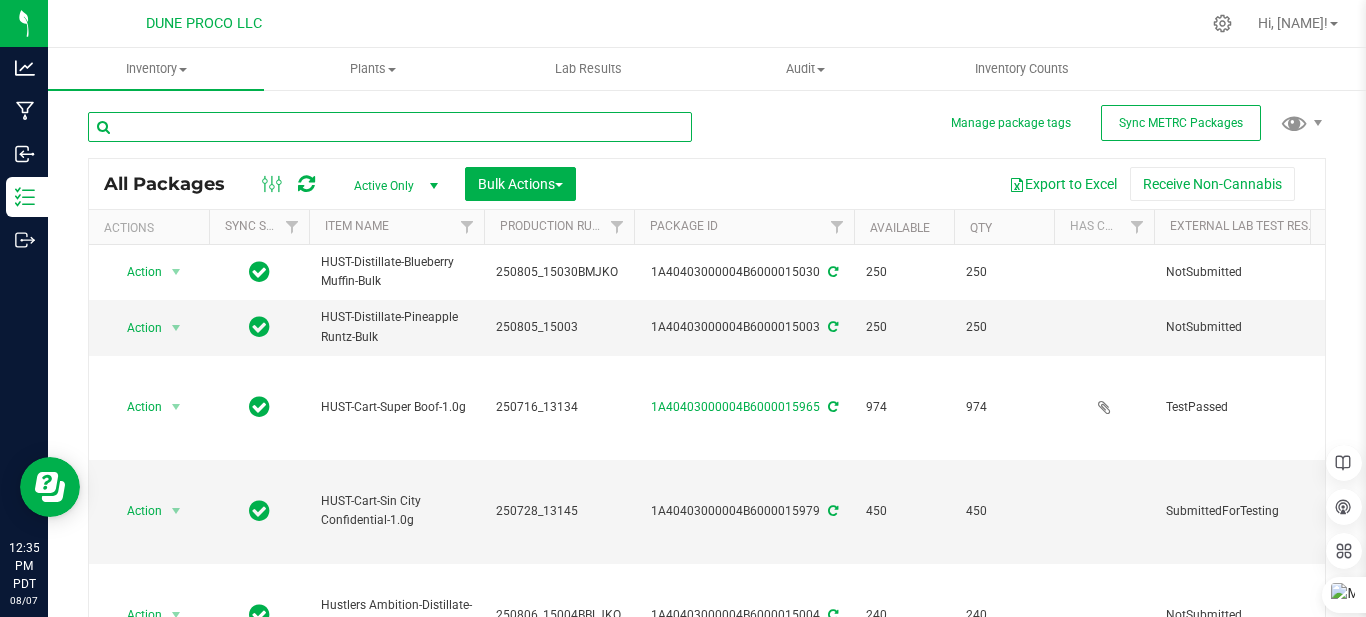 paste on "Packs-Classics-INFPR-NYC Sour Diesel-2.5g" 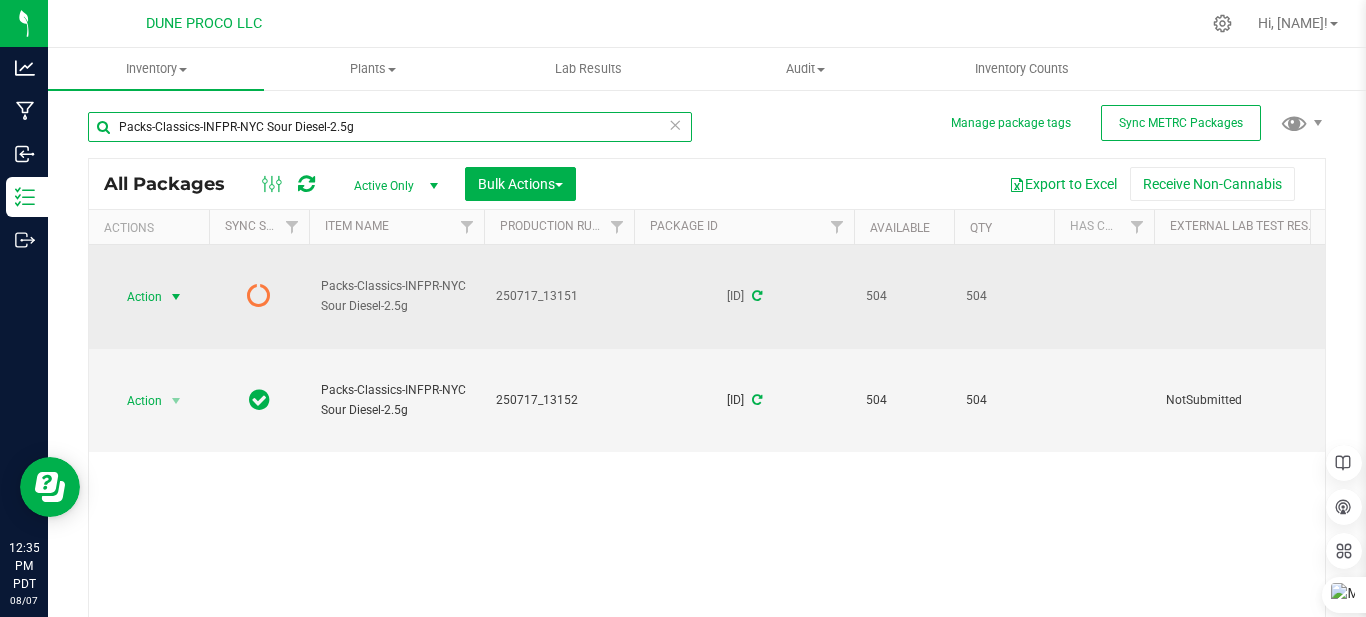 type on "Packs-Classics-INFPR-NYC Sour Diesel-2.5g" 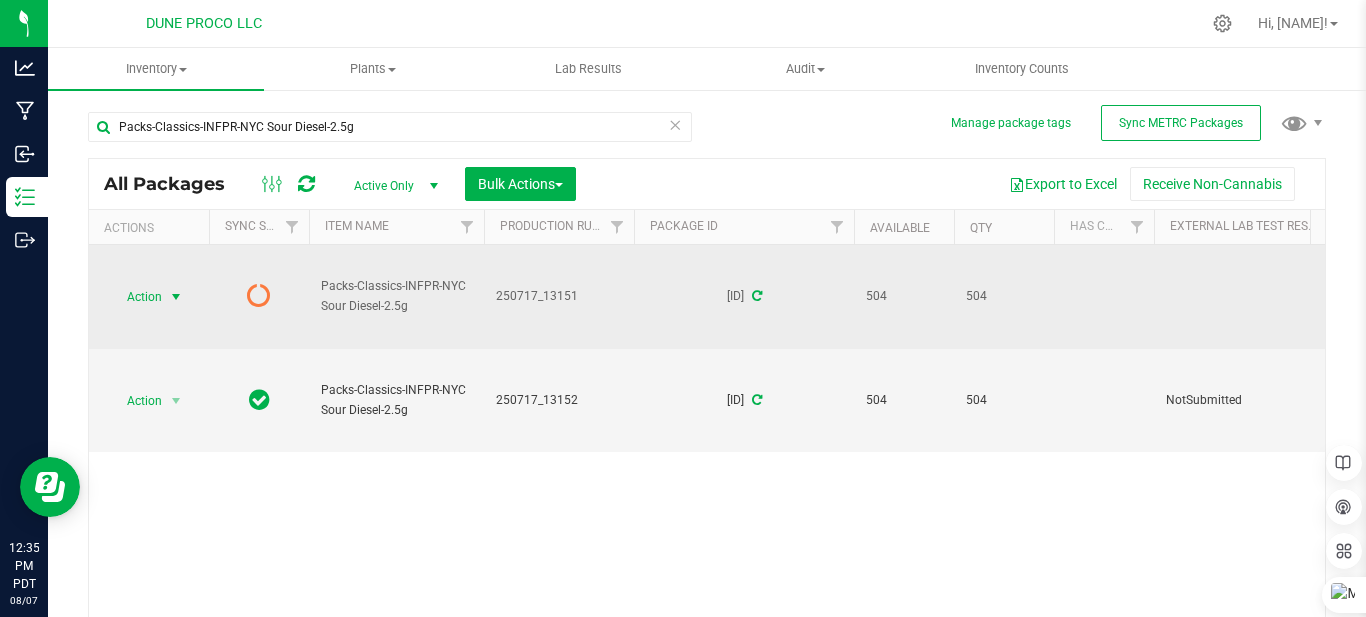 click at bounding box center (176, 297) 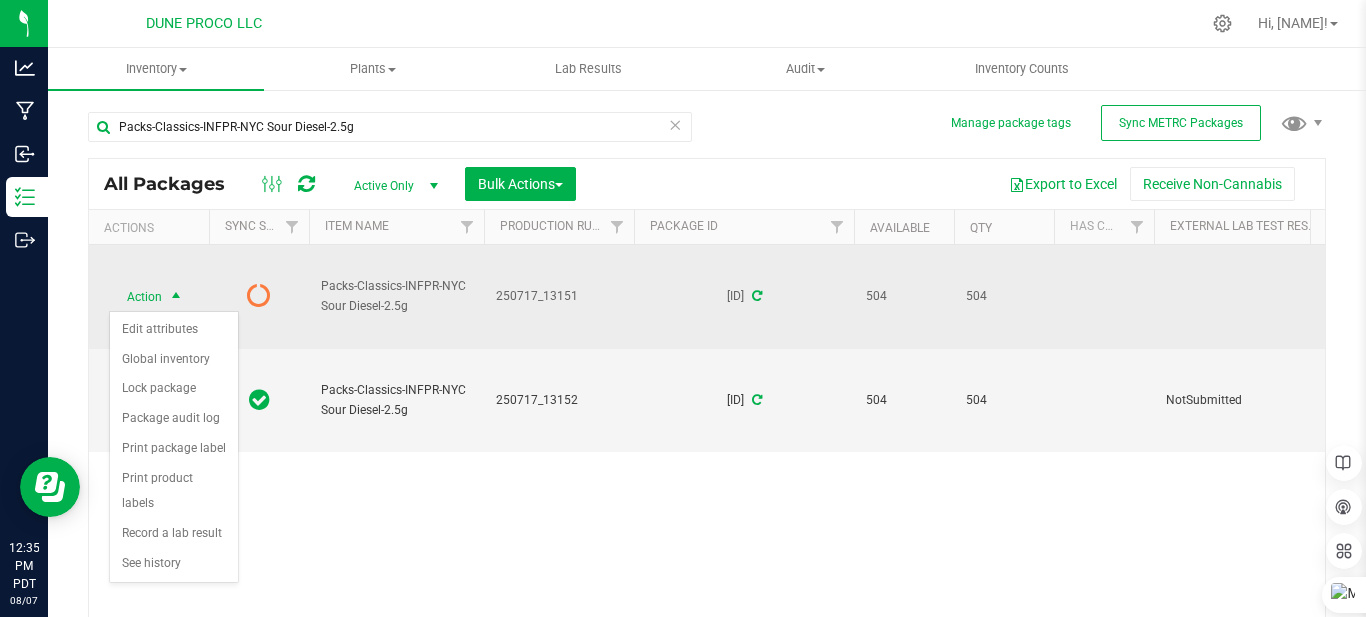 click at bounding box center (259, 295) 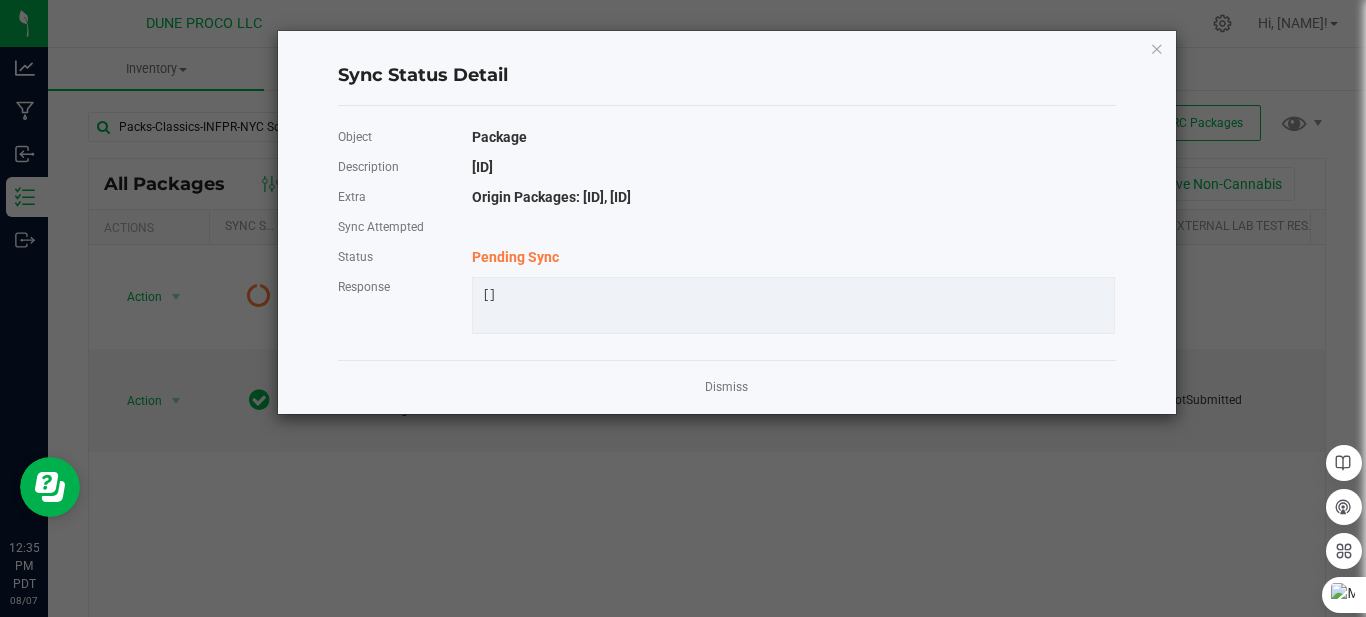 click 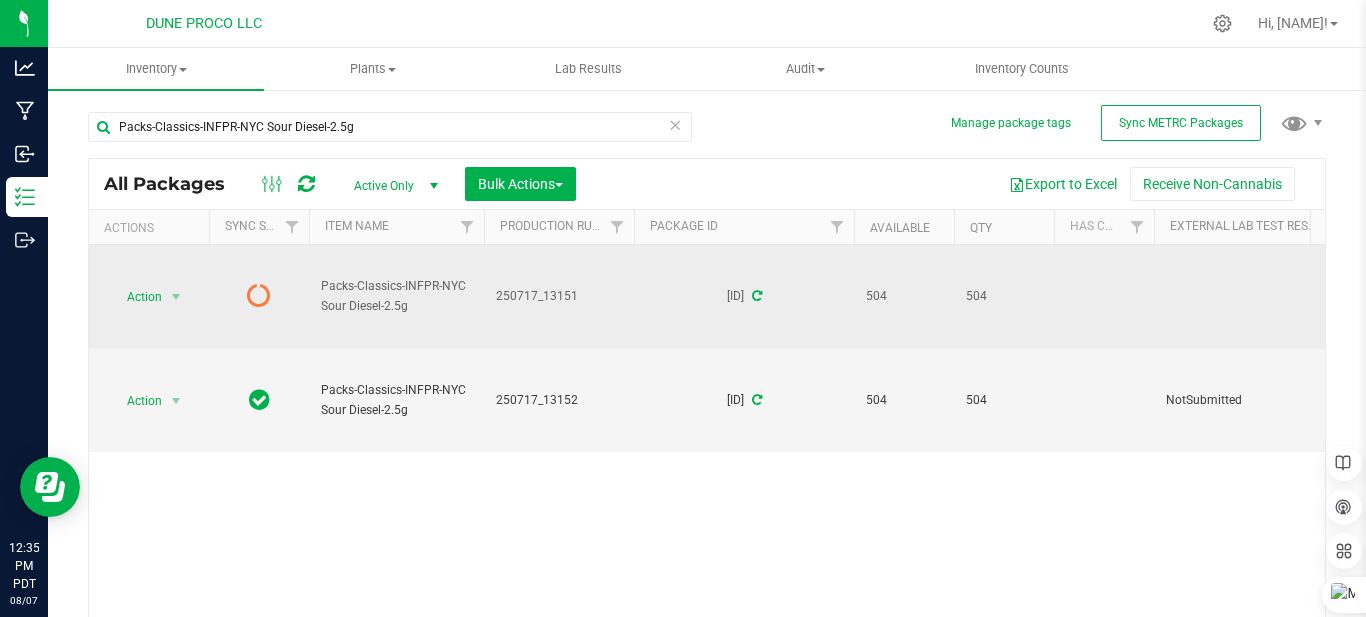 click at bounding box center (757, 296) 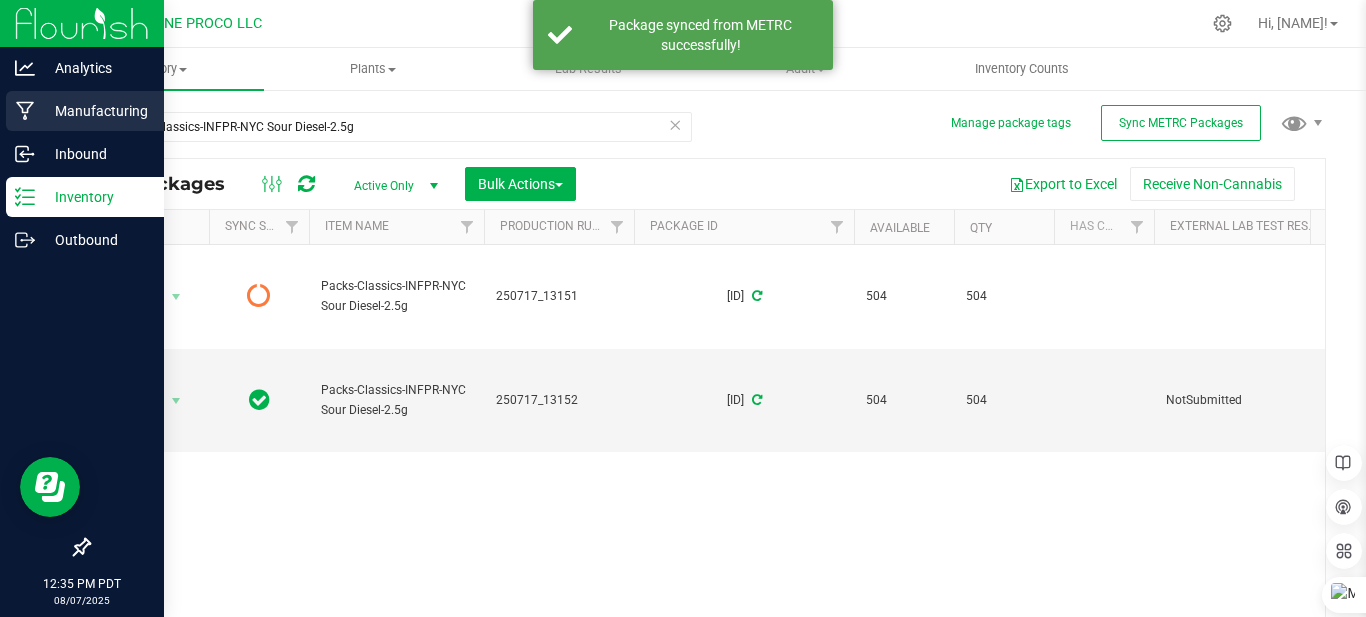click on "Manufacturing" at bounding box center (95, 111) 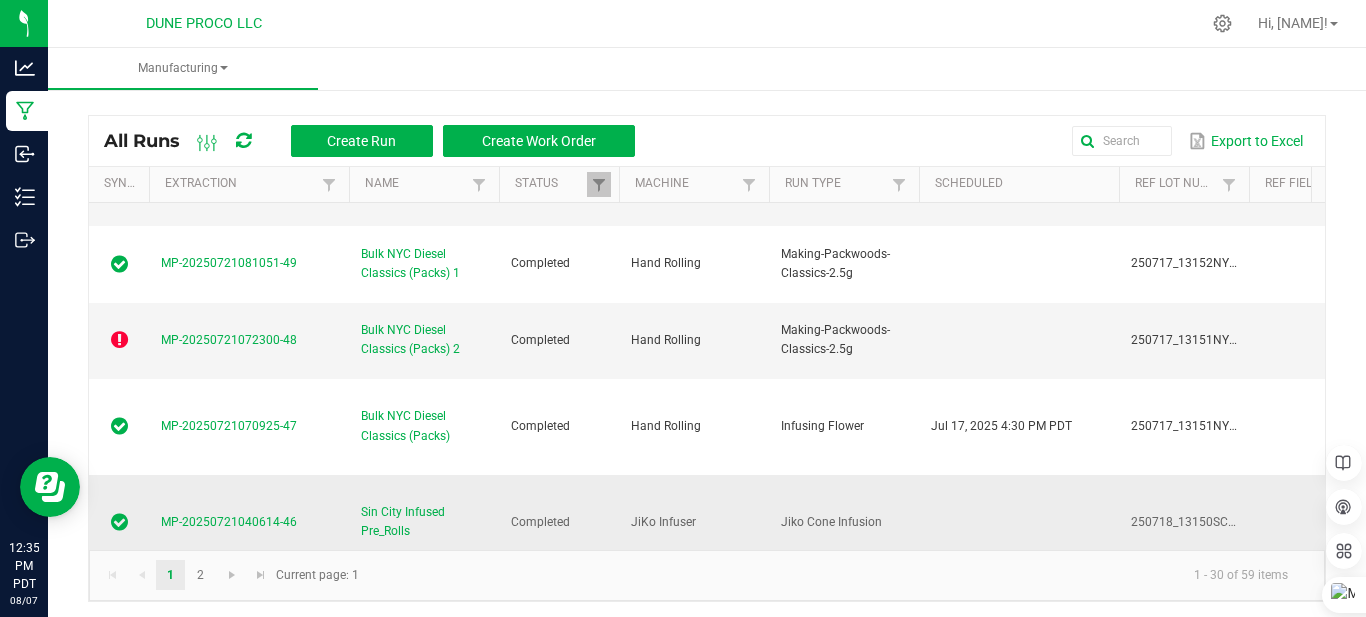 scroll, scrollTop: 2300, scrollLeft: 0, axis: vertical 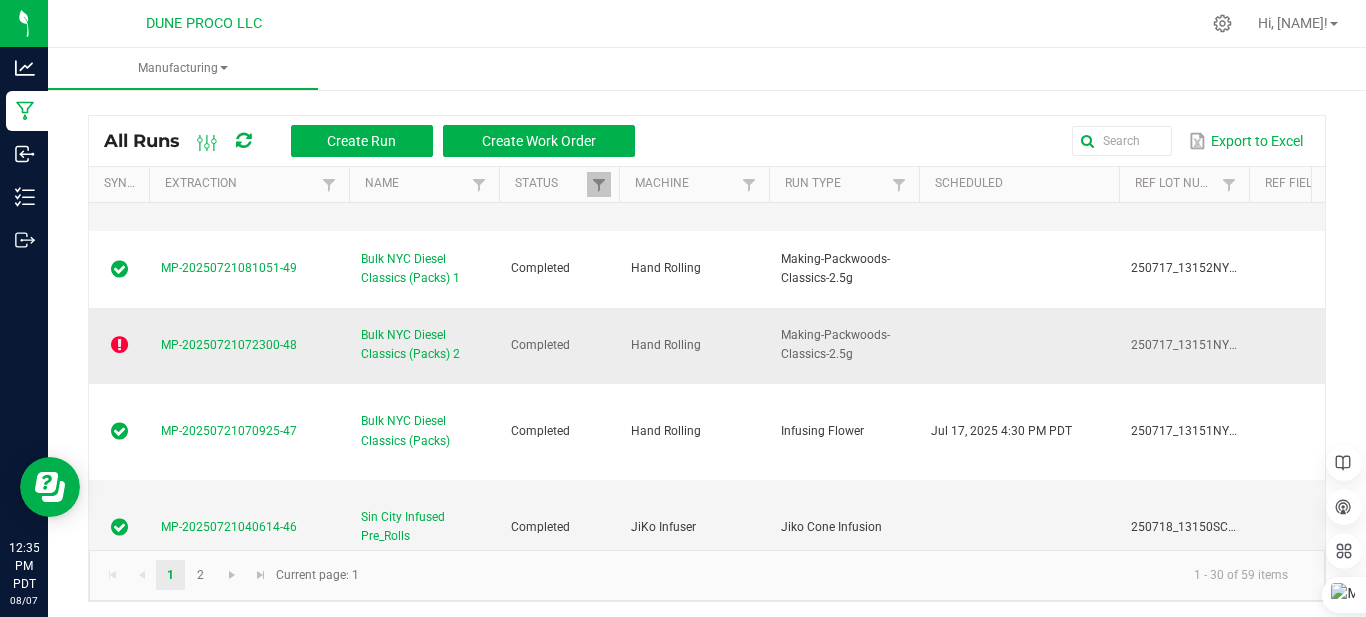 click at bounding box center [119, 345] 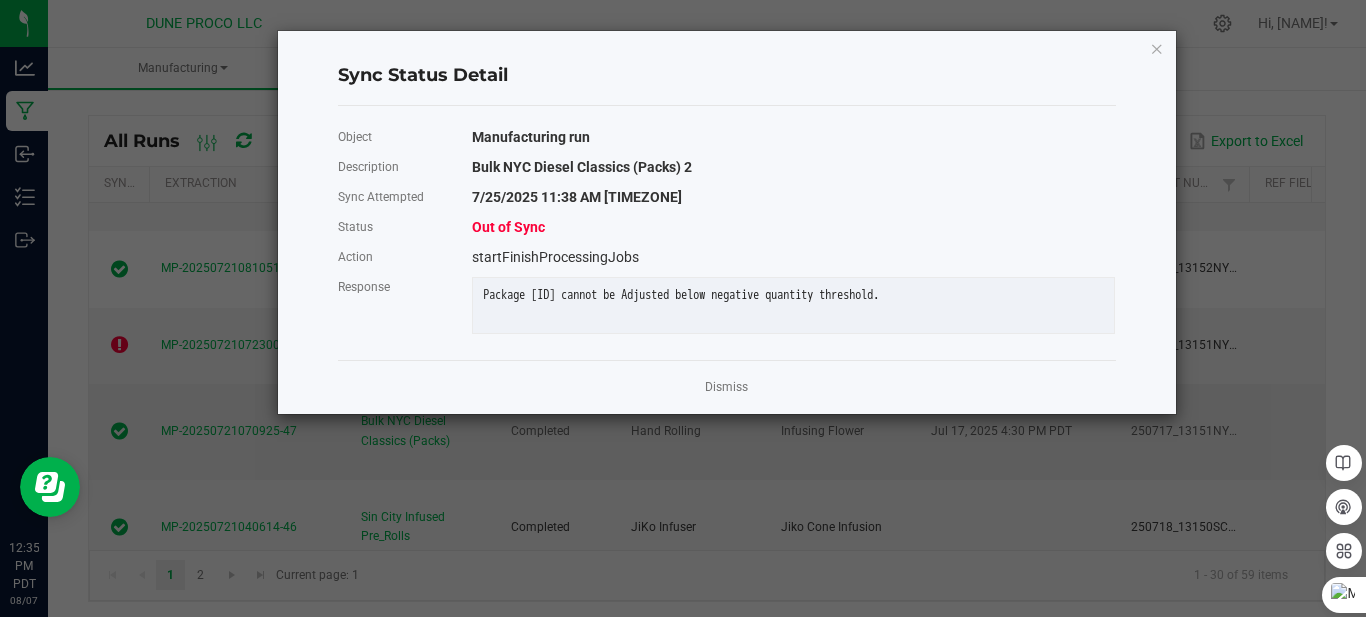 click on "Dismiss" 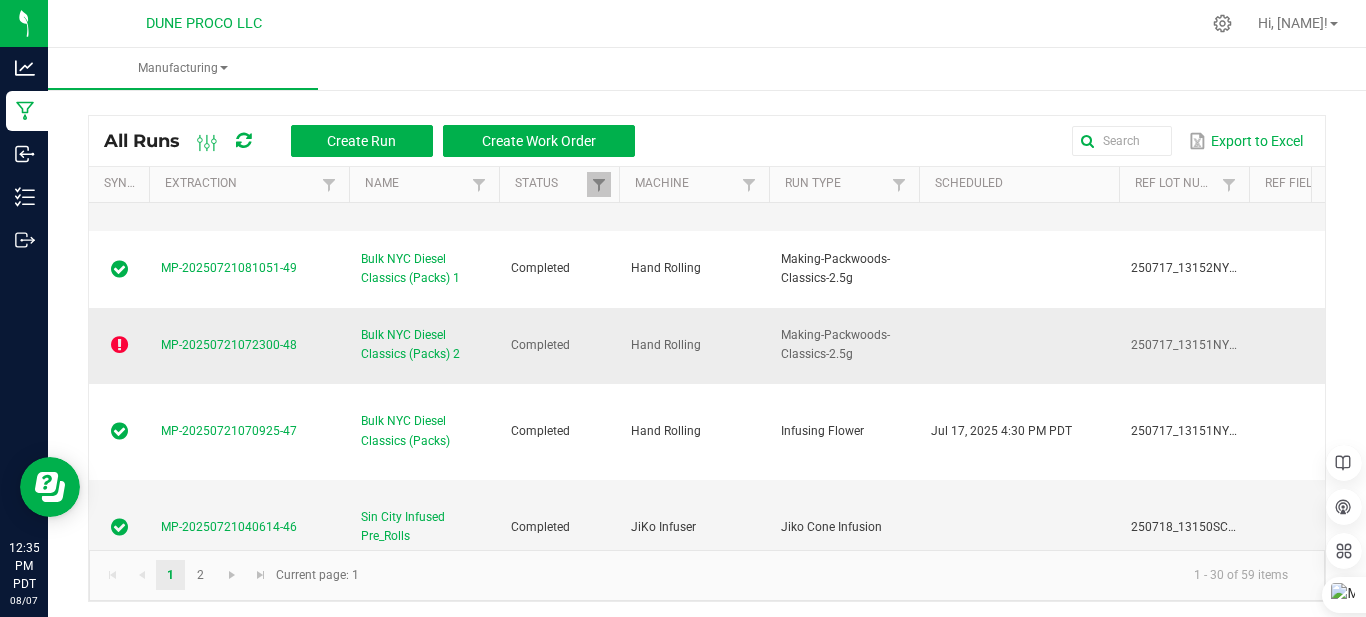 scroll, scrollTop: 2300, scrollLeft: 1090, axis: both 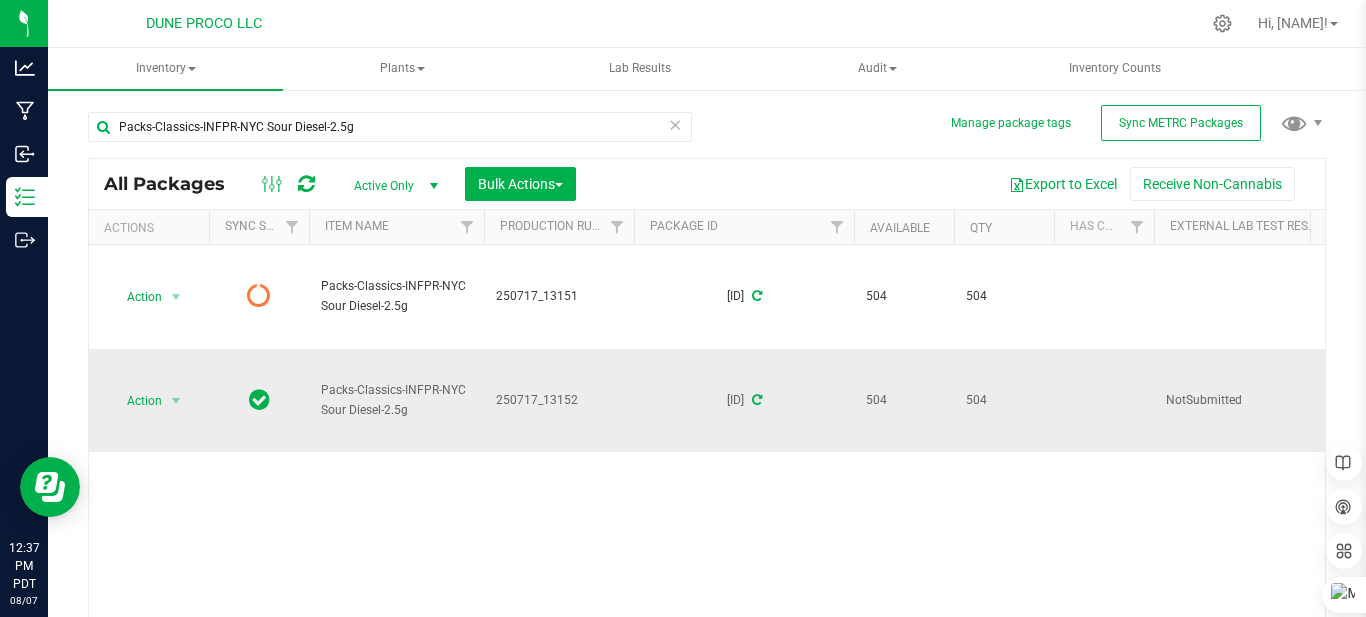 drag, startPoint x: 324, startPoint y: 389, endPoint x: 433, endPoint y: 432, distance: 117.17508 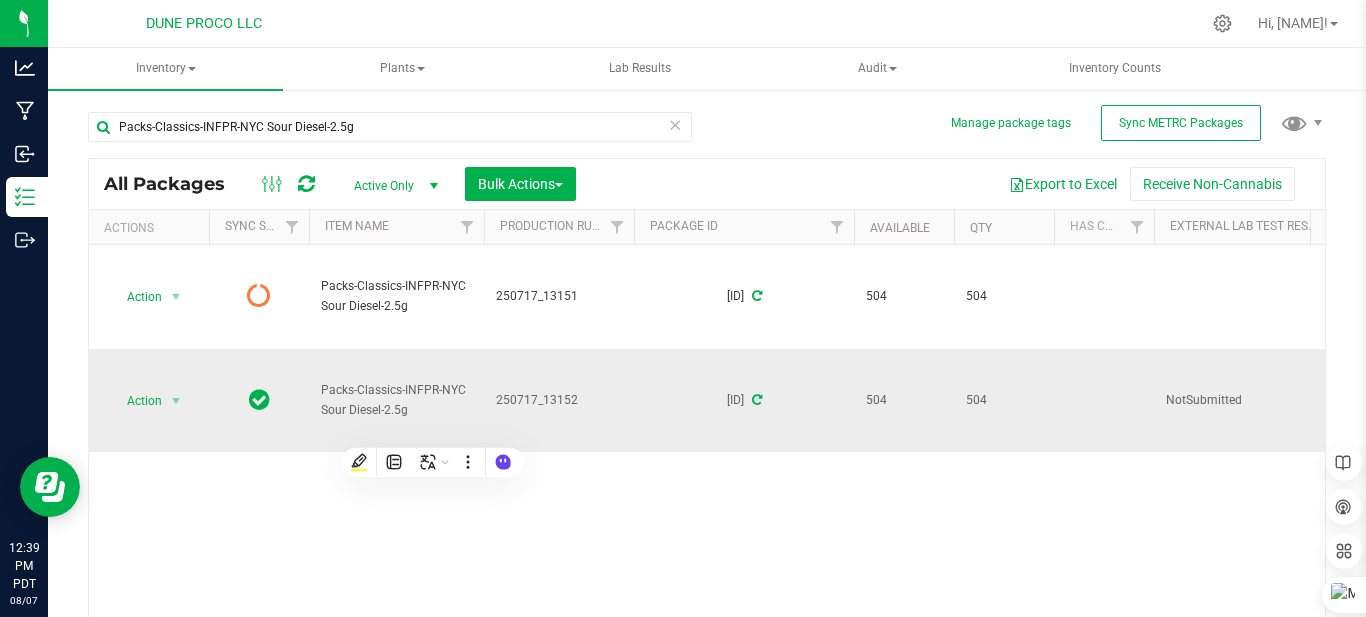 click on "[YEAR][MONTH][DAY]_[CODE]" at bounding box center (559, 400) 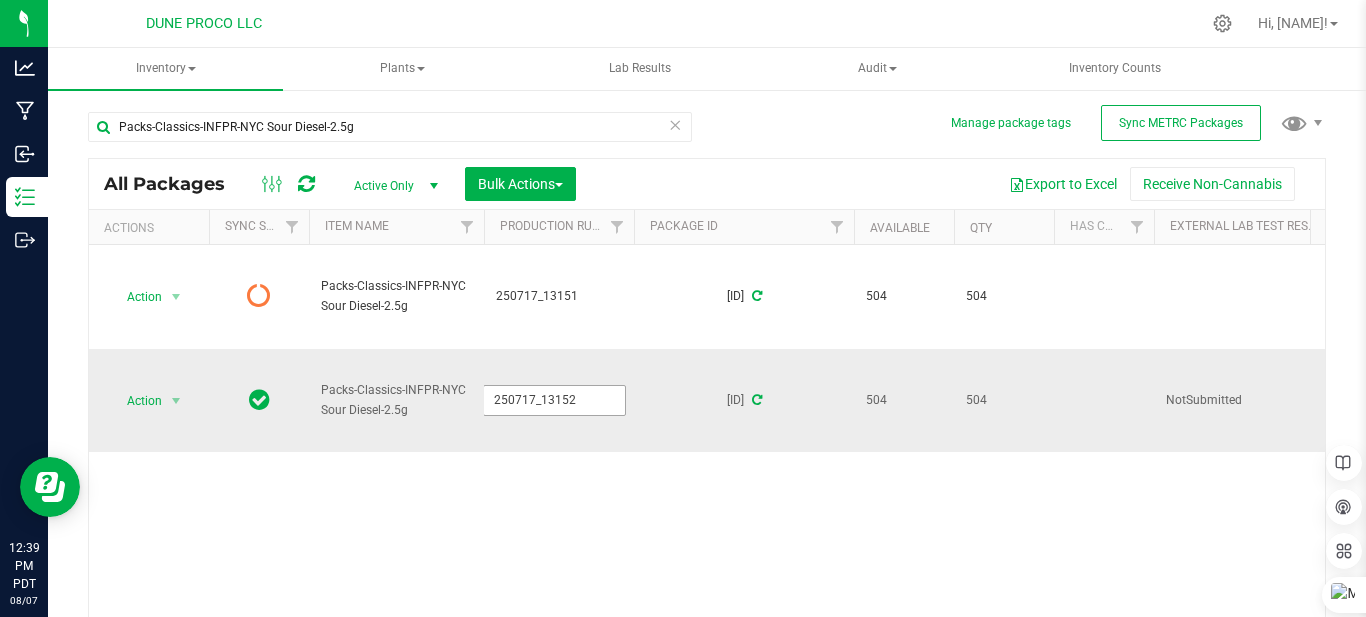 drag, startPoint x: 573, startPoint y: 405, endPoint x: 488, endPoint y: 400, distance: 85.146935 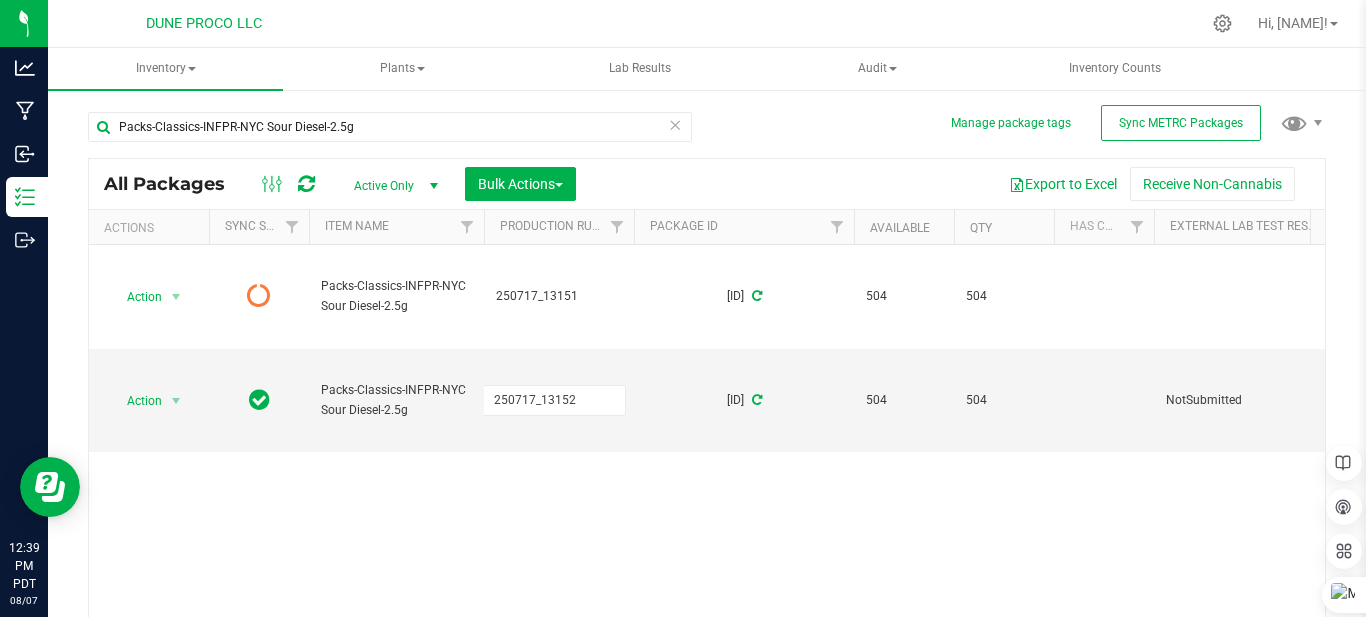 click on "Action Action Edit attributes Global inventory Lock package Package audit log Print package label Print product labels Record a lab result See history
Packs-Classics-INFPR-NYC Sour Diesel-2.5g
250717_13151
1A40403000004B6000013151
504
504
Created
NYC Sour Diesel
Each
(2.5 g ea.)
In Process/Development
Work In Progress
1.4.5.550.0
Jul 17, 2025 15:00:00 PDT" at bounding box center (707, 439) 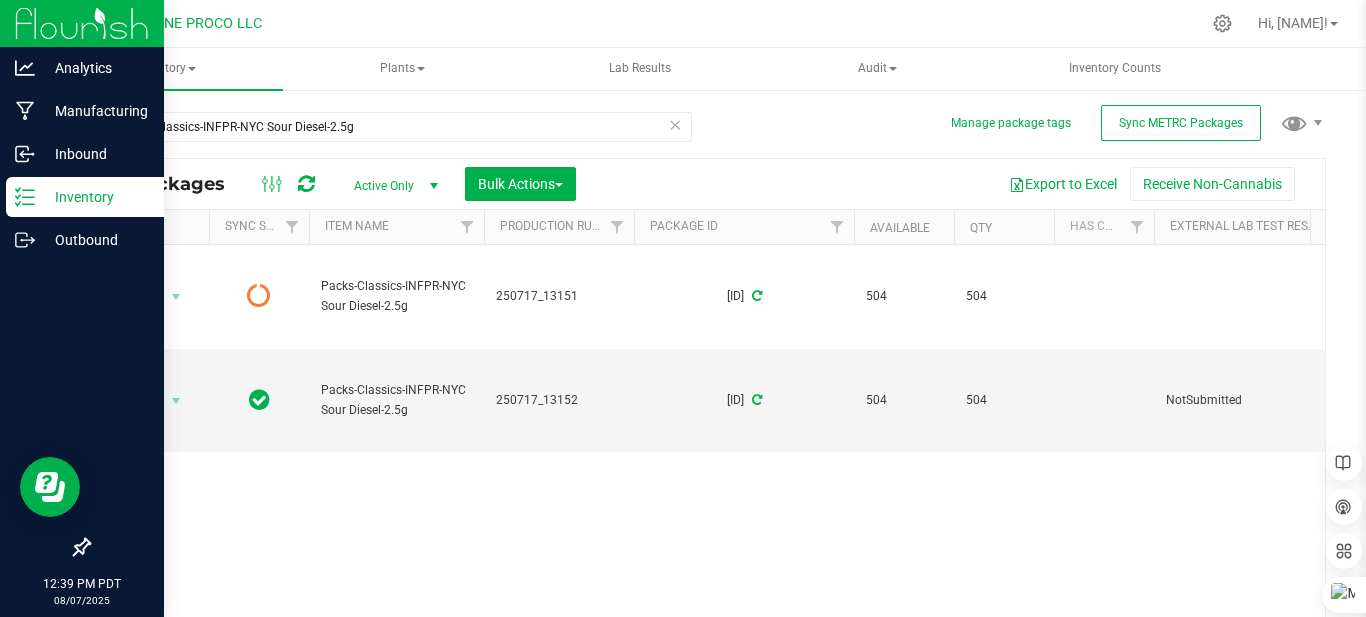 click at bounding box center [82, 23] 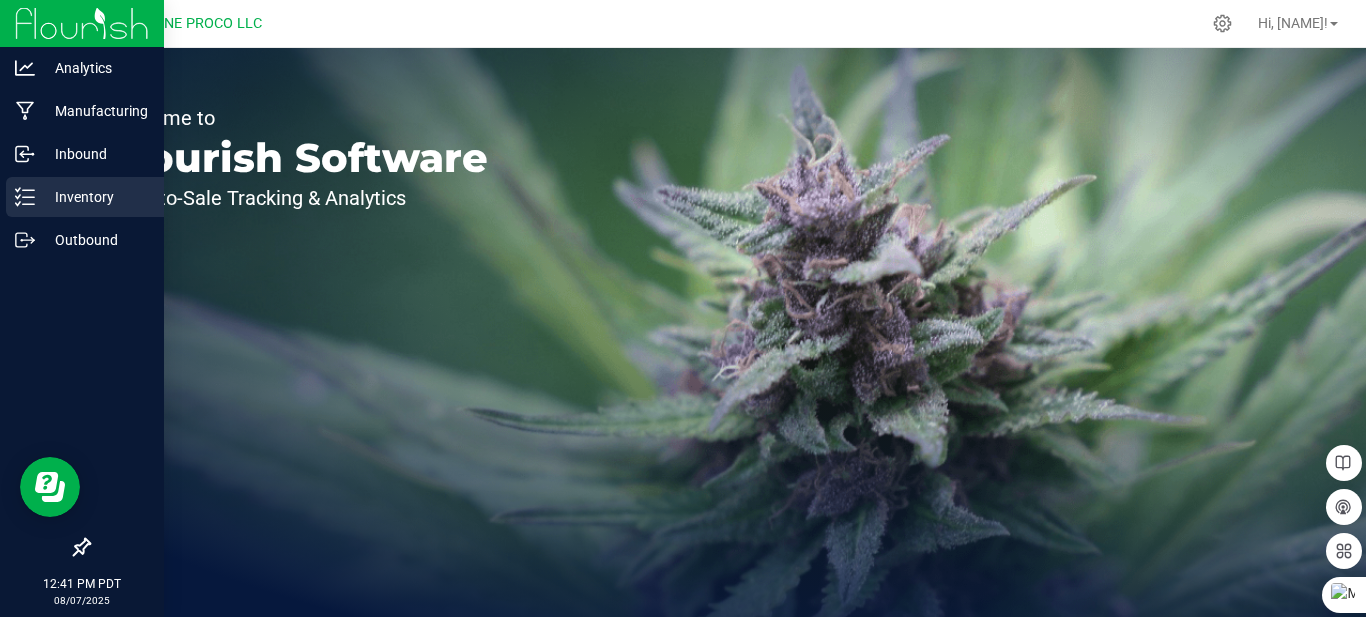 click on "Inventory" at bounding box center (95, 197) 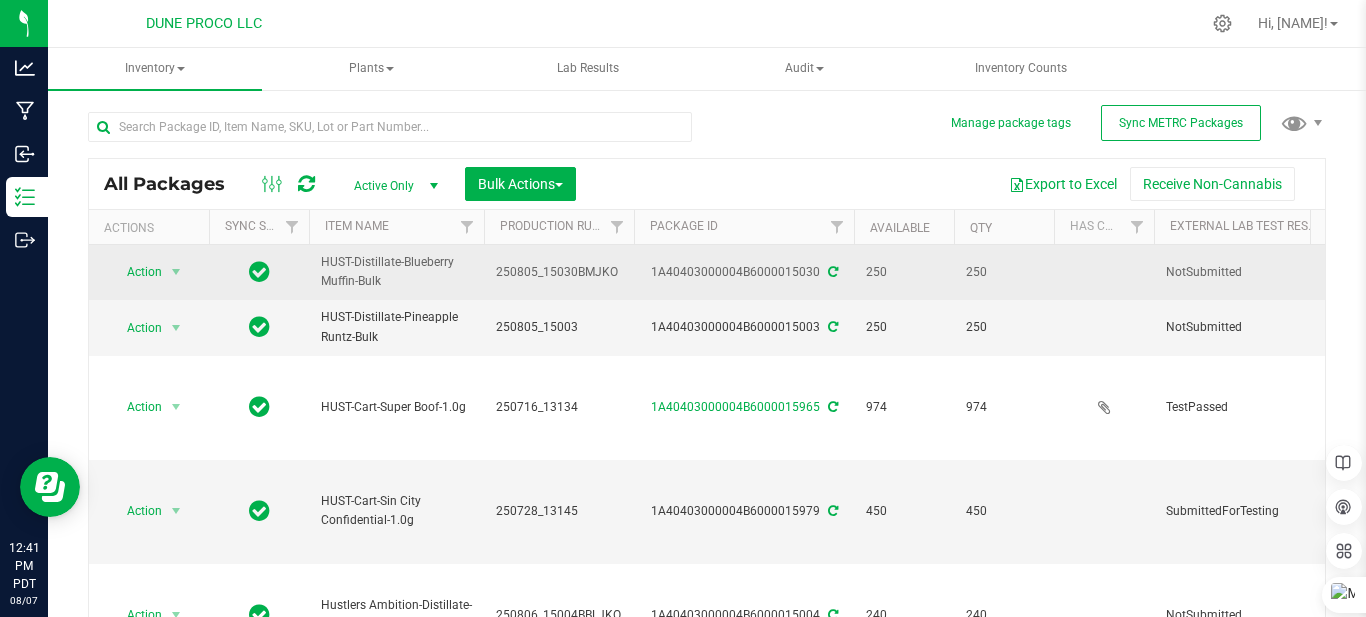 type on "2025-07-16" 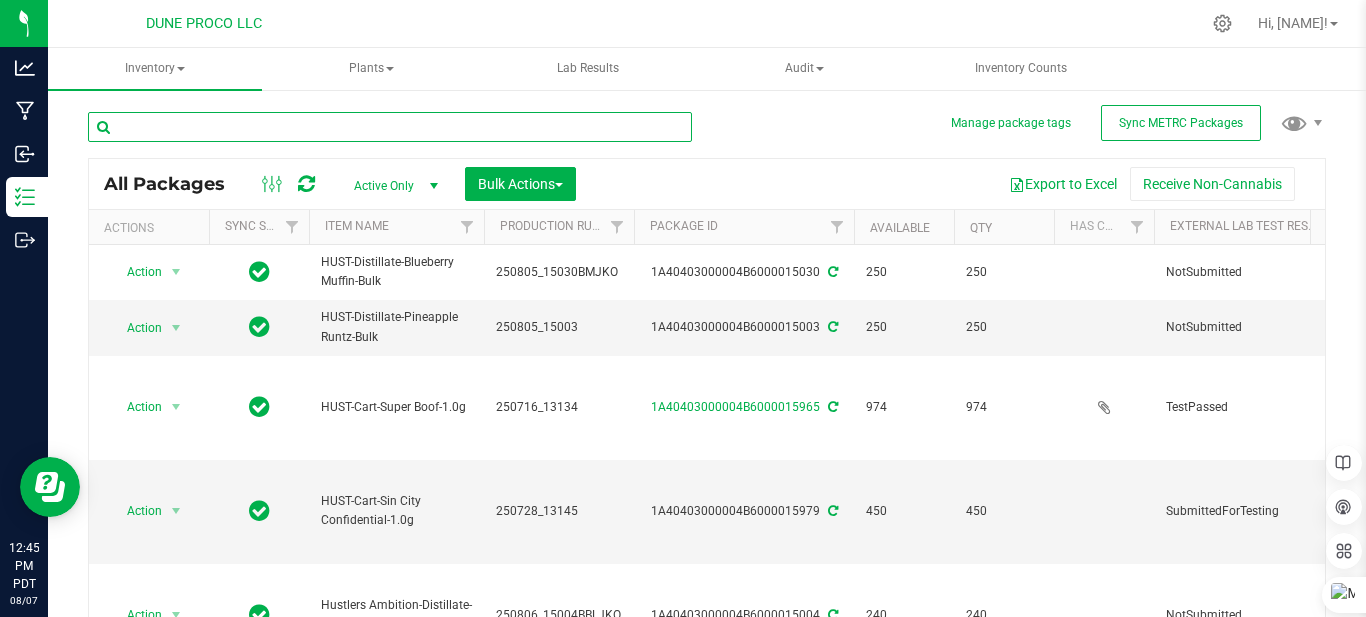 click at bounding box center (390, 127) 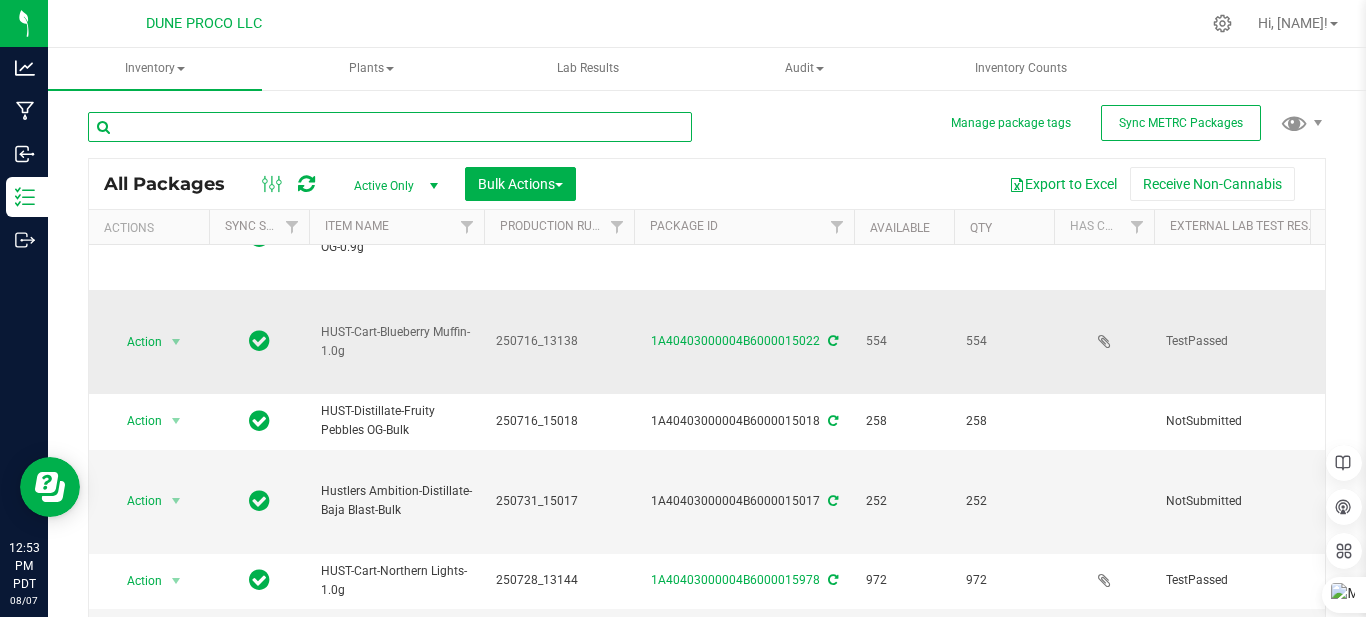 scroll, scrollTop: 1299, scrollLeft: 0, axis: vertical 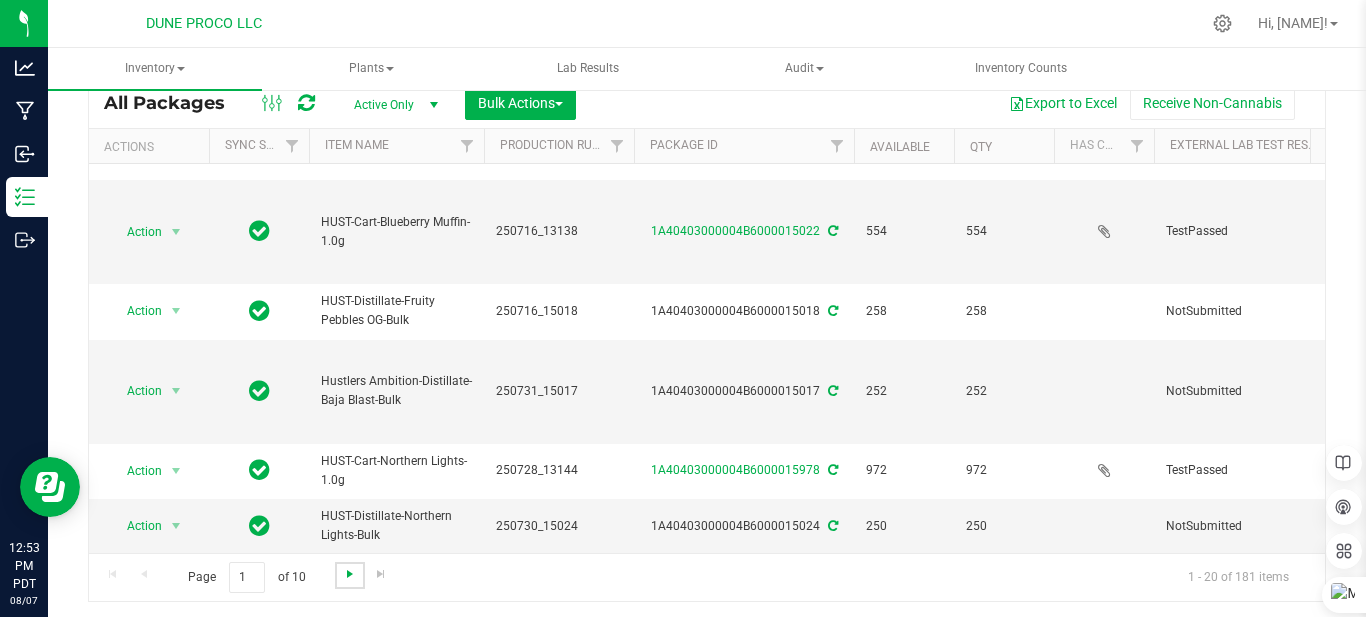 click at bounding box center [350, 574] 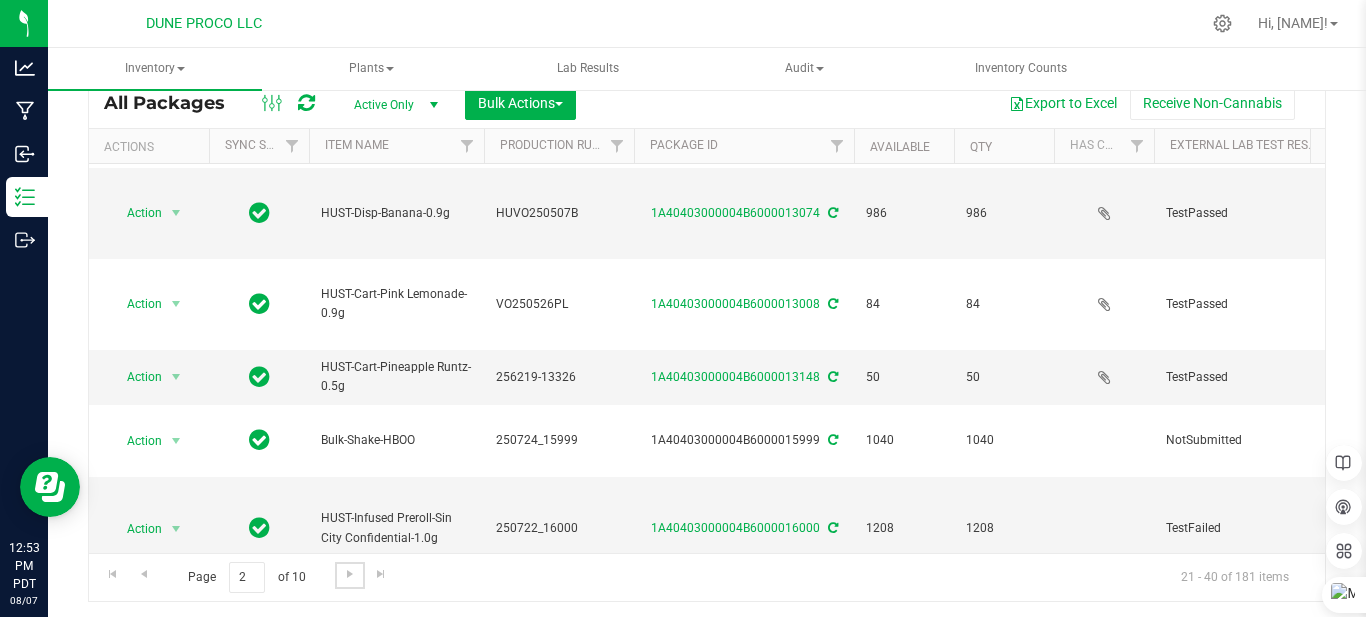scroll, scrollTop: 0, scrollLeft: 0, axis: both 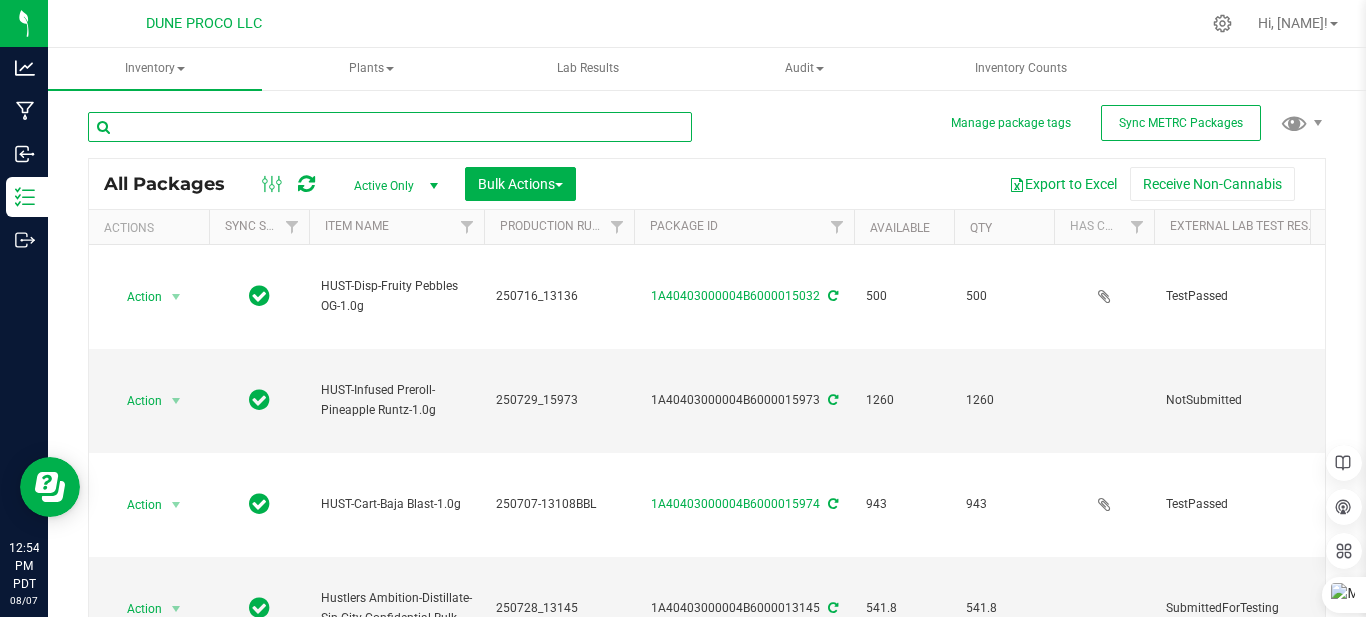 click at bounding box center [390, 127] 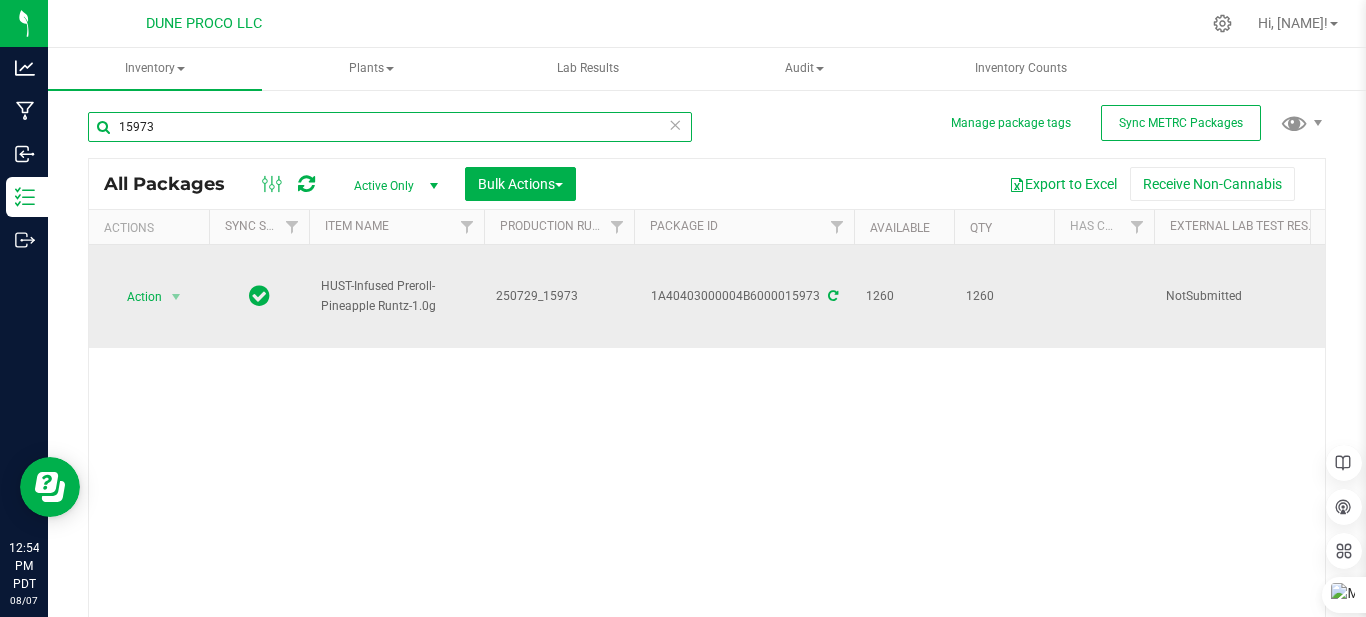 scroll, scrollTop: 0, scrollLeft: 1704, axis: horizontal 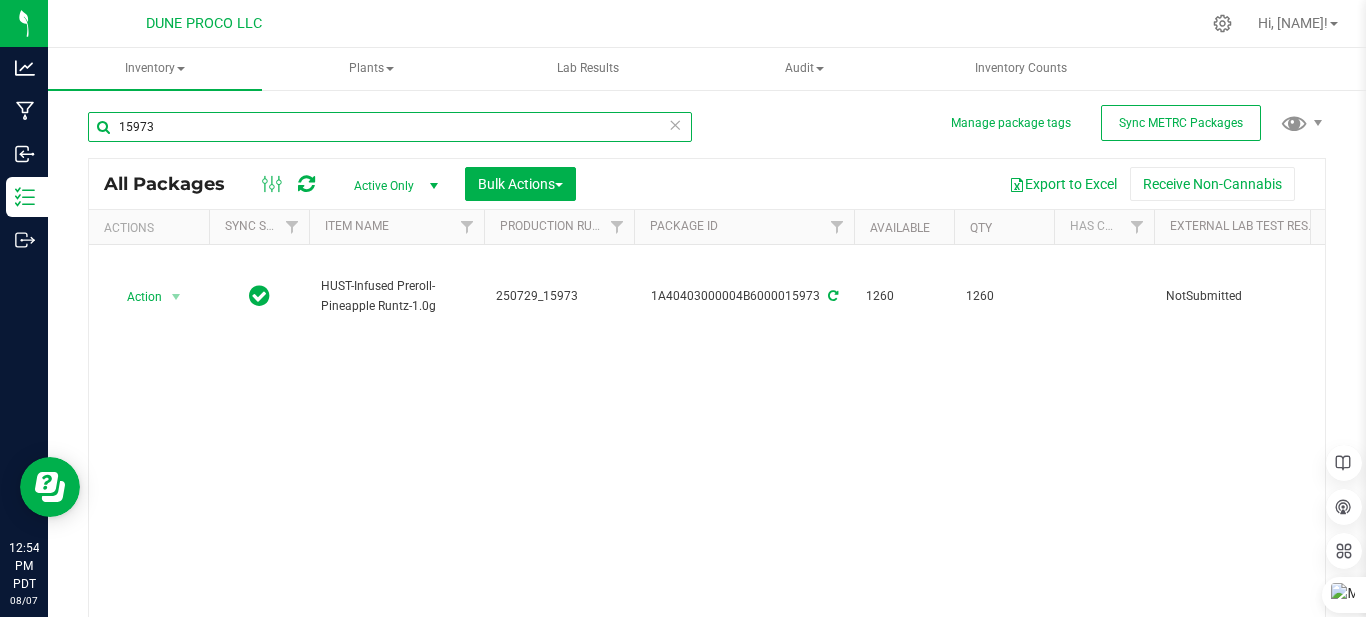 type on "15973" 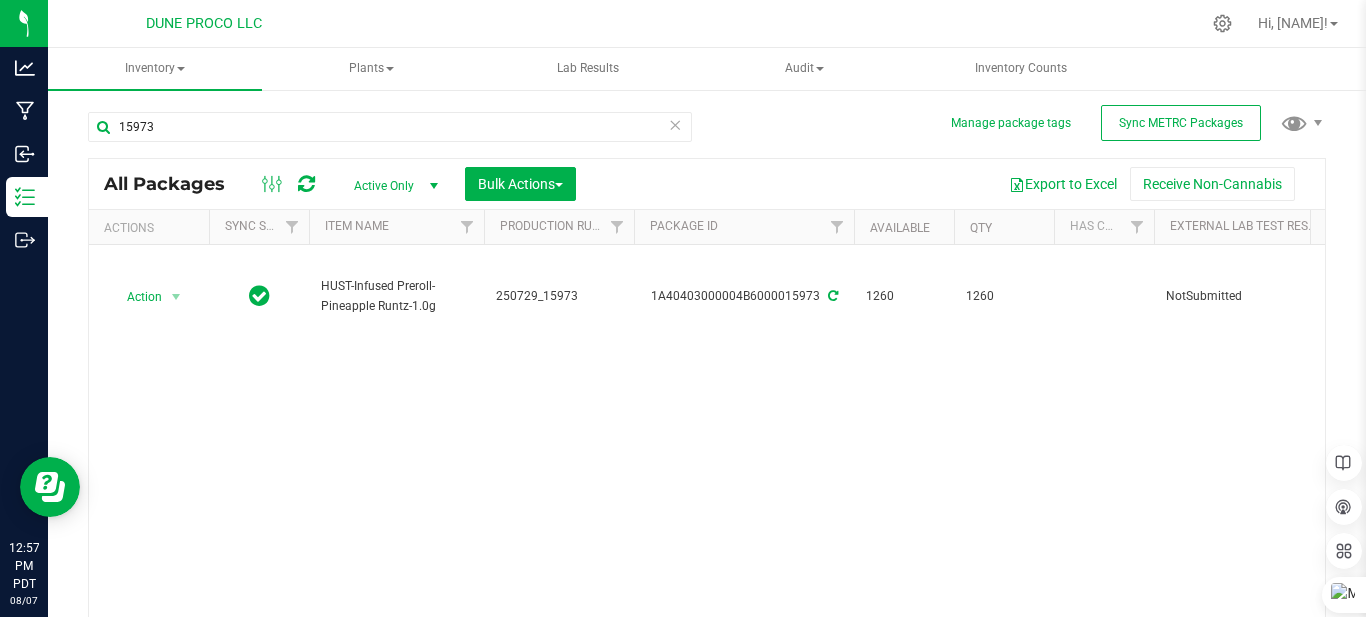 click at bounding box center (675, 124) 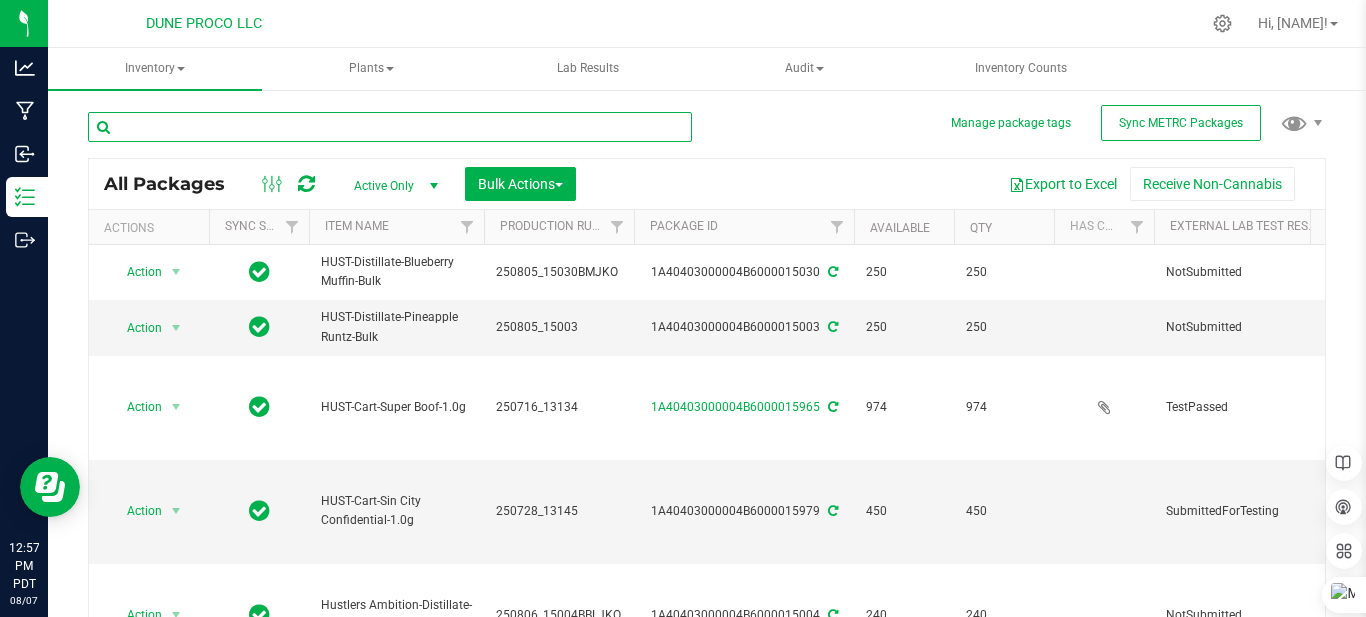 click at bounding box center (390, 127) 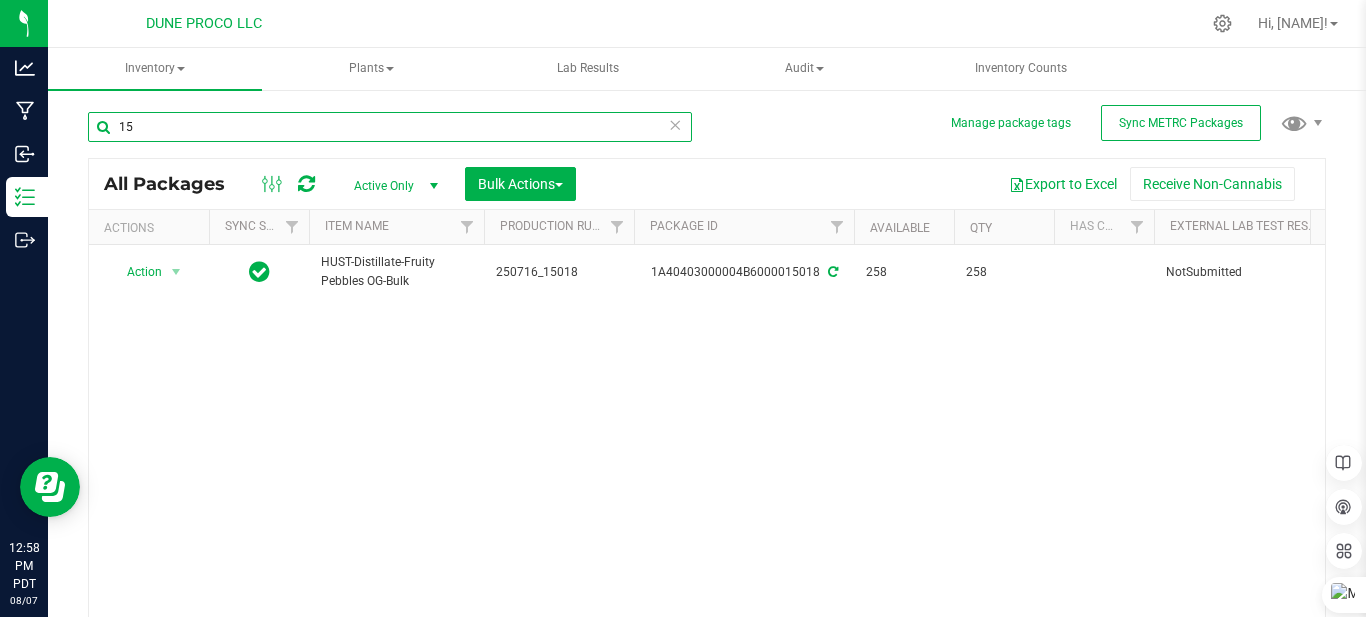 type on "1" 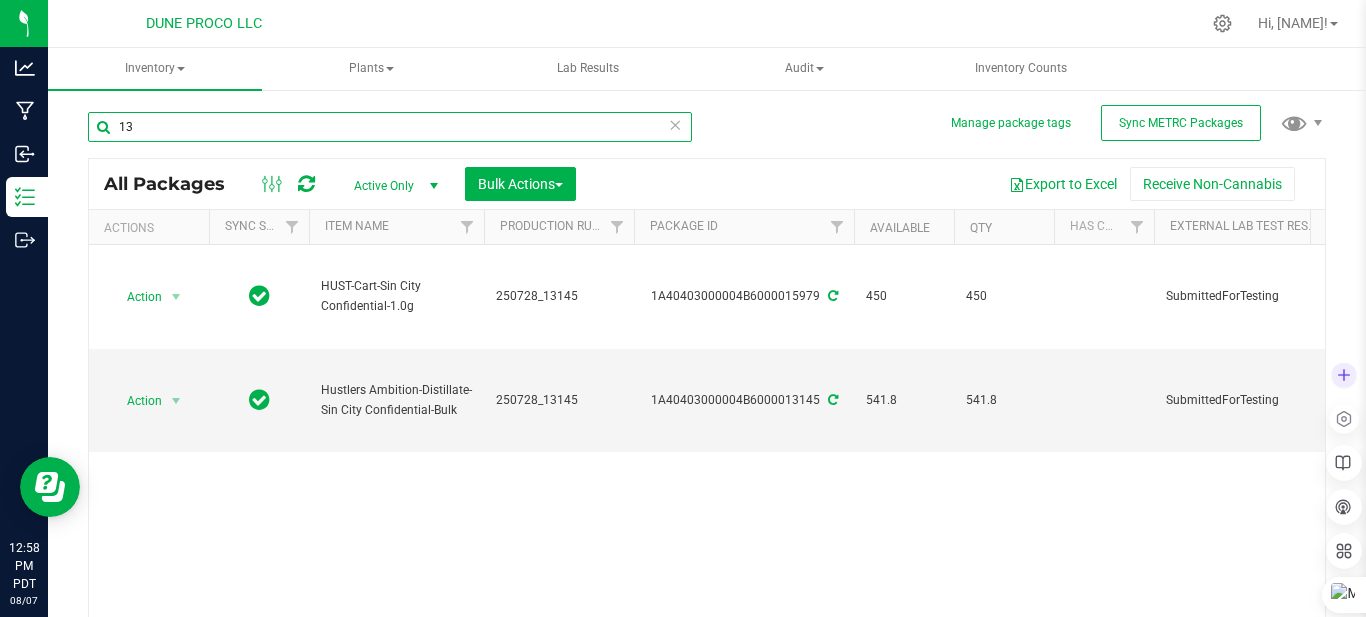 type on "1" 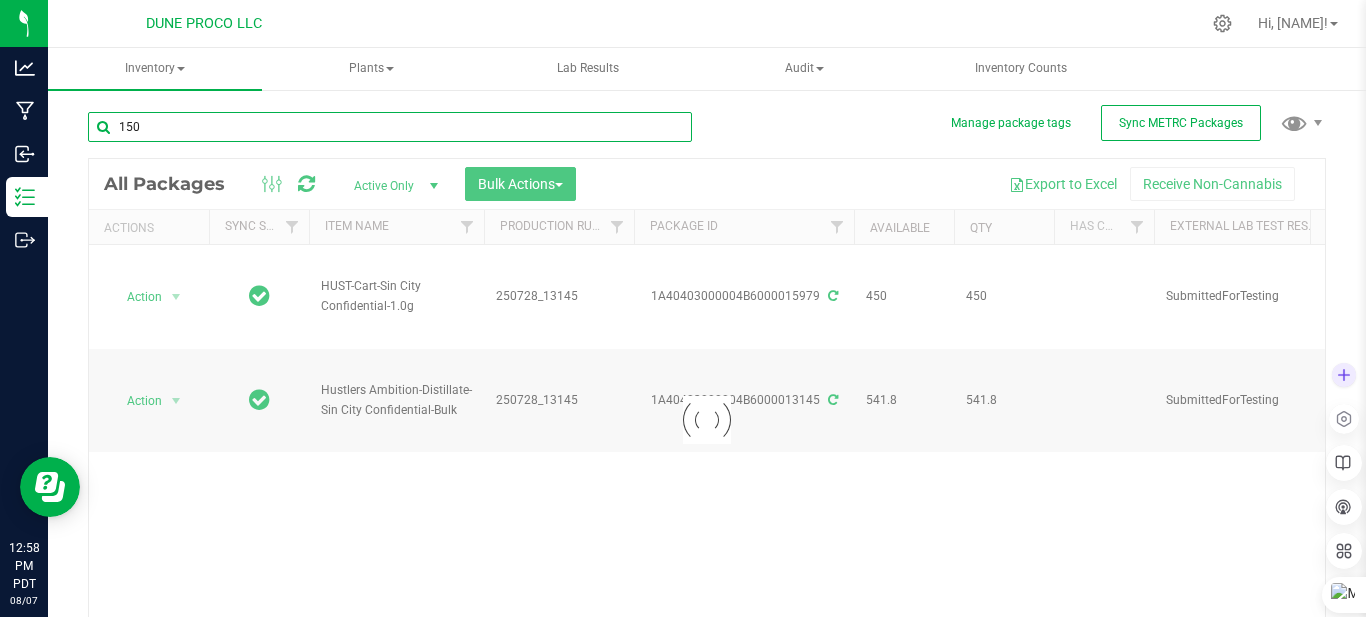 type on "1500" 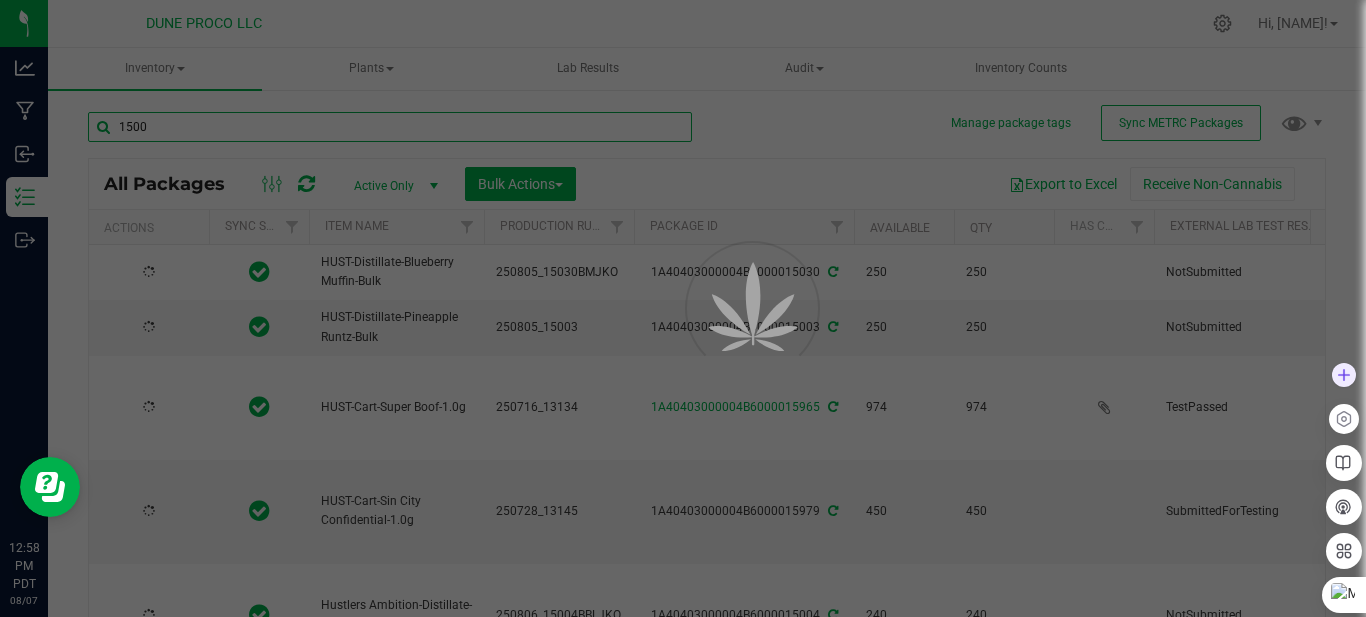 type on "2025-07-16" 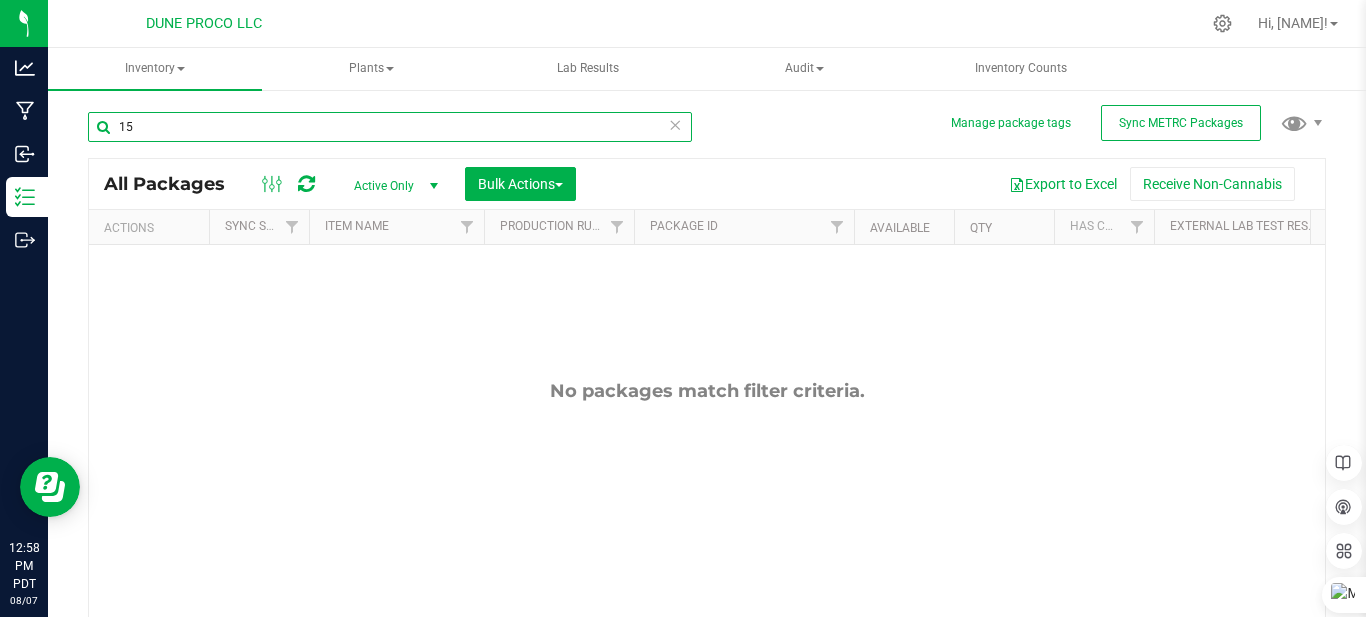 type on "1" 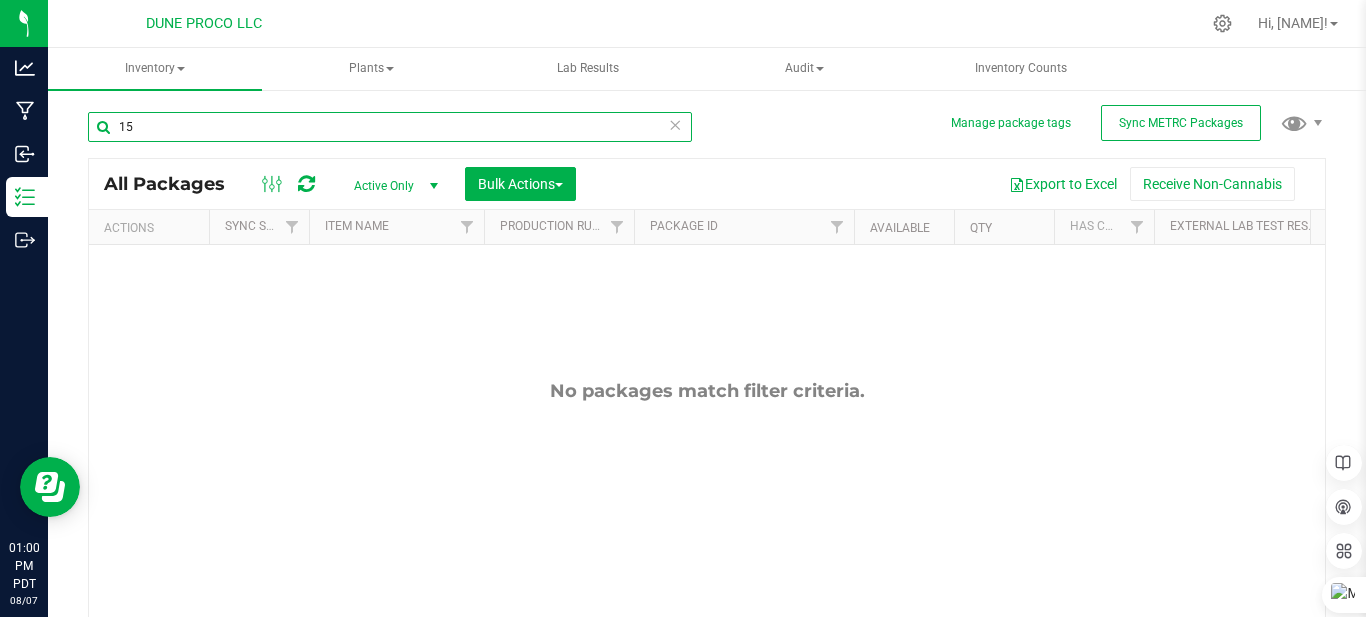 type on "1" 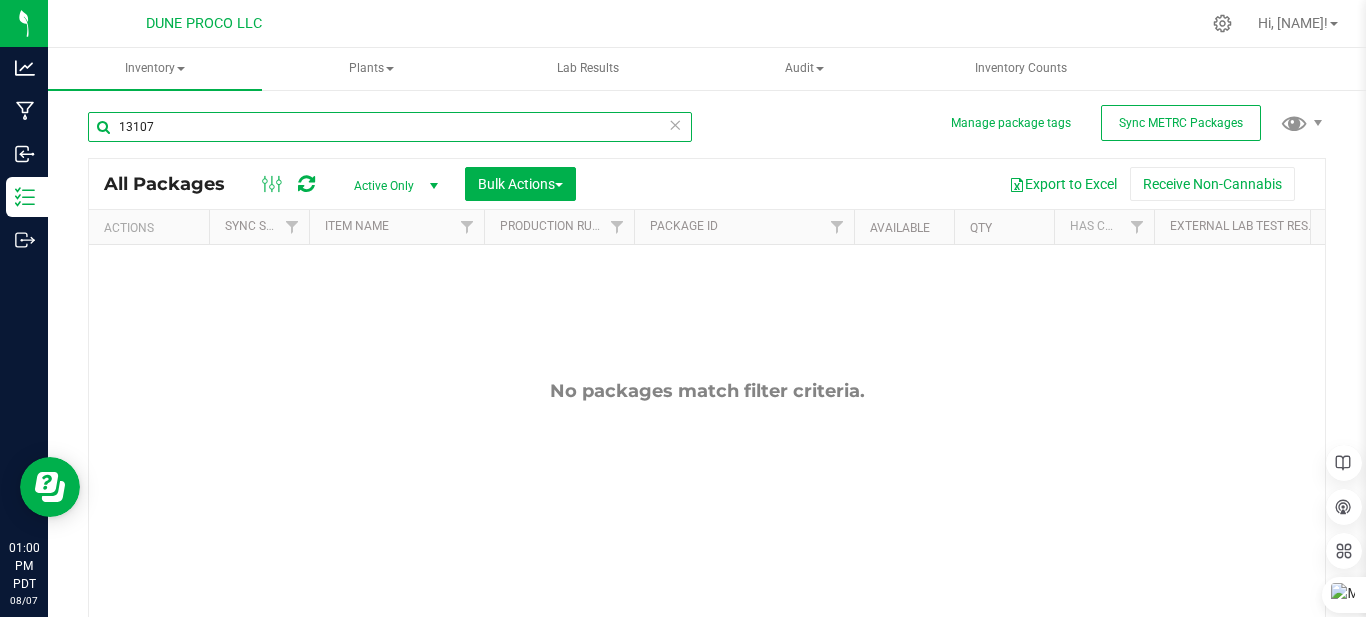 type on "13107" 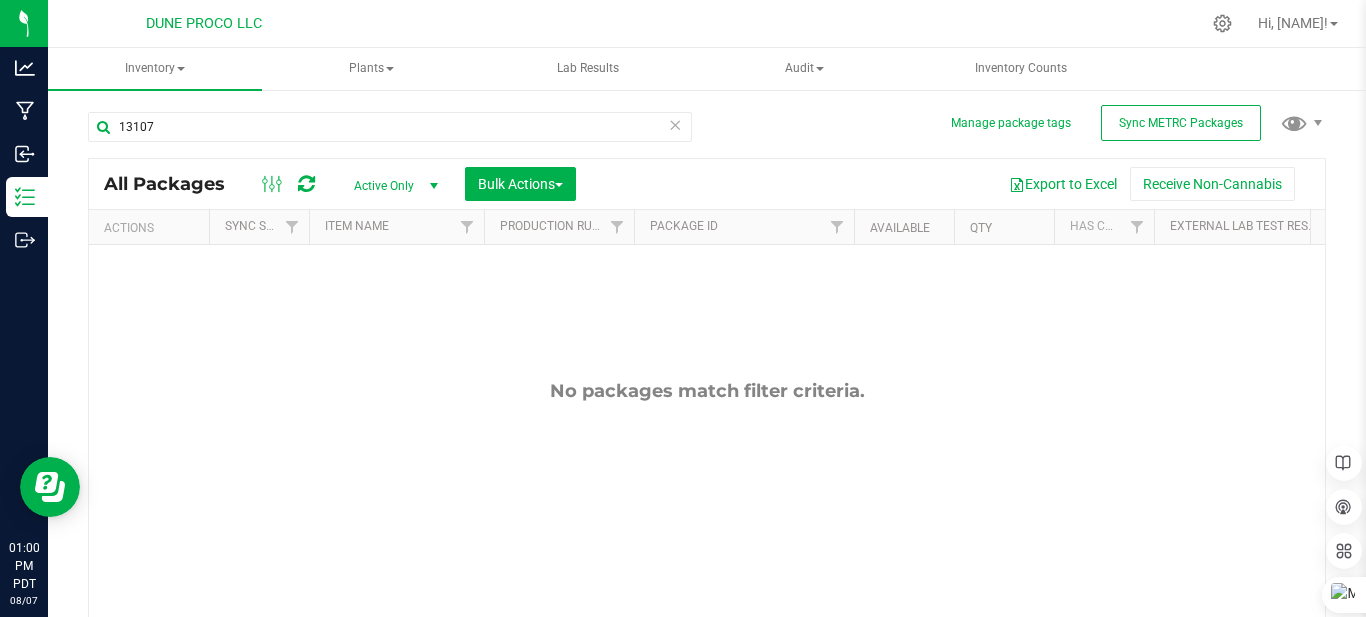 click at bounding box center (675, 124) 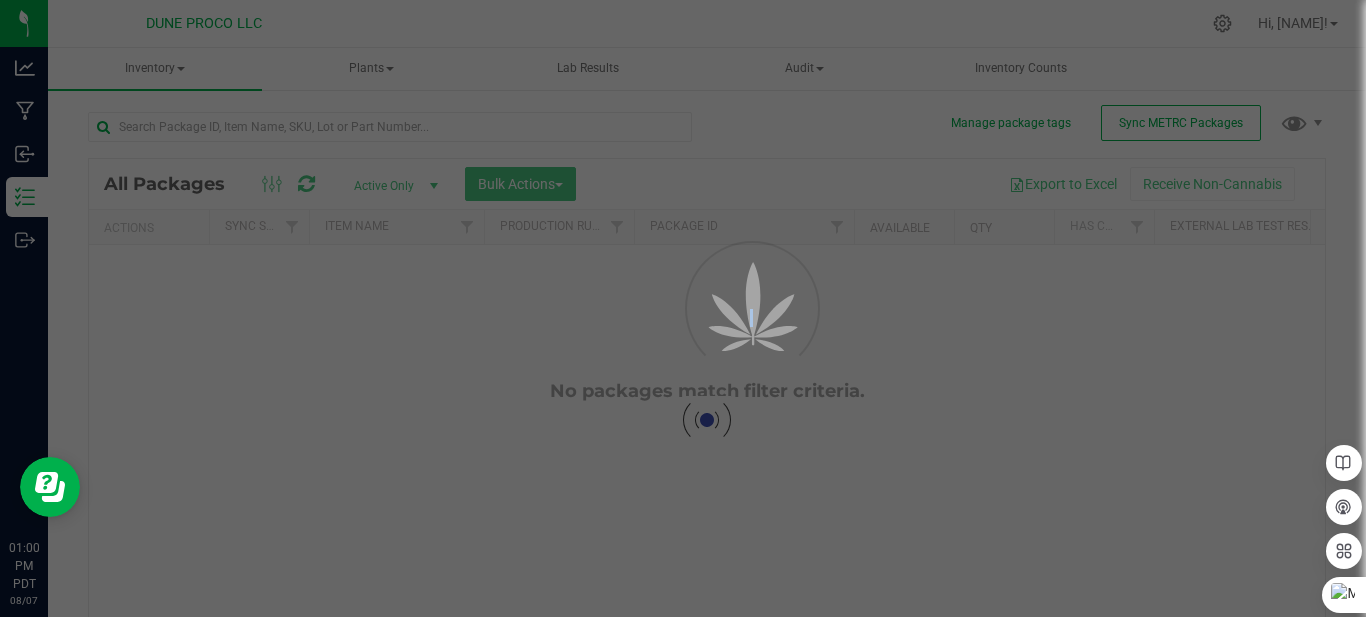 click at bounding box center [683, 308] 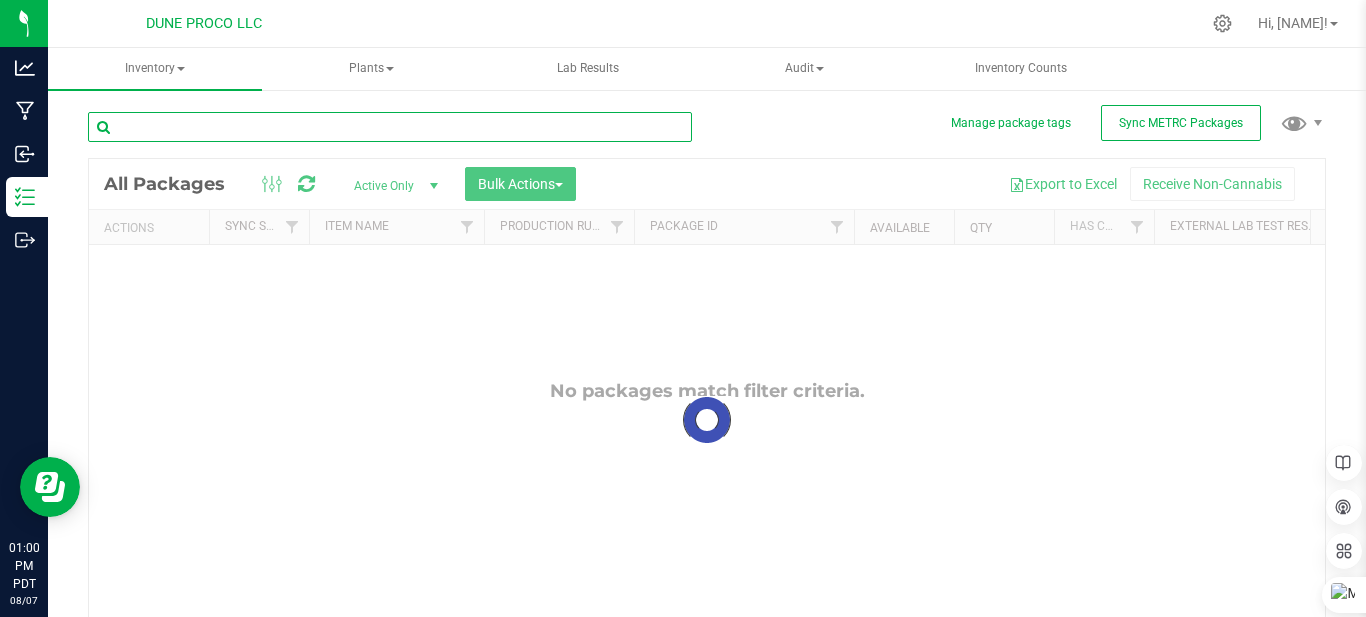 click on "Inventory
All packages
All inventory
Waste log
Create inventory
Plants
All plants" at bounding box center (707, 332) 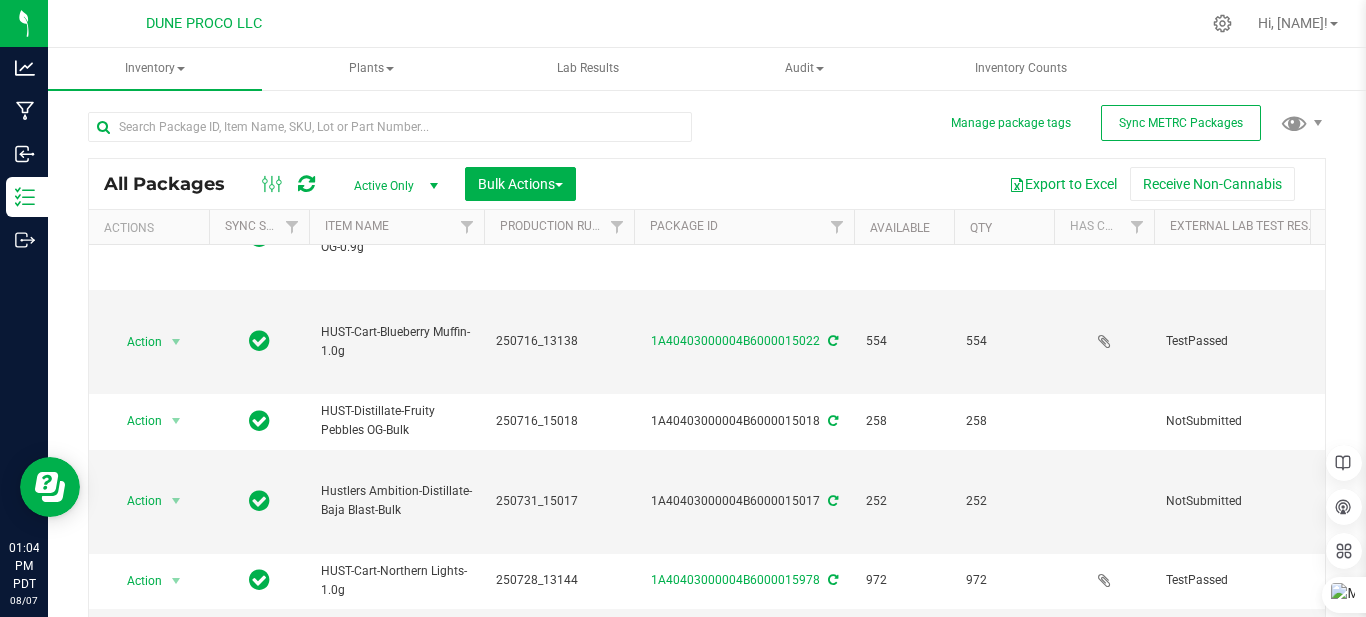 scroll, scrollTop: 1299, scrollLeft: 0, axis: vertical 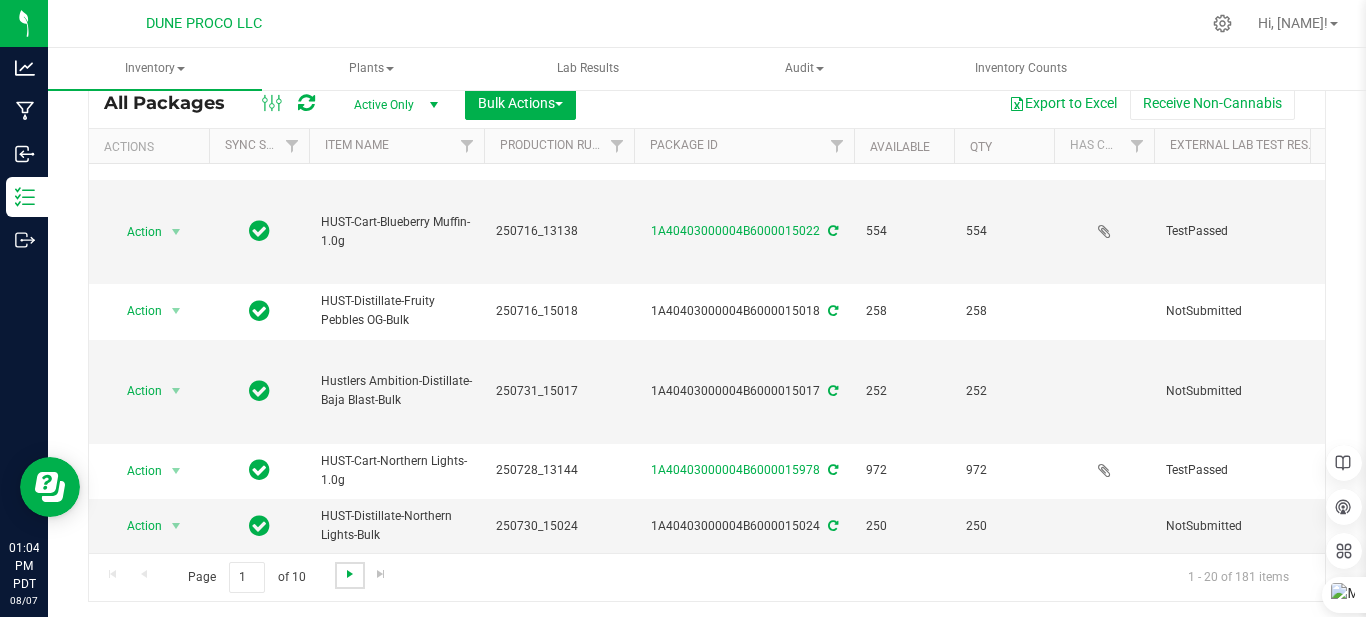 click at bounding box center (350, 574) 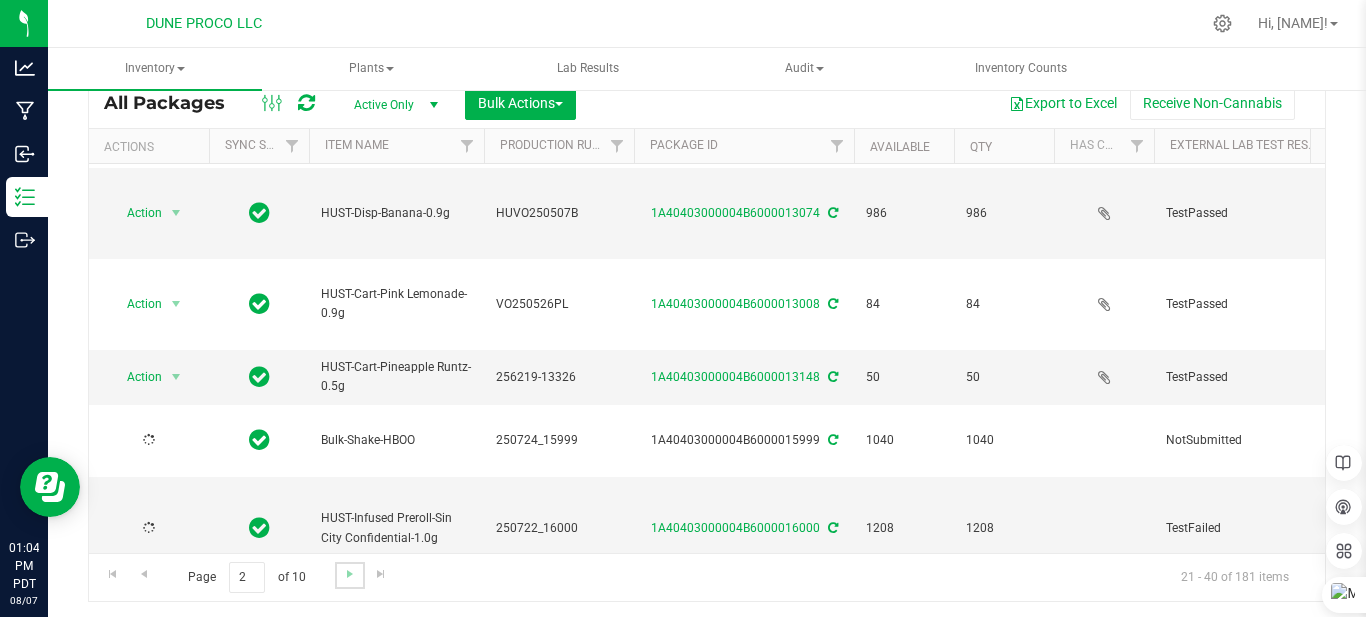 scroll, scrollTop: 0, scrollLeft: 0, axis: both 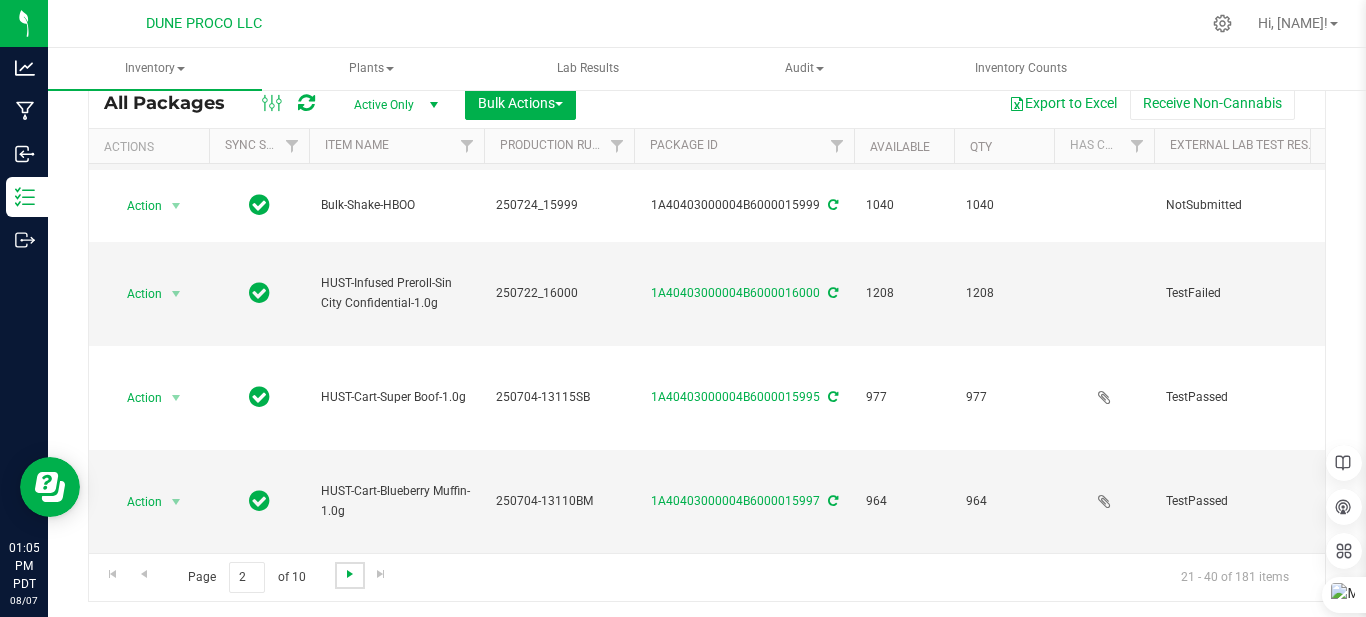 click at bounding box center (350, 574) 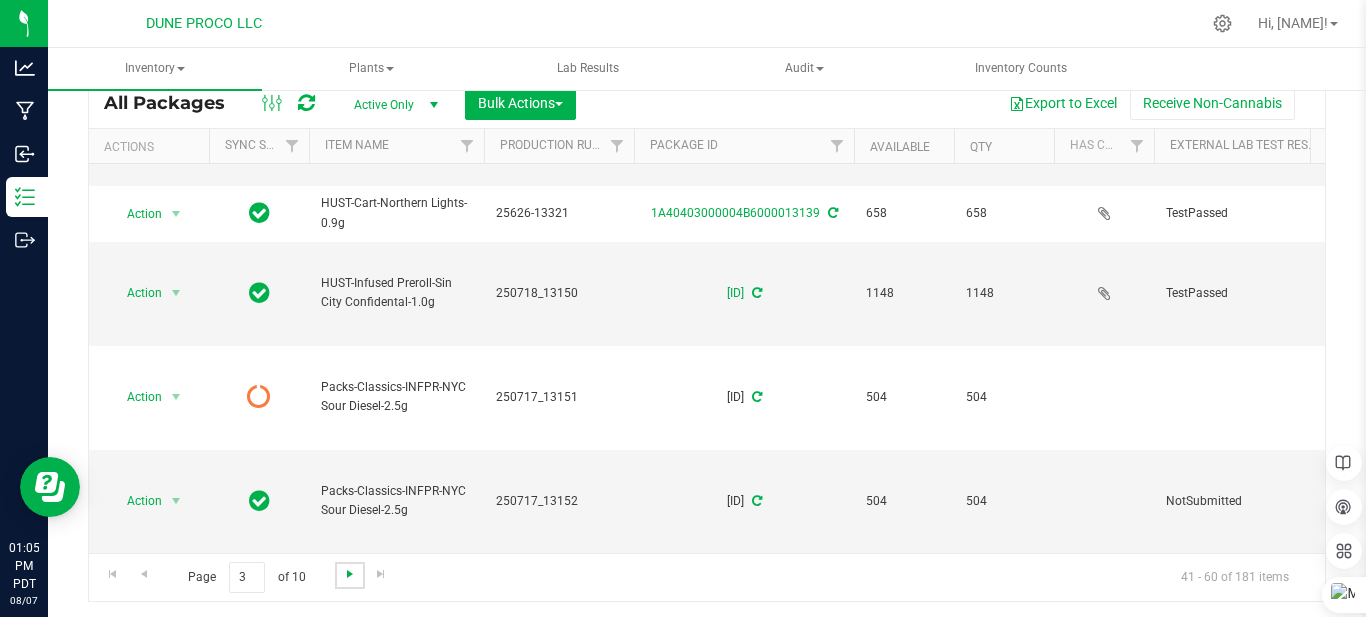 scroll, scrollTop: 0, scrollLeft: 0, axis: both 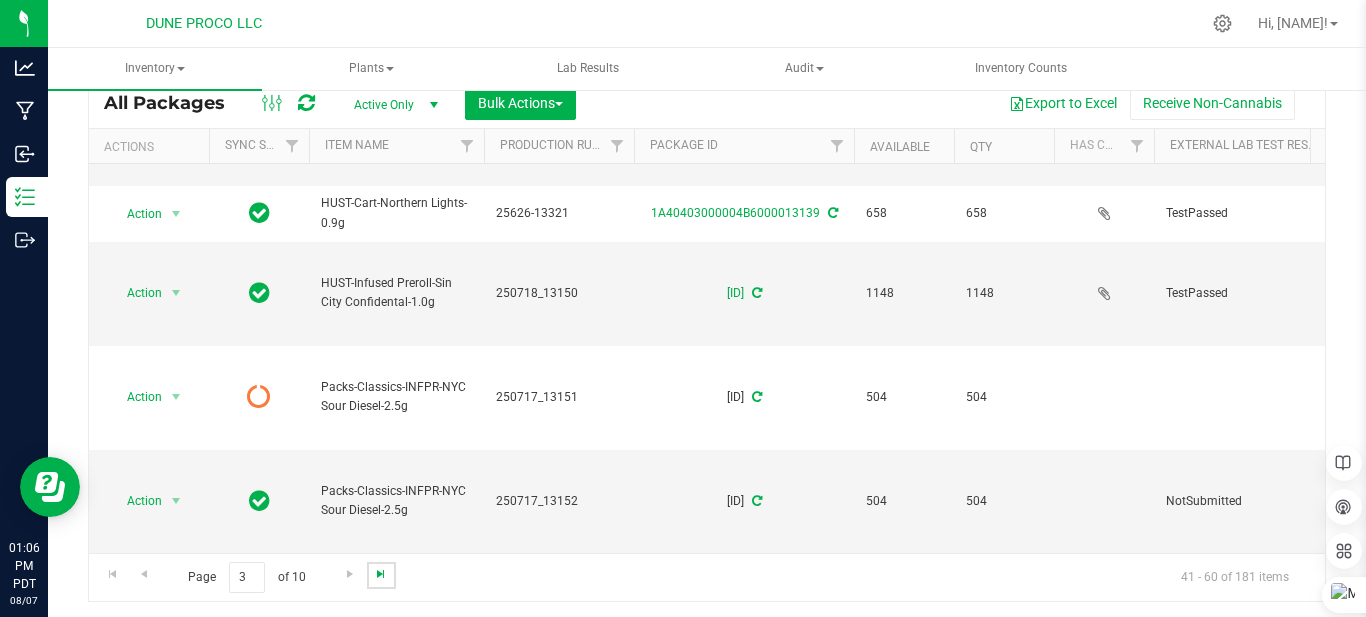 click at bounding box center [381, 574] 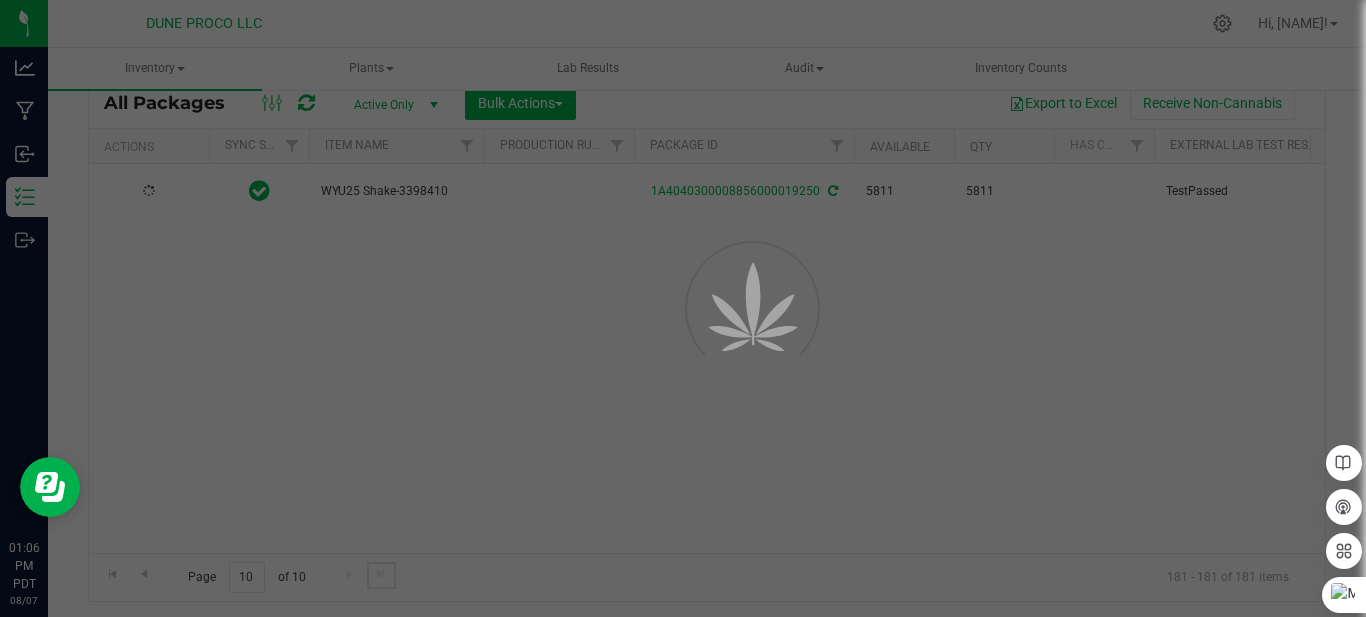scroll, scrollTop: 0, scrollLeft: 0, axis: both 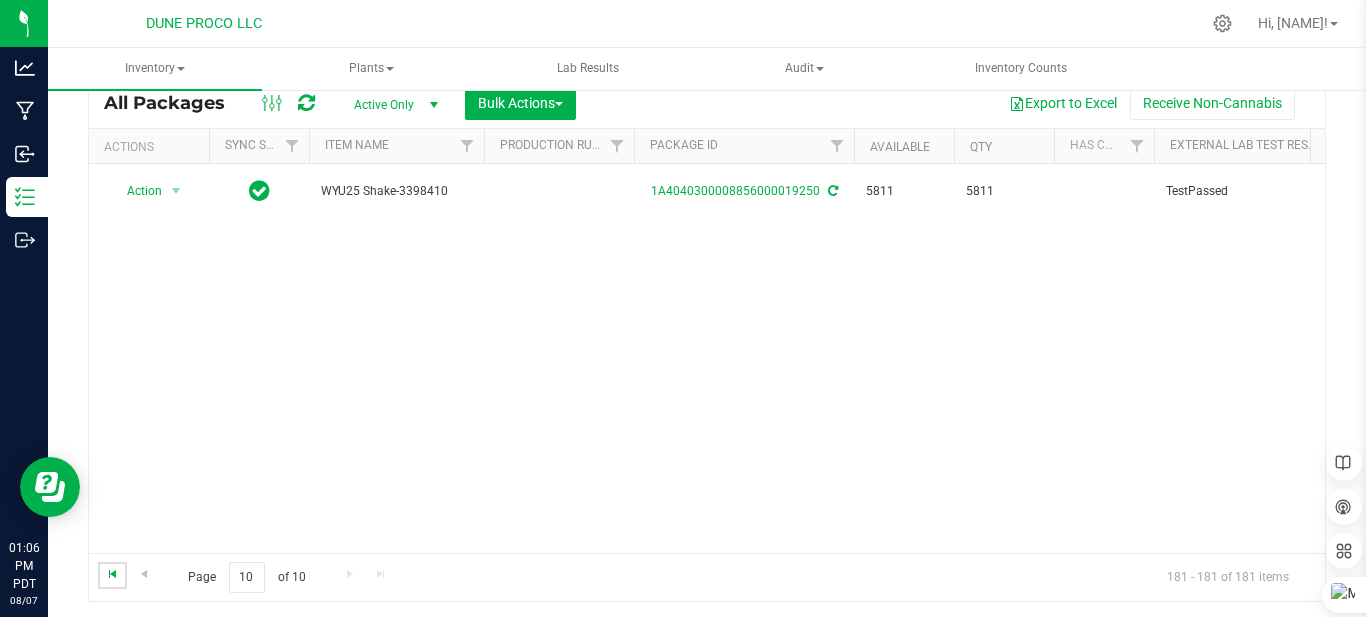 click at bounding box center (113, 574) 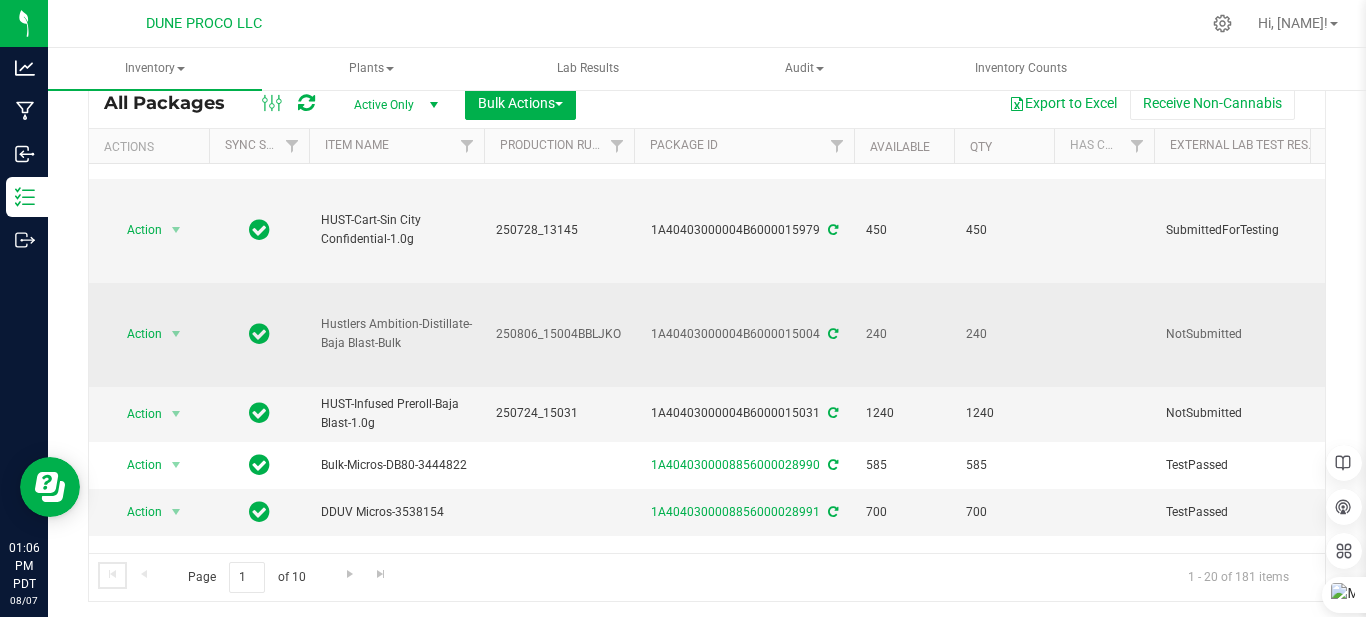 scroll, scrollTop: 300, scrollLeft: 0, axis: vertical 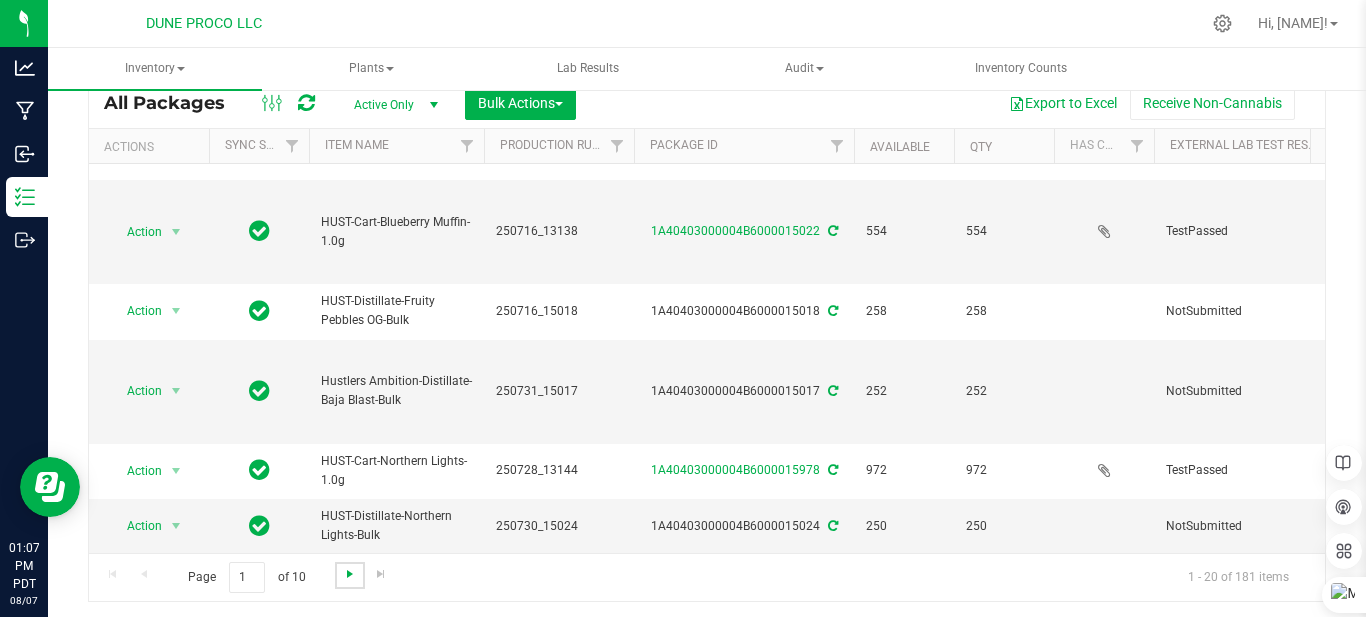 click at bounding box center (350, 574) 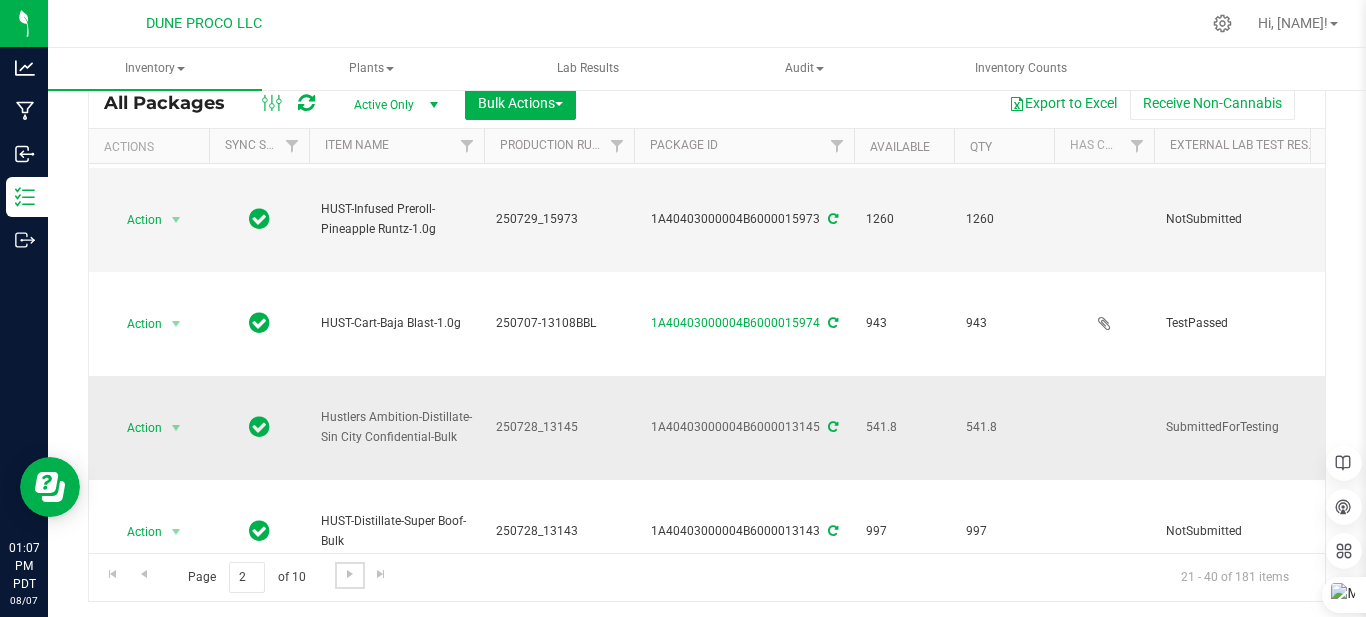 scroll, scrollTop: 200, scrollLeft: 0, axis: vertical 